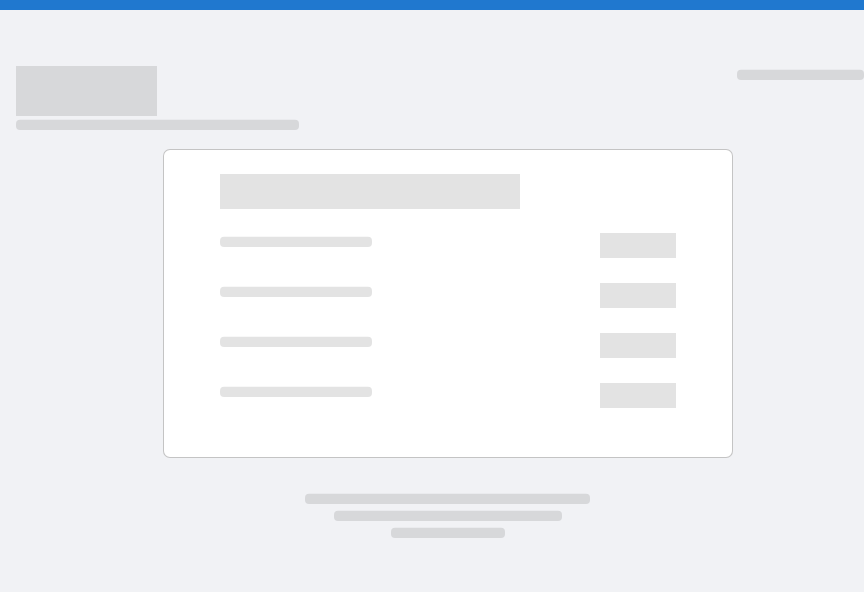 scroll, scrollTop: 0, scrollLeft: 0, axis: both 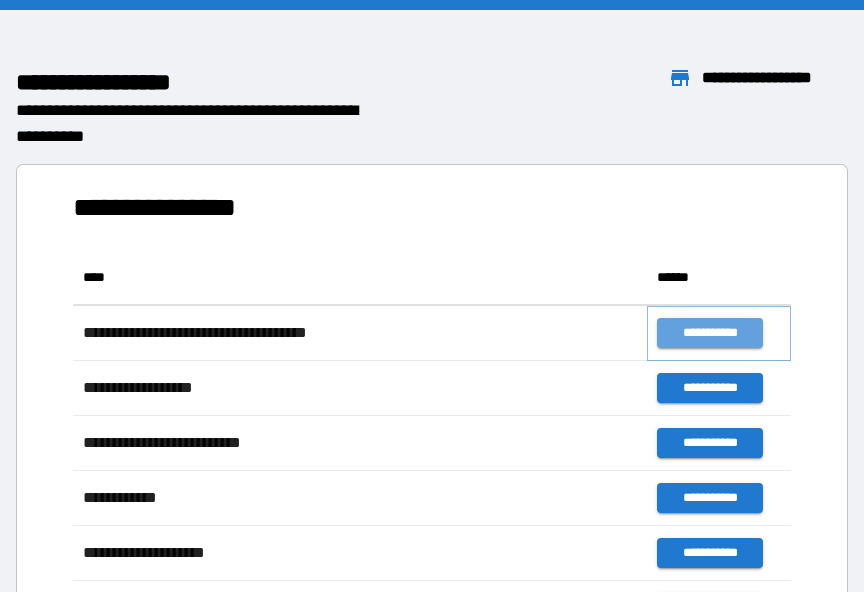click on "**********" at bounding box center [709, 333] 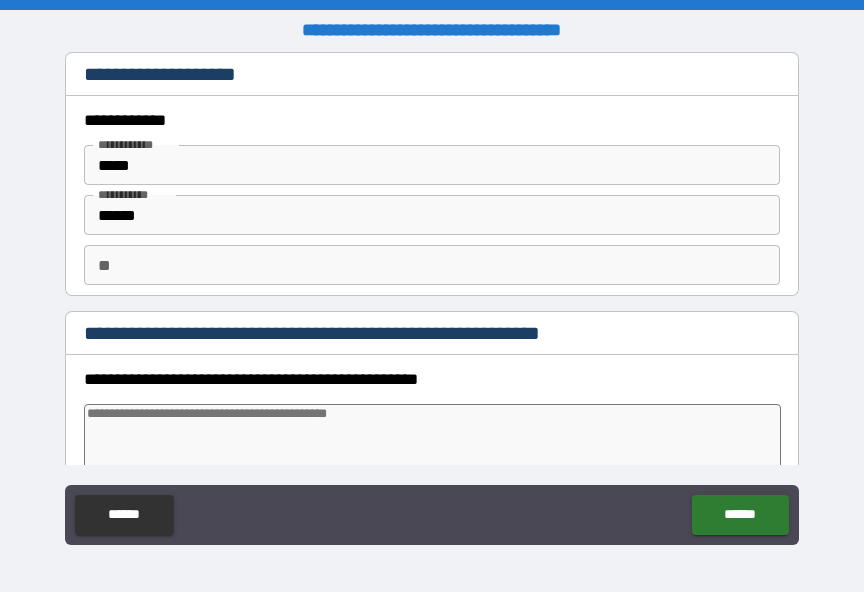 type on "*" 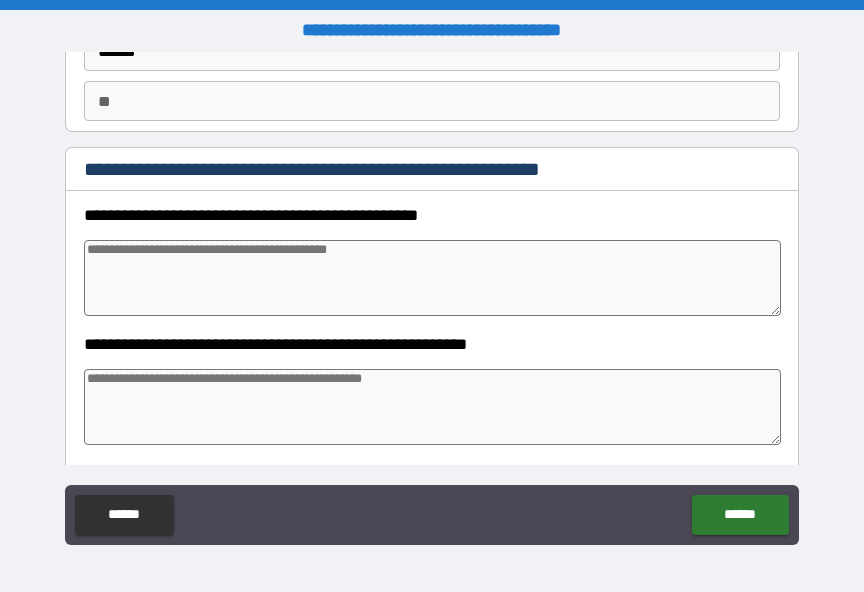 scroll, scrollTop: 163, scrollLeft: 0, axis: vertical 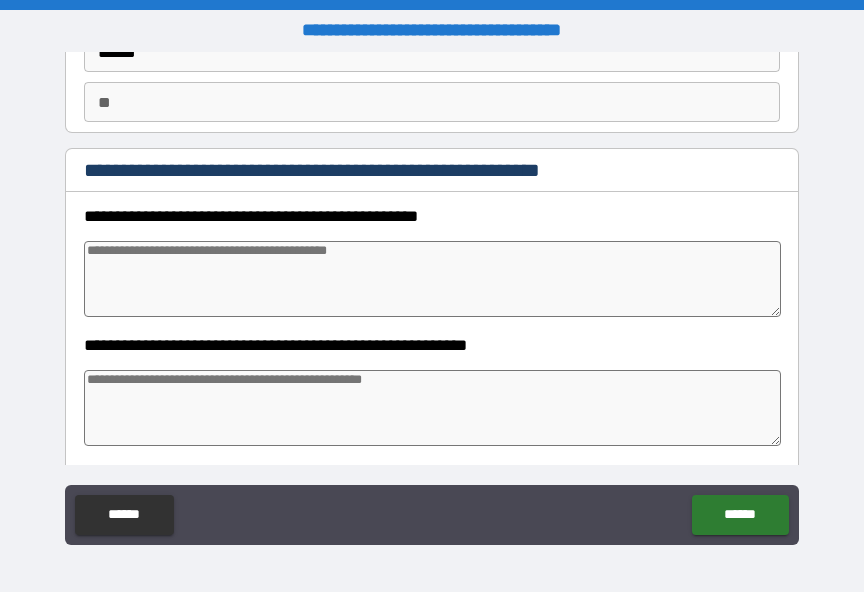 click at bounding box center (432, 279) 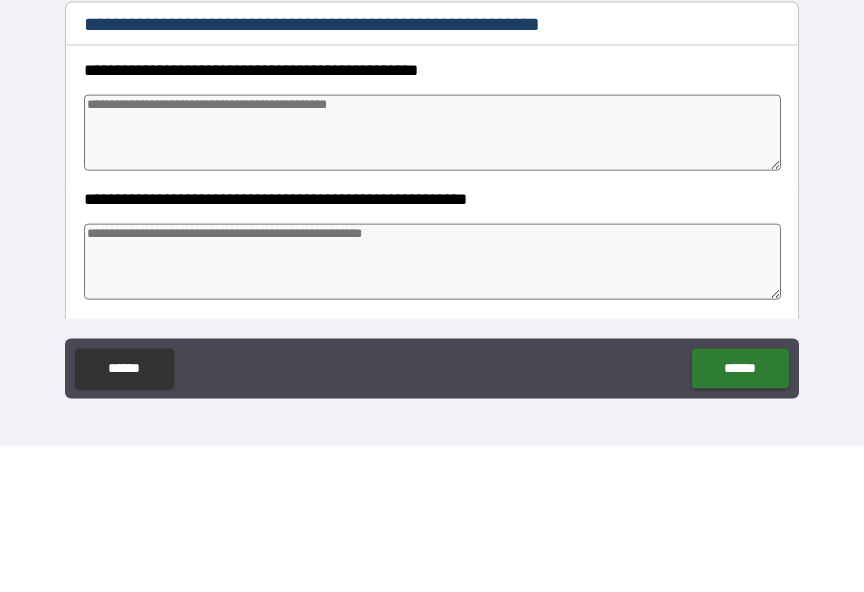 type on "*" 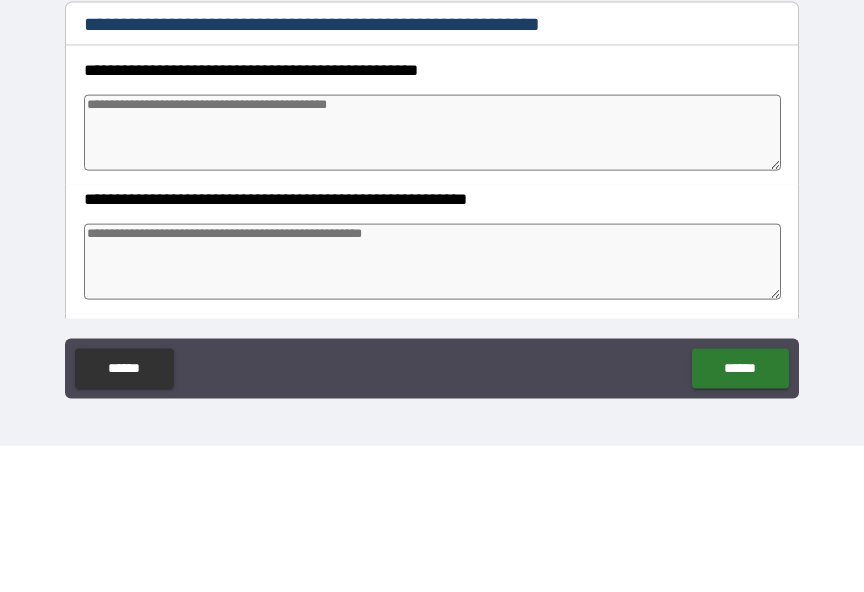 type on "*" 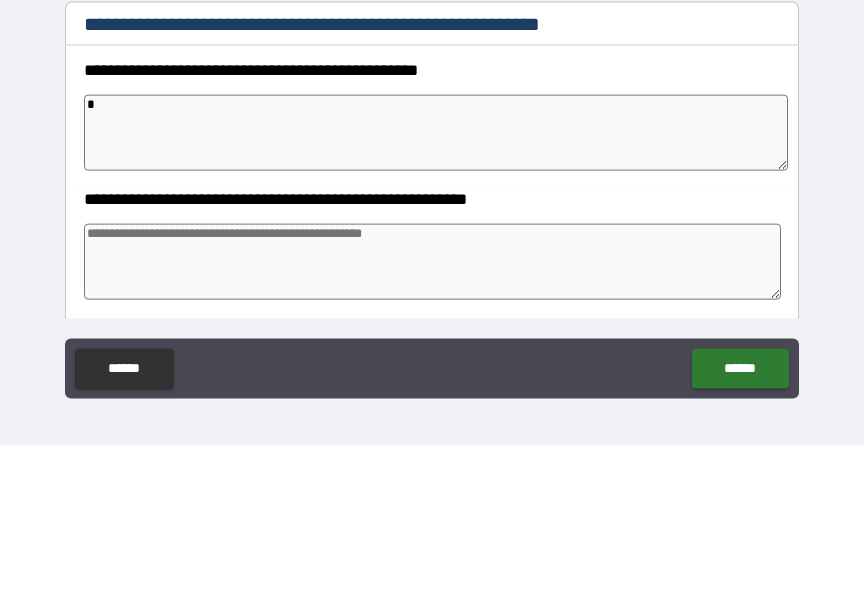 type on "*" 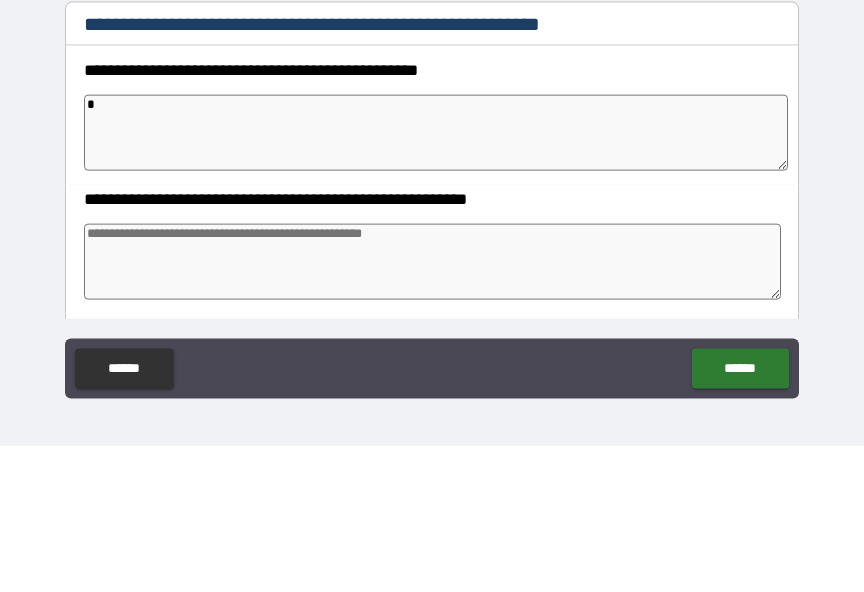 type on "*" 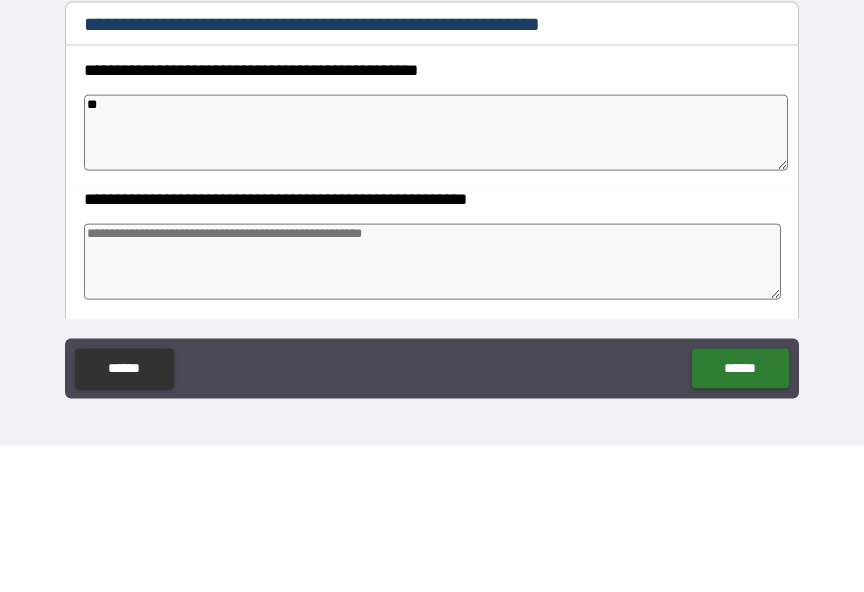 type on "*" 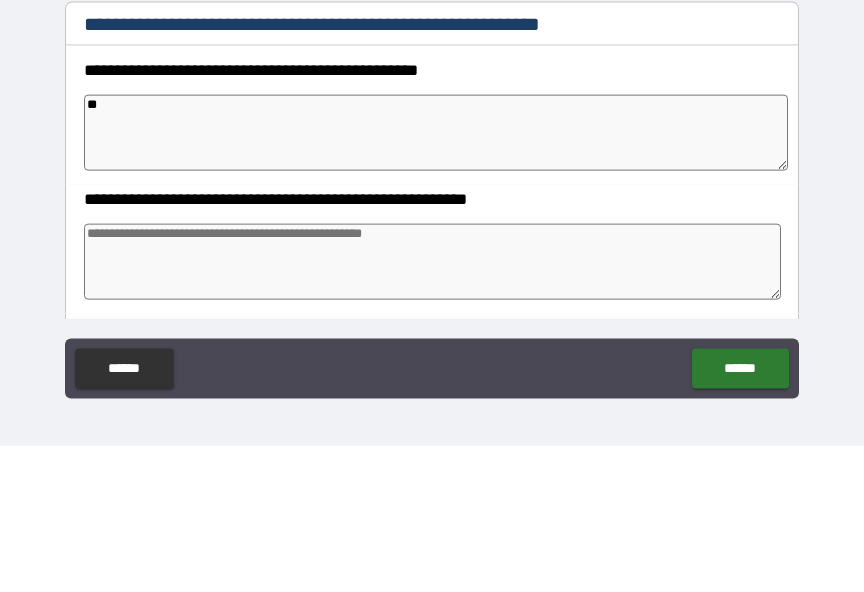 type on "***" 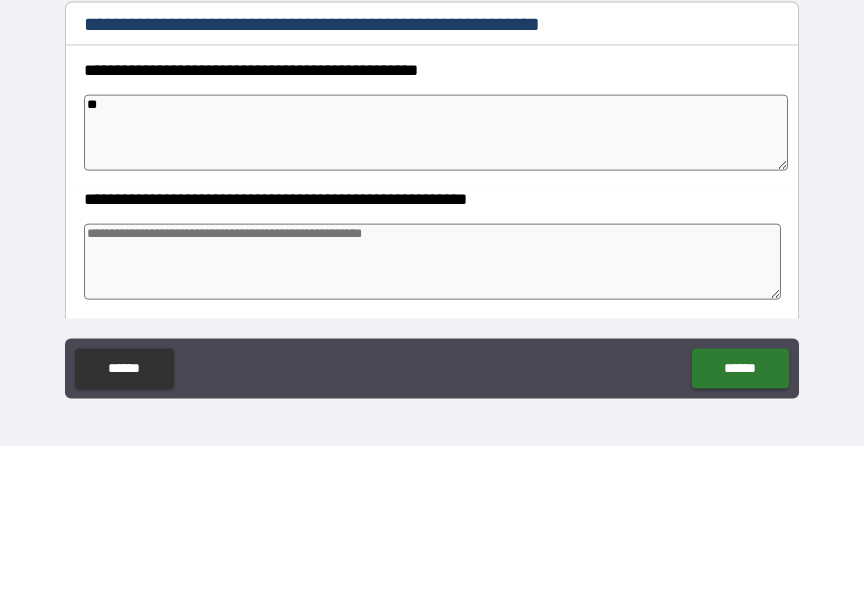 type on "*" 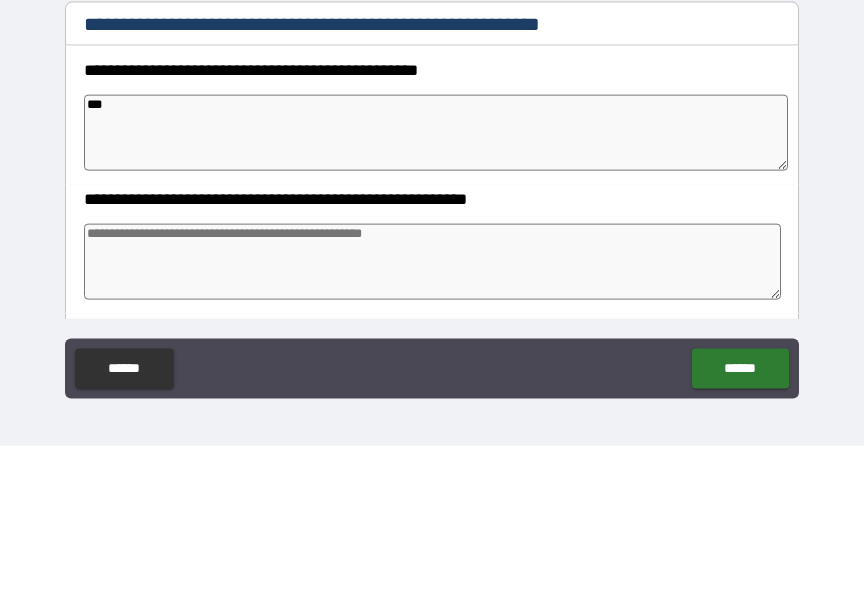 type on "*" 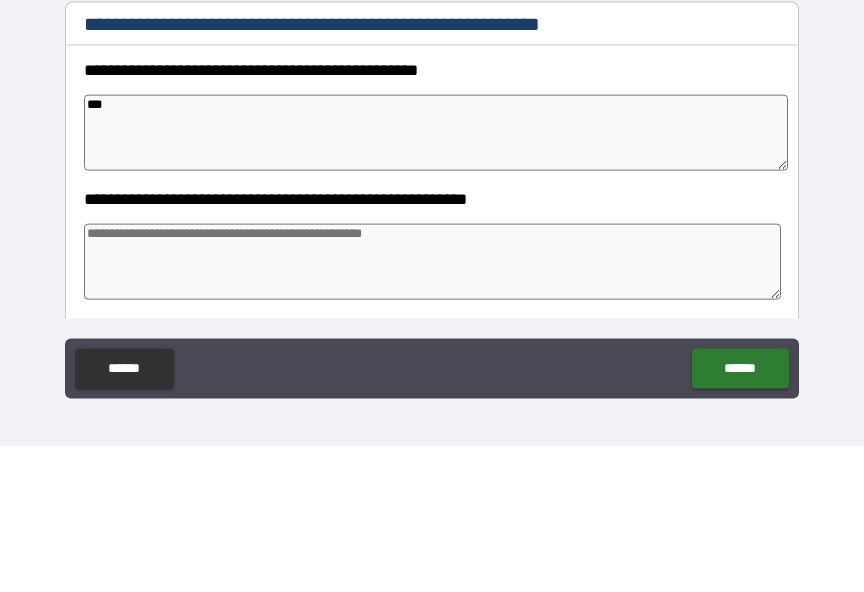 type on "*" 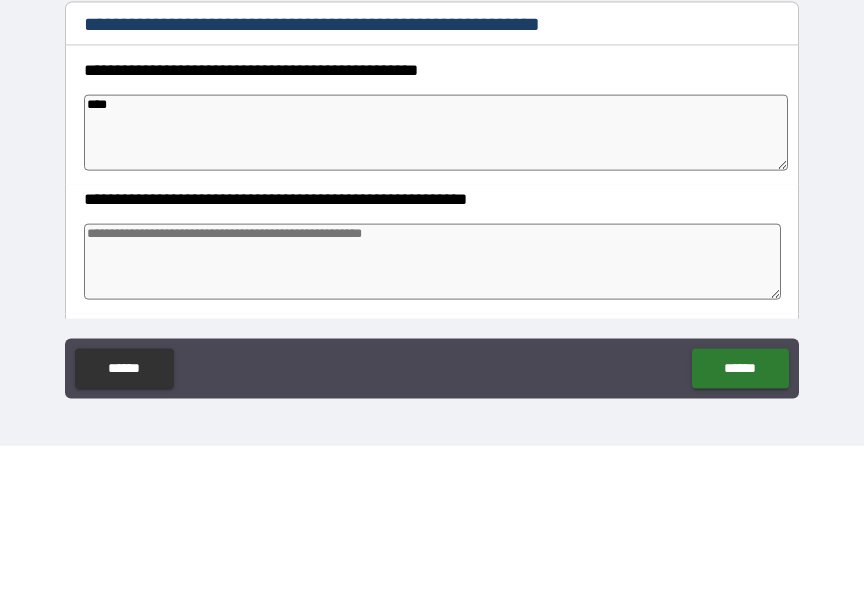 type on "*" 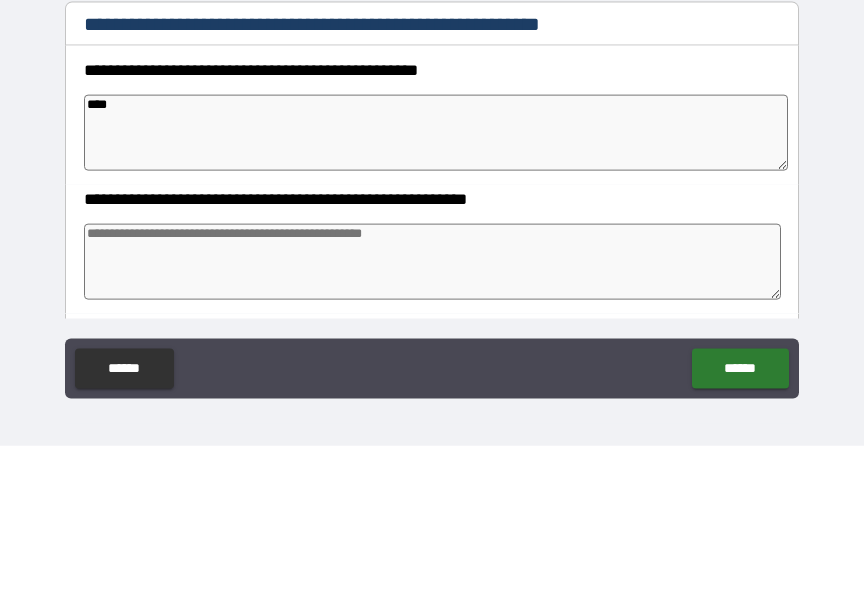 type on "*****" 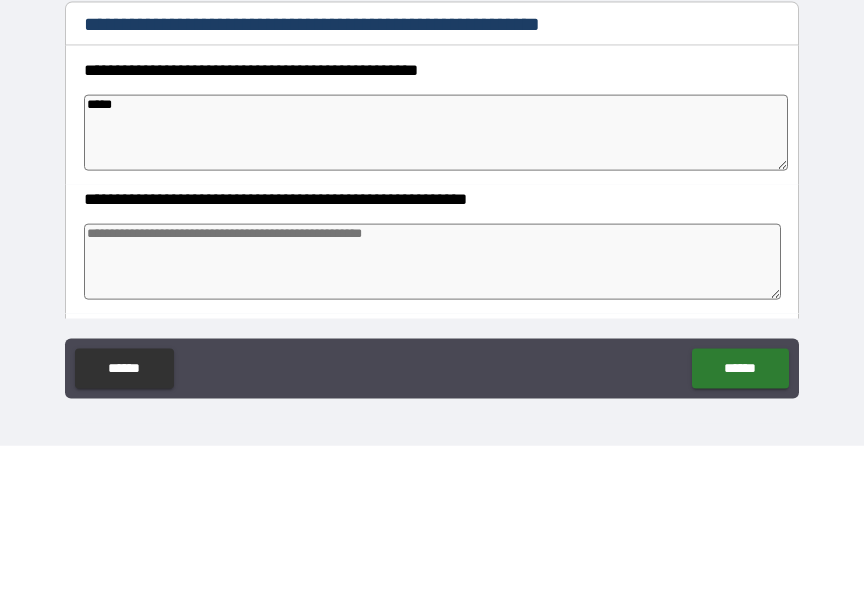 type on "*" 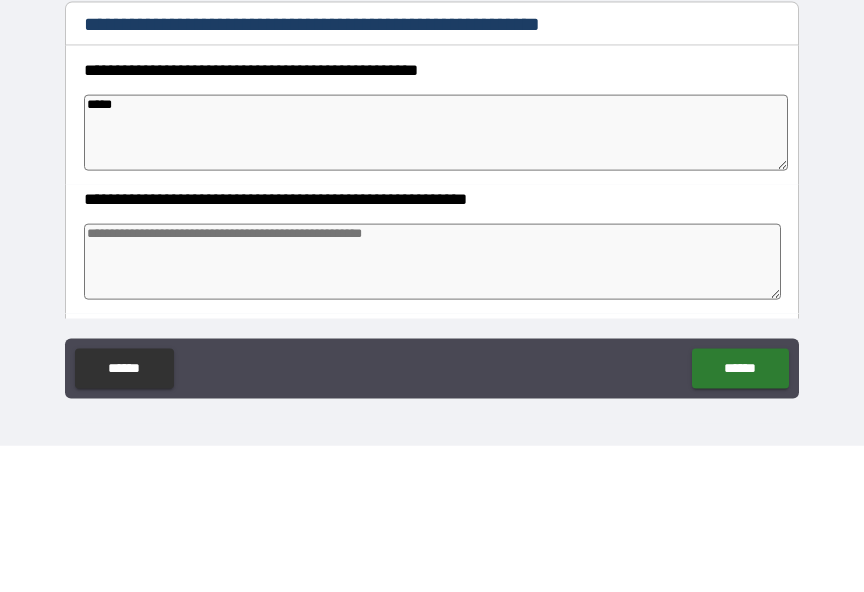 type on "*" 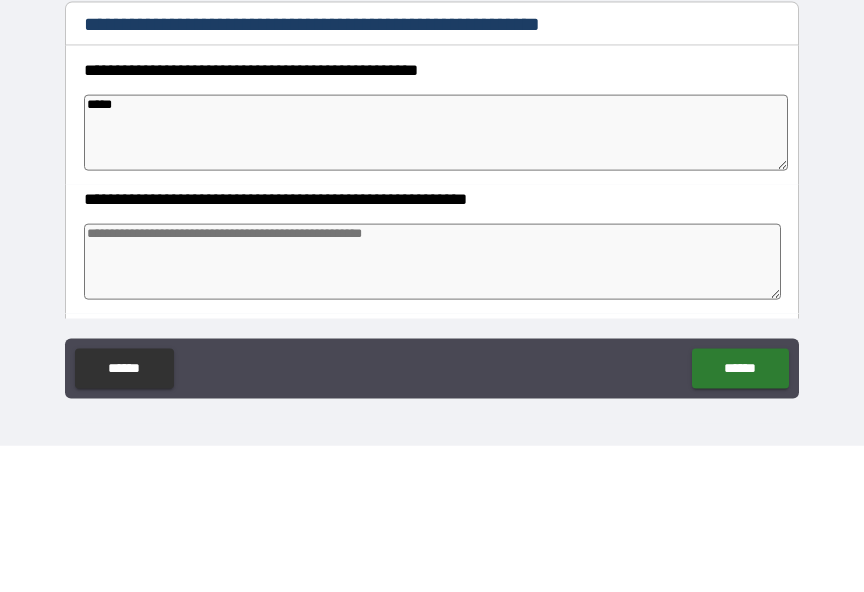 type on "*" 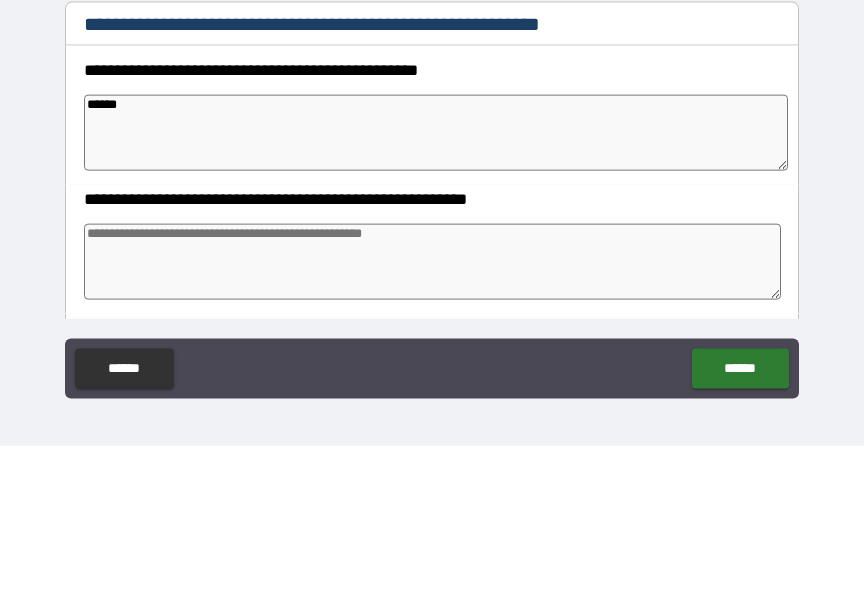 type on "*" 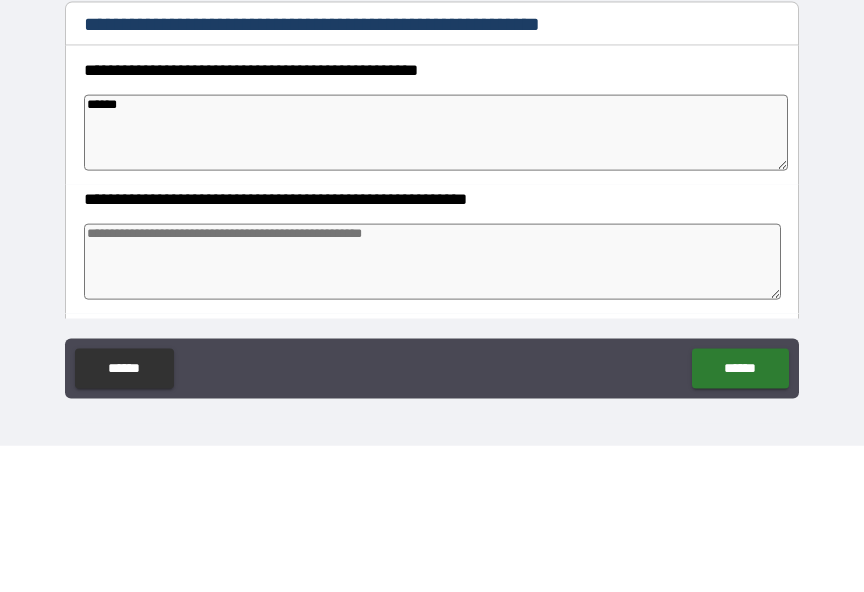 type on "******" 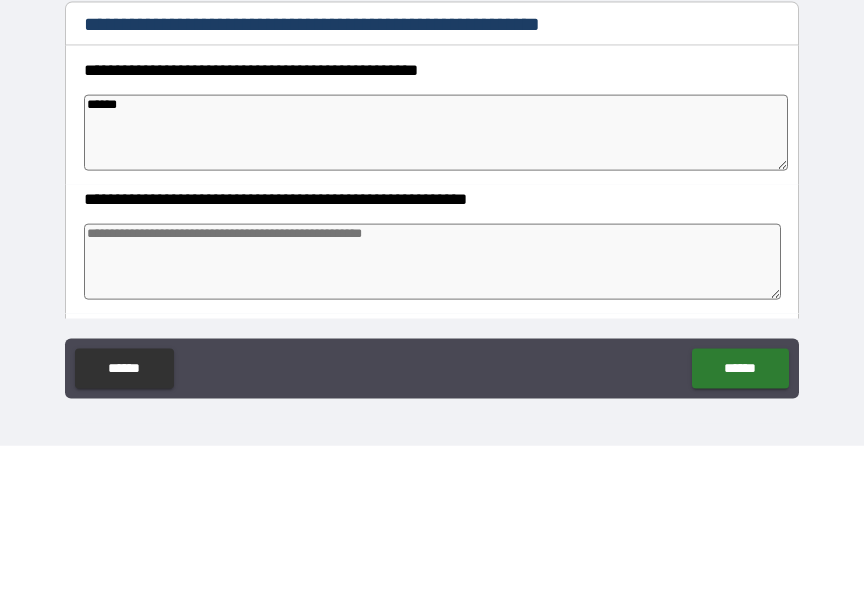 type on "*" 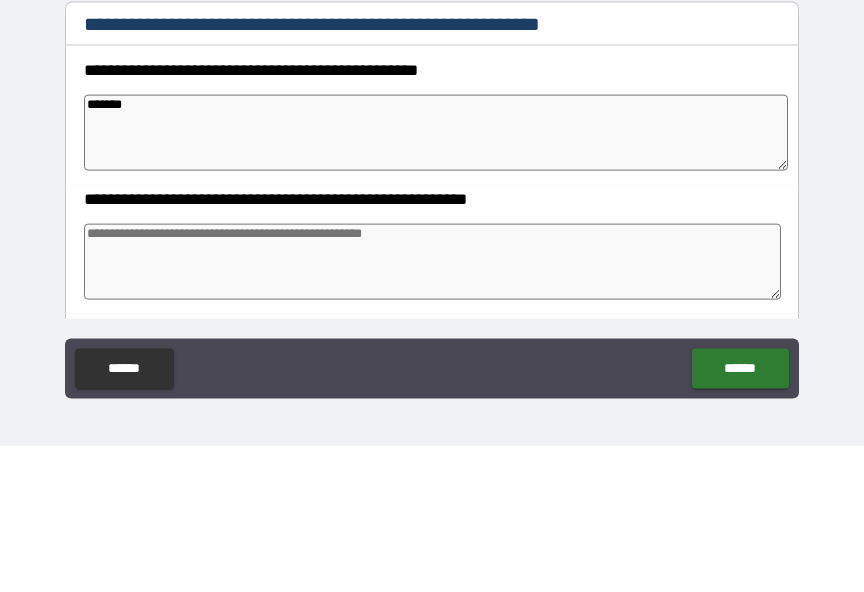 type on "*" 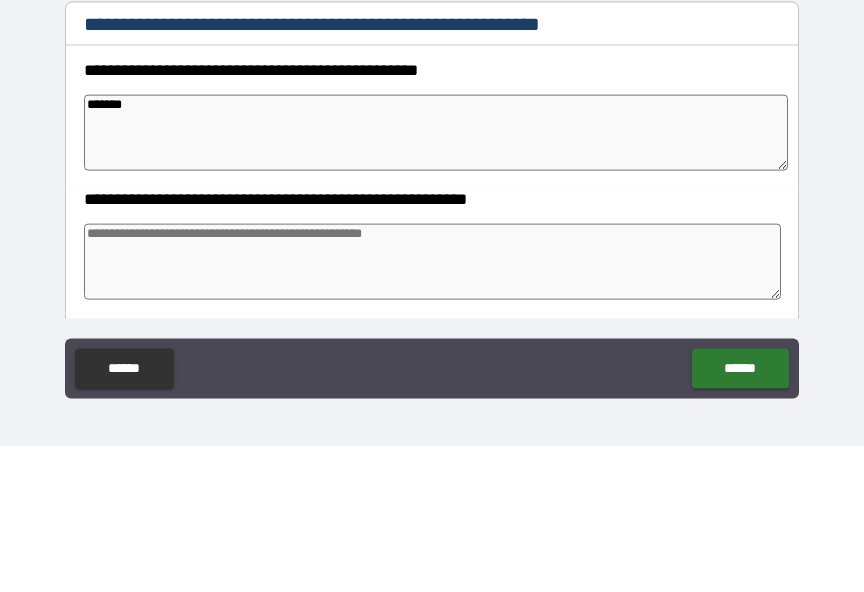 type on "*" 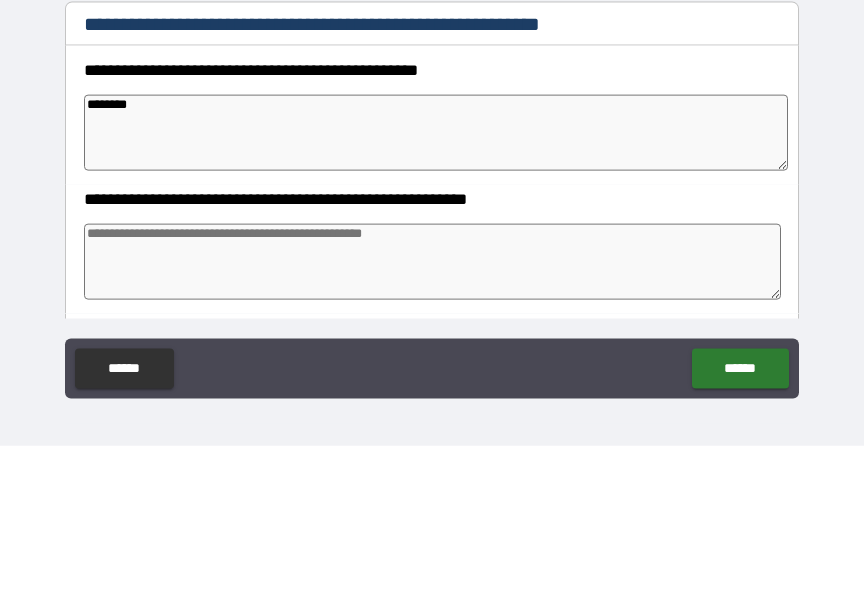 type on "*" 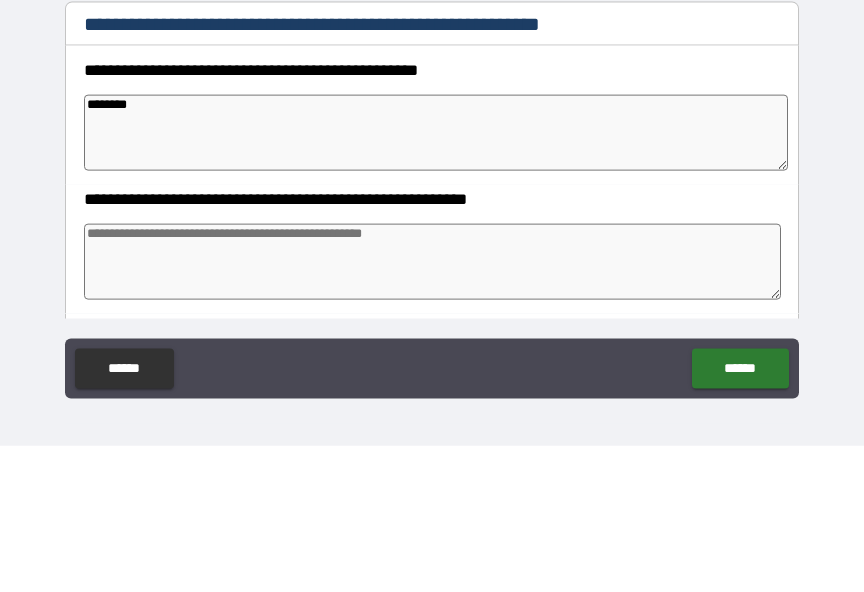 type on "*" 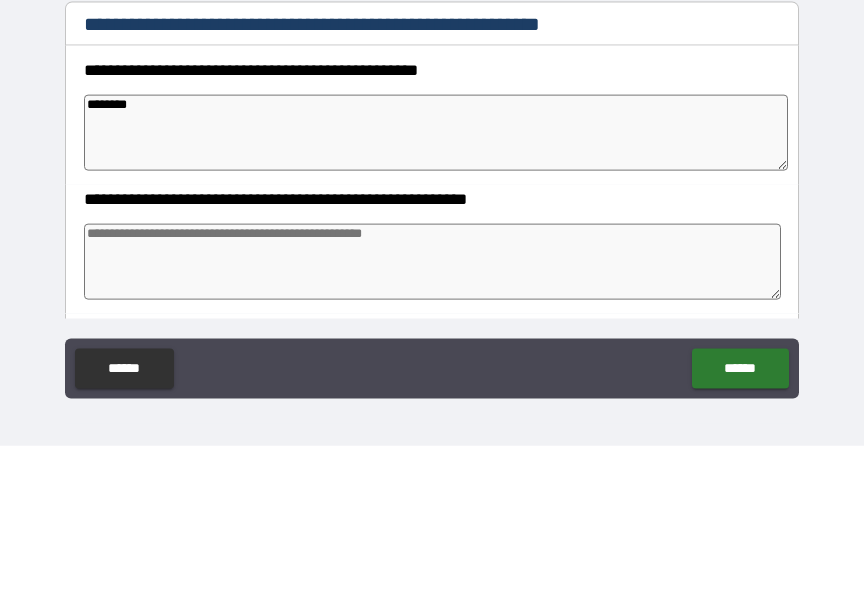 type on "*" 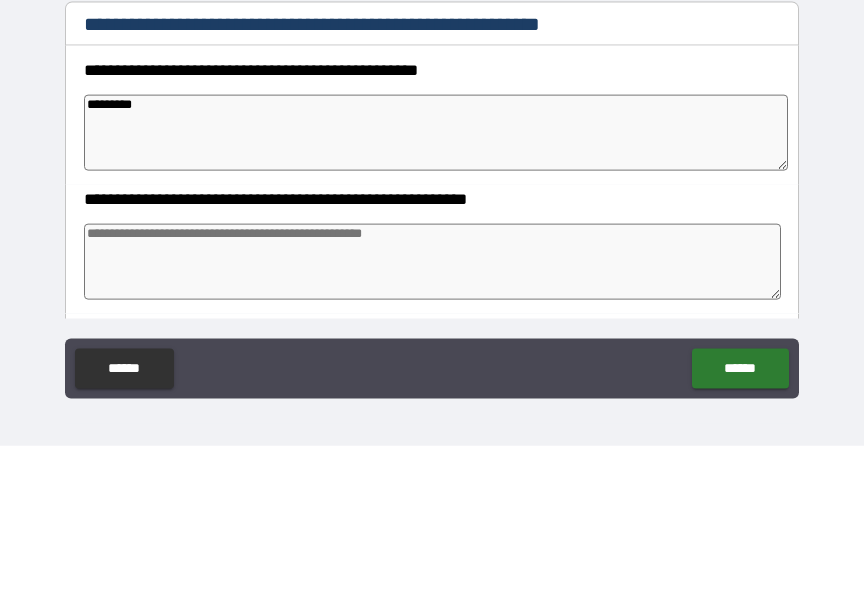 type on "*" 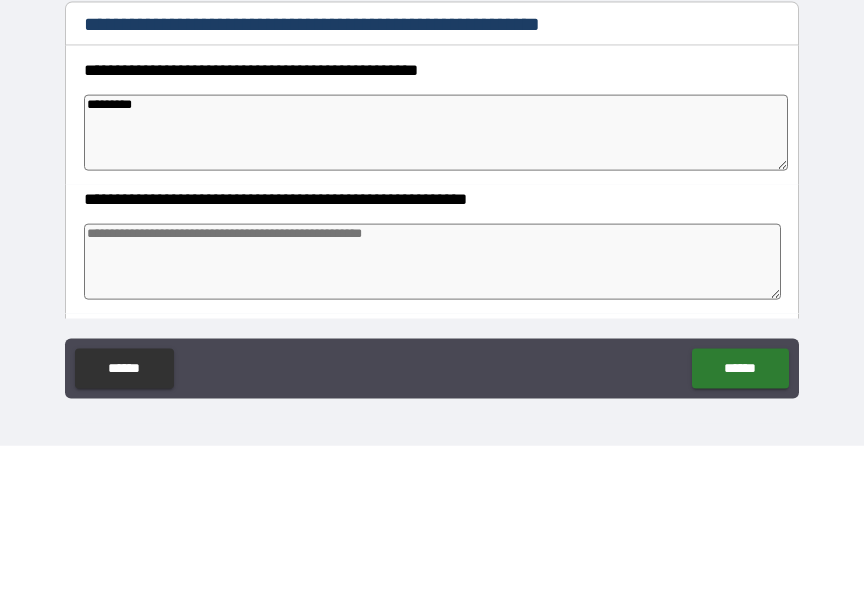 type on "*" 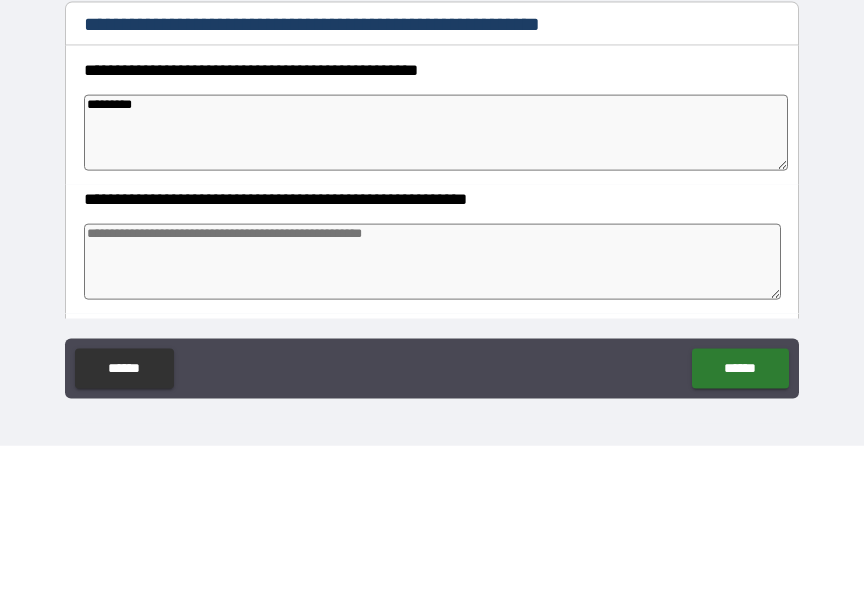 type on "*" 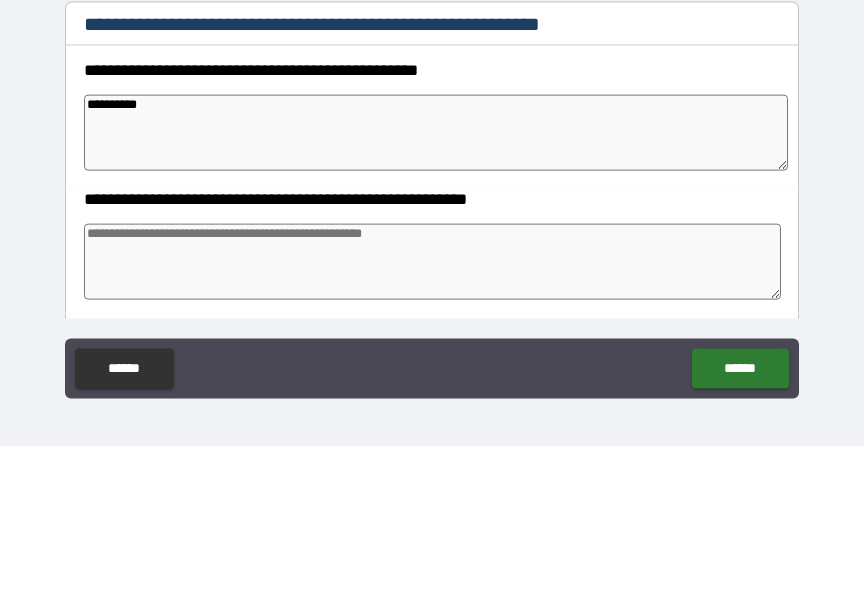 type on "**********" 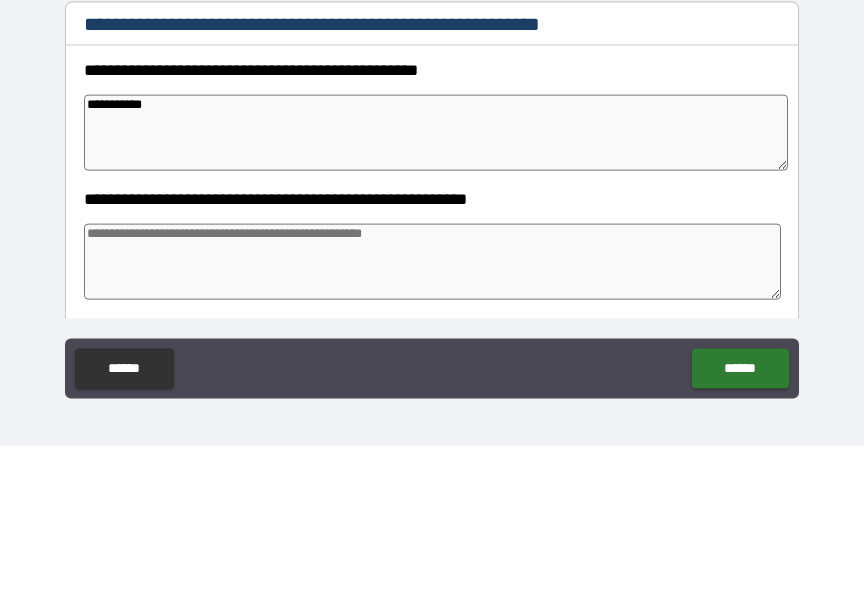 type on "*" 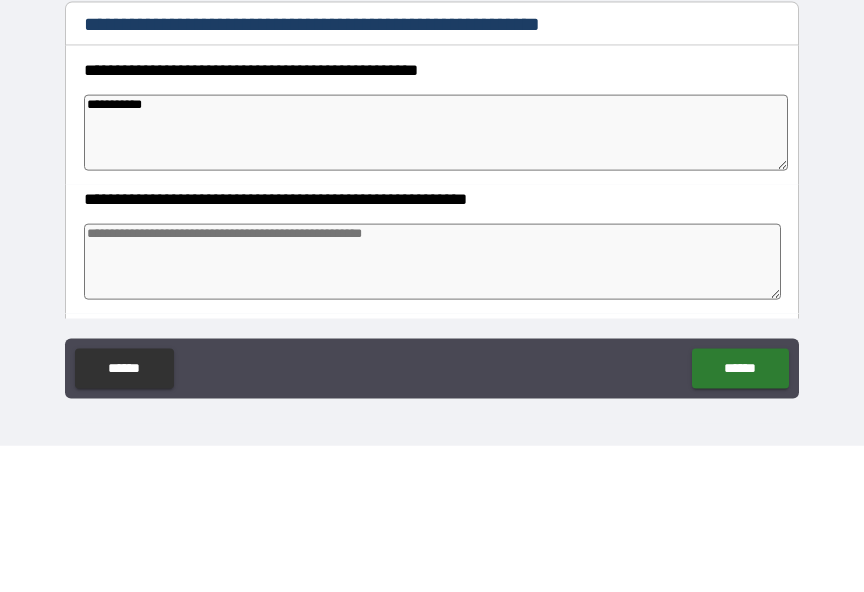 type on "*" 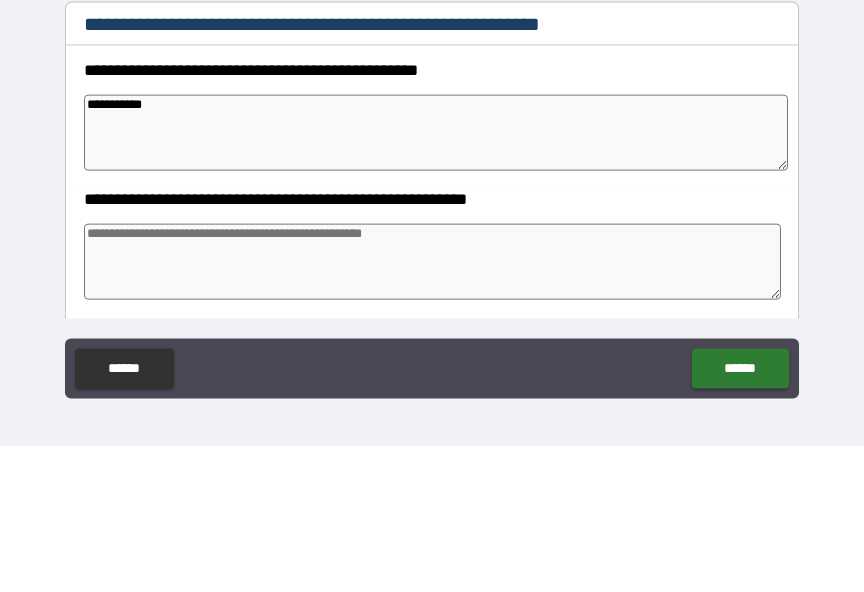 type on "*" 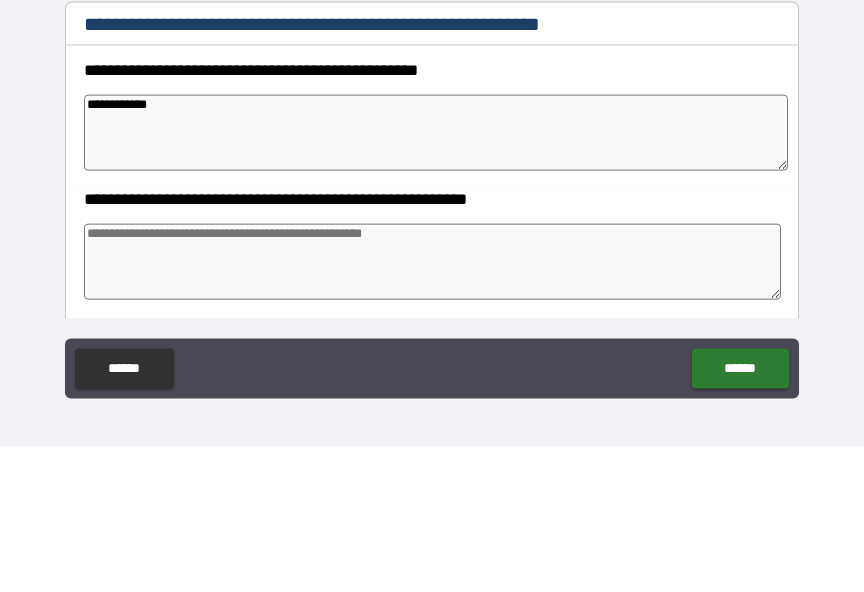 type on "*" 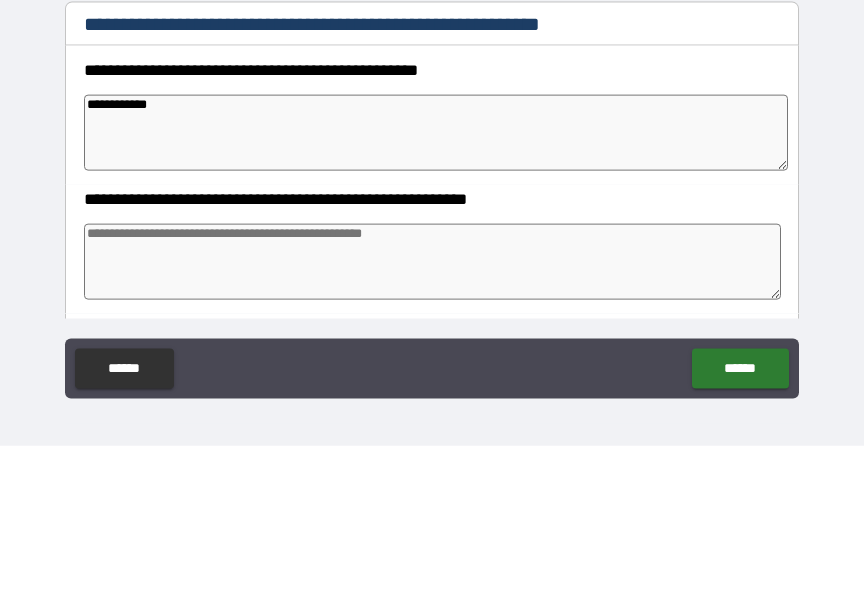 type on "**********" 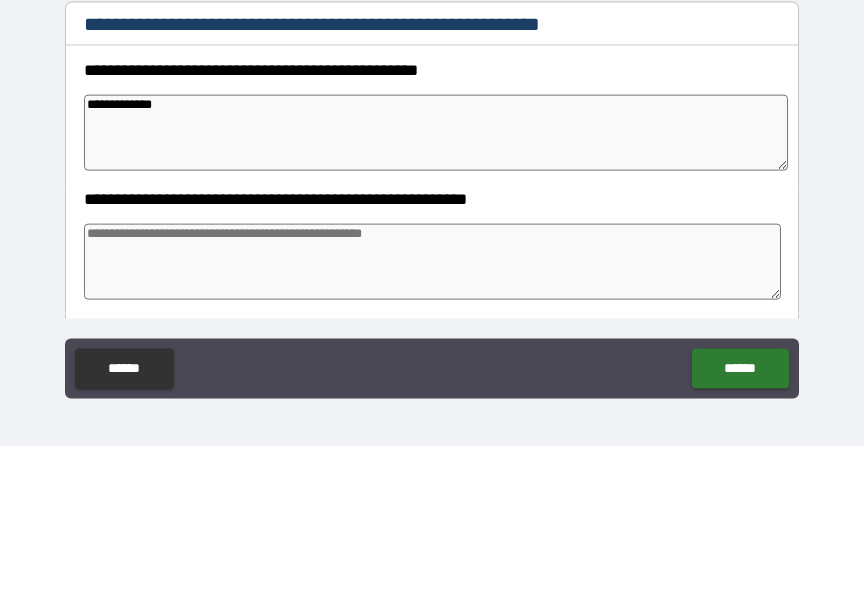 type on "*" 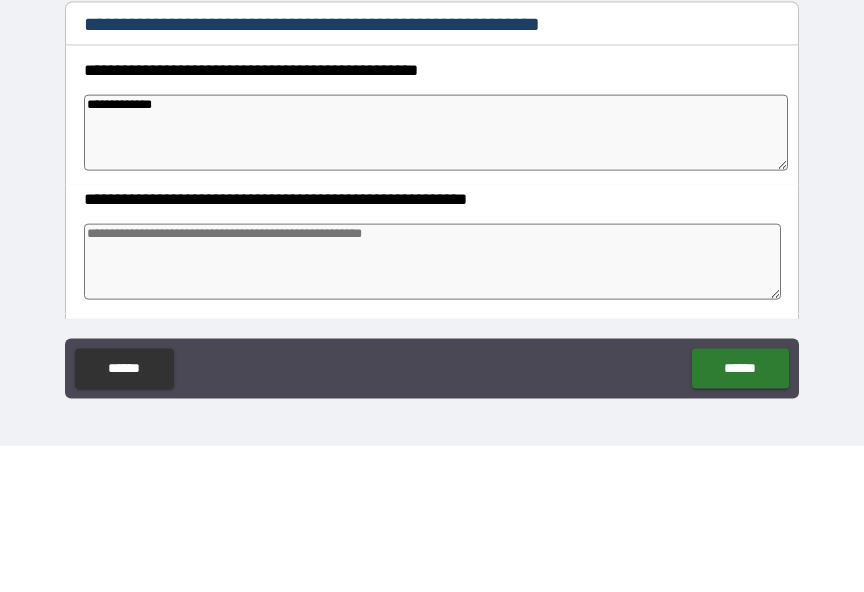 type on "*" 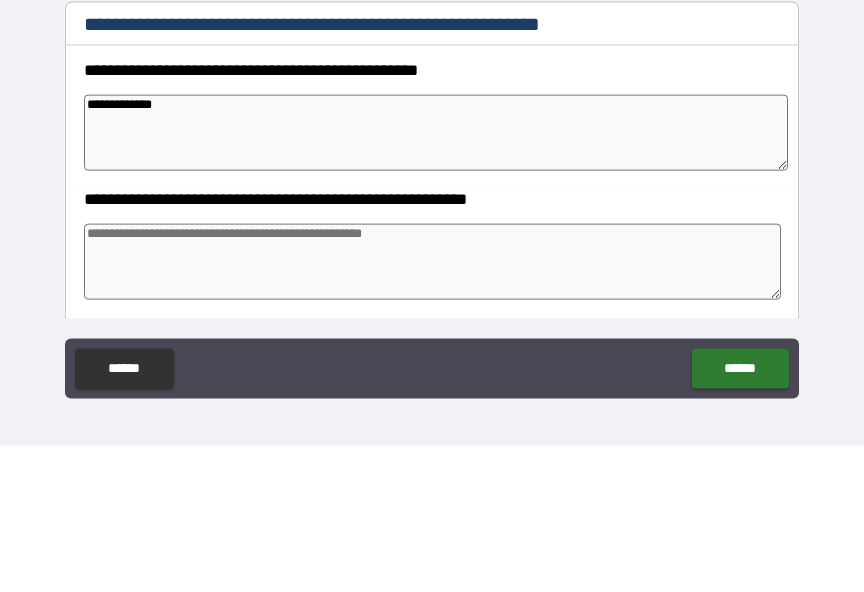 type on "*" 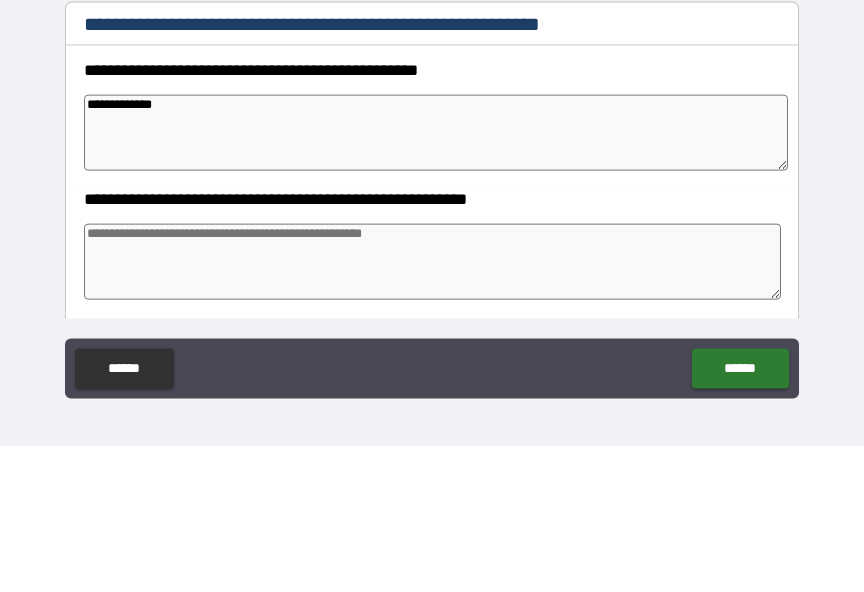 type on "**********" 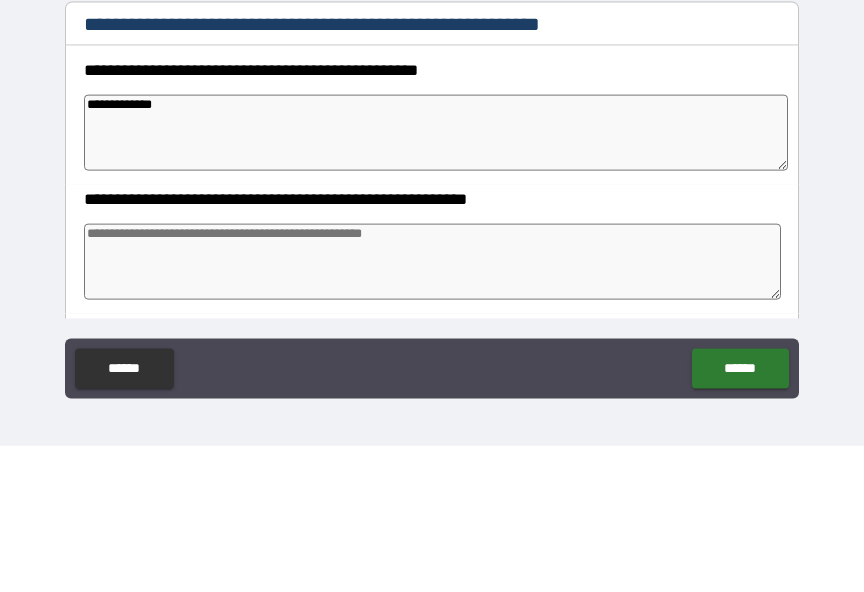 type on "*" 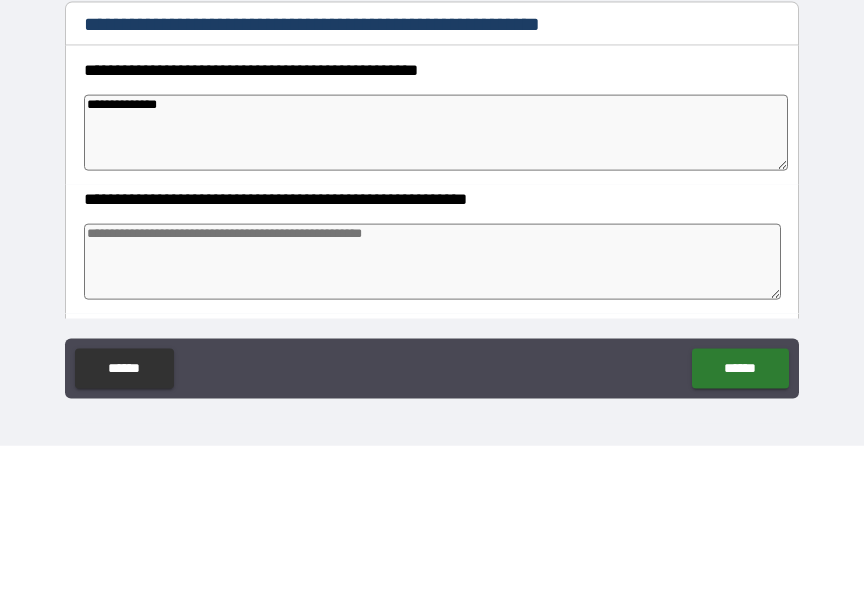 type on "*" 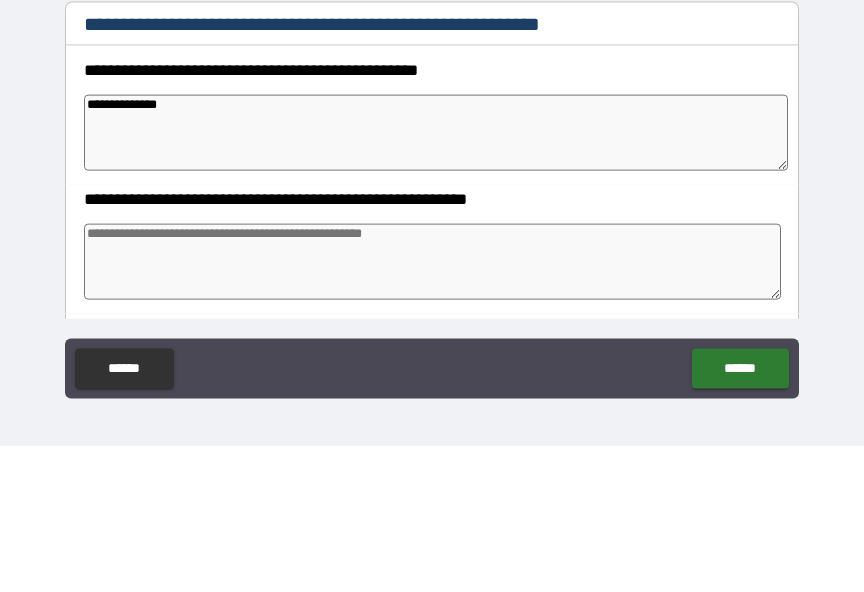 type on "*" 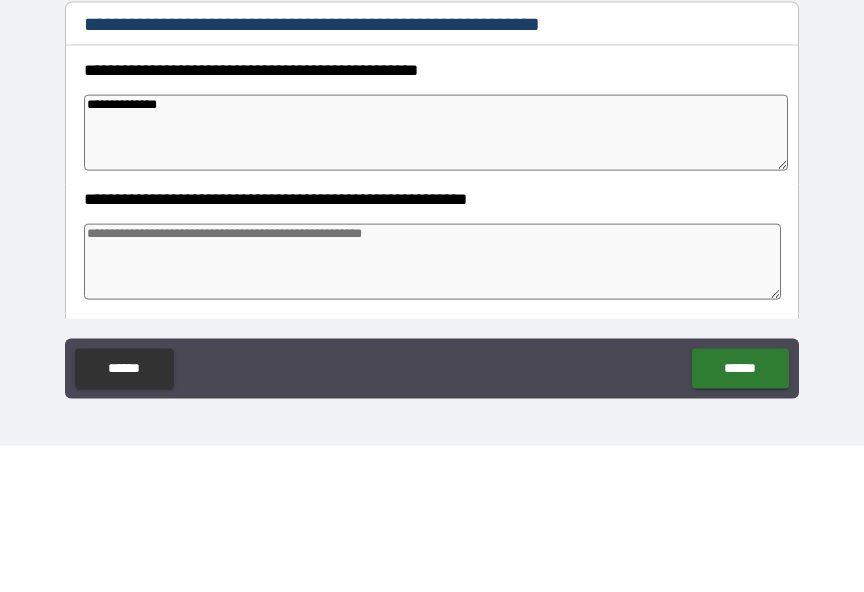 type on "**********" 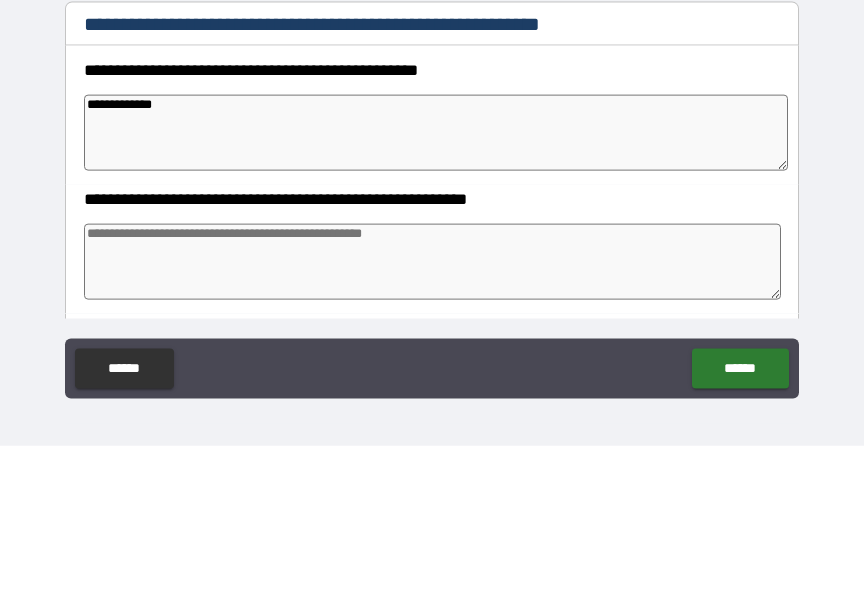 type on "*" 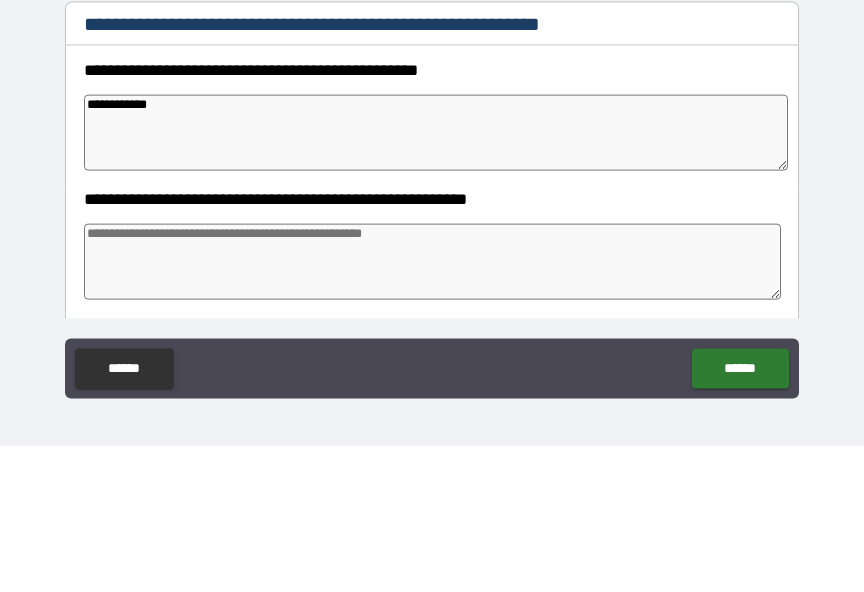 type on "*" 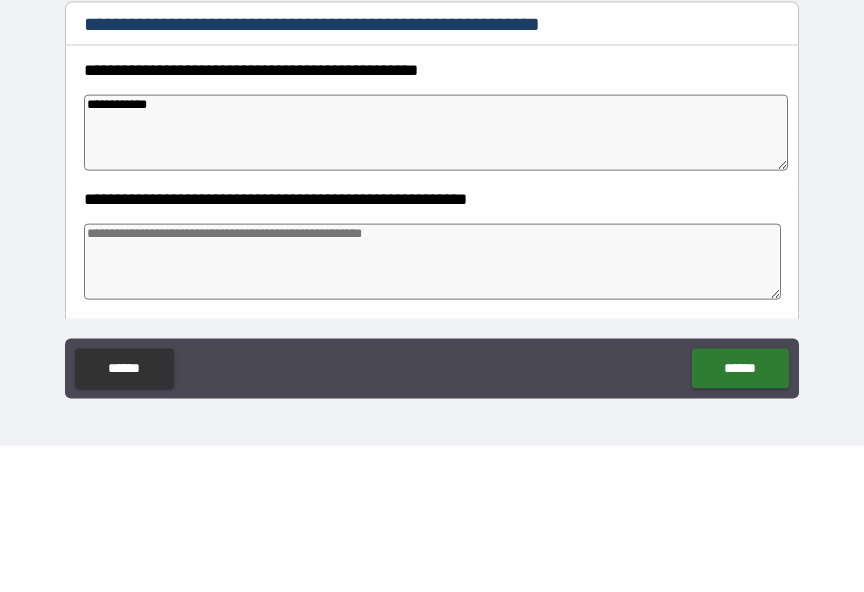 type on "*" 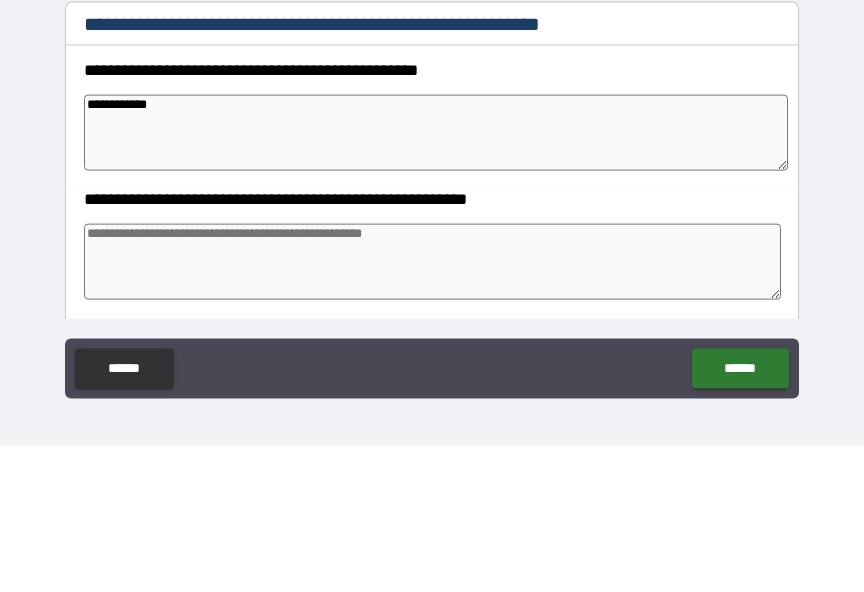 type on "*" 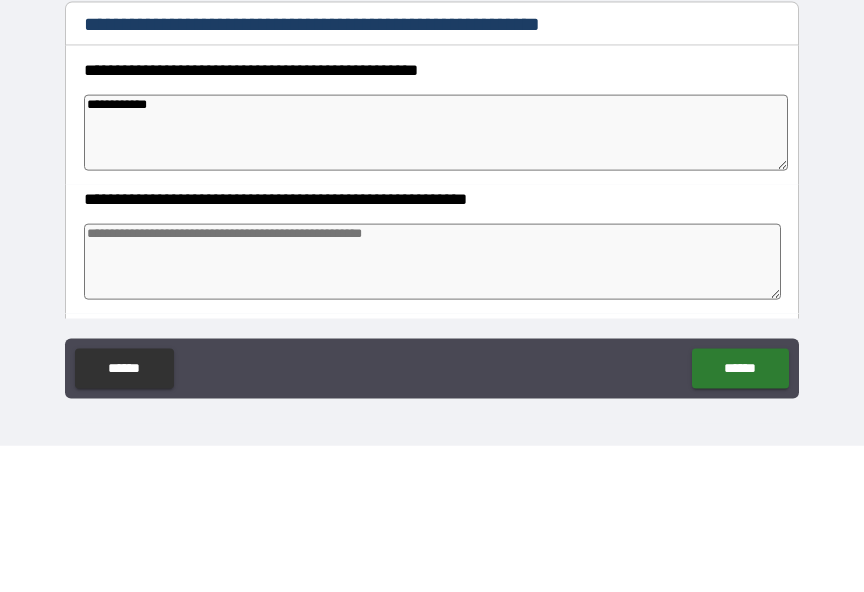 type on "**********" 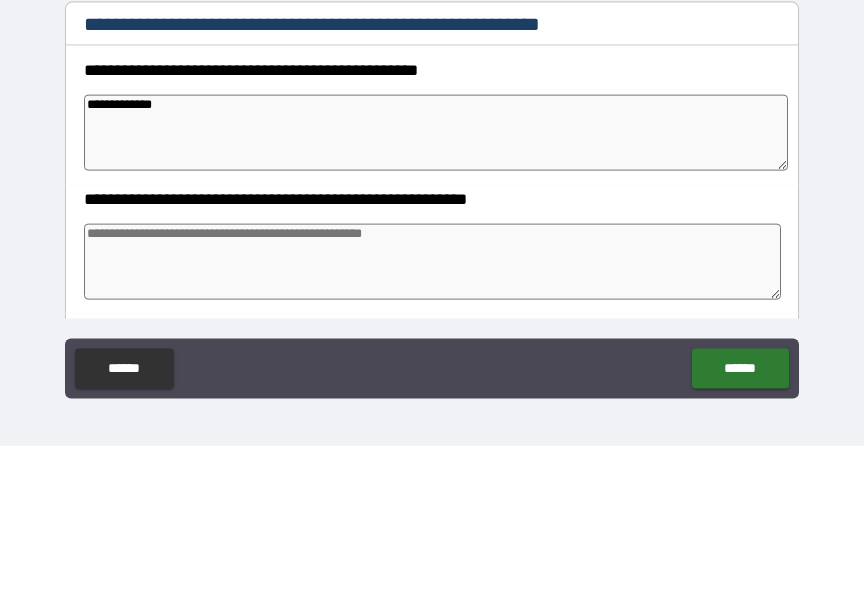 type on "*" 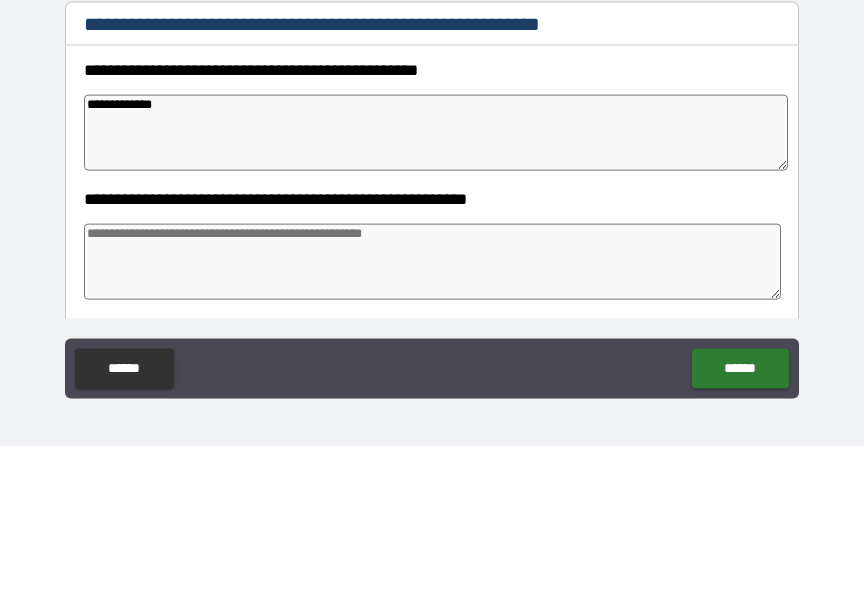 type on "*" 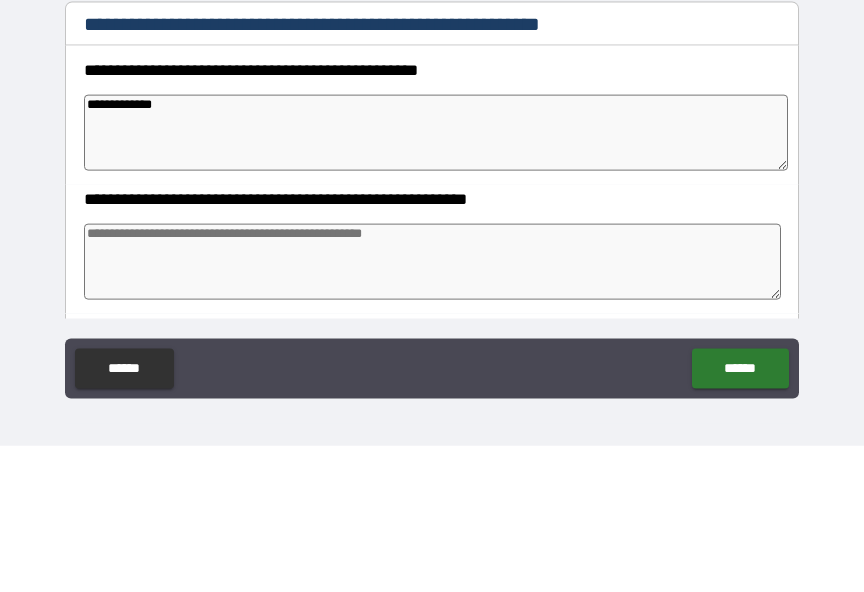type on "*" 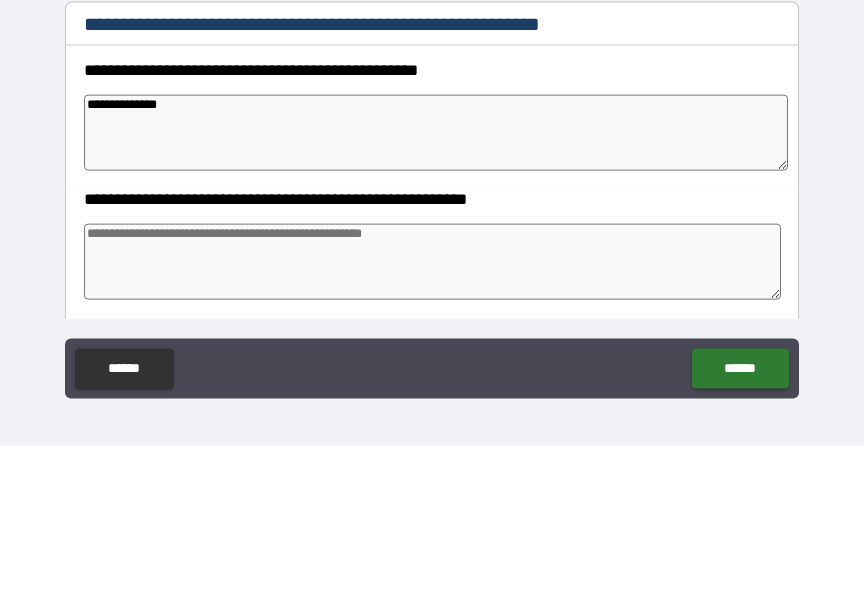 type on "*" 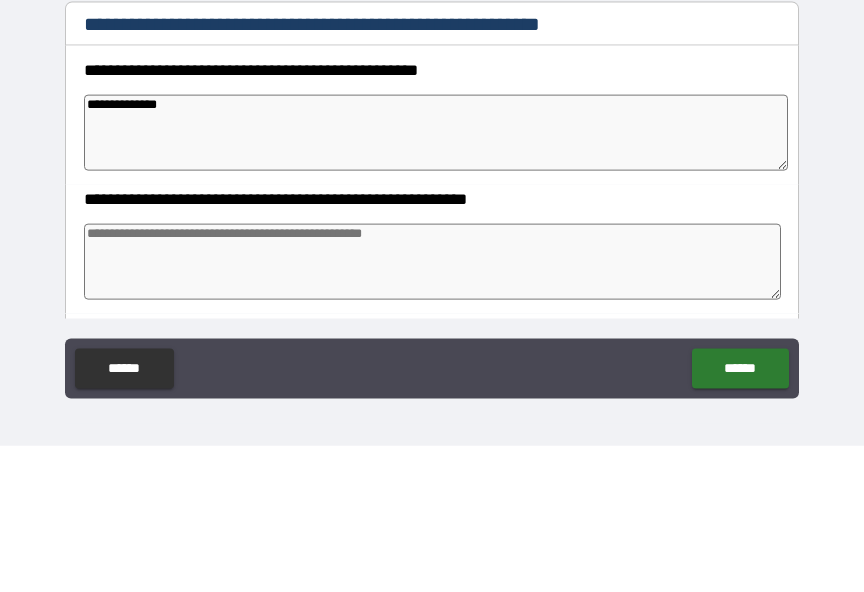 type on "*" 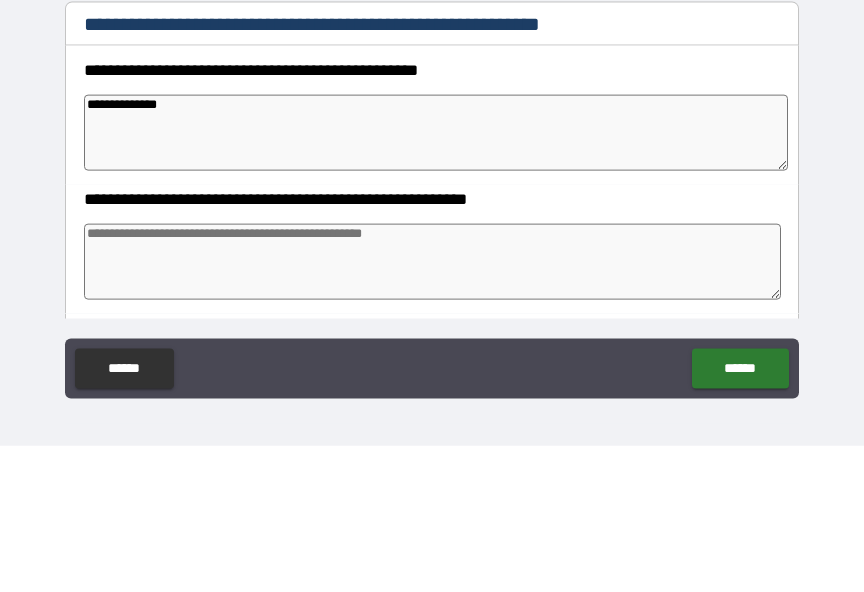 type on "*" 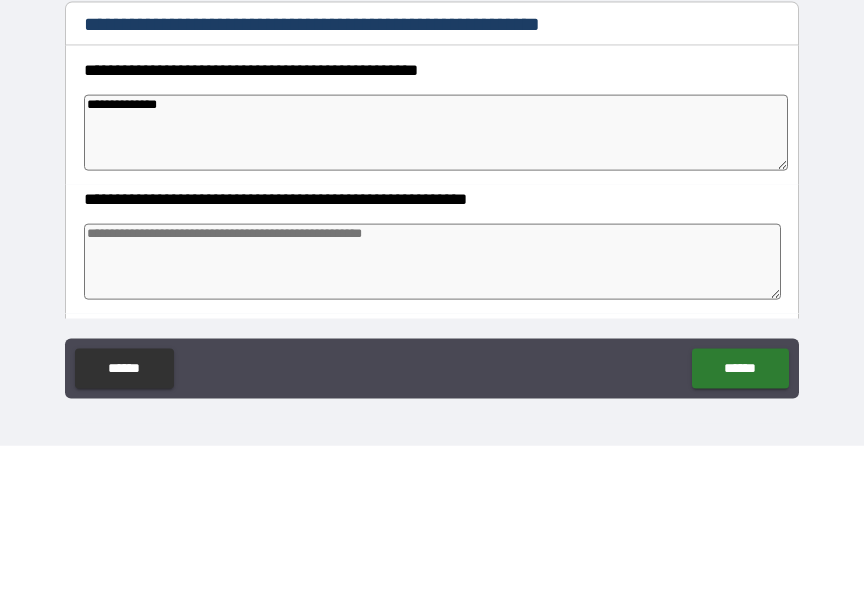 type on "**********" 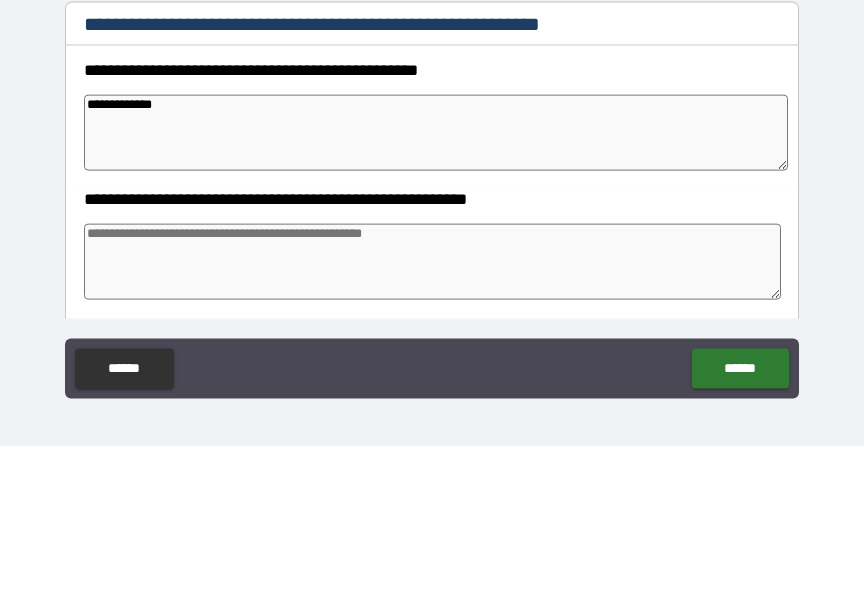 type on "*" 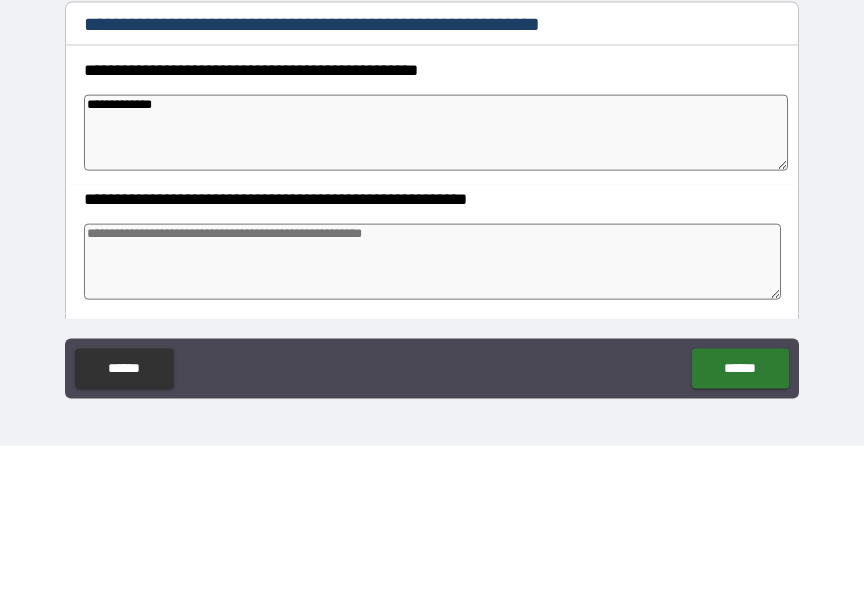 type on "**********" 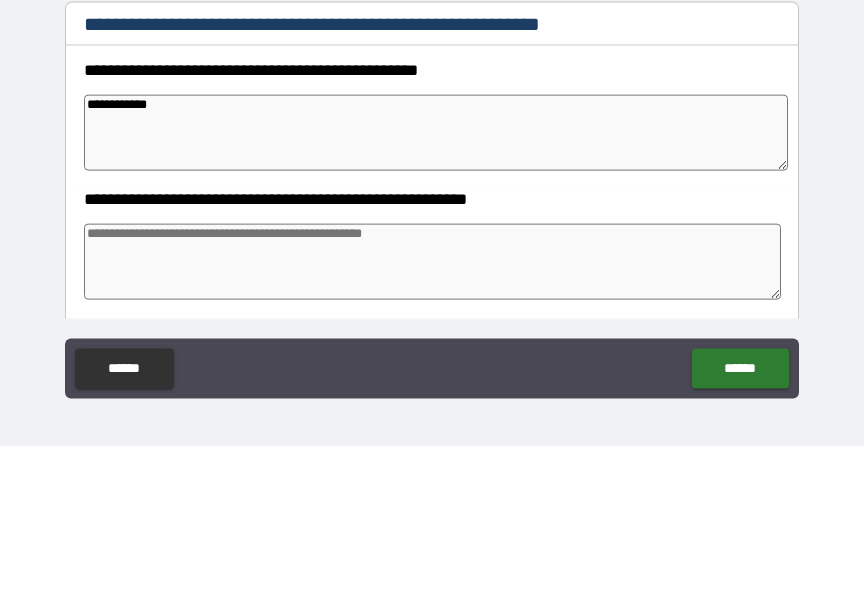 type on "*" 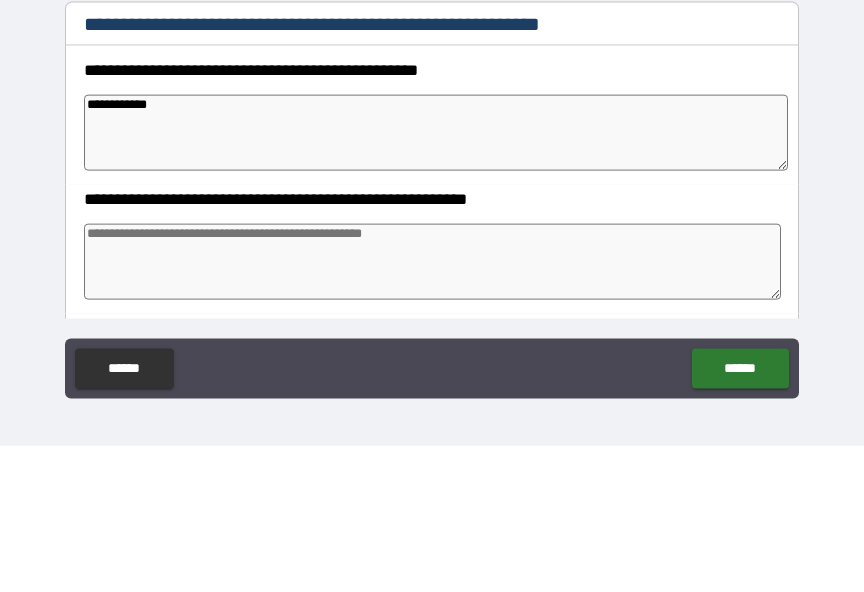 type on "*" 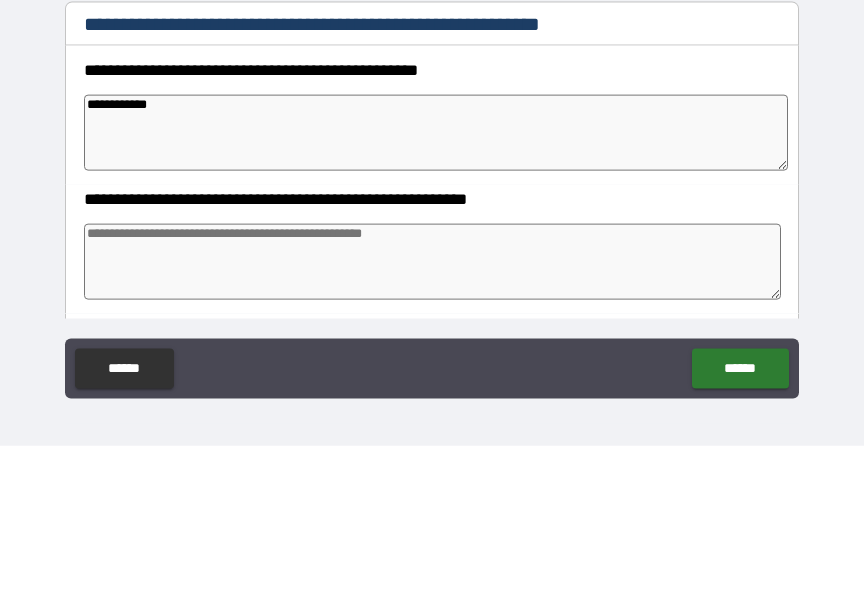 type on "*" 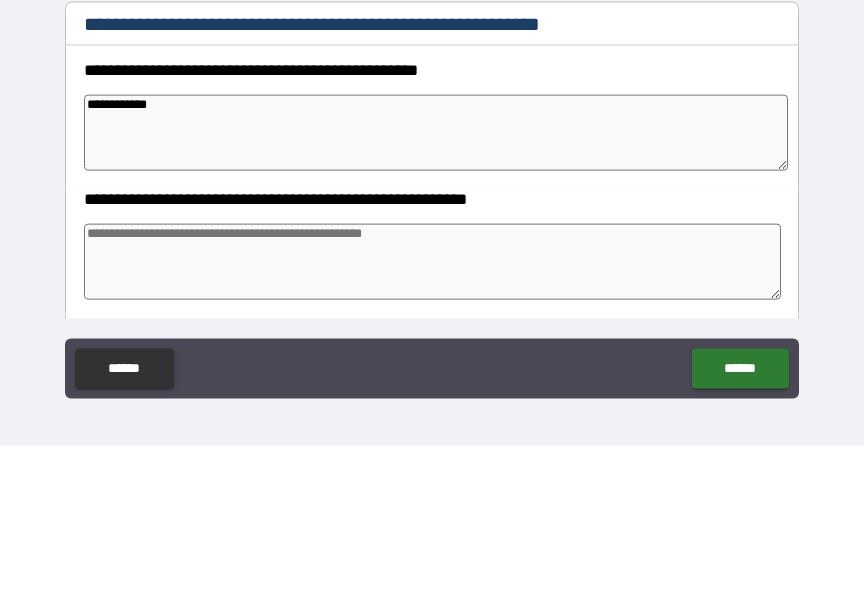 type on "**********" 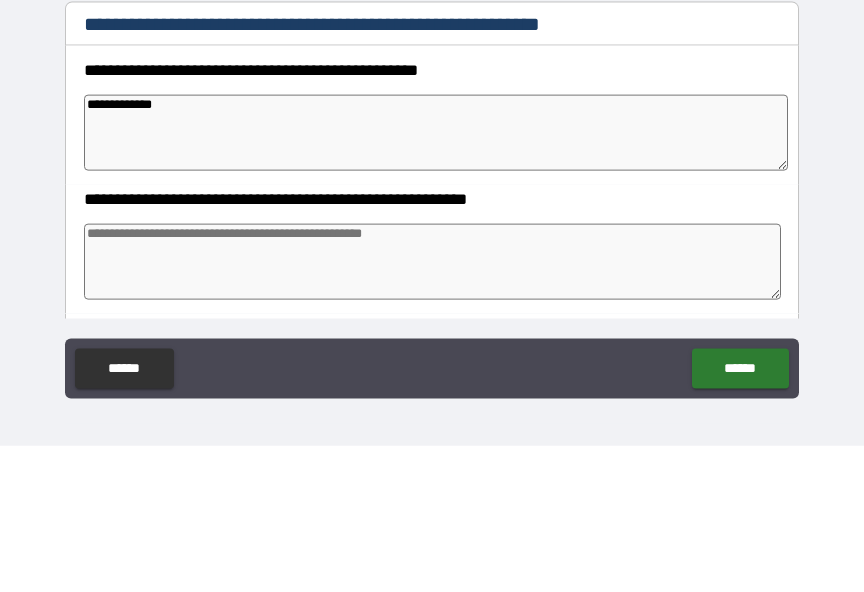type on "*" 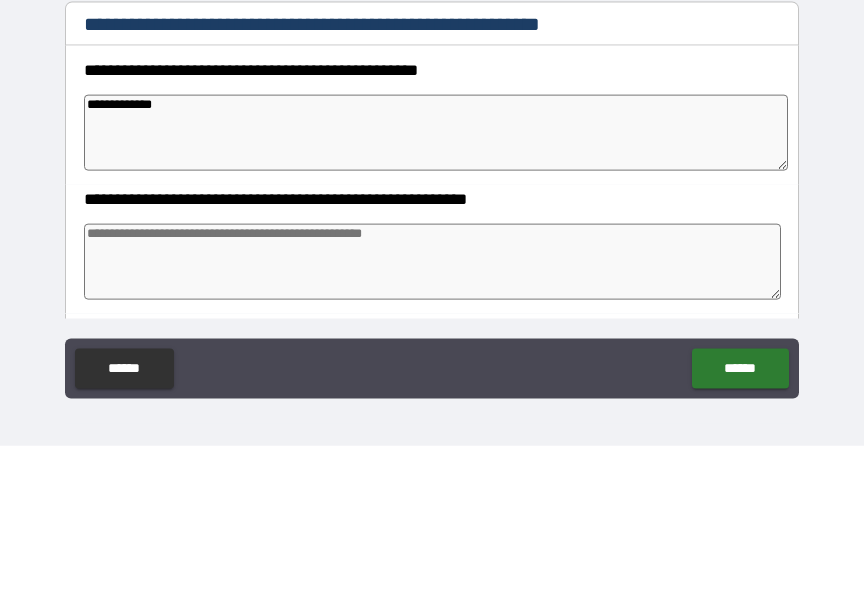 type on "*" 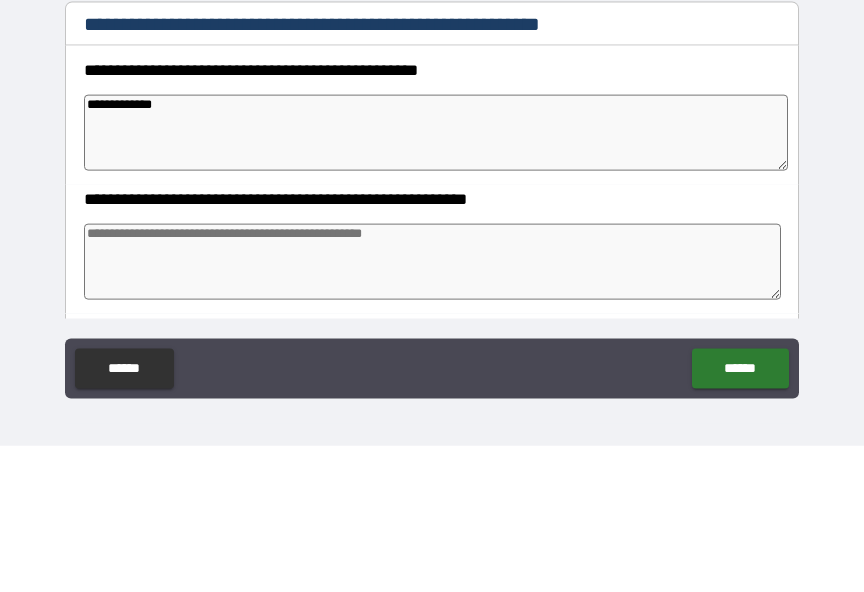 type on "*" 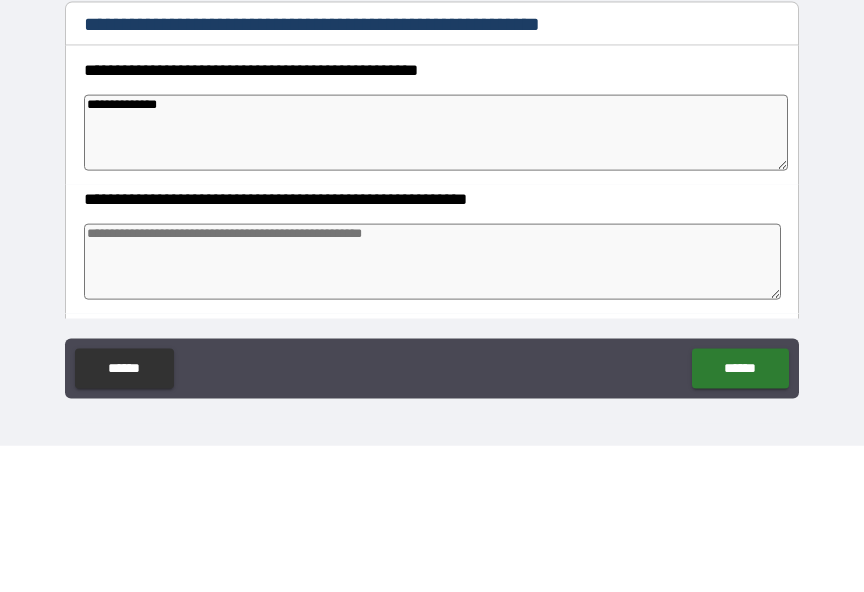 type on "*" 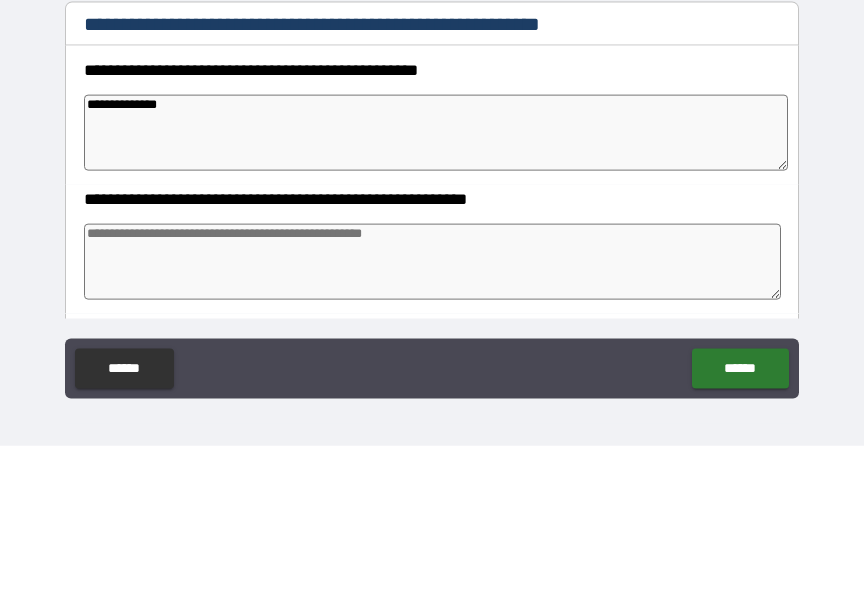 type on "*" 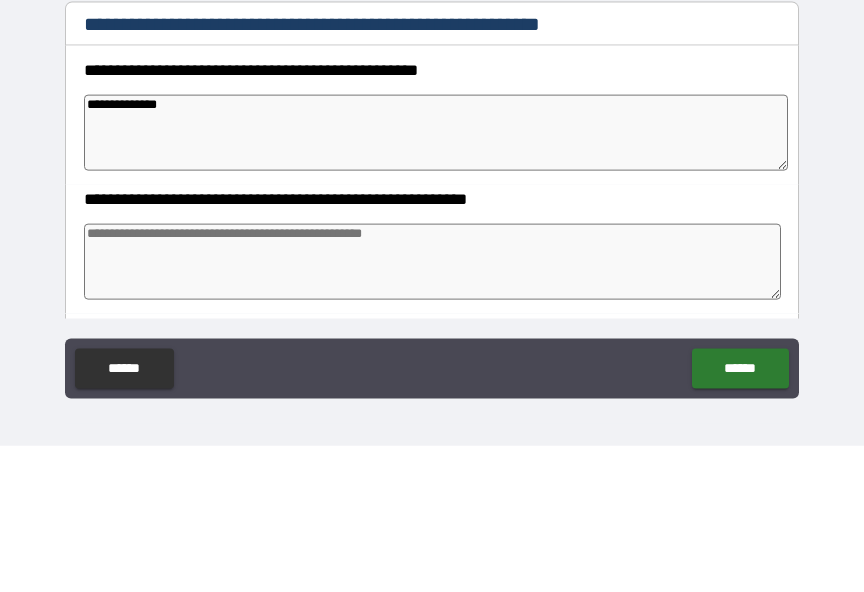 type on "*" 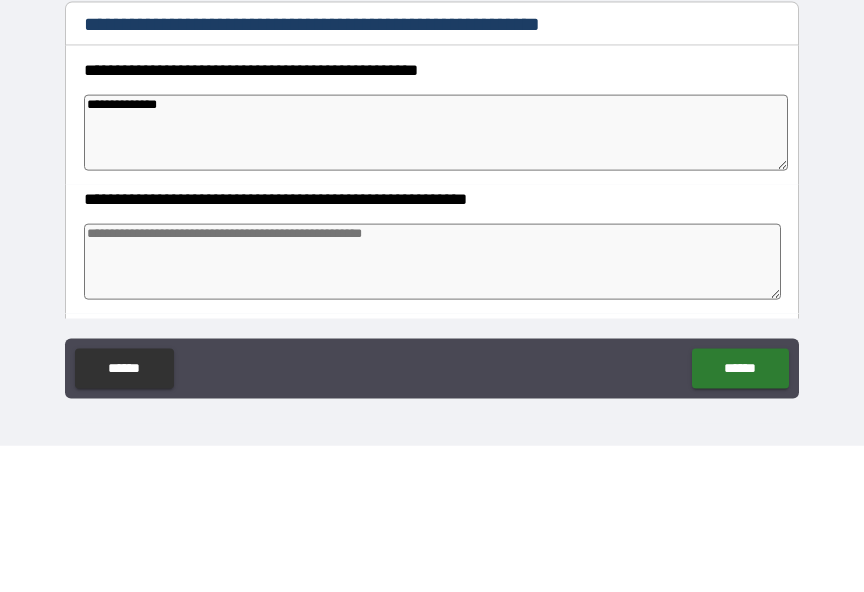 type on "**********" 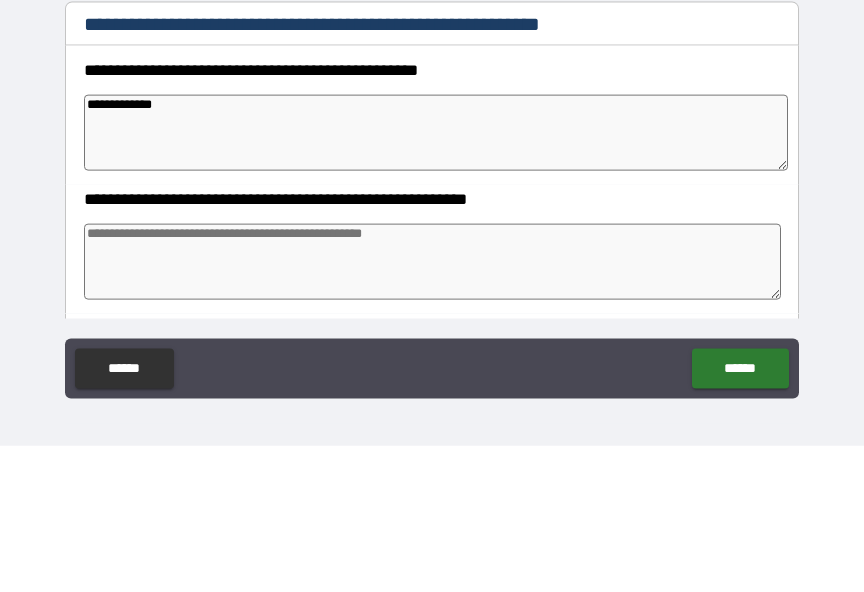type on "*" 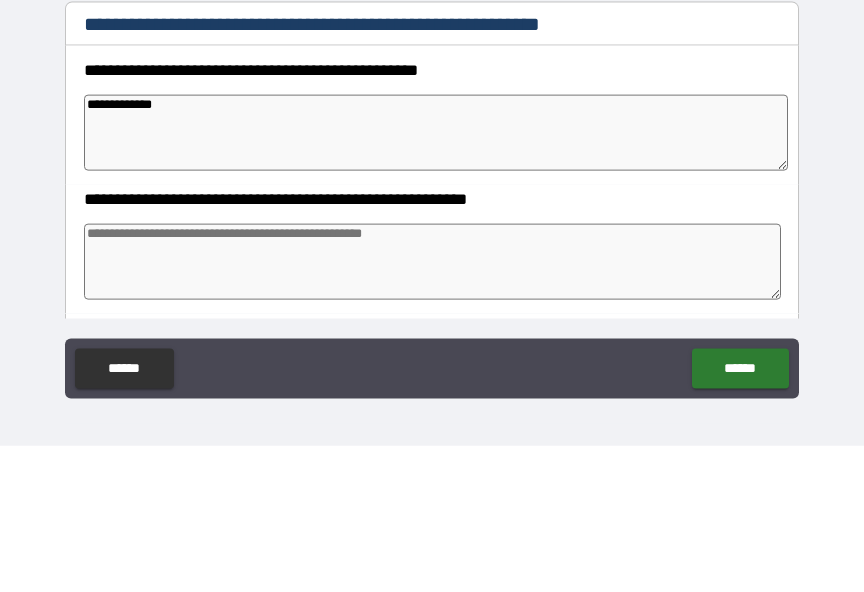 type on "*" 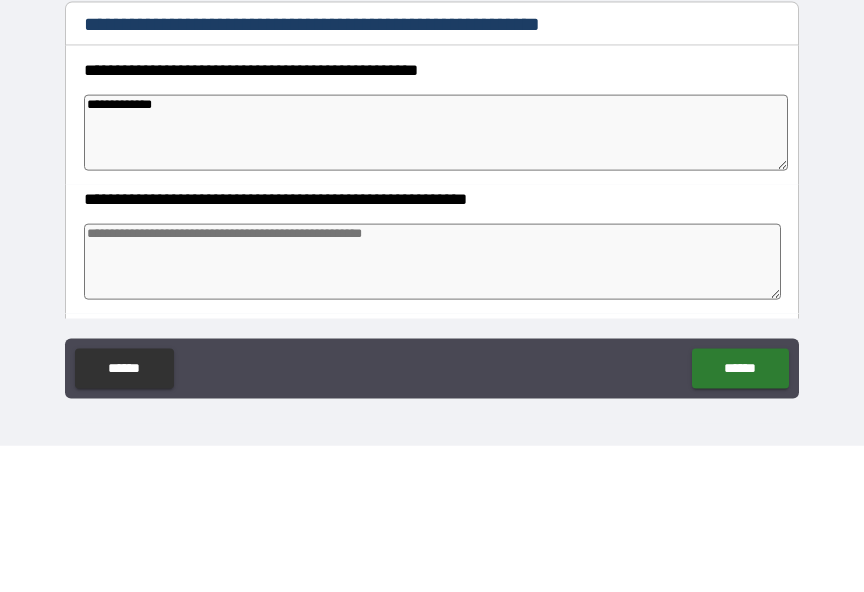 type on "*" 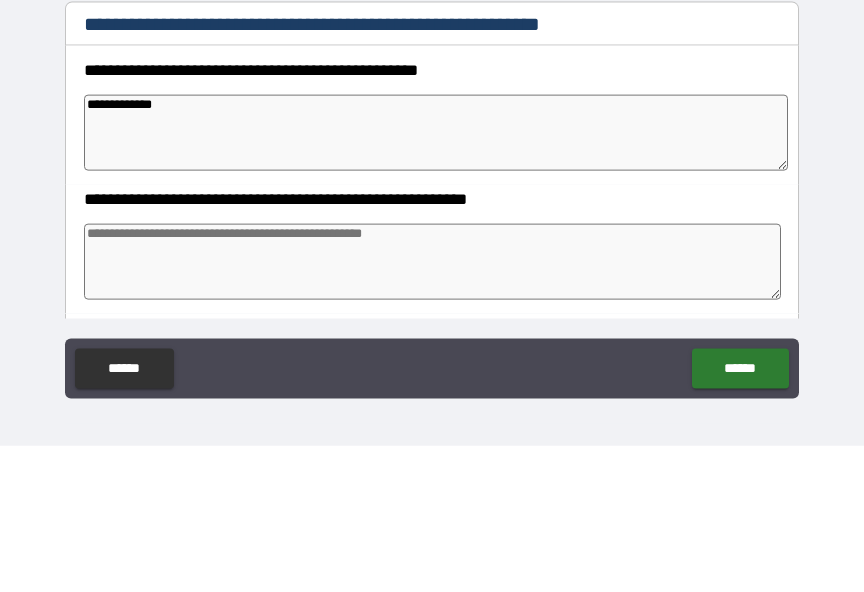 type on "**********" 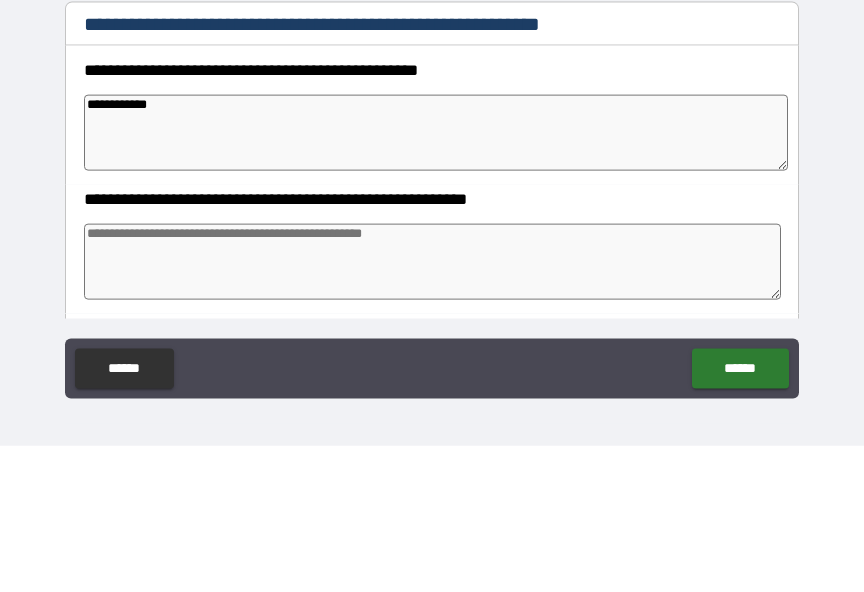 type on "*" 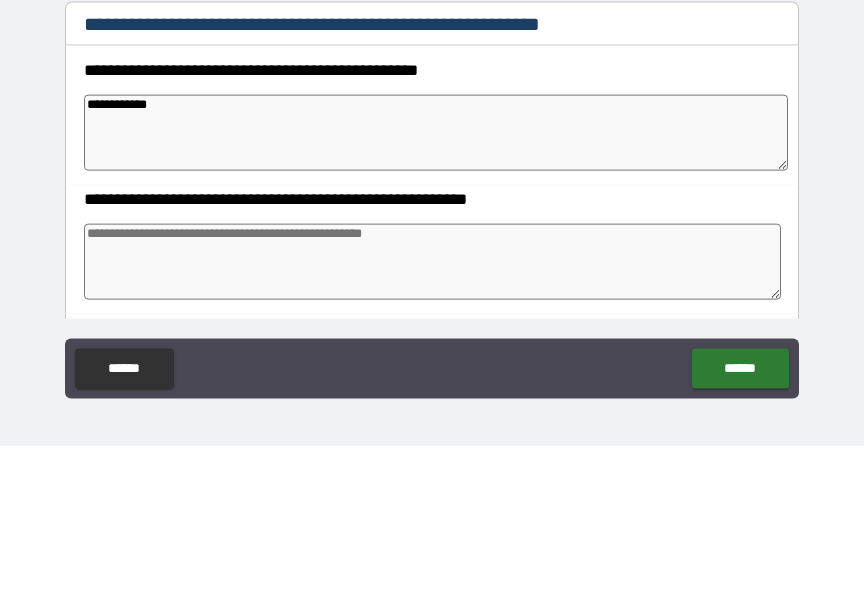 type on "*" 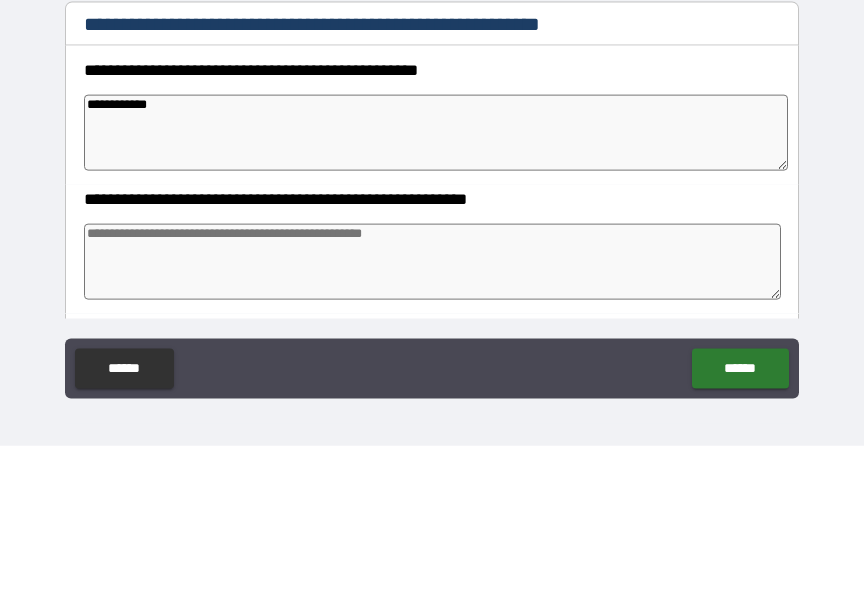type on "*" 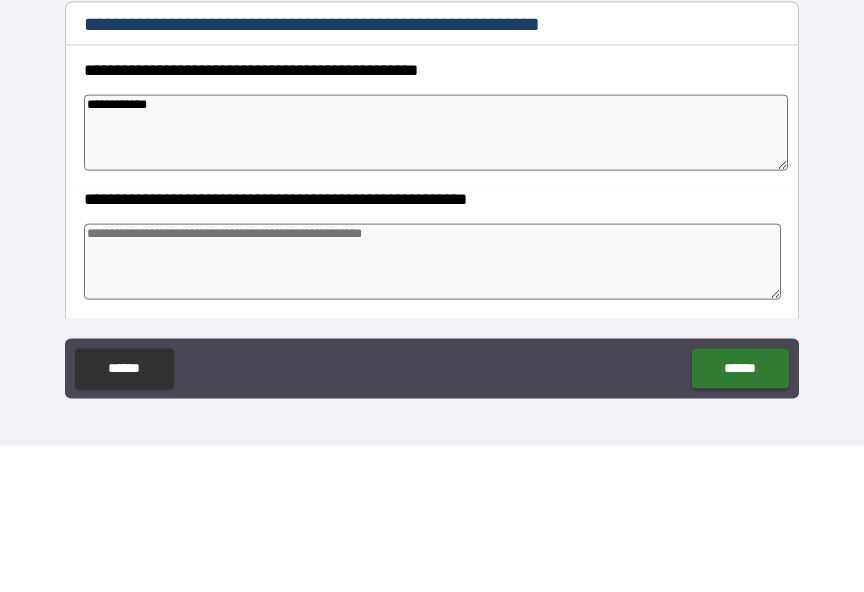 type on "**********" 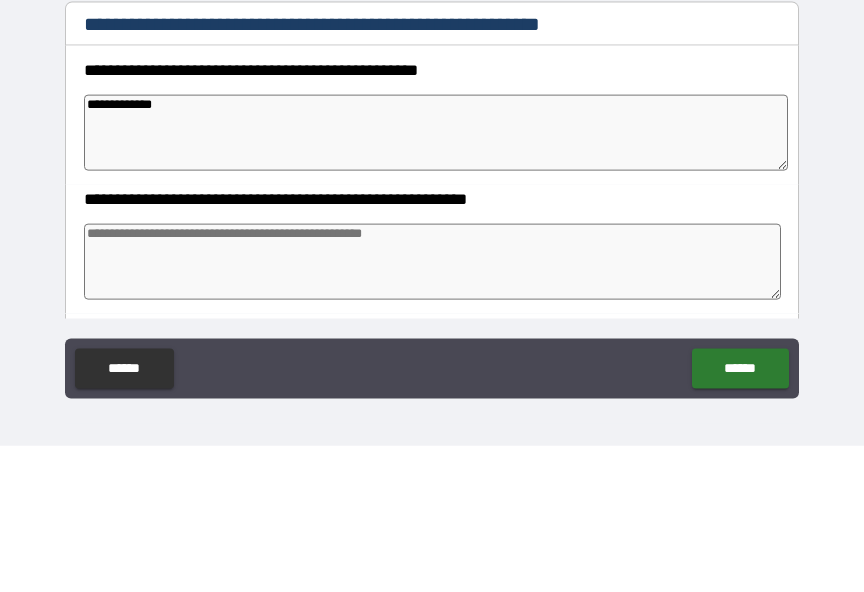 type on "*" 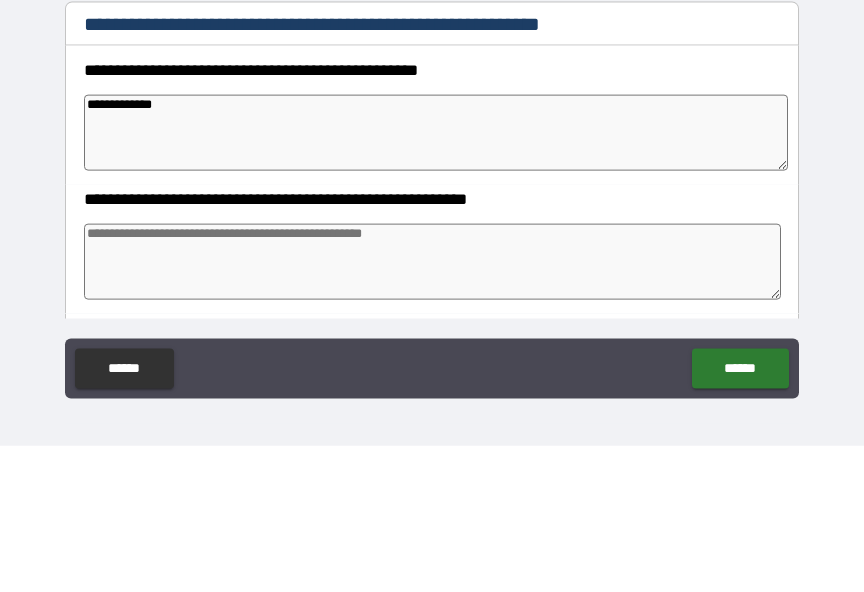 type on "*" 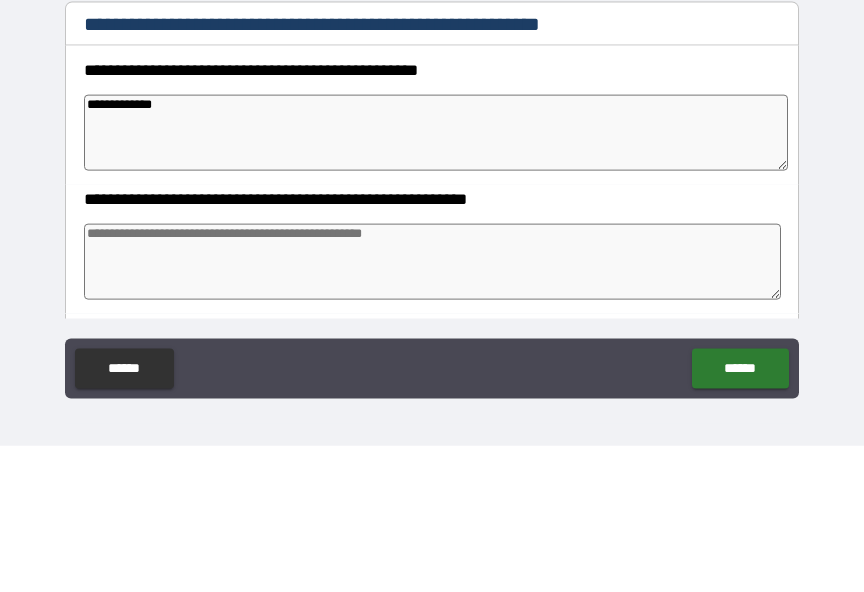 type on "*" 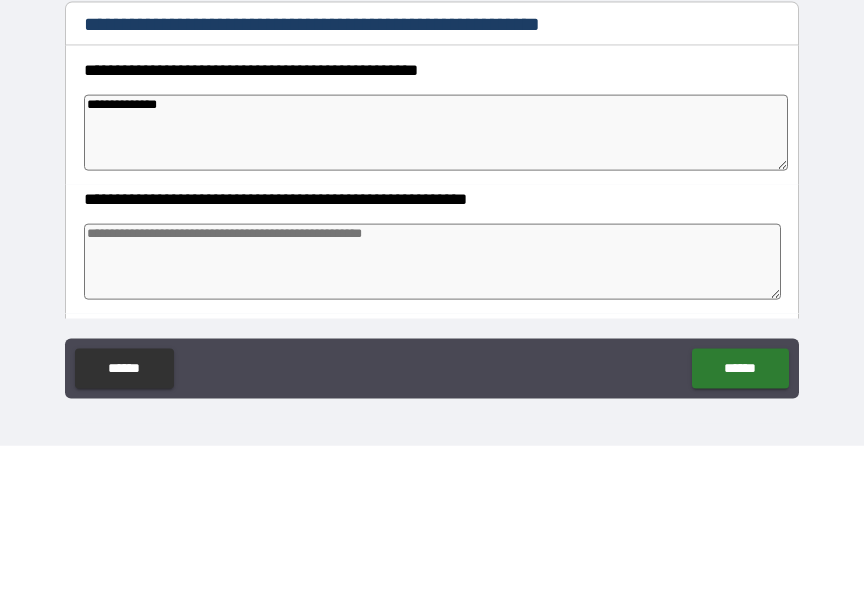 type on "*" 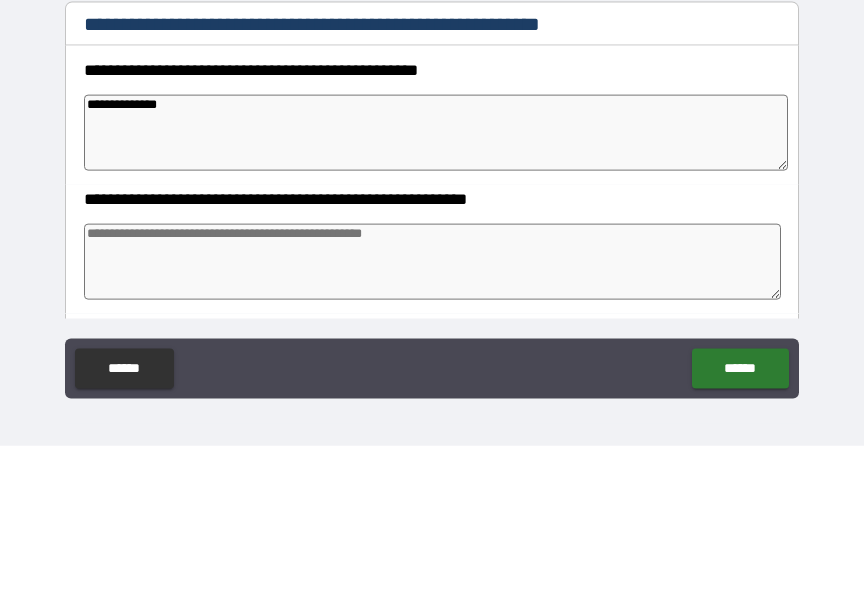 type on "*" 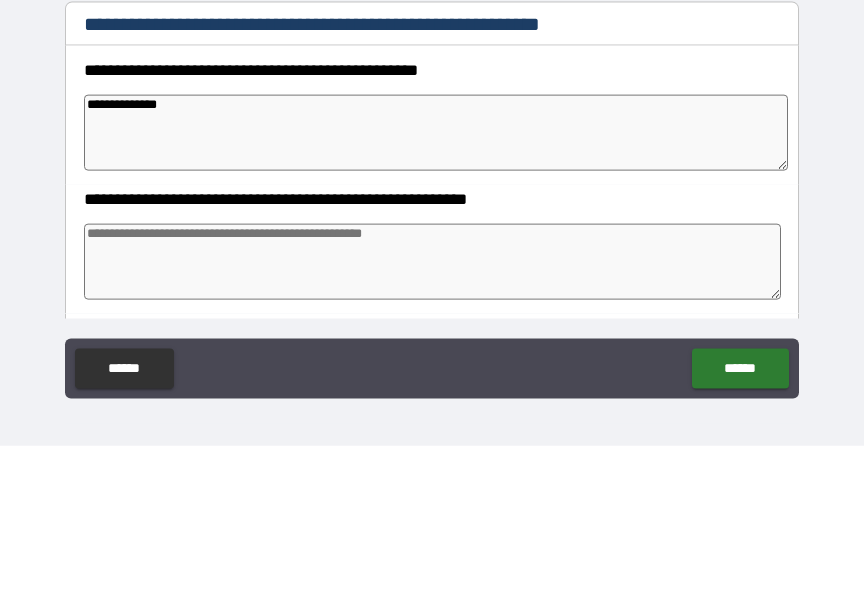 type on "*" 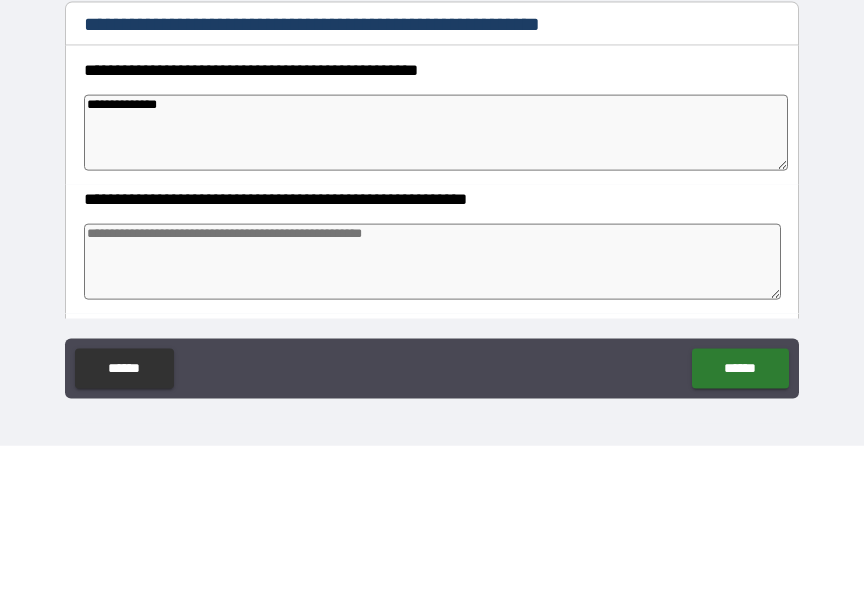 type on "**********" 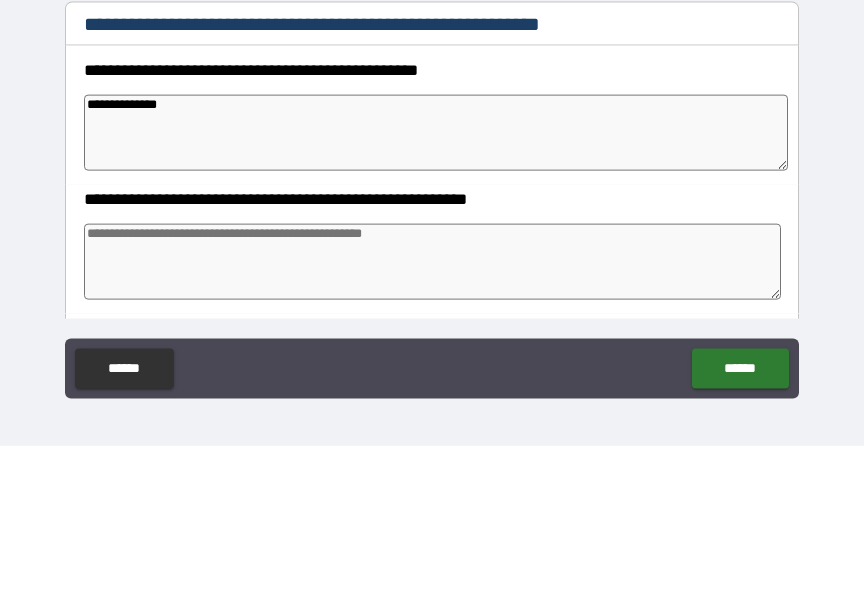 type on "*" 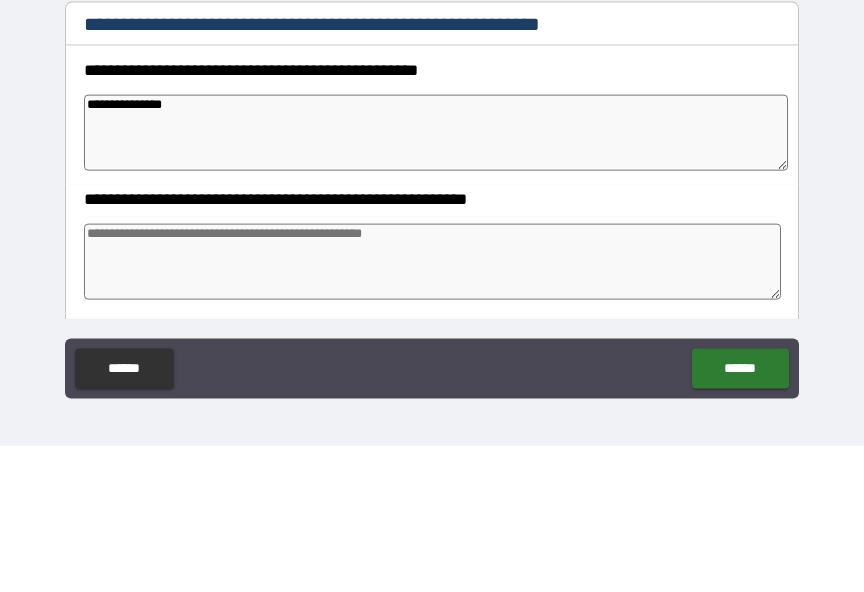 type on "**********" 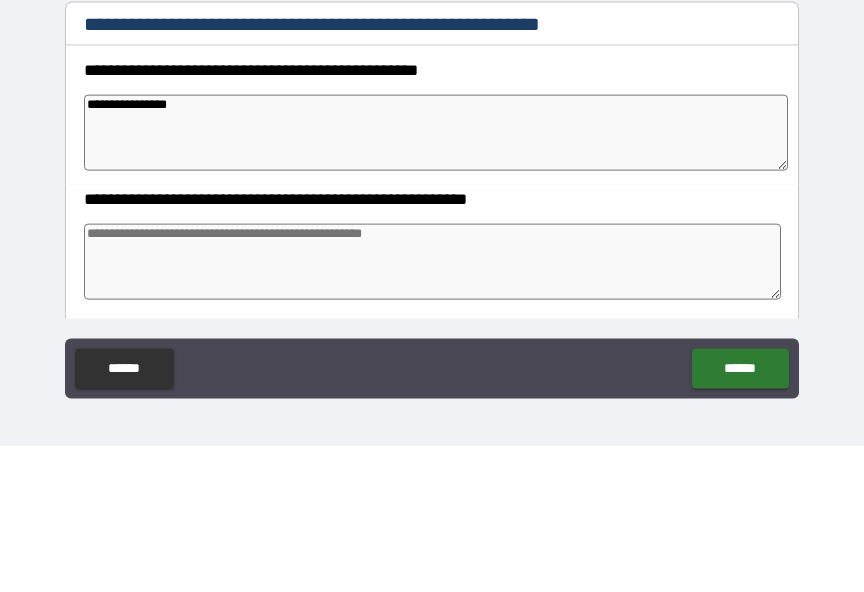 type on "*" 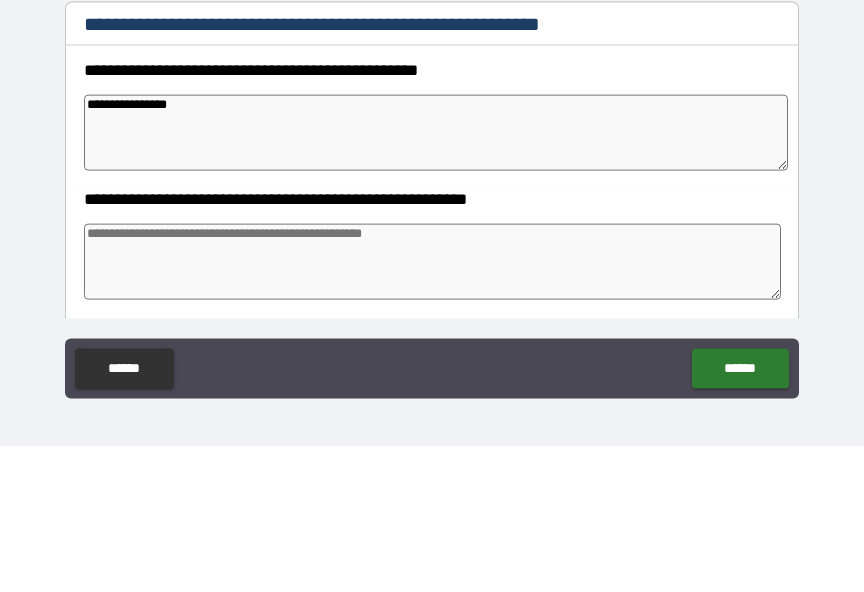 type on "*" 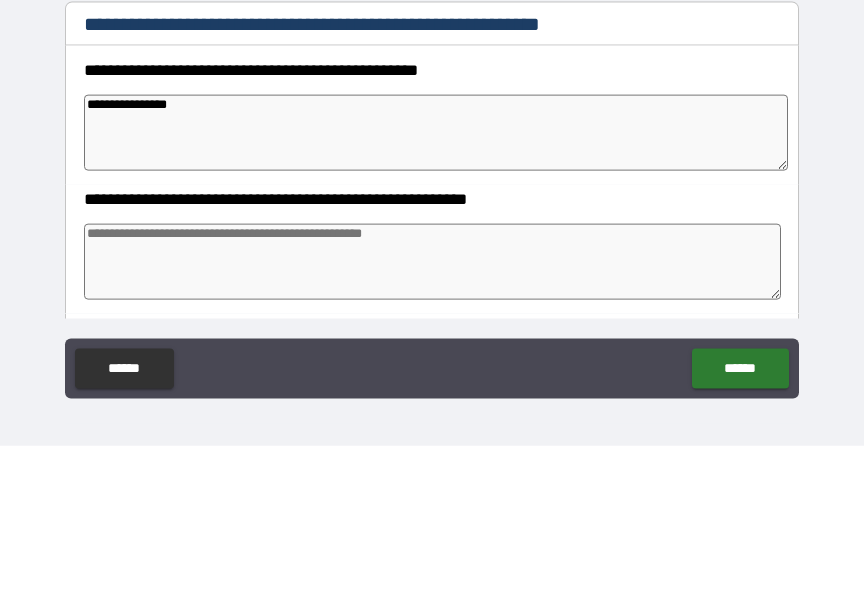 type on "*" 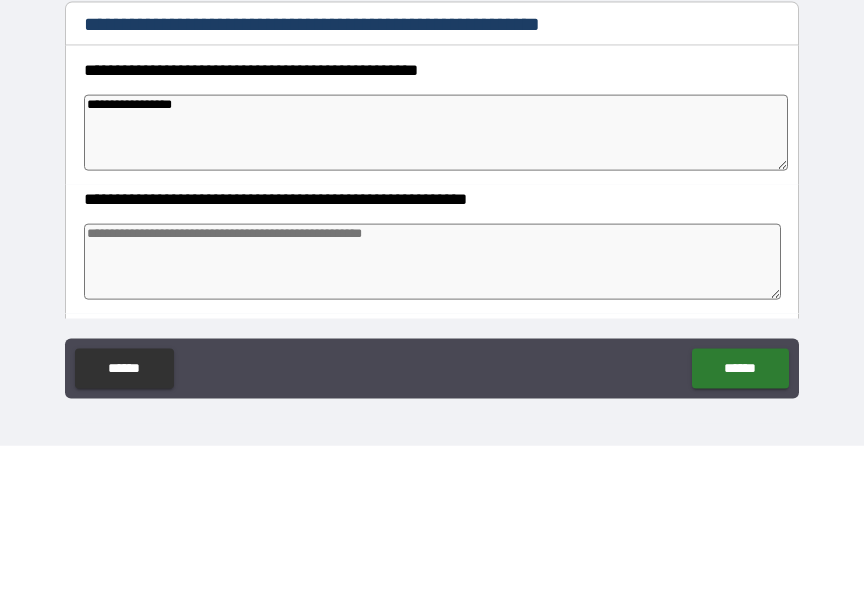 type on "*" 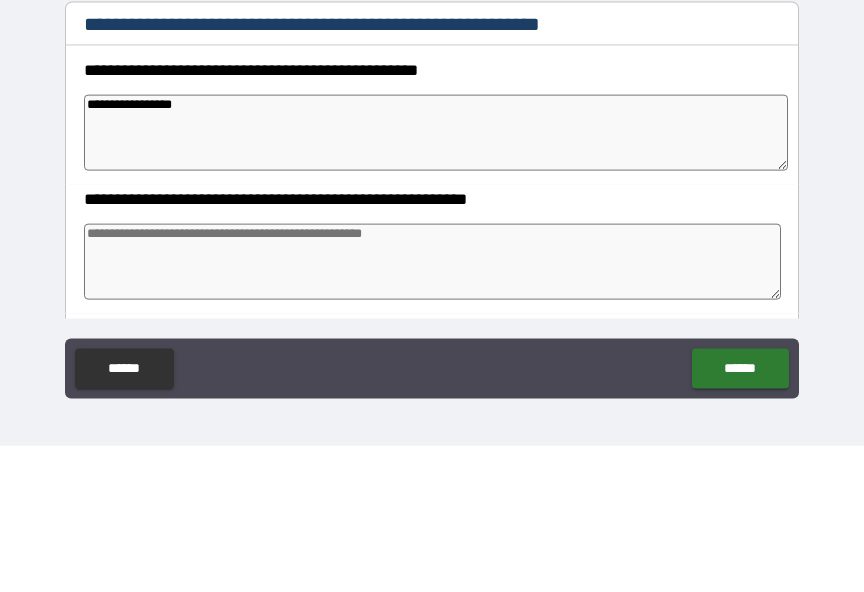 type on "**********" 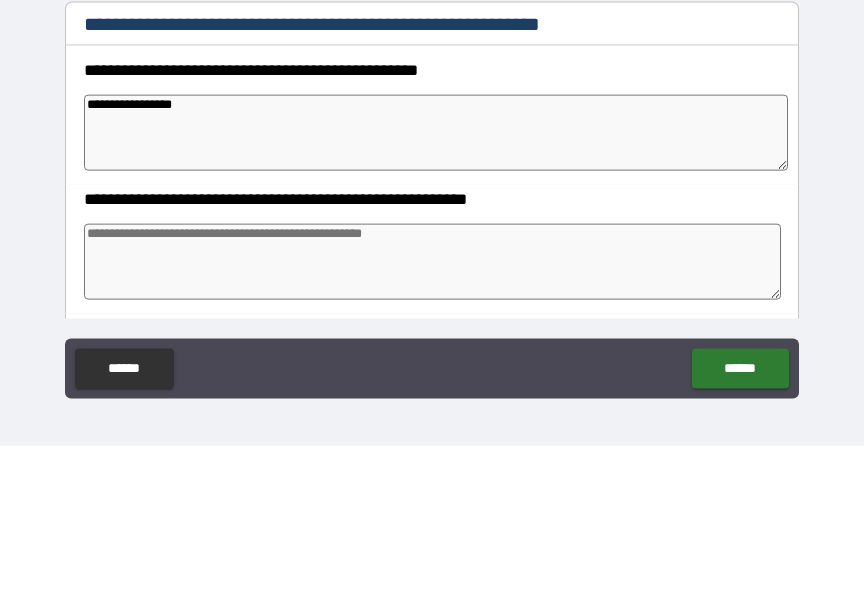 type on "*" 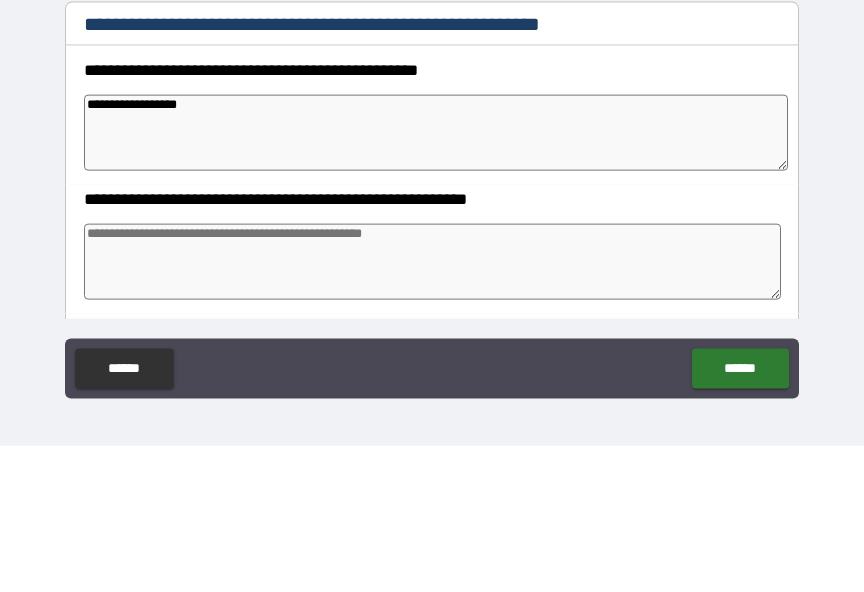 type on "*" 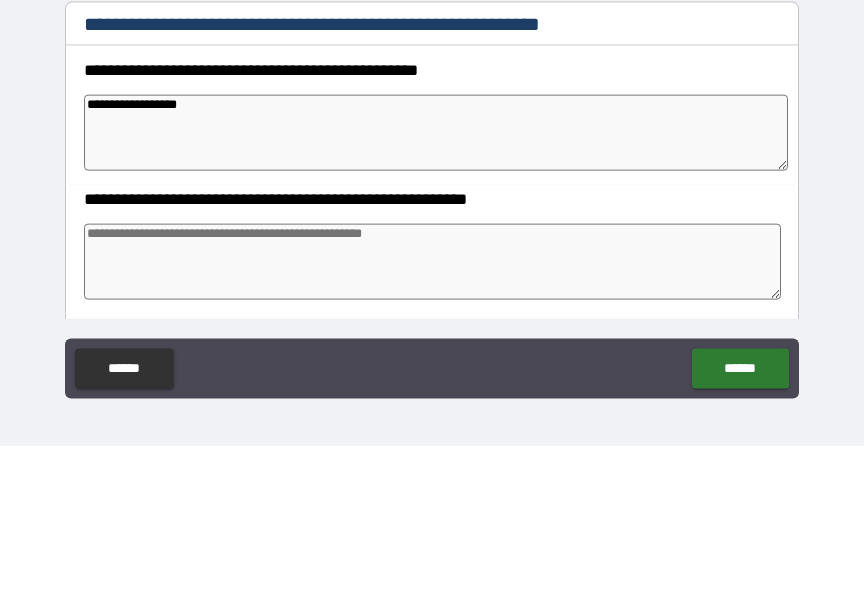 type on "**********" 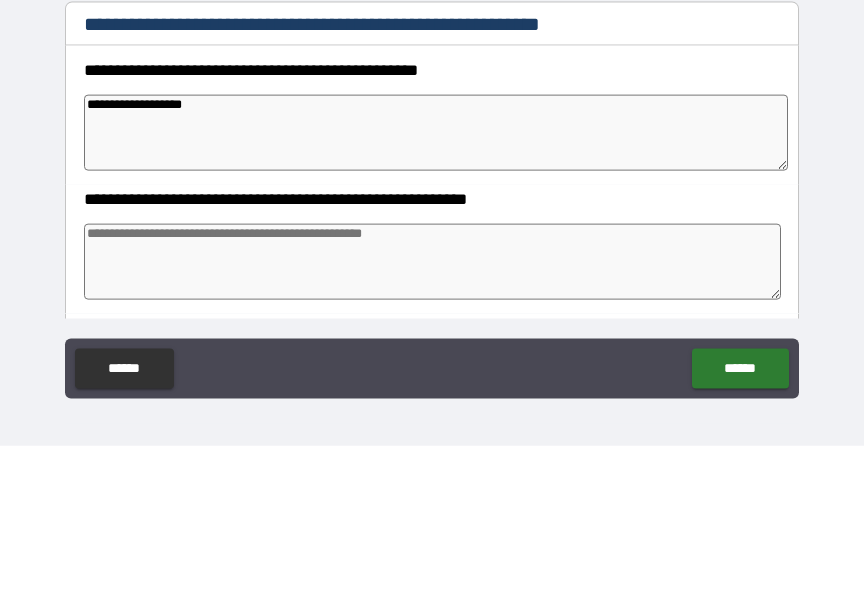 type on "*" 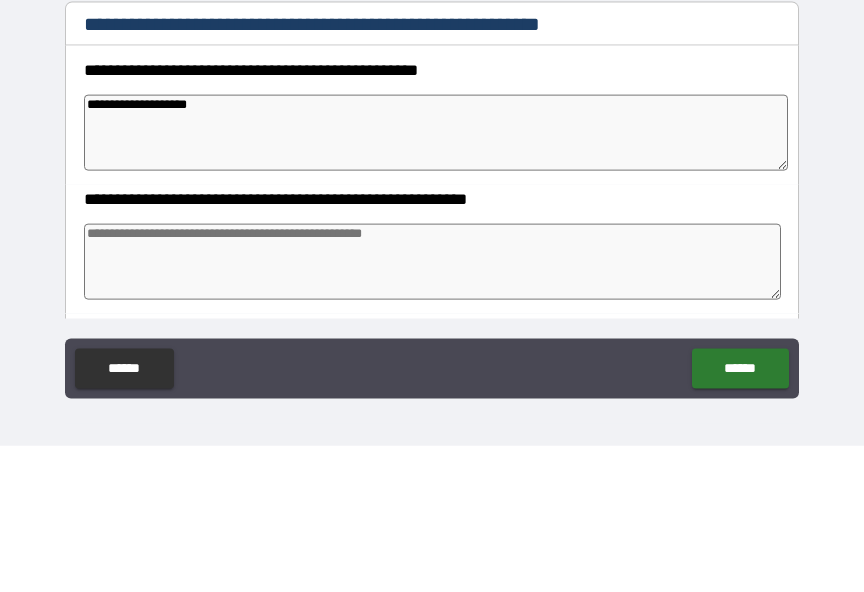 type on "*" 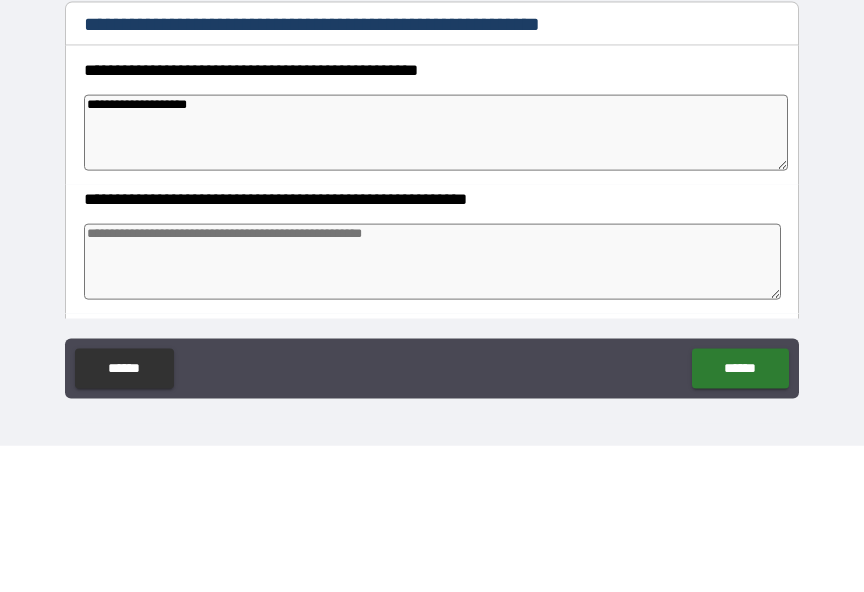 type on "*" 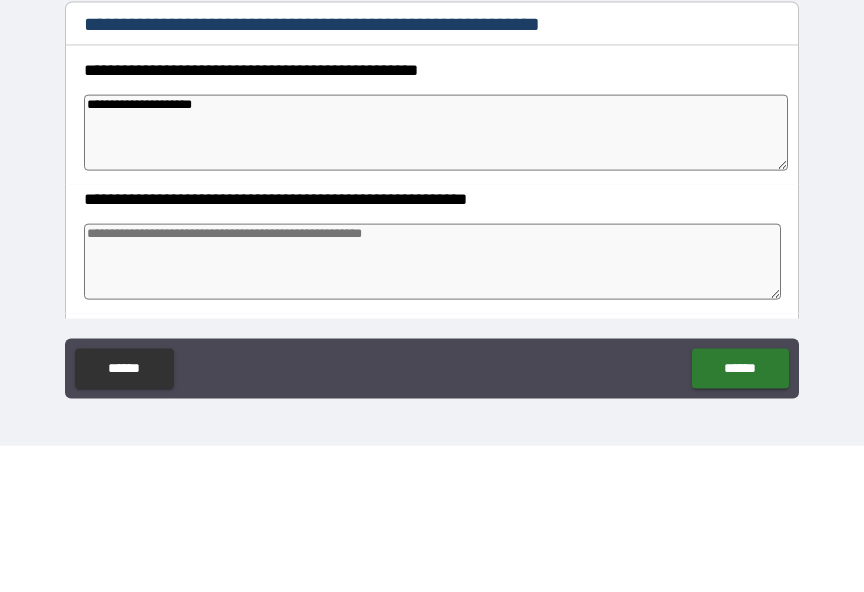 type on "*" 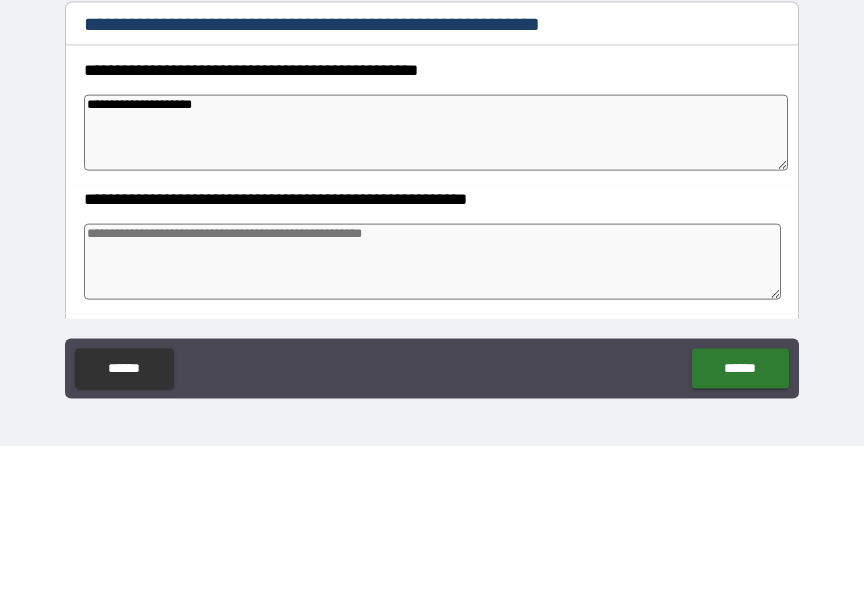 type on "*" 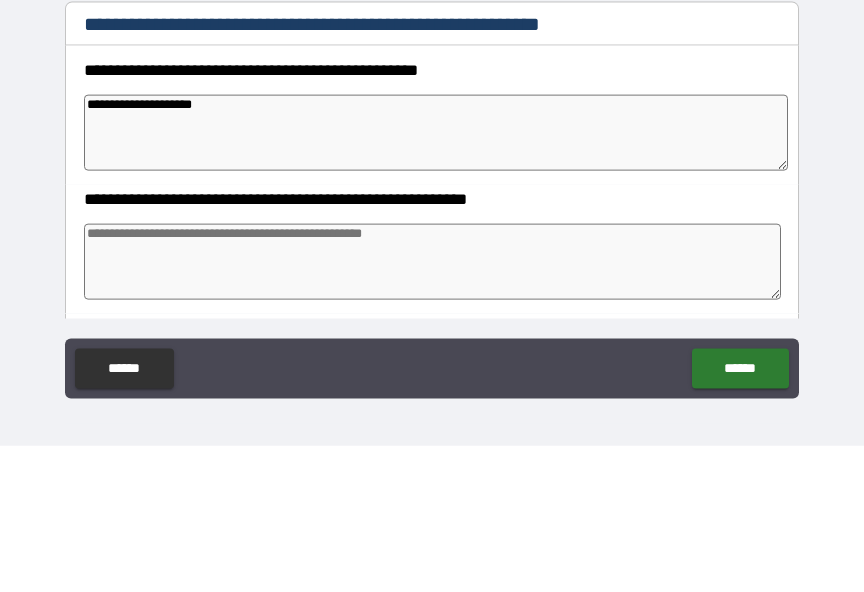 type on "*" 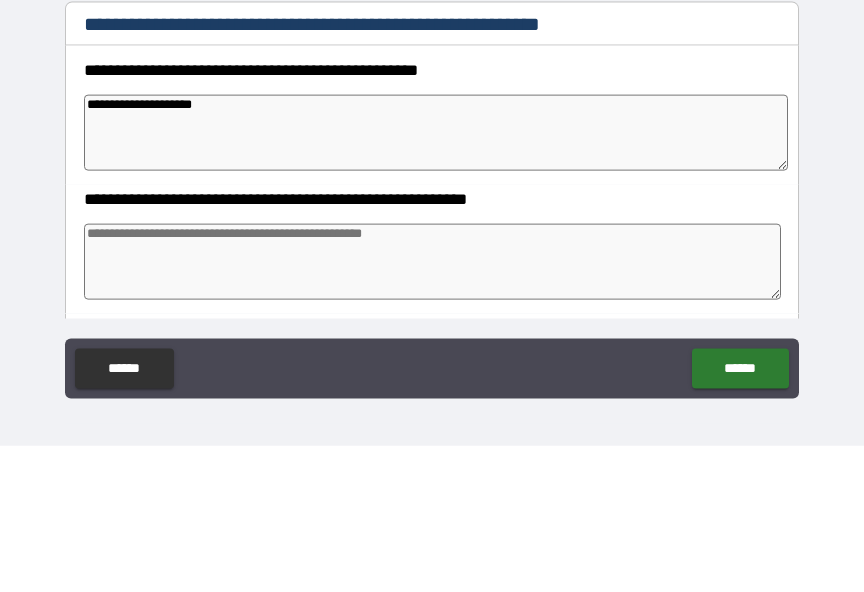 type on "**********" 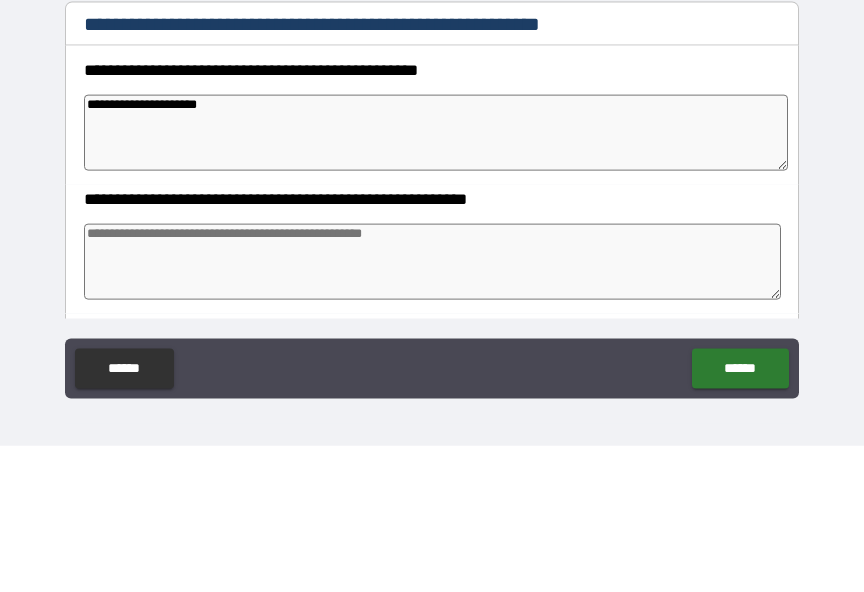 type on "*" 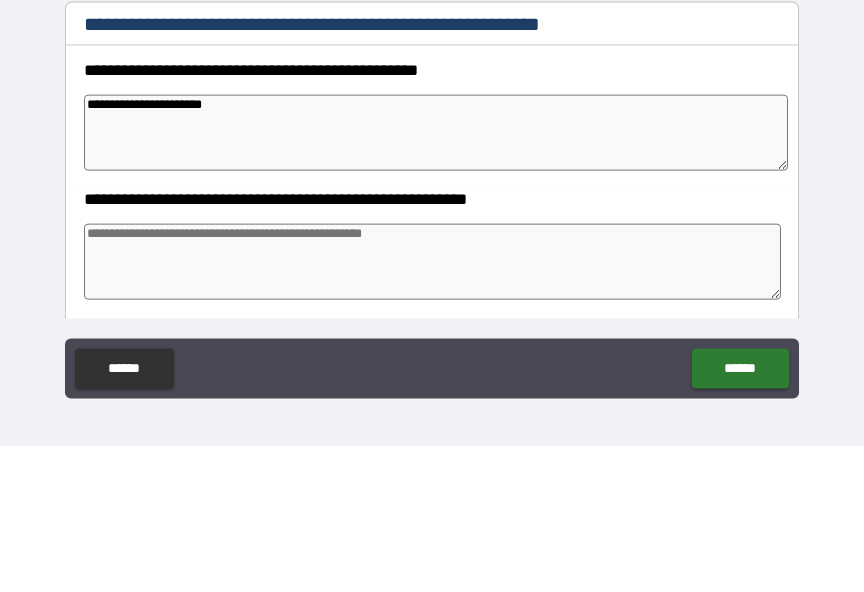 type on "*" 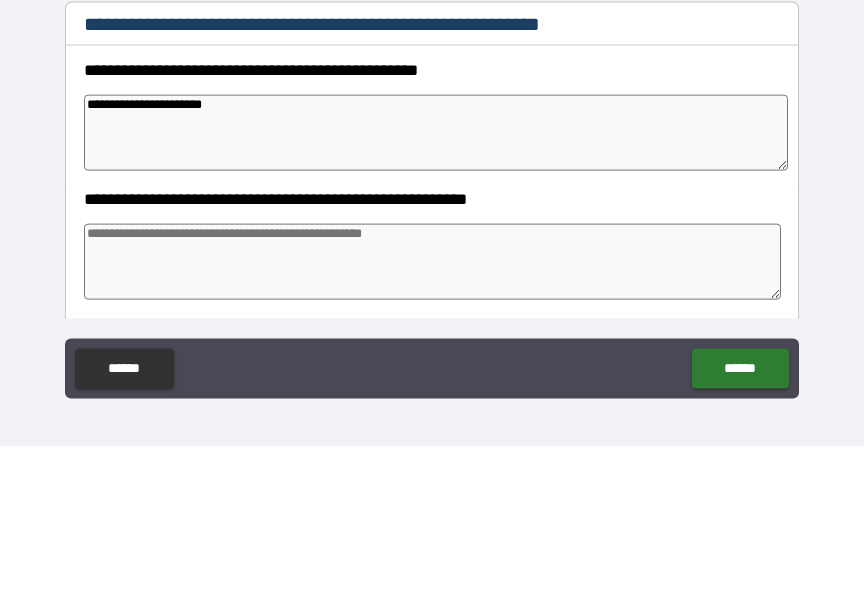 type on "*" 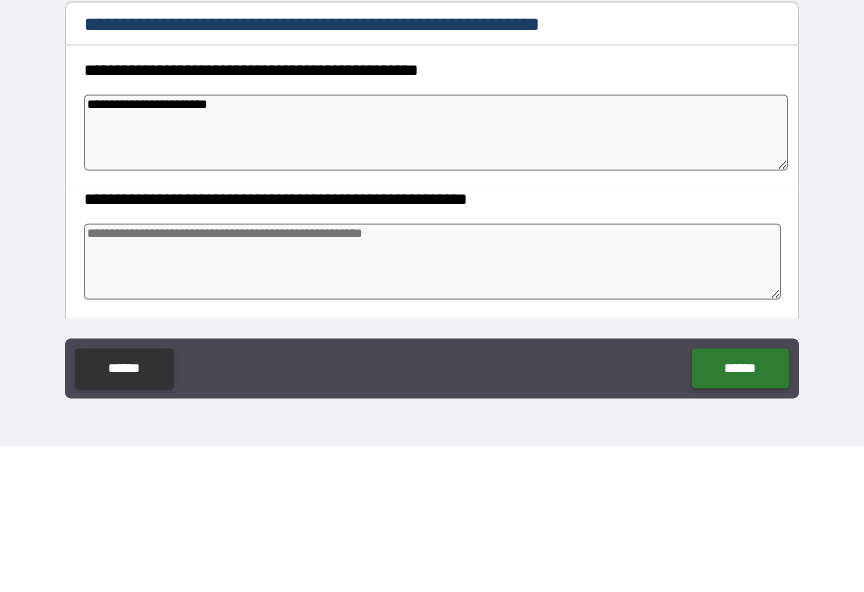 type on "*" 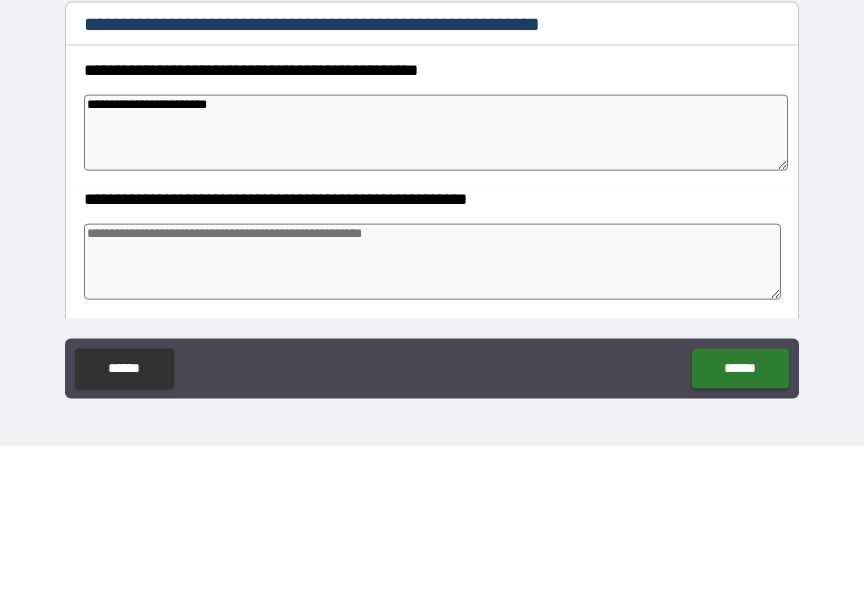 type on "*" 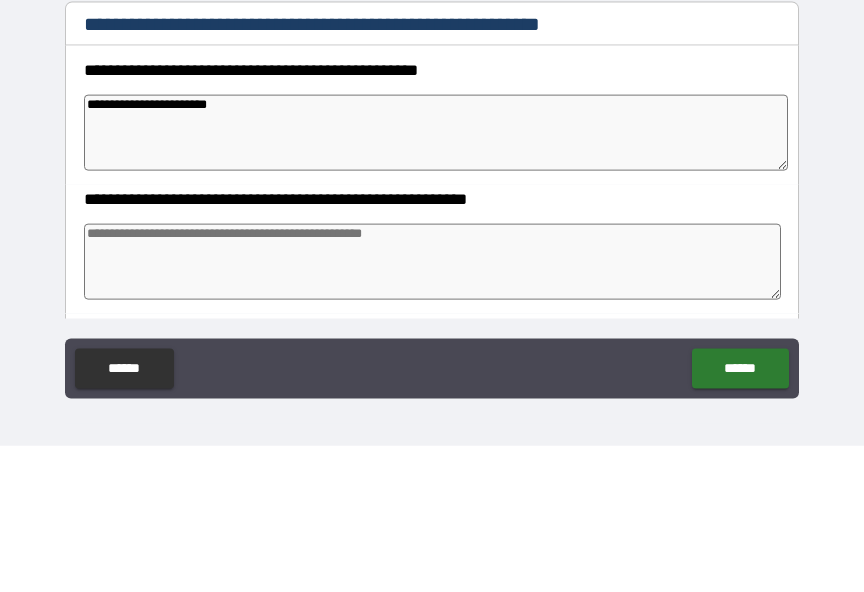 type on "*" 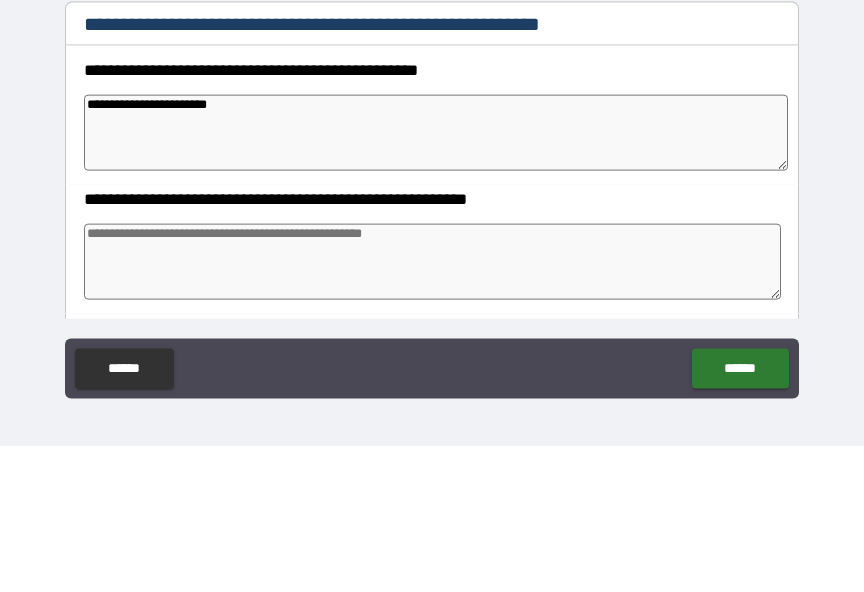 type on "**********" 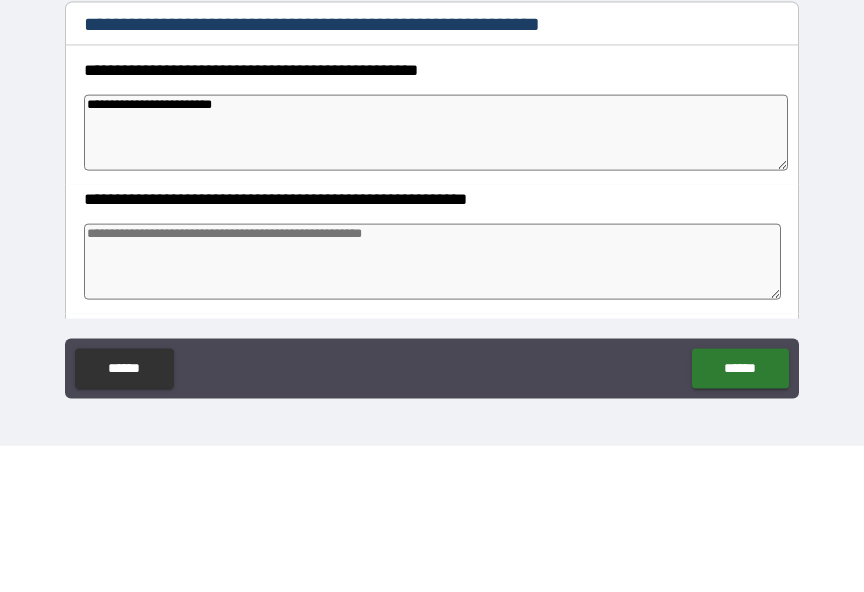 type on "*" 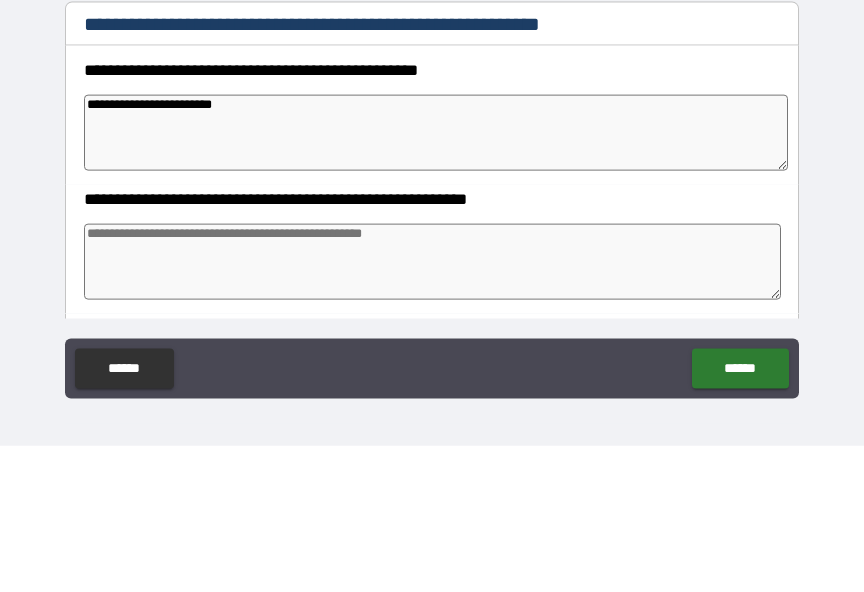 type on "*" 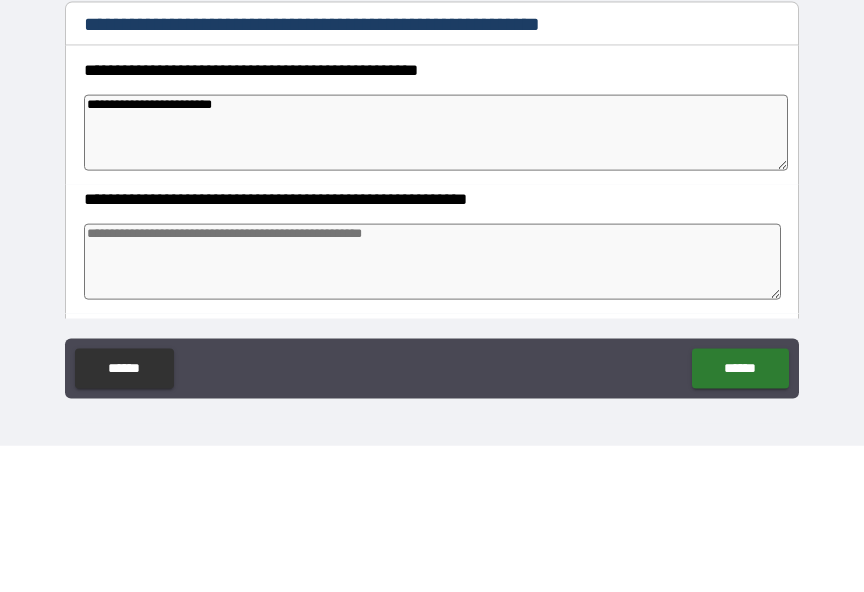 type on "*" 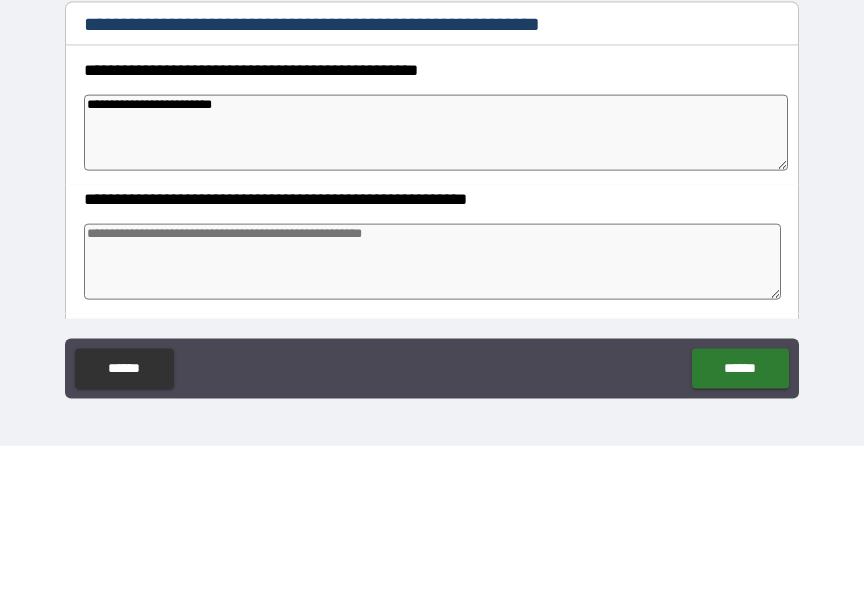 type on "**********" 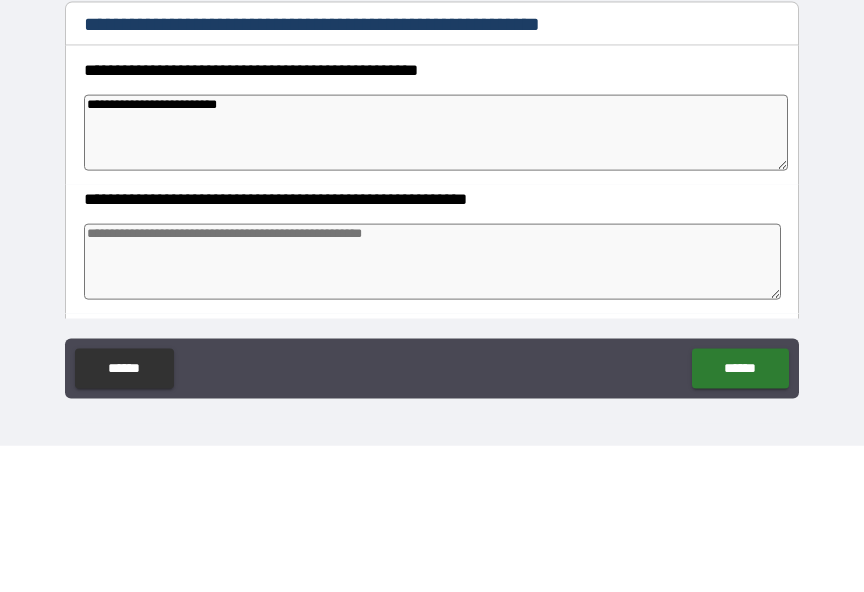 type on "*" 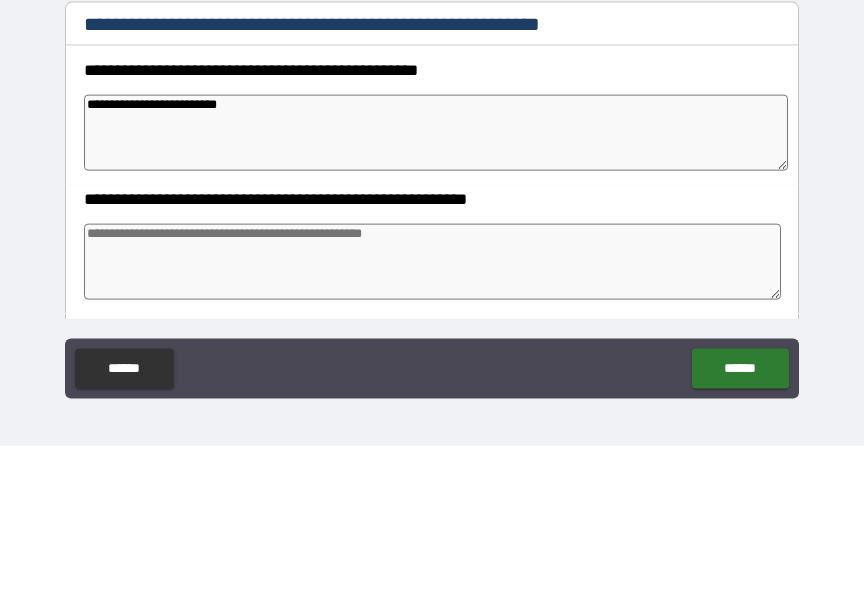 type on "*" 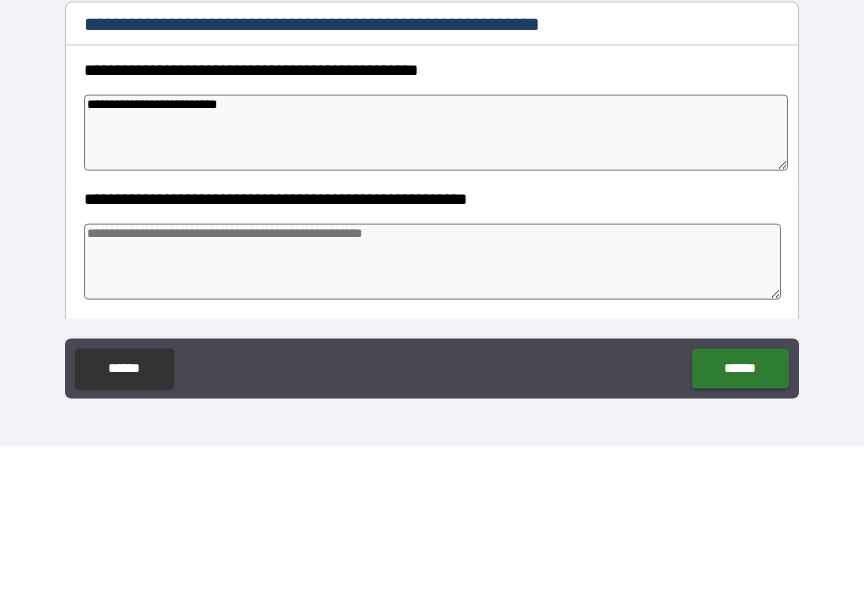 type on "*" 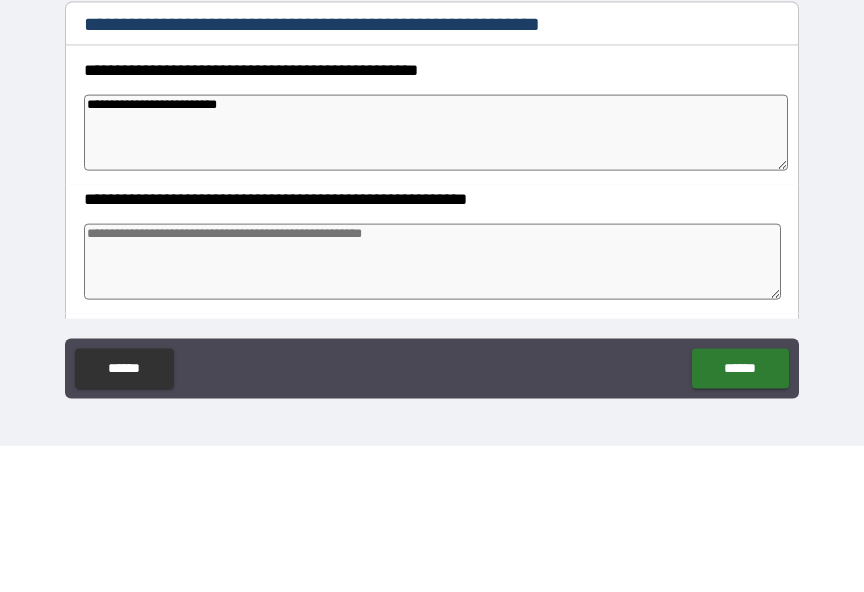 type on "**********" 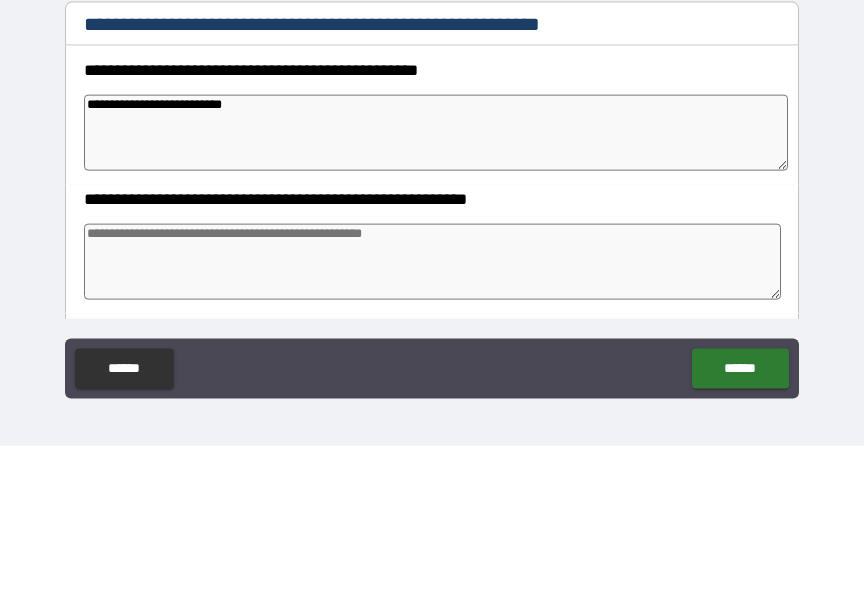 type on "*" 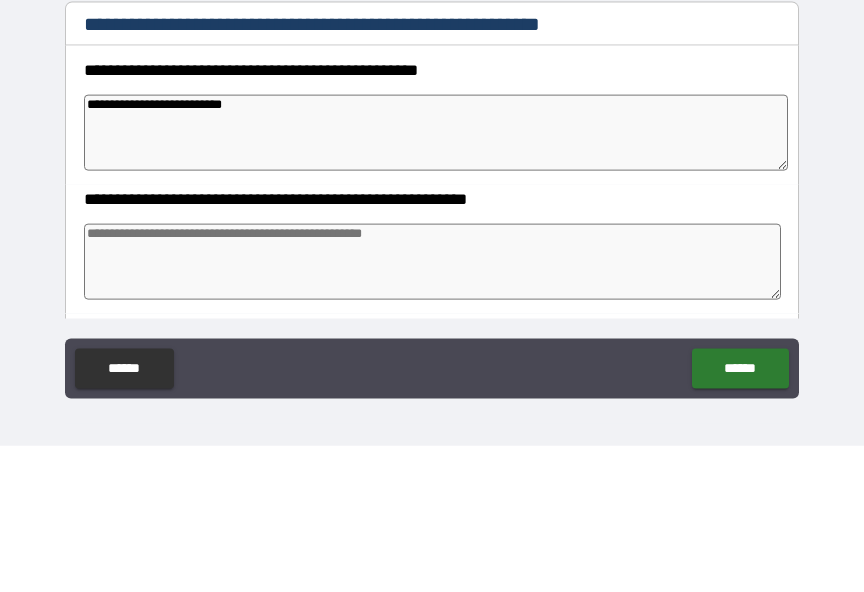 type on "**********" 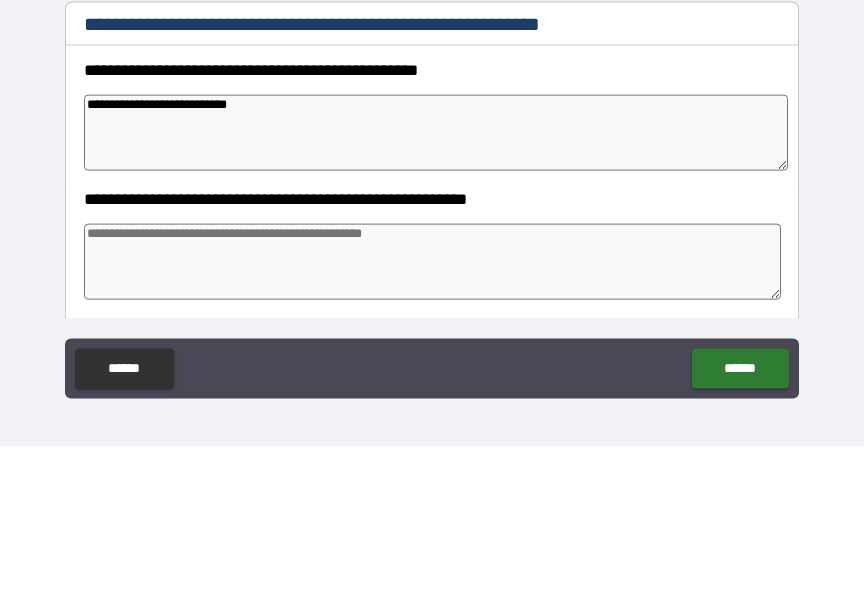 type on "*" 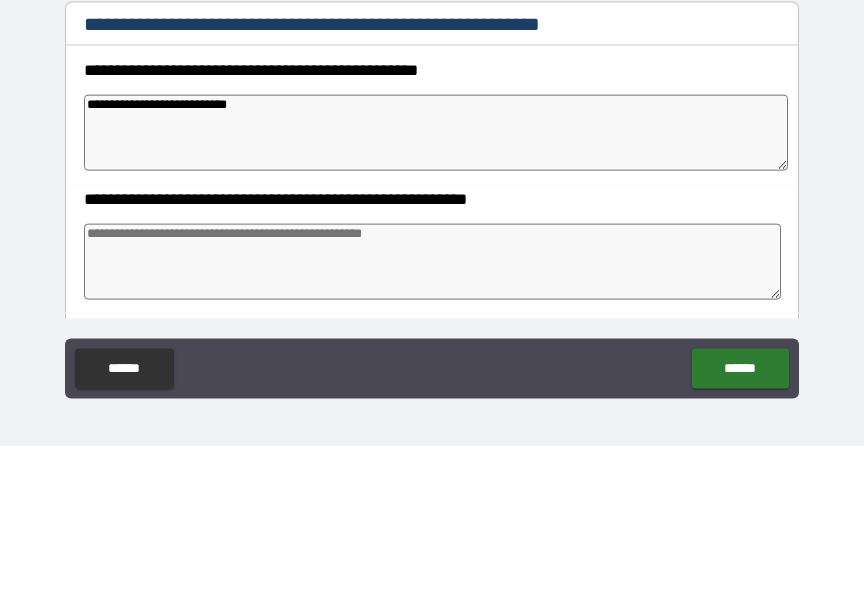 type on "**********" 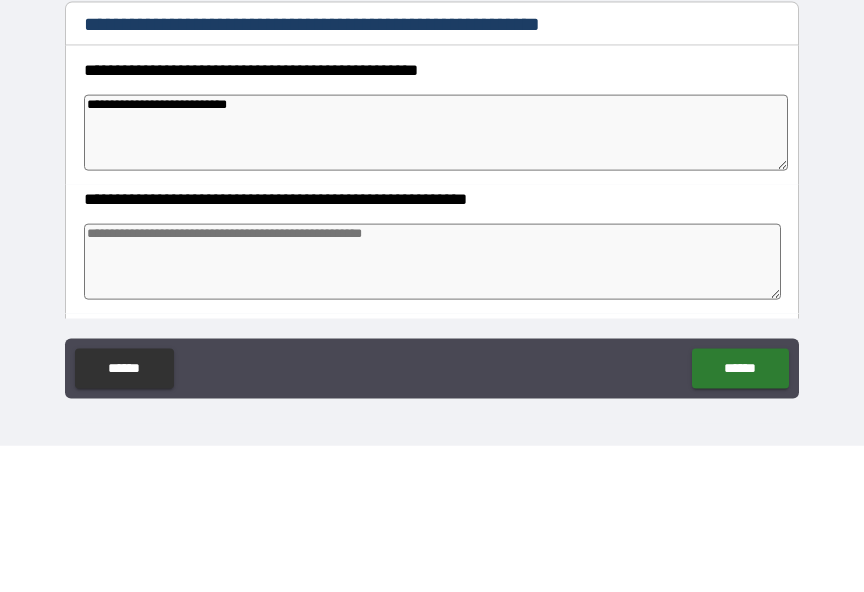 type on "*" 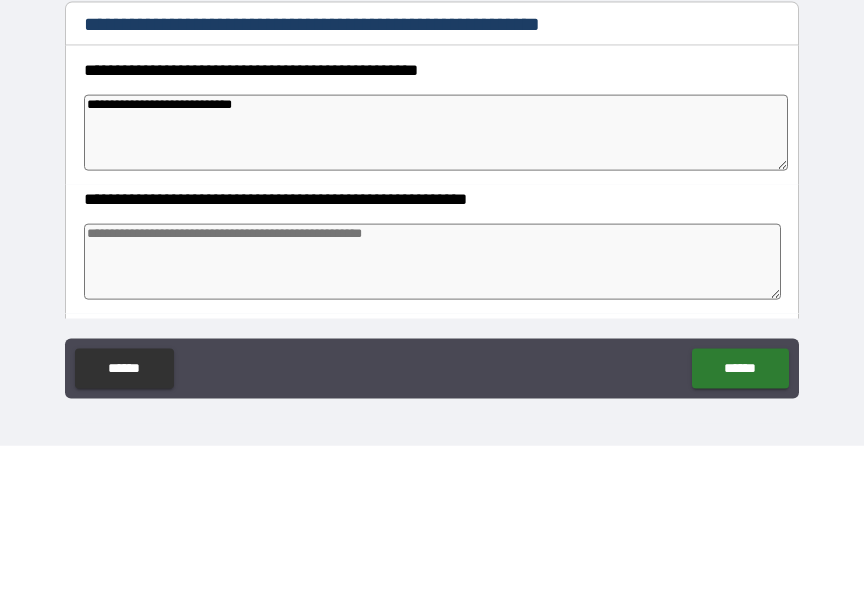type on "*" 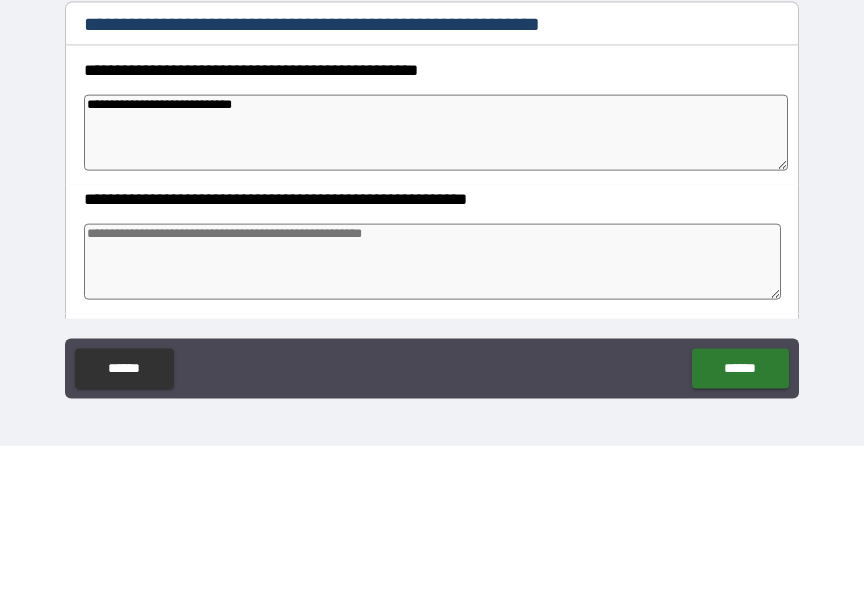 type on "**********" 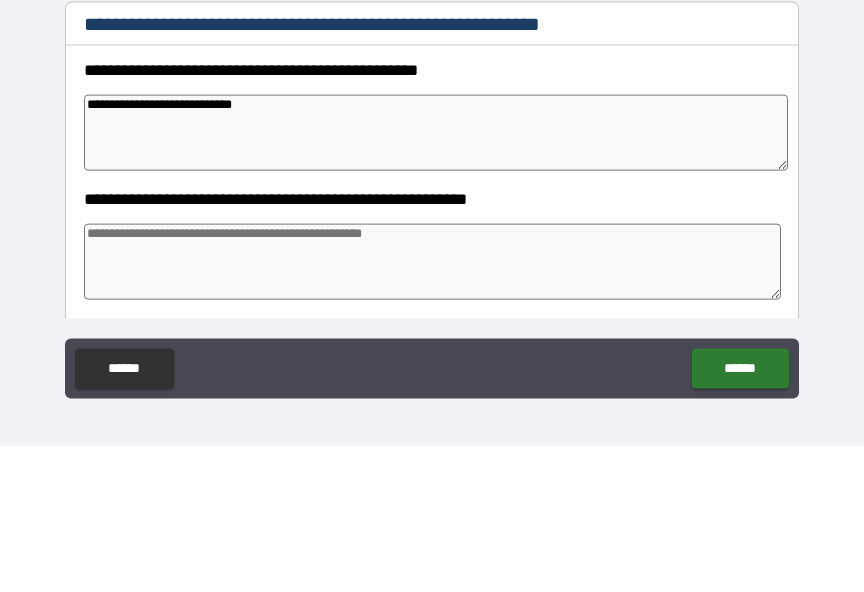 type on "*" 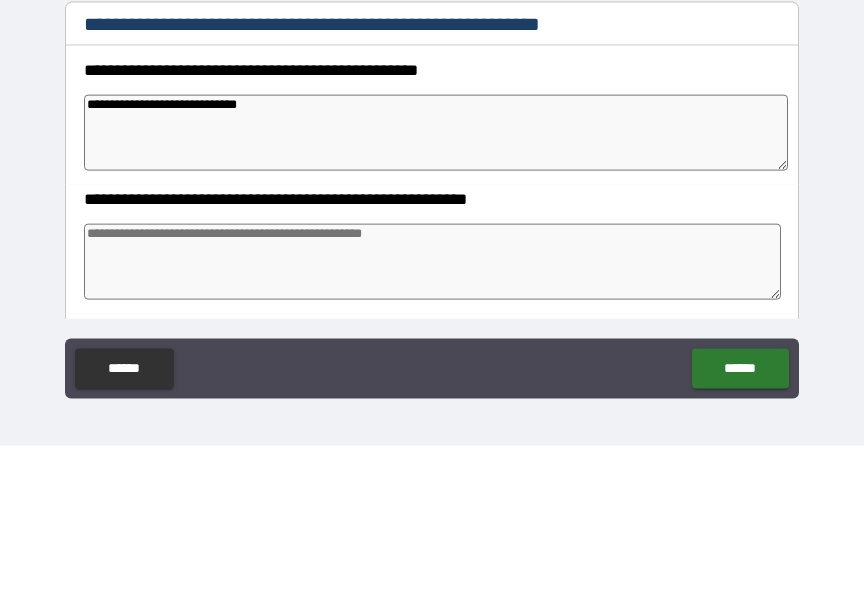 type on "**********" 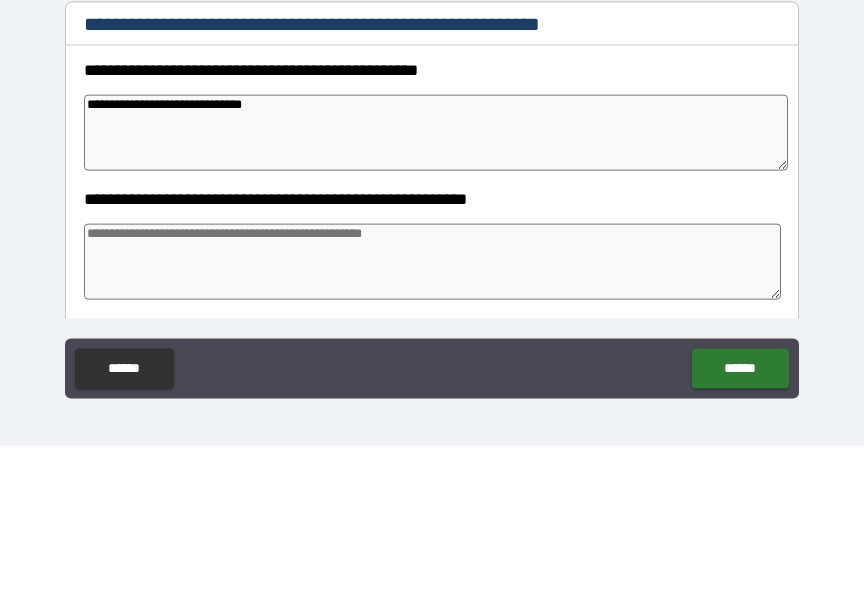 type on "*" 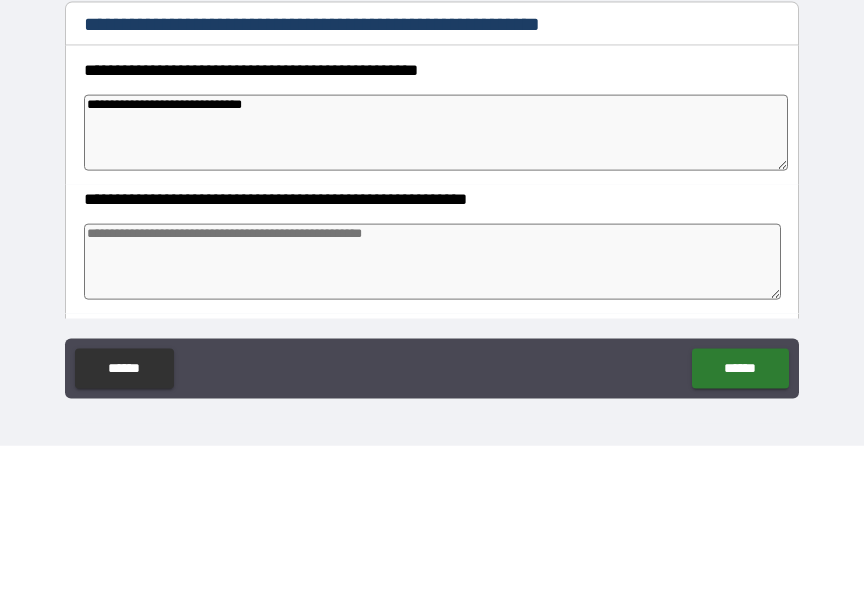 type on "*" 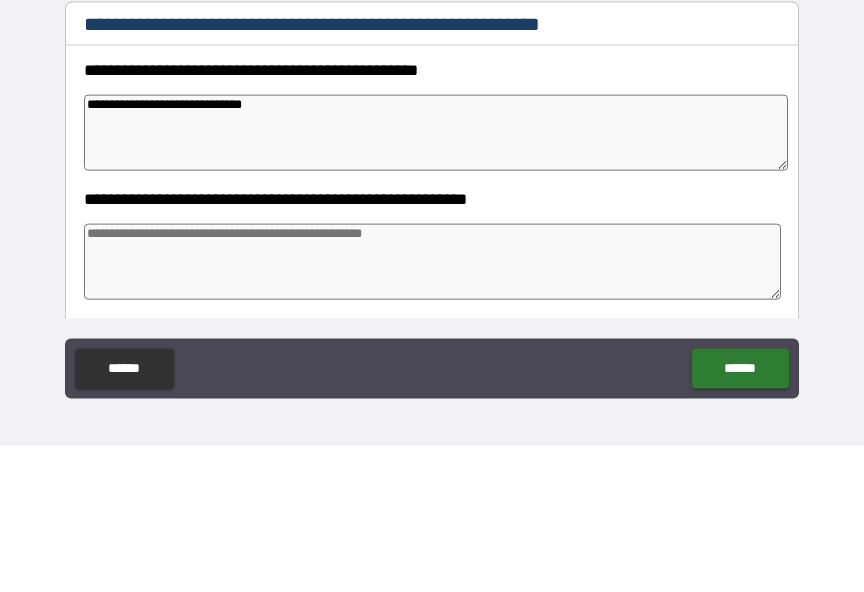 type on "*" 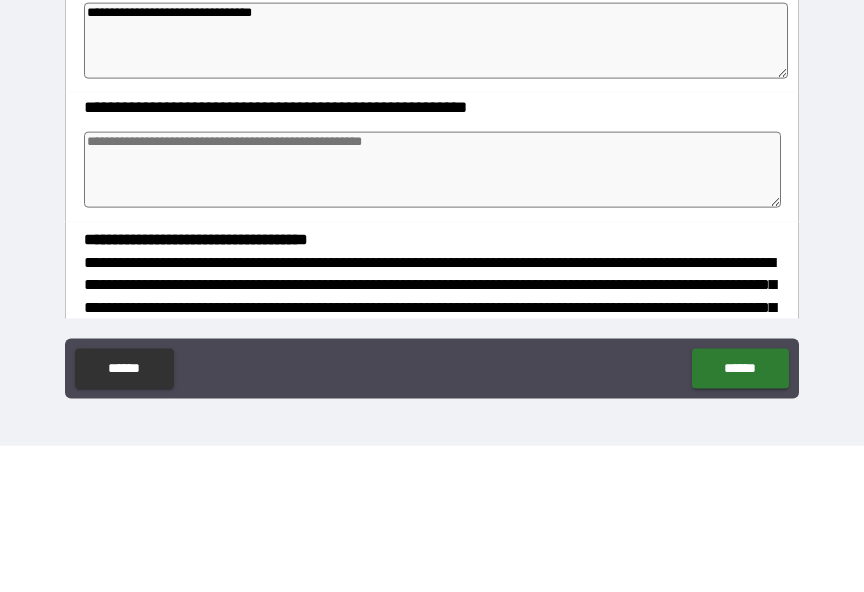 scroll, scrollTop: 259, scrollLeft: 0, axis: vertical 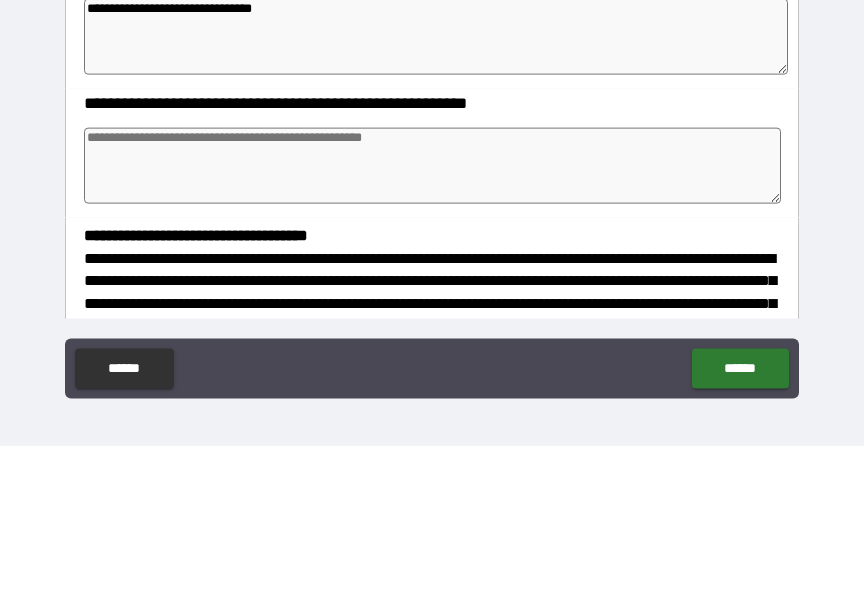 click at bounding box center [432, 312] 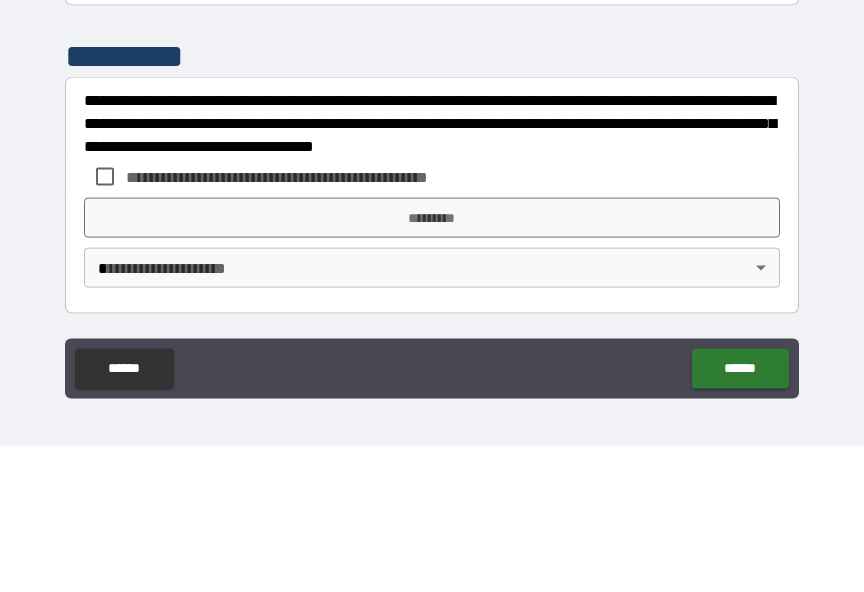 scroll, scrollTop: 743, scrollLeft: 0, axis: vertical 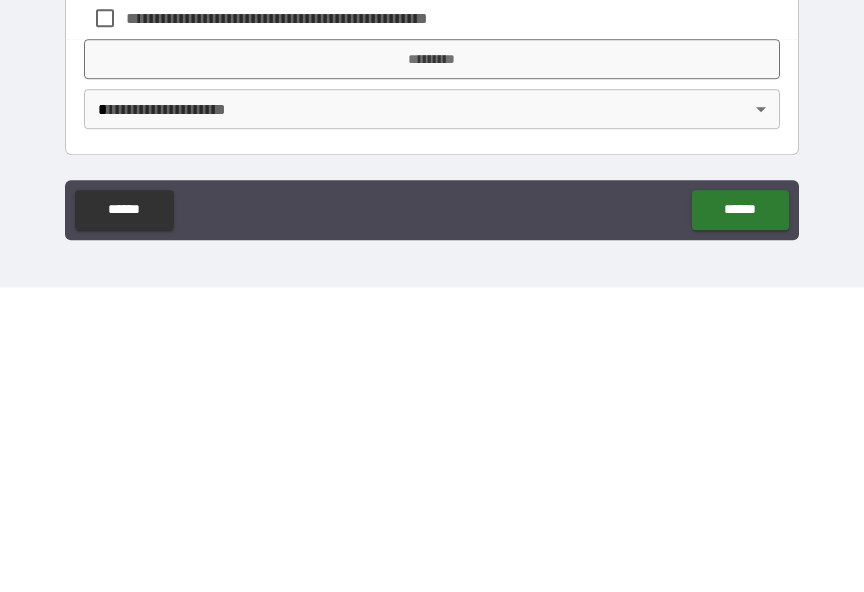 click on "*********" at bounding box center [432, 364] 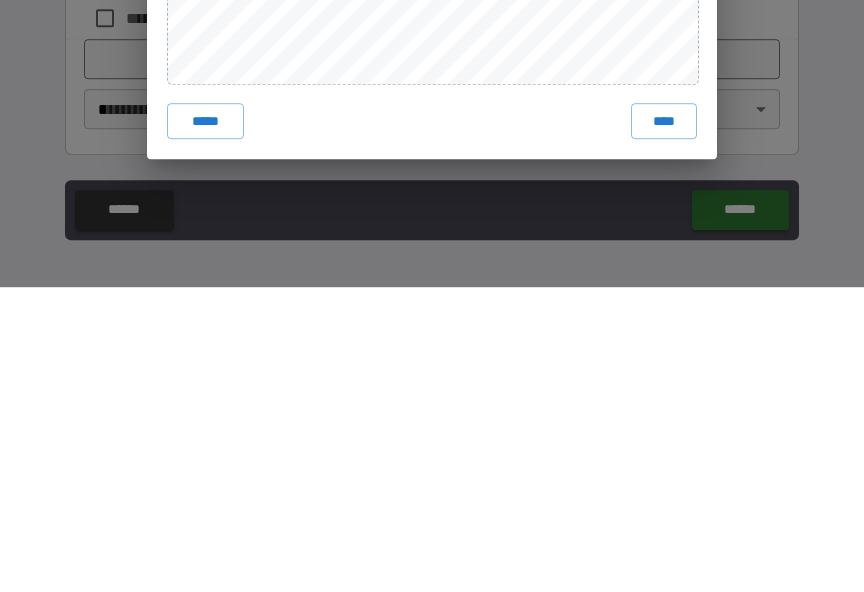 scroll, scrollTop: 25, scrollLeft: 0, axis: vertical 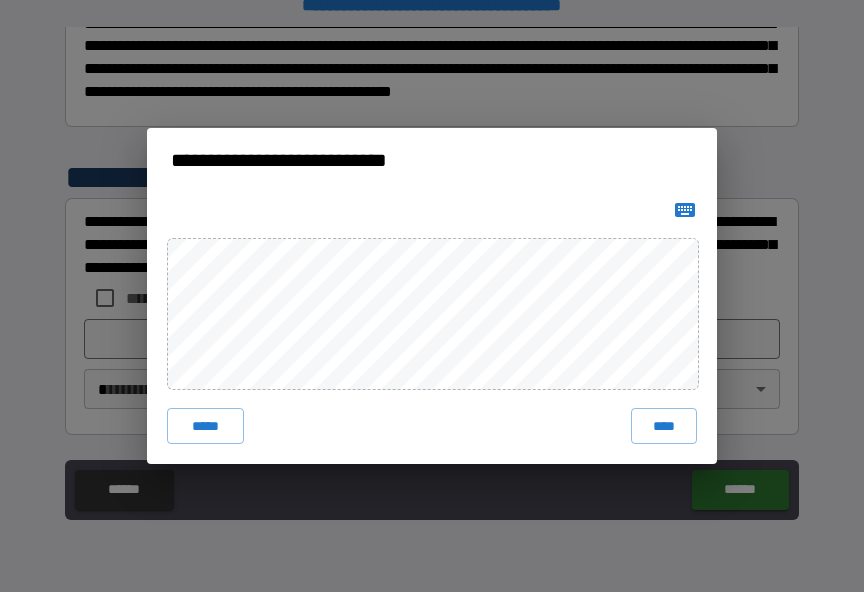 click on "****" at bounding box center [664, 426] 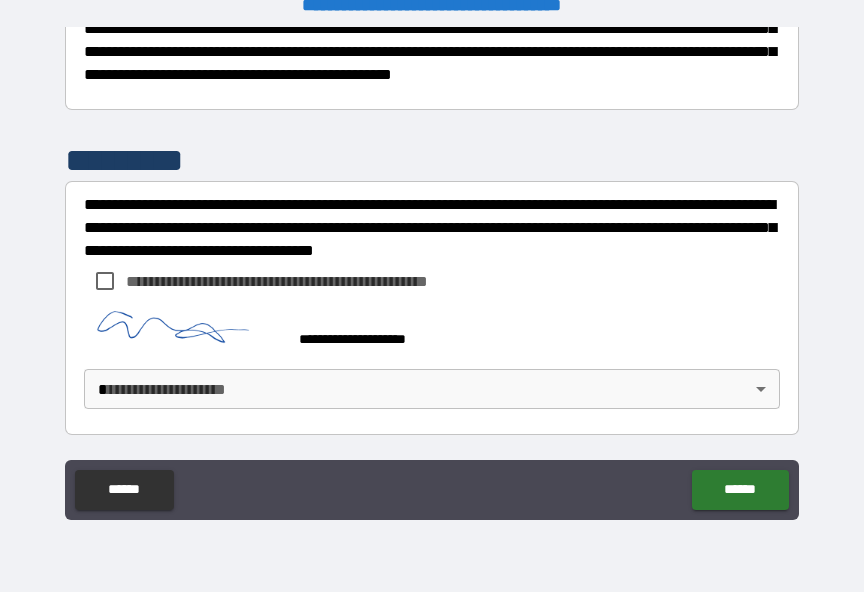 scroll, scrollTop: 760, scrollLeft: 0, axis: vertical 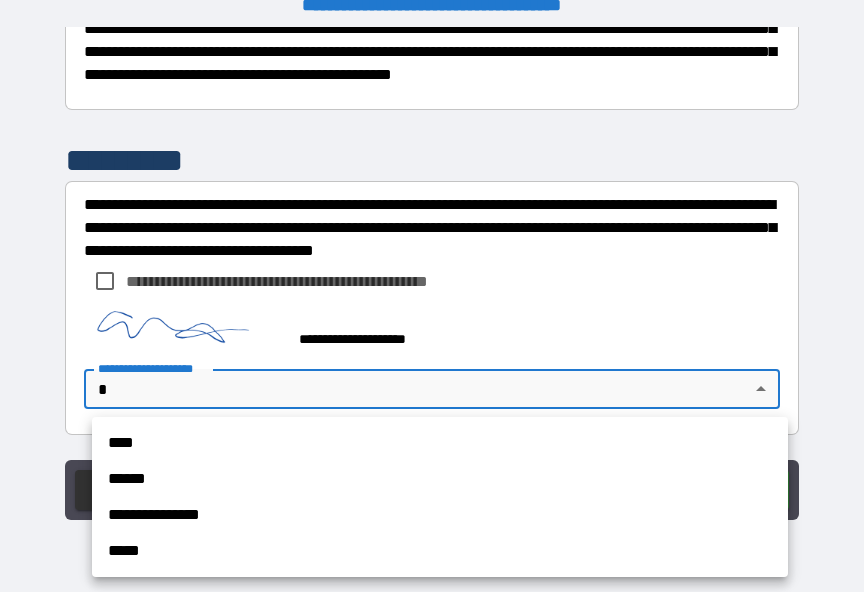 click on "**********" at bounding box center (440, 515) 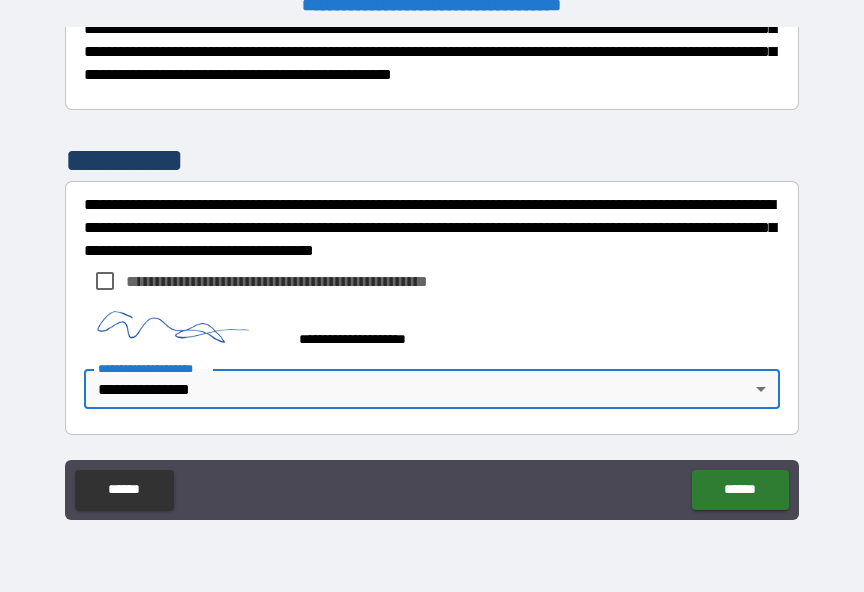 click on "******" at bounding box center (740, 490) 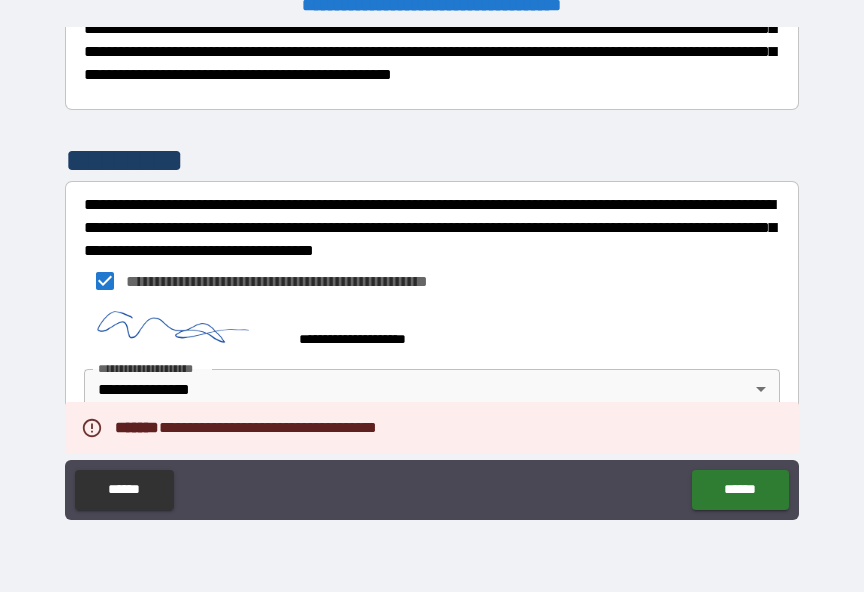 click on "******" at bounding box center (740, 490) 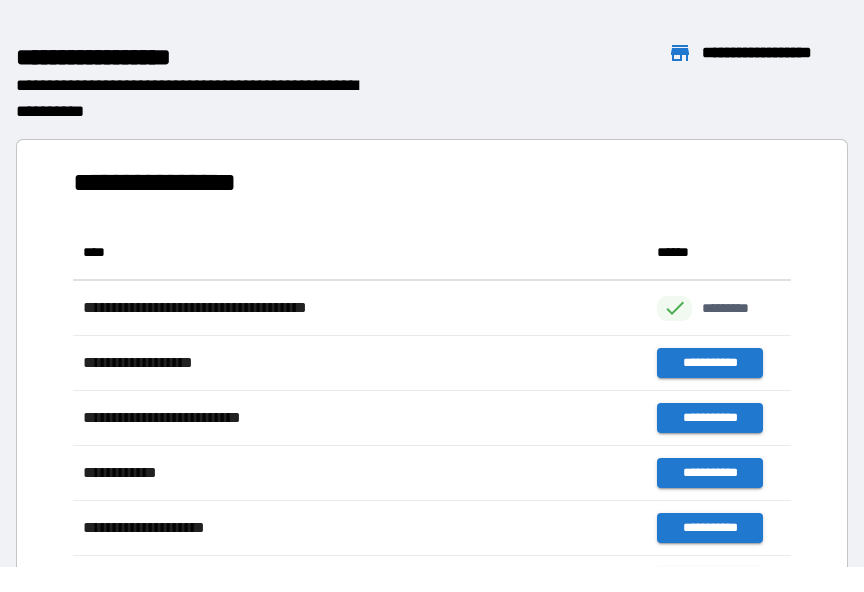 scroll, scrollTop: 1, scrollLeft: 1, axis: both 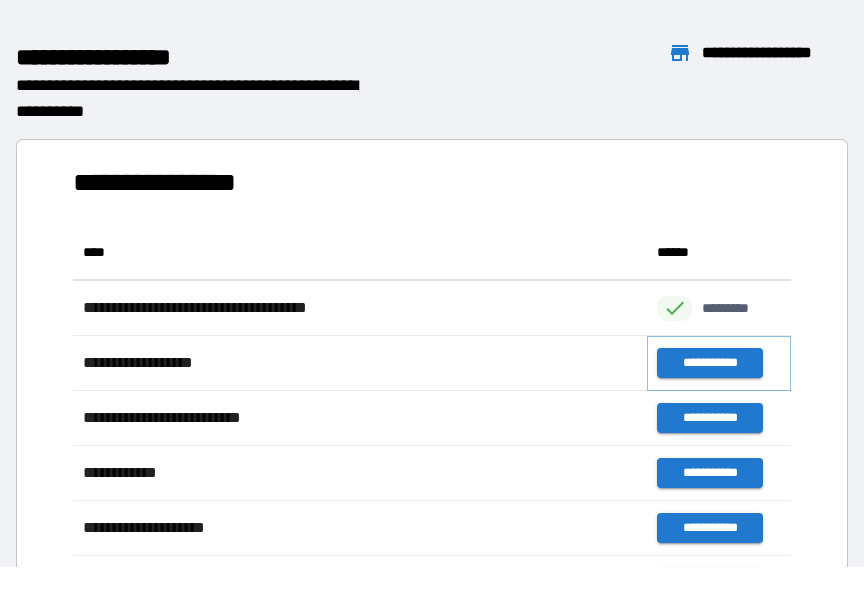 click on "**********" at bounding box center (709, 363) 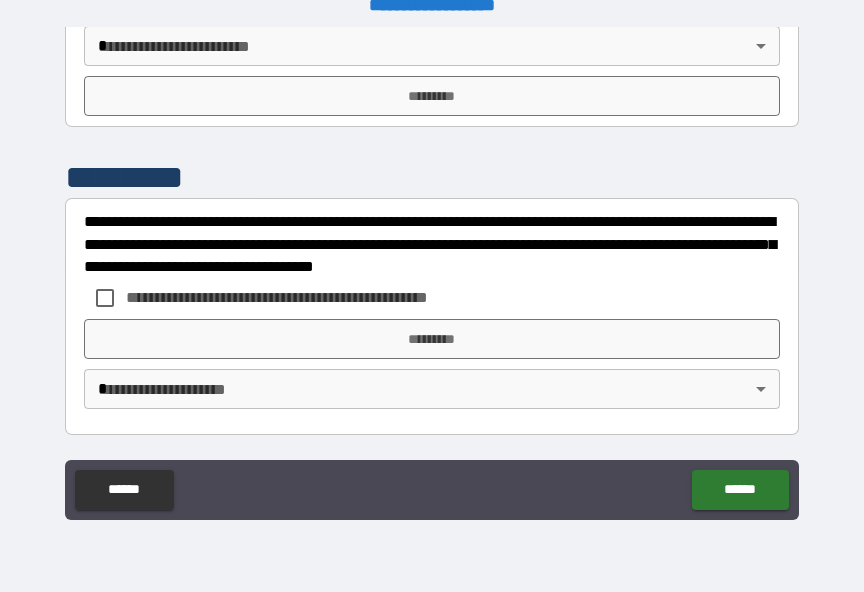 scroll, scrollTop: 2545, scrollLeft: 0, axis: vertical 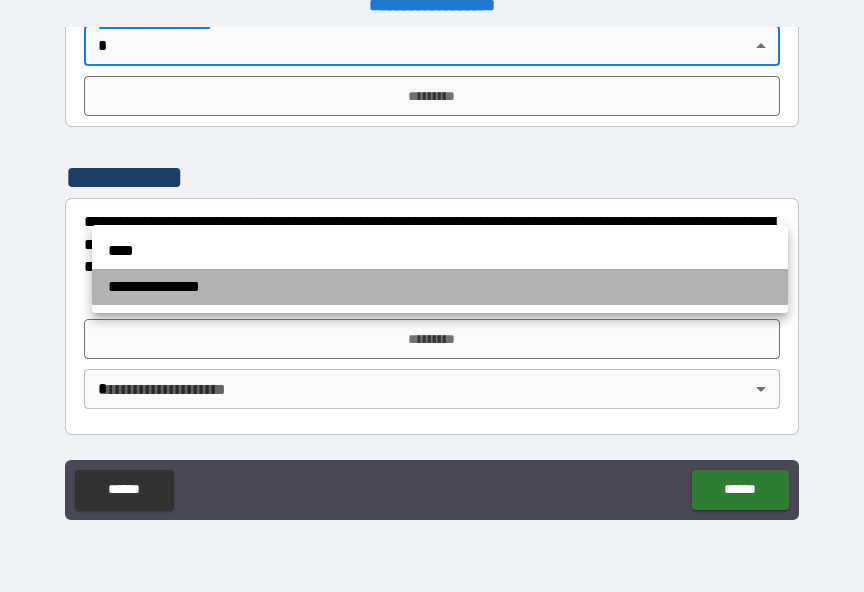 click on "**********" at bounding box center [440, 287] 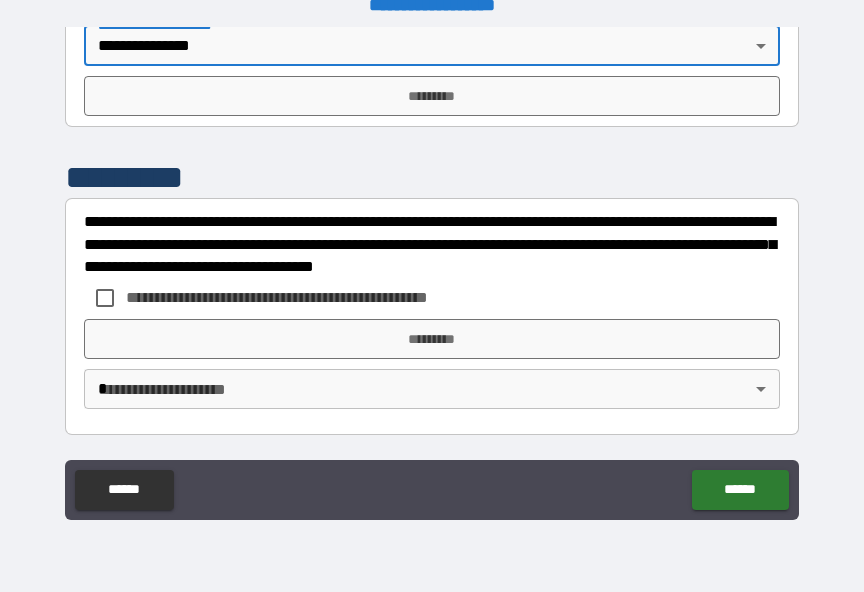click on "*********" at bounding box center (432, 96) 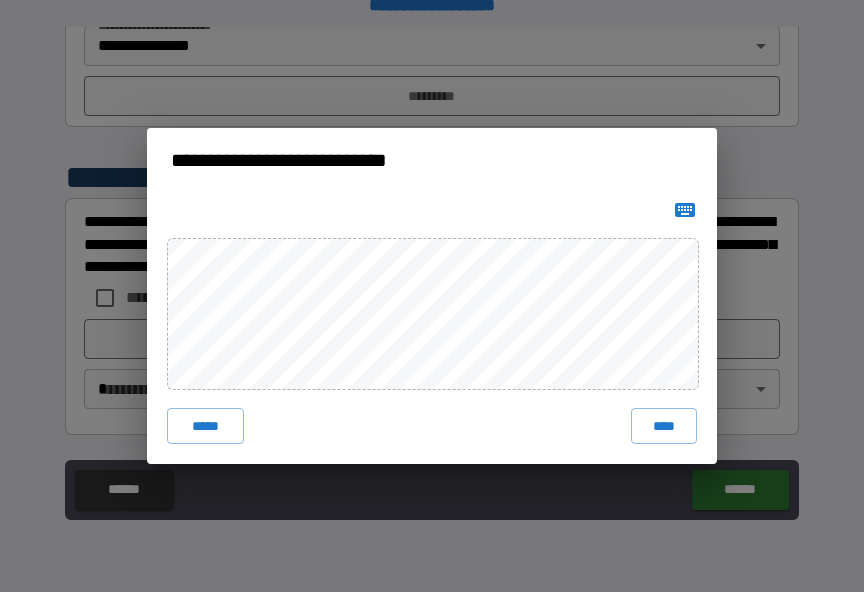 click on "****" at bounding box center (664, 426) 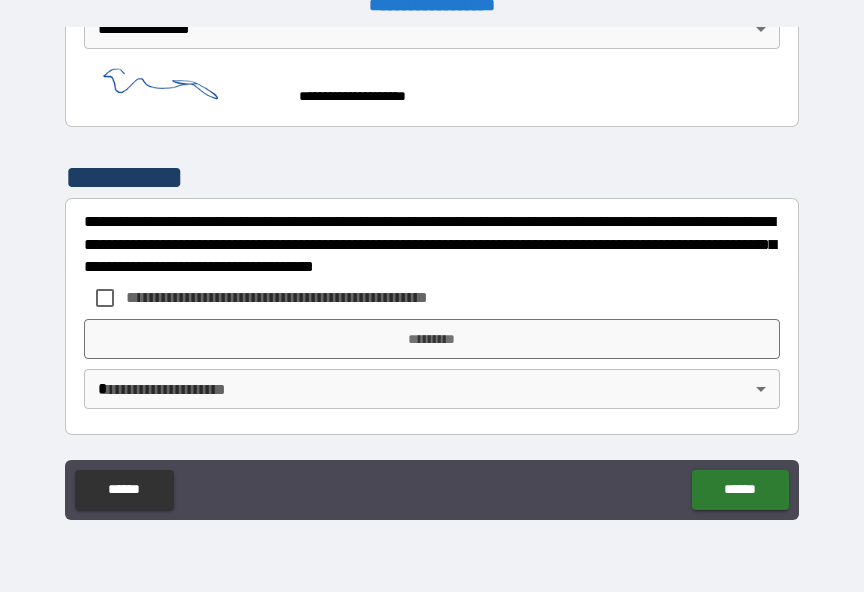 scroll, scrollTop: 2713, scrollLeft: 0, axis: vertical 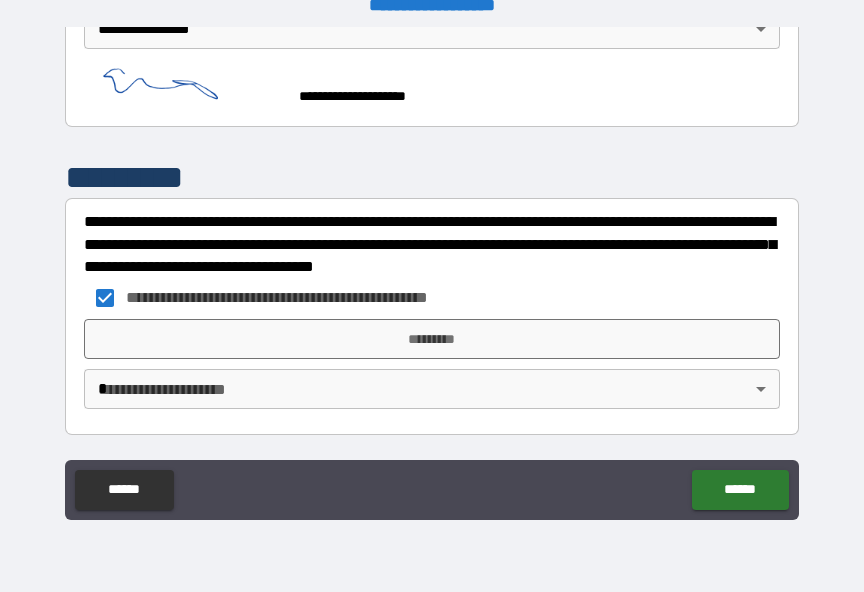 click on "*********" at bounding box center [432, 339] 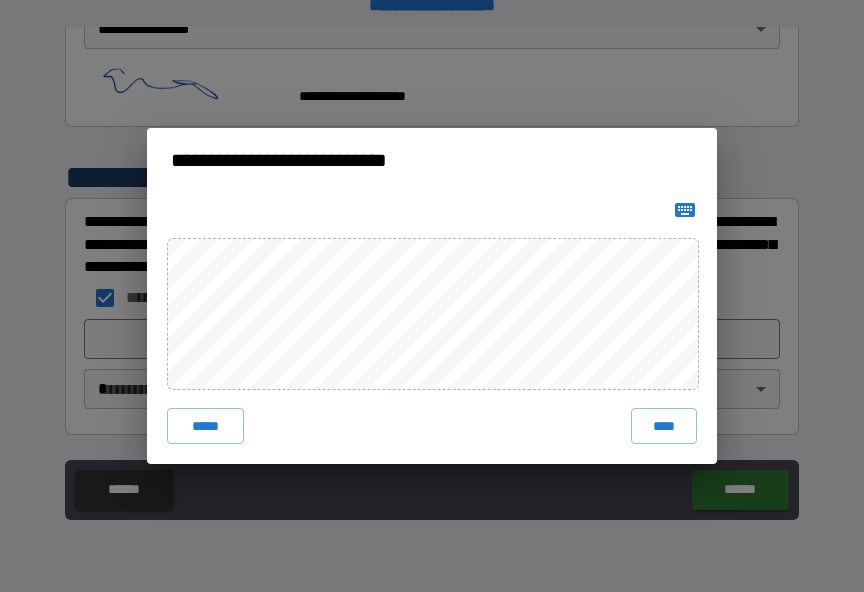 click on "****" at bounding box center (664, 426) 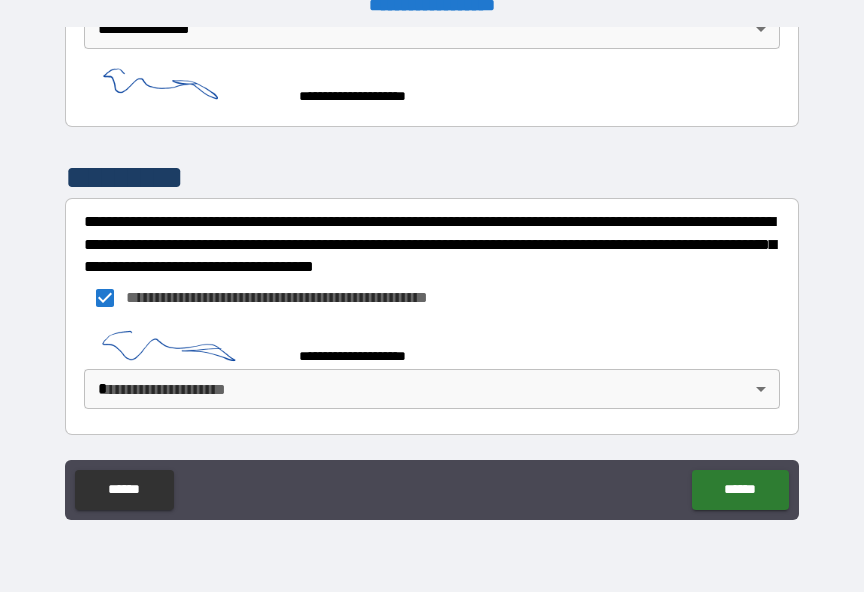 scroll, scrollTop: 2703, scrollLeft: 0, axis: vertical 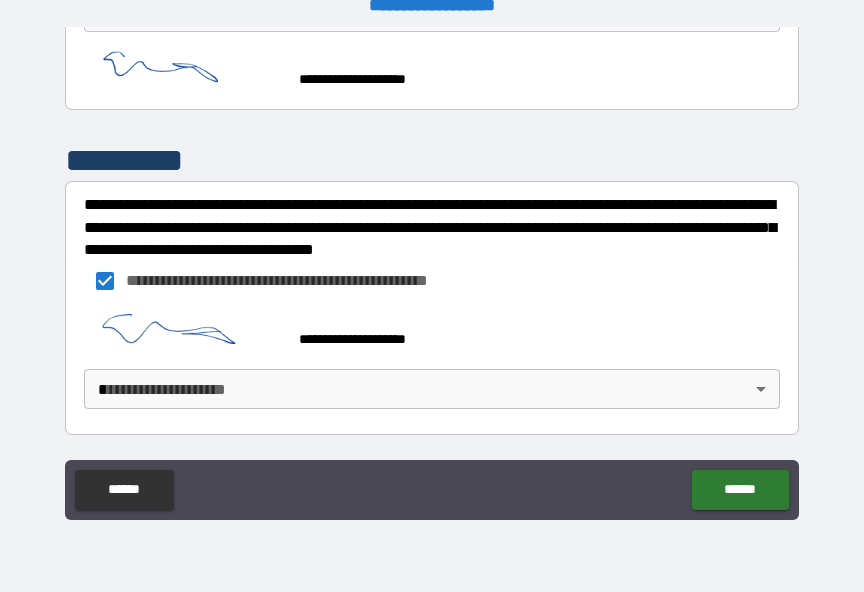 click on "**********" at bounding box center (432, 283) 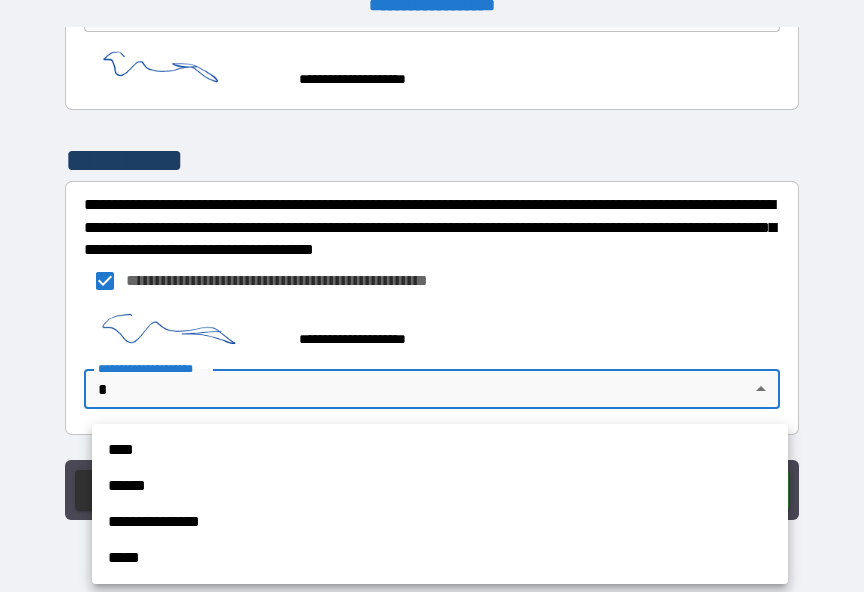 click on "**********" at bounding box center [440, 522] 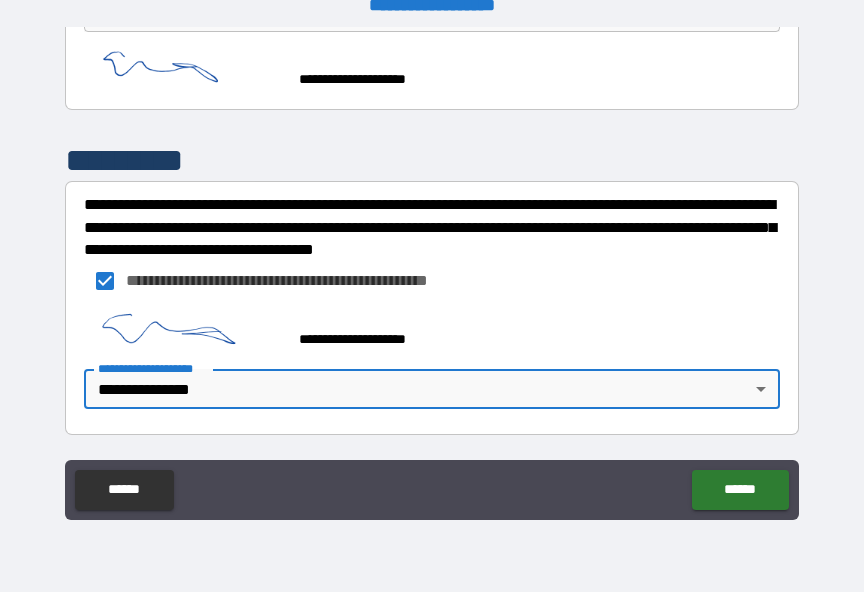 scroll, scrollTop: 2733, scrollLeft: 0, axis: vertical 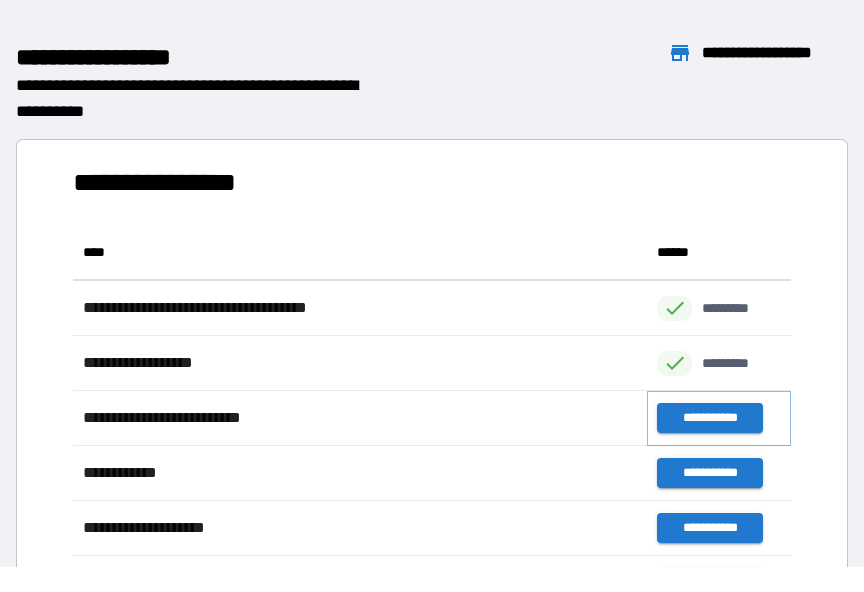 click on "**********" at bounding box center [709, 418] 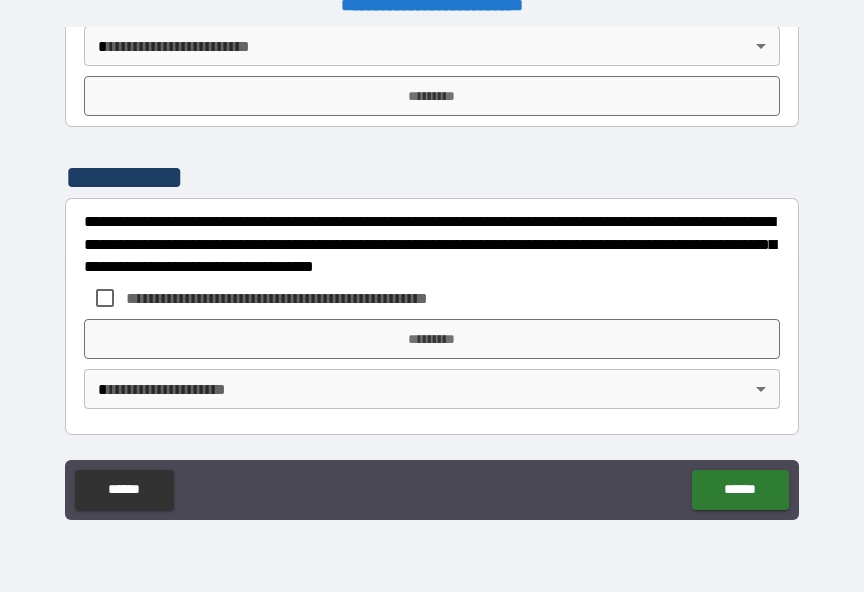 scroll, scrollTop: 977, scrollLeft: 0, axis: vertical 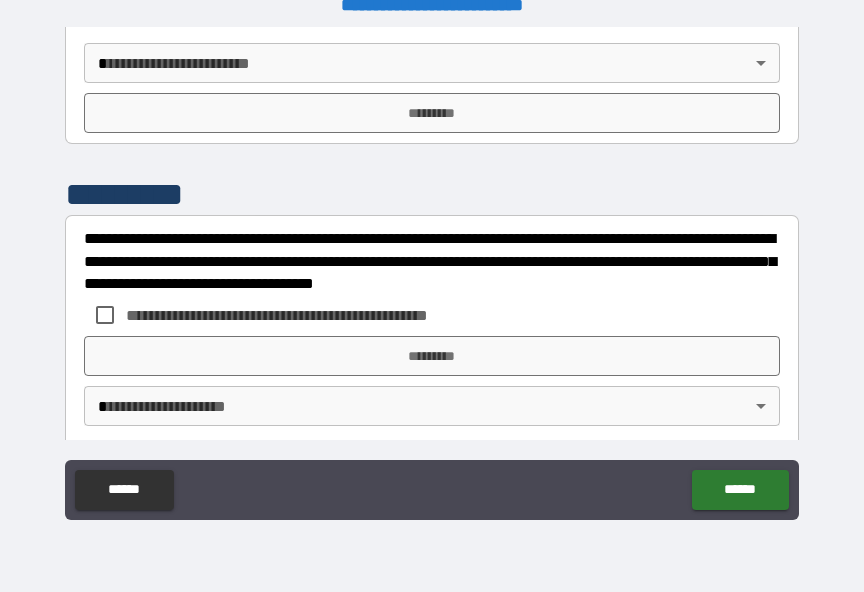 click on "**********" at bounding box center [432, 283] 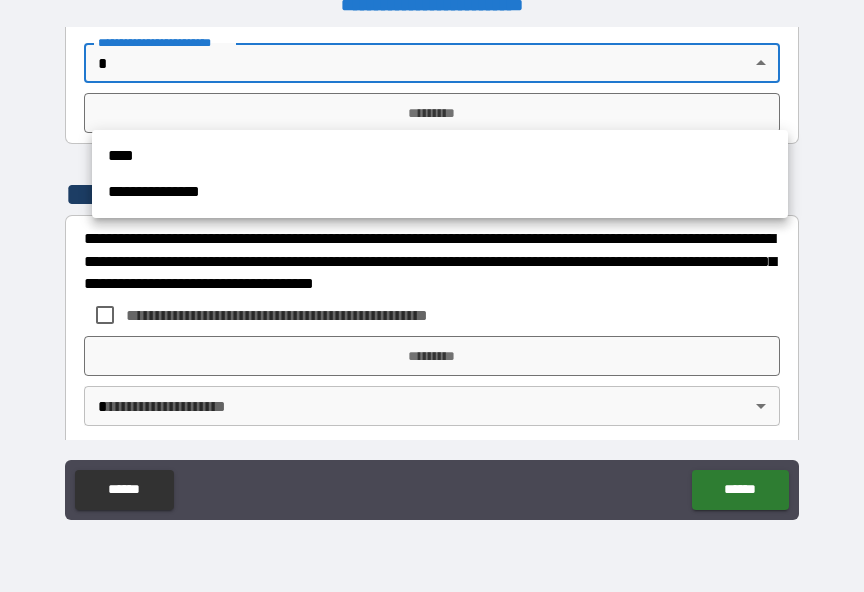 click on "**********" at bounding box center [440, 192] 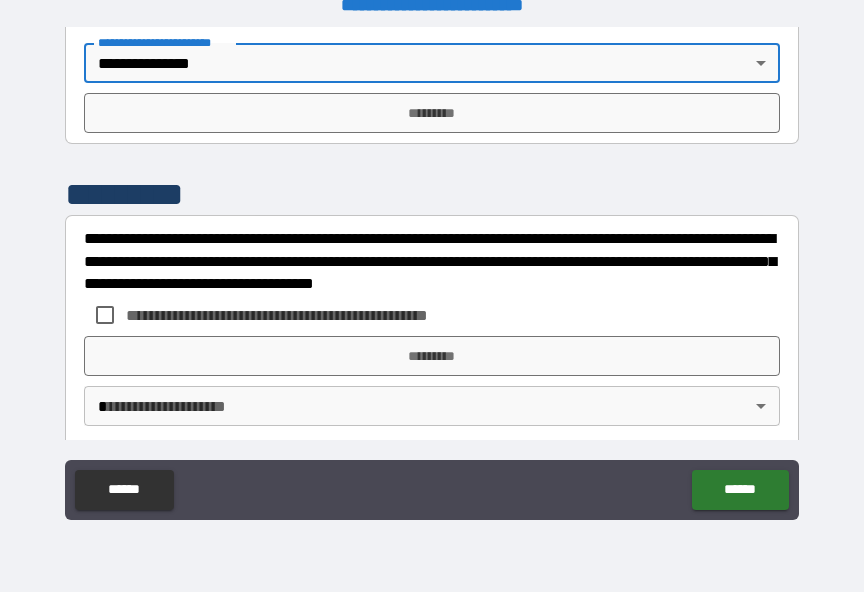 click on "*********" at bounding box center (432, 113) 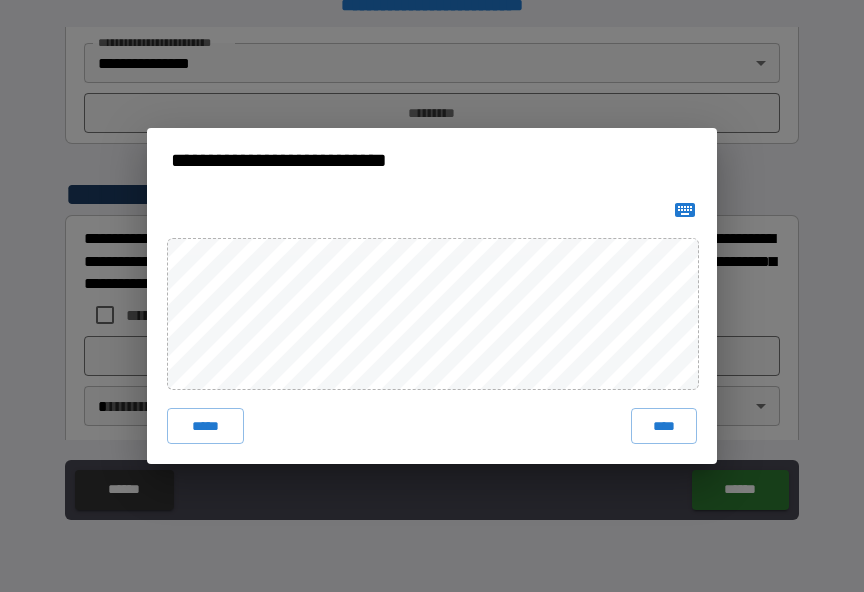 click on "****" at bounding box center [664, 426] 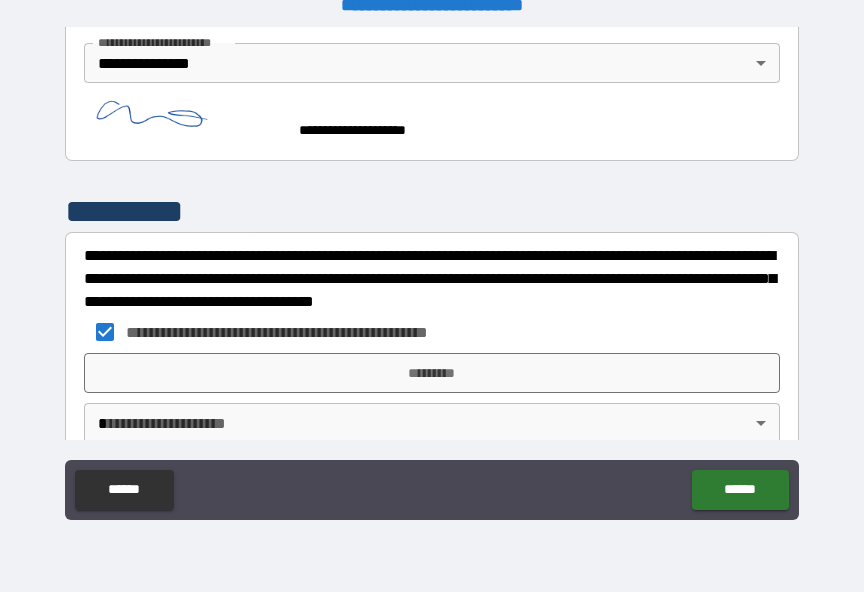 click on "*********" at bounding box center (432, 373) 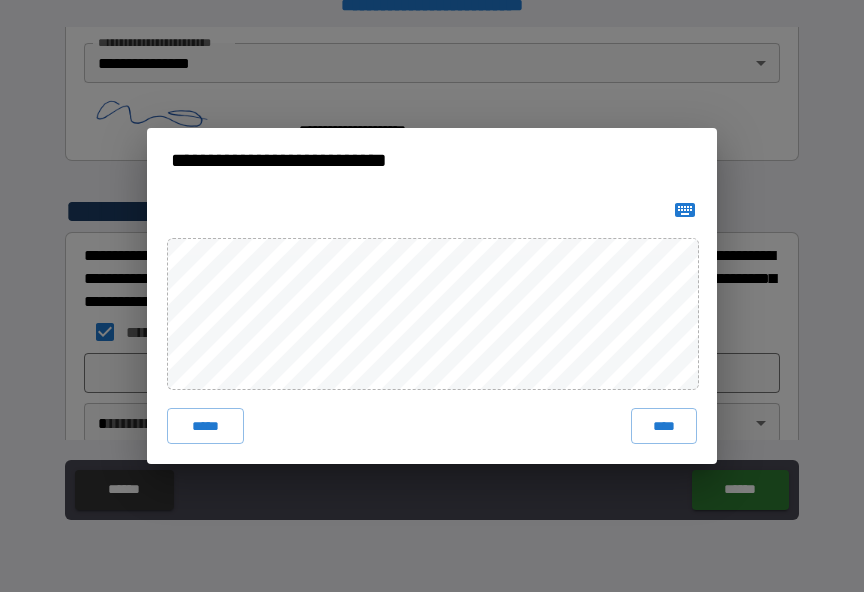 click on "****" at bounding box center (664, 426) 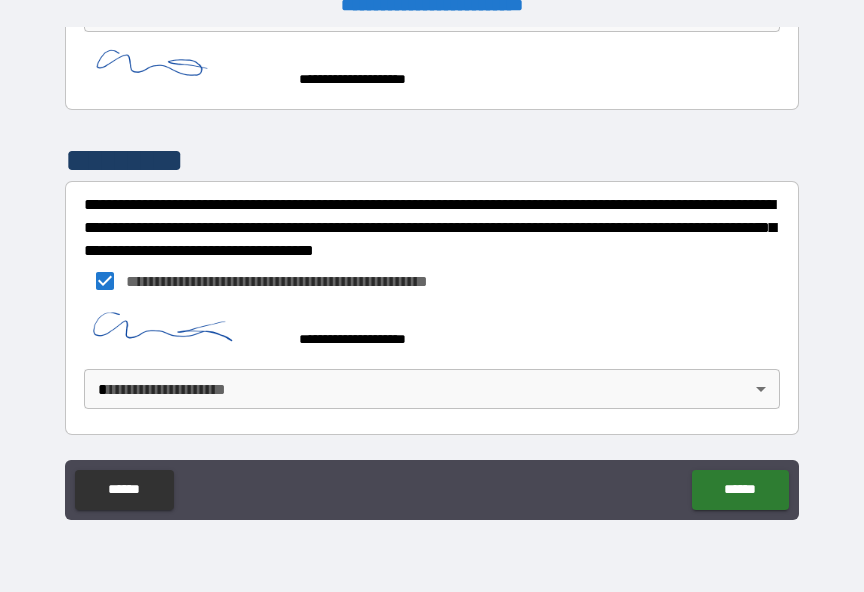 scroll, scrollTop: 1067, scrollLeft: 0, axis: vertical 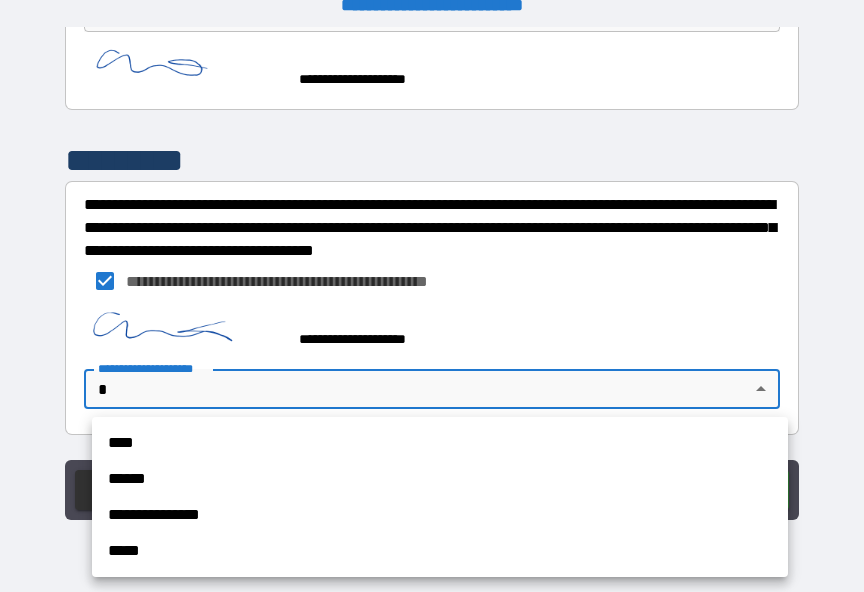 click on "**********" at bounding box center (440, 515) 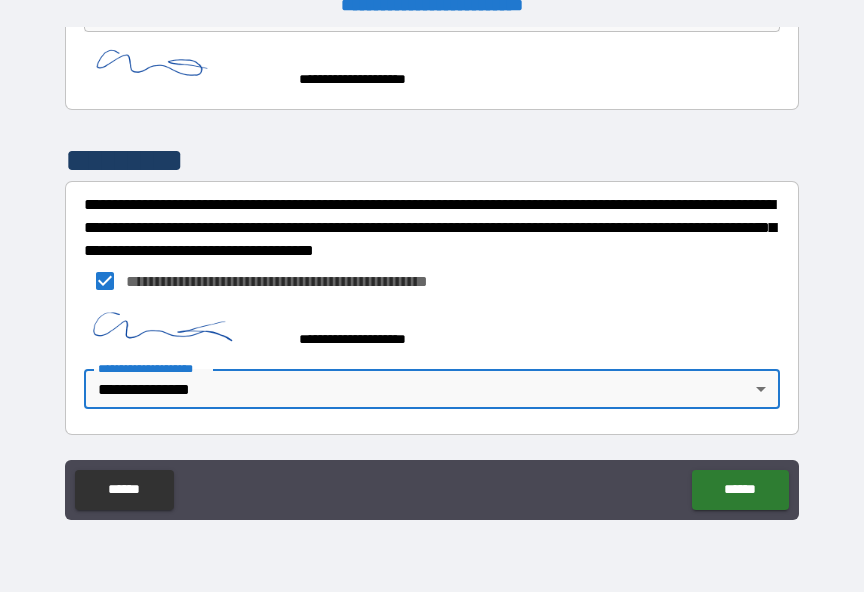 click on "******" at bounding box center [740, 490] 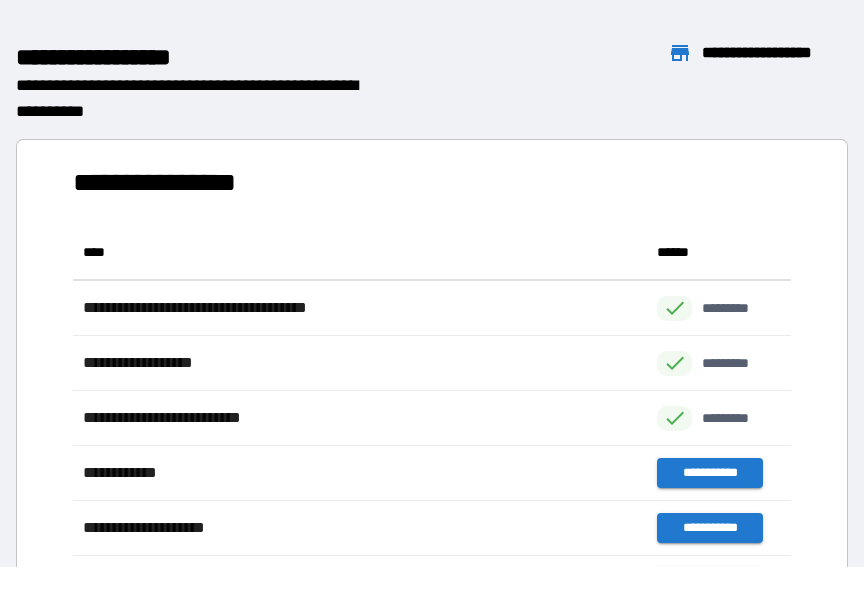 scroll, scrollTop: 386, scrollLeft: 718, axis: both 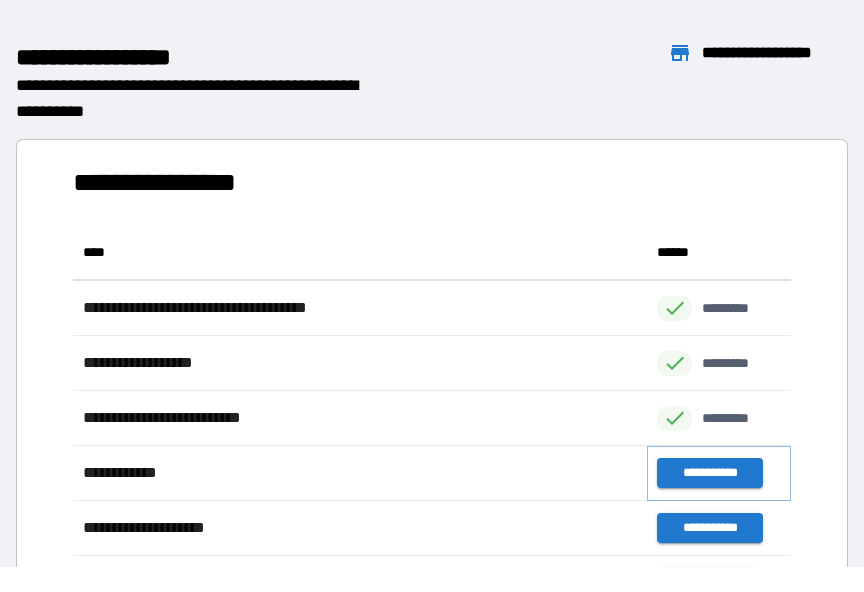 click on "**********" at bounding box center (709, 473) 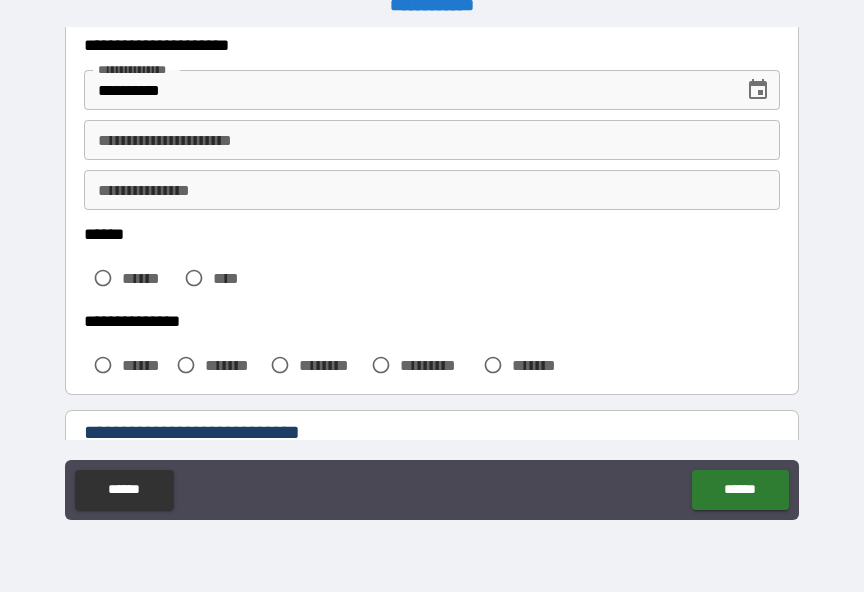 scroll, scrollTop: 339, scrollLeft: 0, axis: vertical 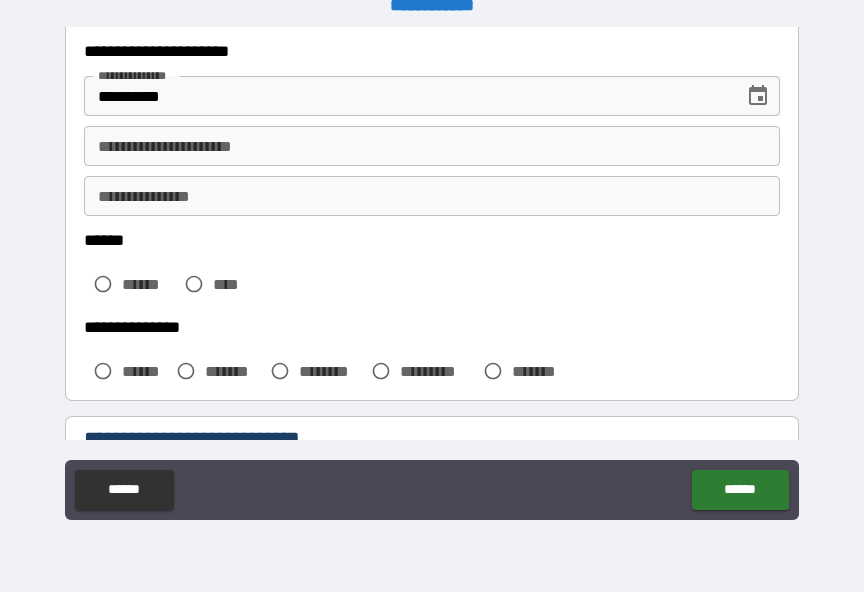 click on "**********" at bounding box center (432, 146) 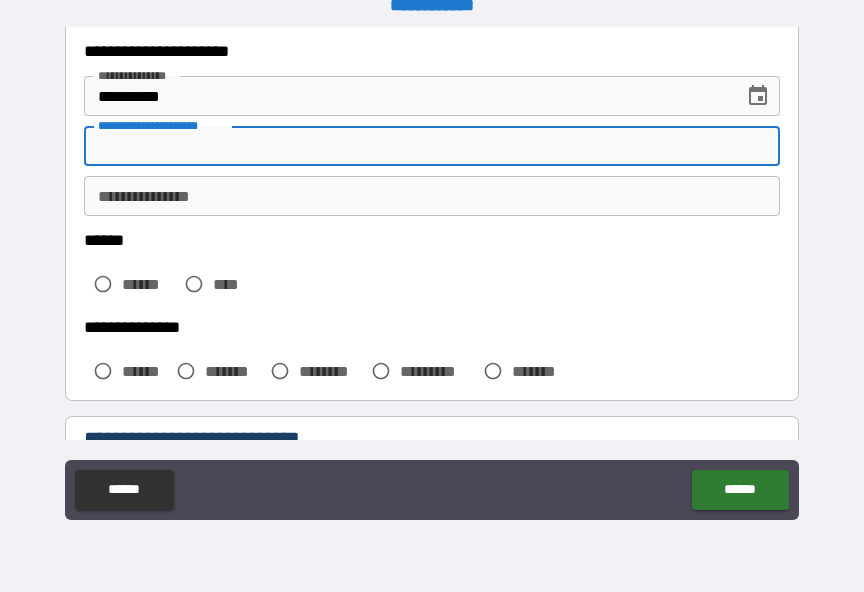 scroll, scrollTop: 24, scrollLeft: 0, axis: vertical 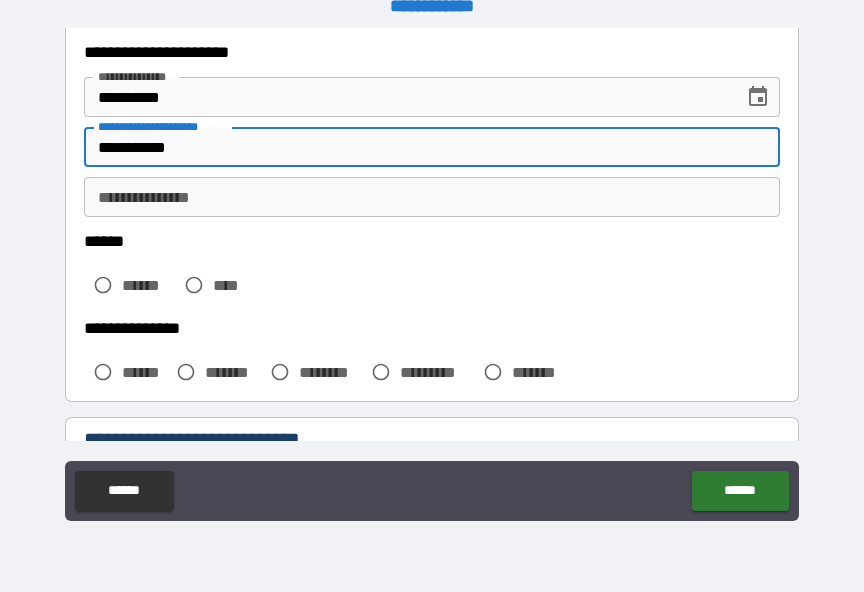 click on "**********" at bounding box center [432, 197] 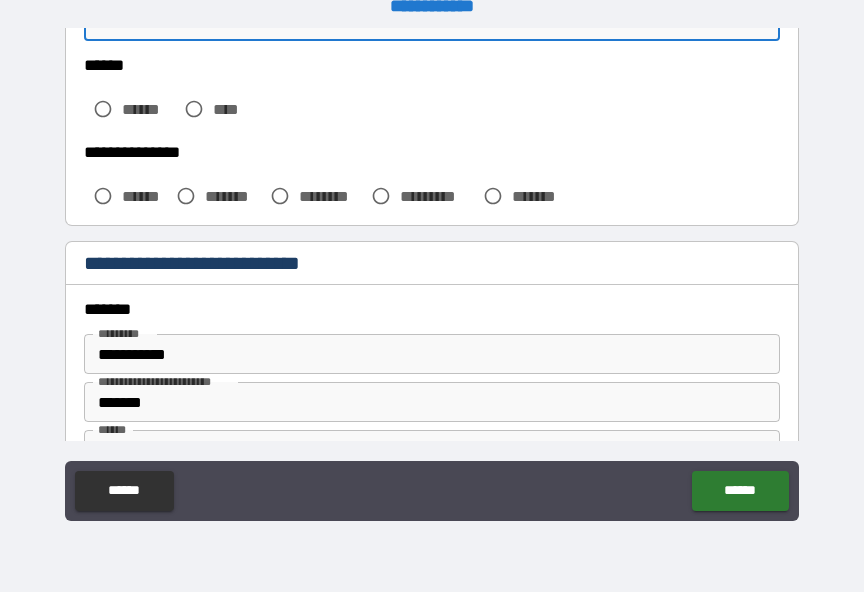 scroll, scrollTop: 515, scrollLeft: 0, axis: vertical 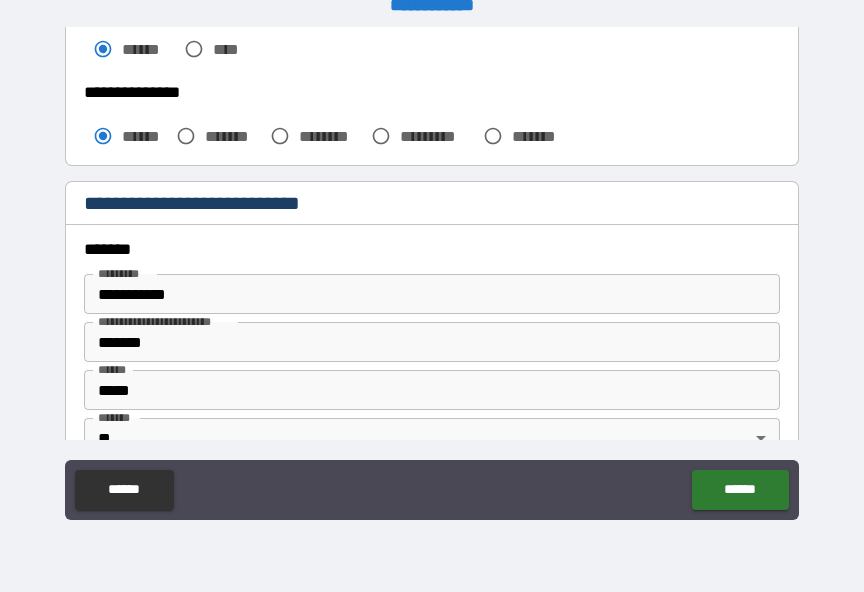 click on "**********" at bounding box center [432, 294] 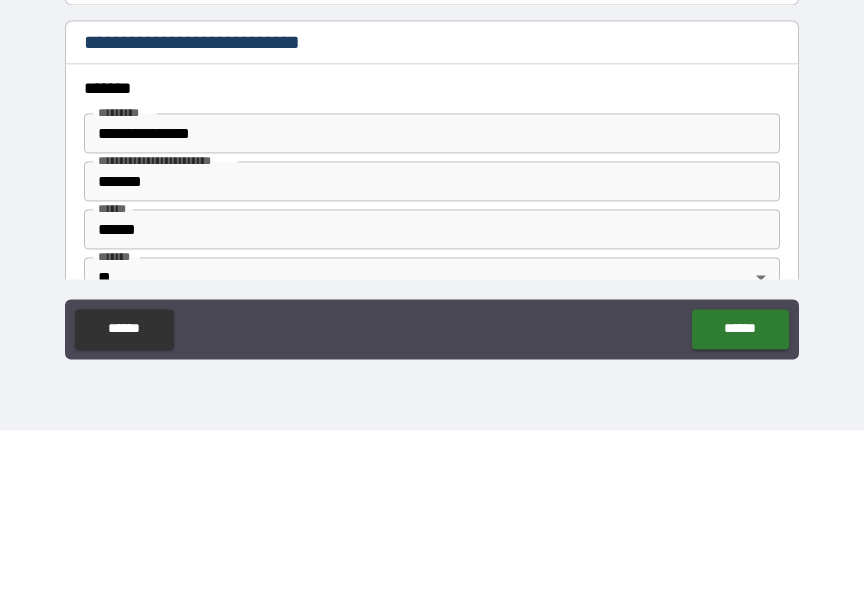 scroll, scrollTop: 25, scrollLeft: 0, axis: vertical 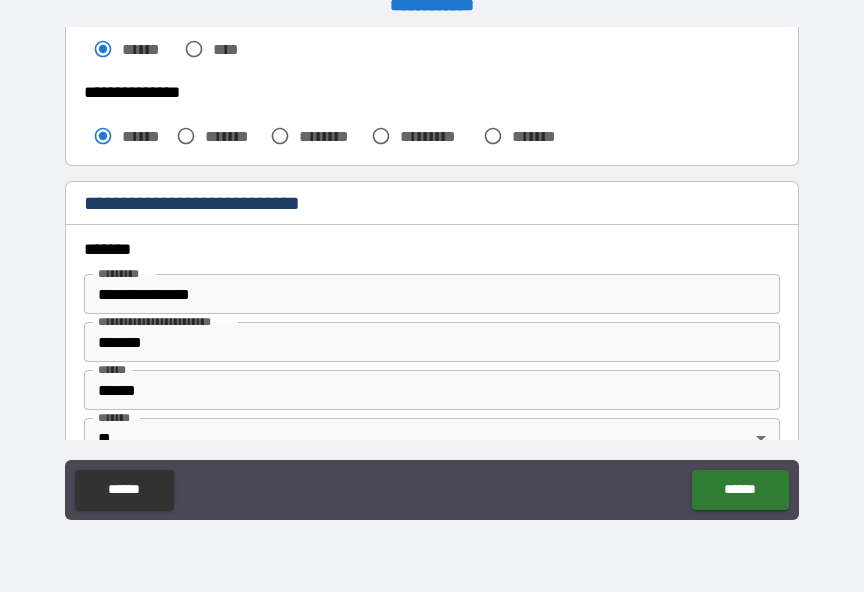 click on "*******" at bounding box center [432, 342] 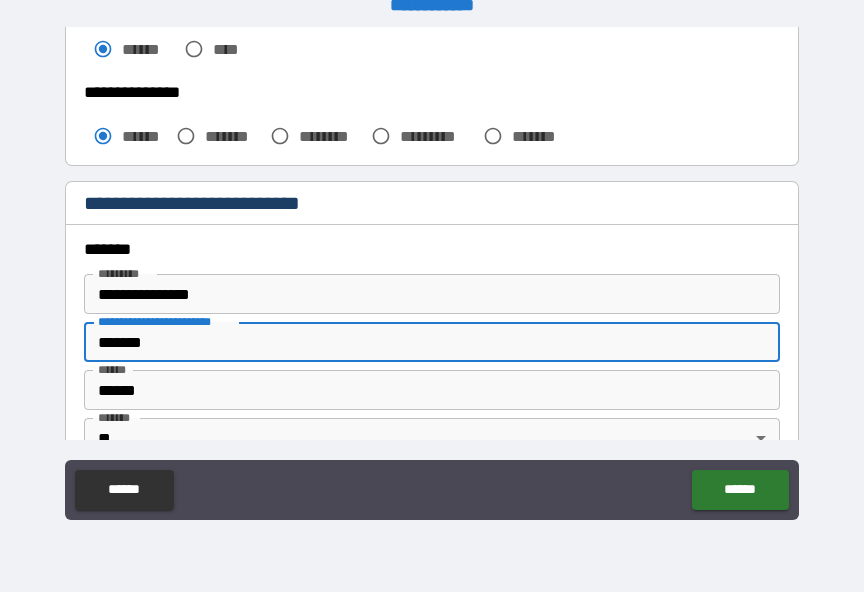 scroll, scrollTop: 24, scrollLeft: 0, axis: vertical 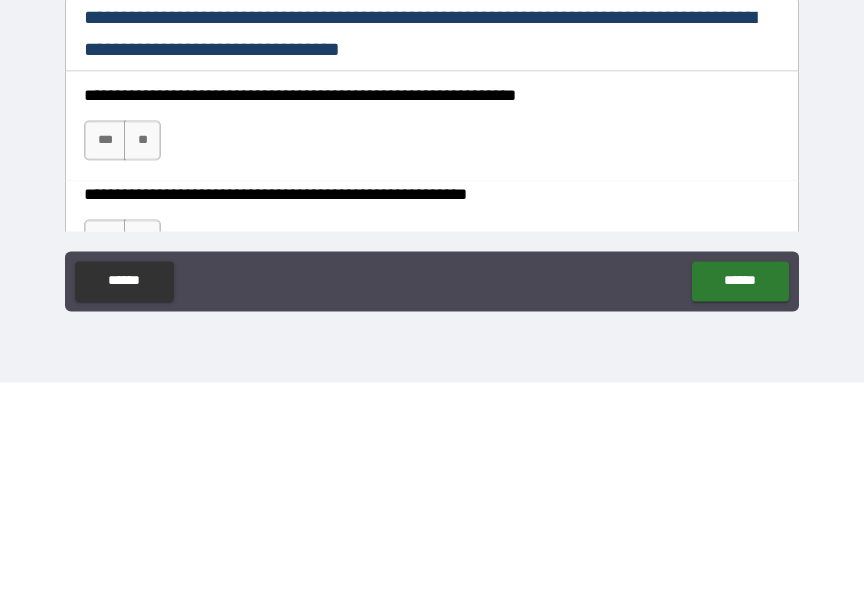 click on "***" at bounding box center [105, 350] 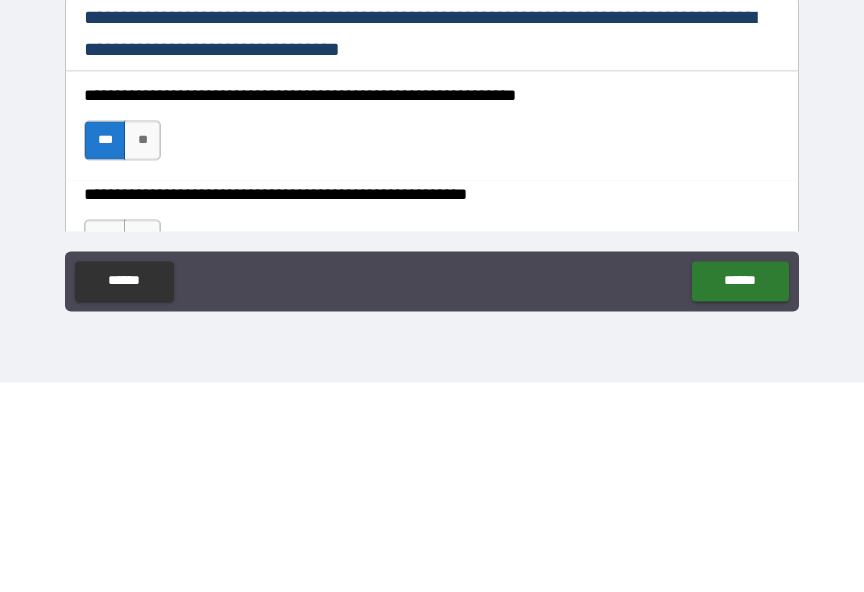 scroll, scrollTop: 25, scrollLeft: 0, axis: vertical 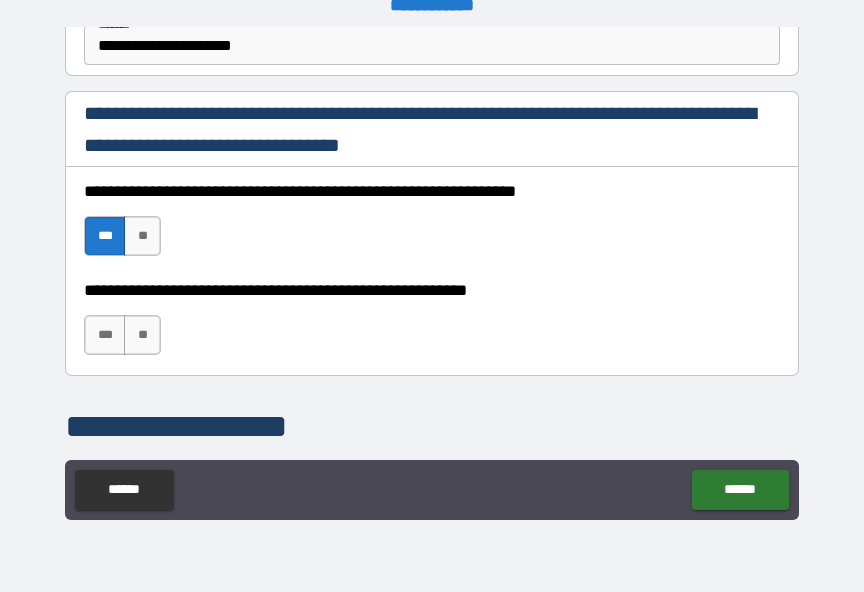 click on "***" at bounding box center (105, 335) 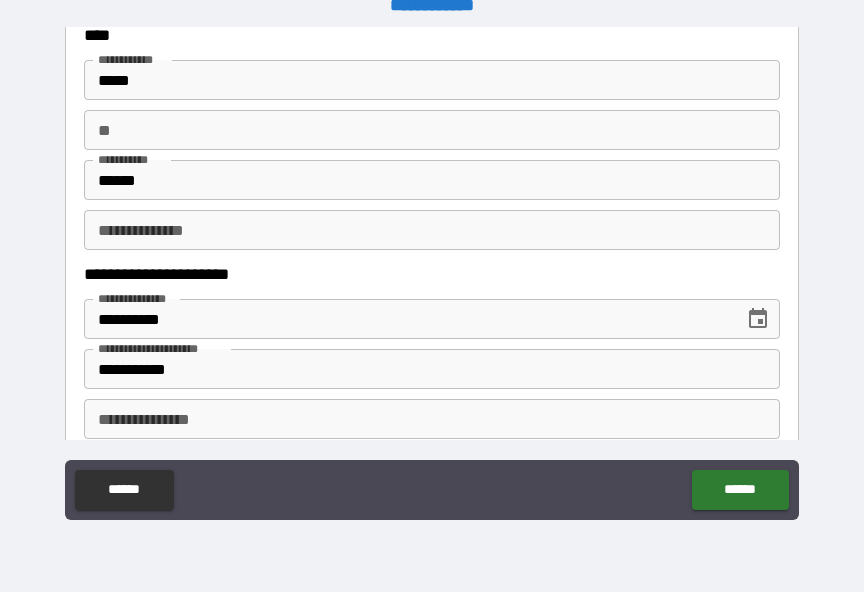 scroll, scrollTop: 124, scrollLeft: 0, axis: vertical 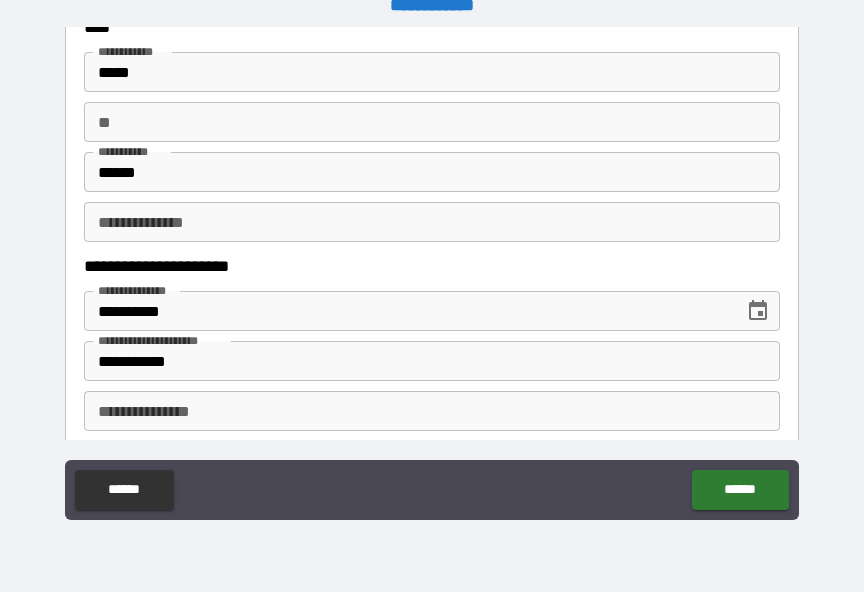 click on "**********" at bounding box center [432, 361] 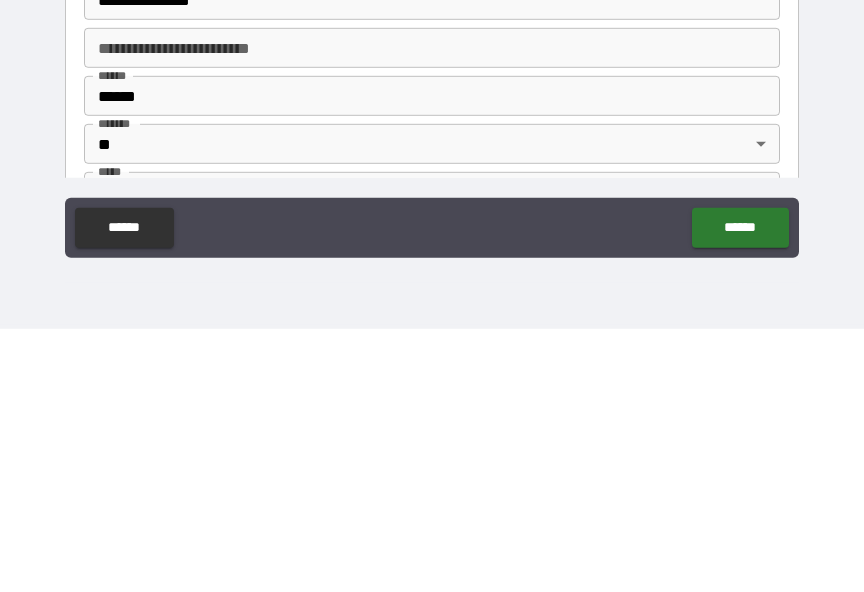 scroll, scrollTop: 736, scrollLeft: 0, axis: vertical 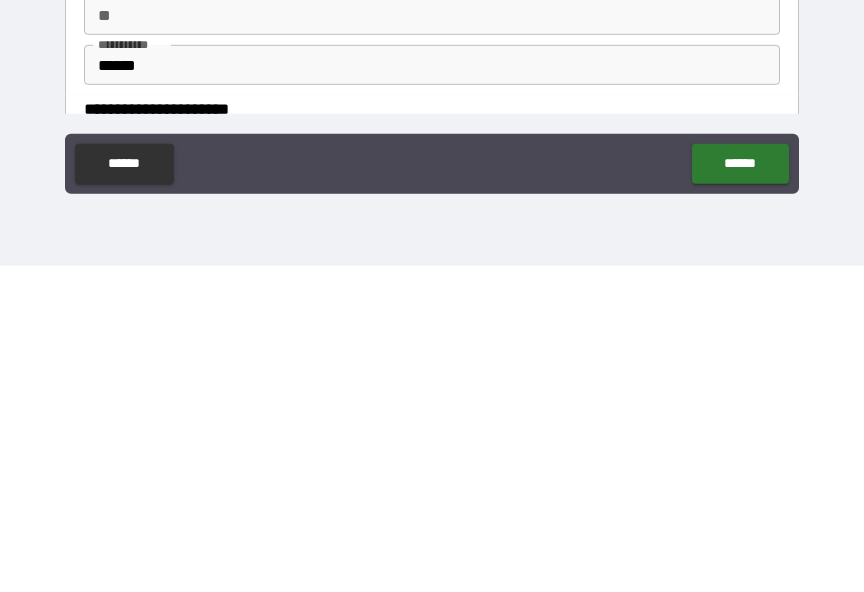 click on "**********" at bounding box center [432, 286] 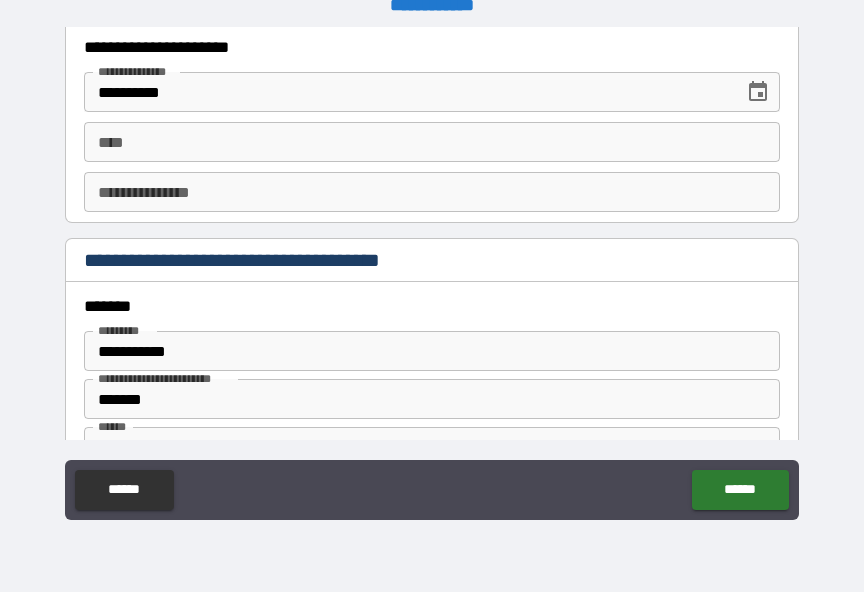 scroll, scrollTop: 2153, scrollLeft: 0, axis: vertical 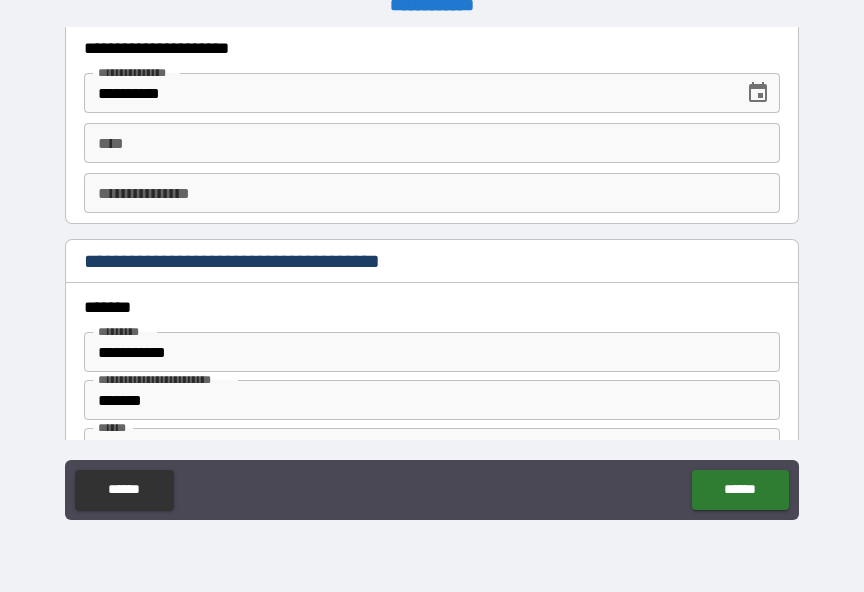click on "****" at bounding box center [432, 143] 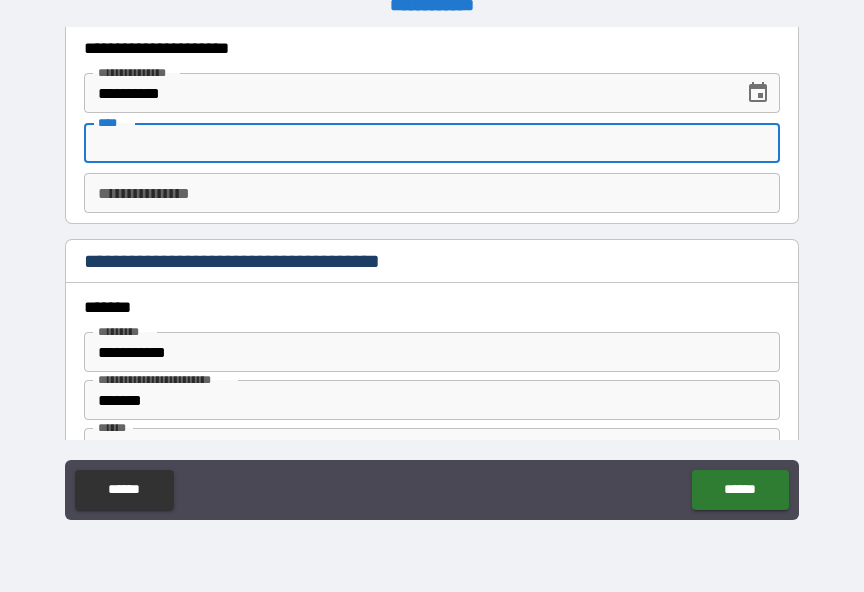 scroll, scrollTop: 24, scrollLeft: 0, axis: vertical 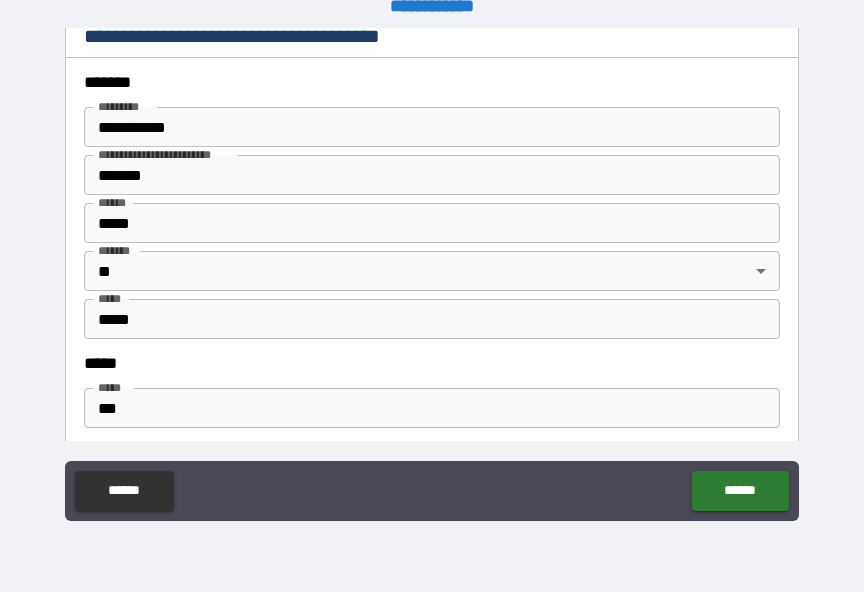 click on "**********" at bounding box center (432, 127) 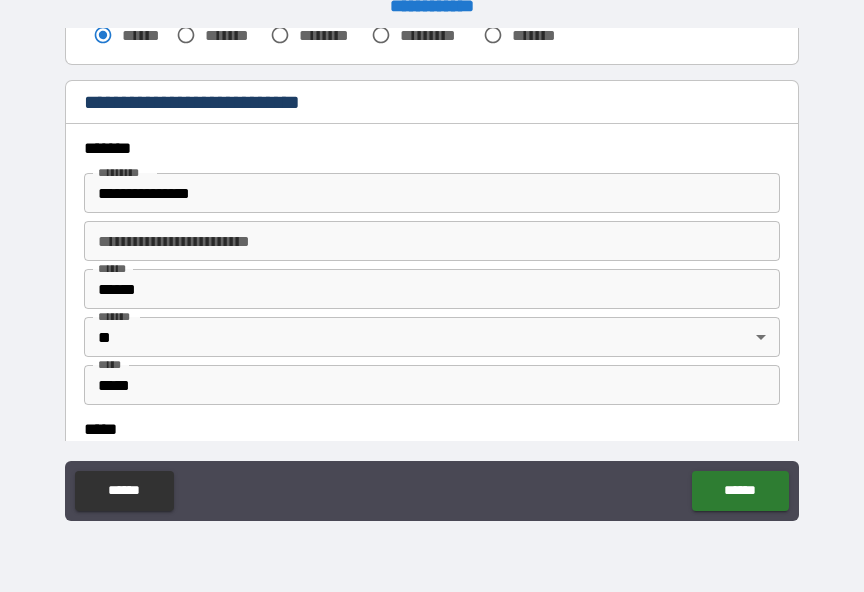 scroll, scrollTop: 674, scrollLeft: 0, axis: vertical 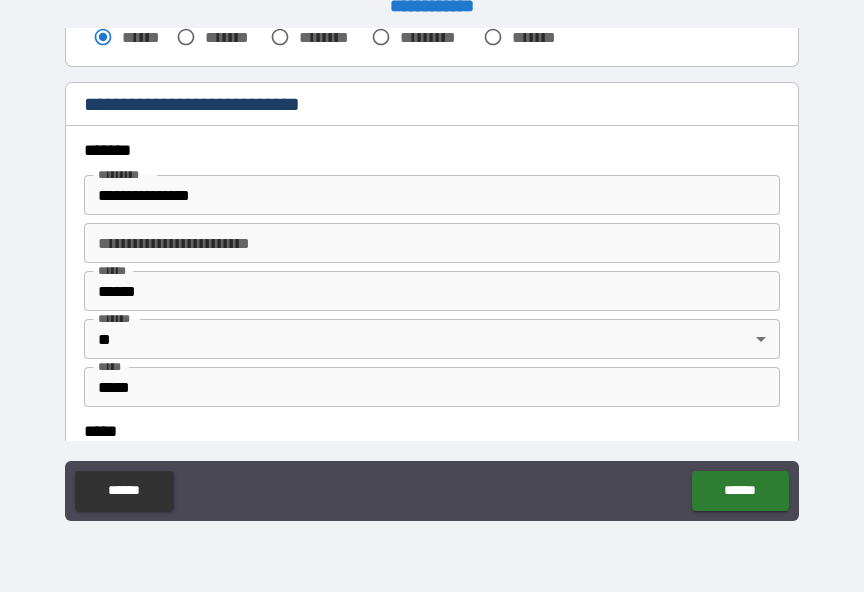 click on "**********" at bounding box center [432, 195] 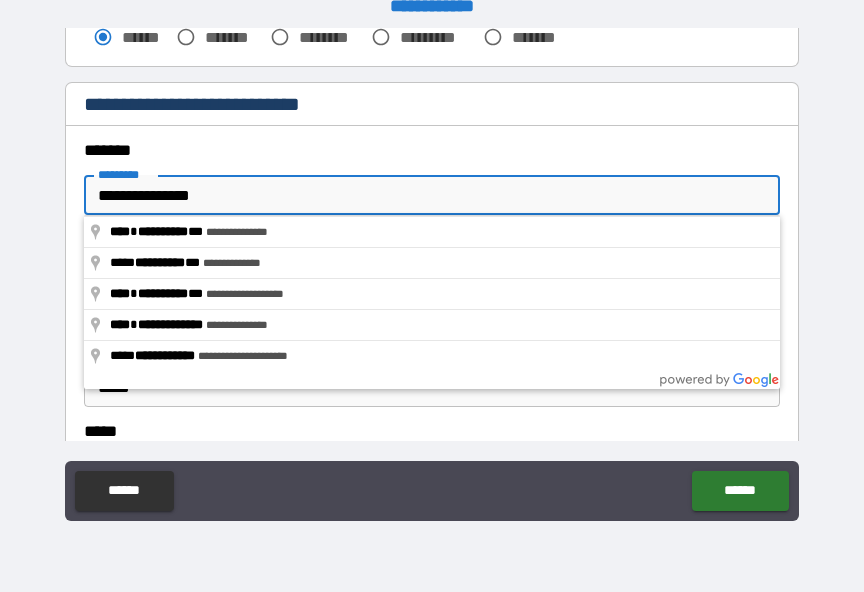 click on "**********" at bounding box center (432, 195) 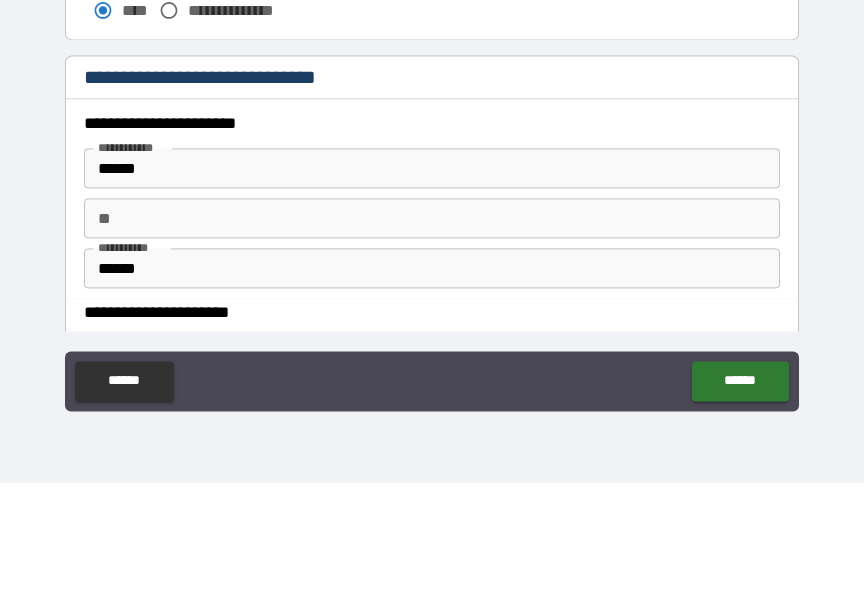 scroll, scrollTop: 1851, scrollLeft: 0, axis: vertical 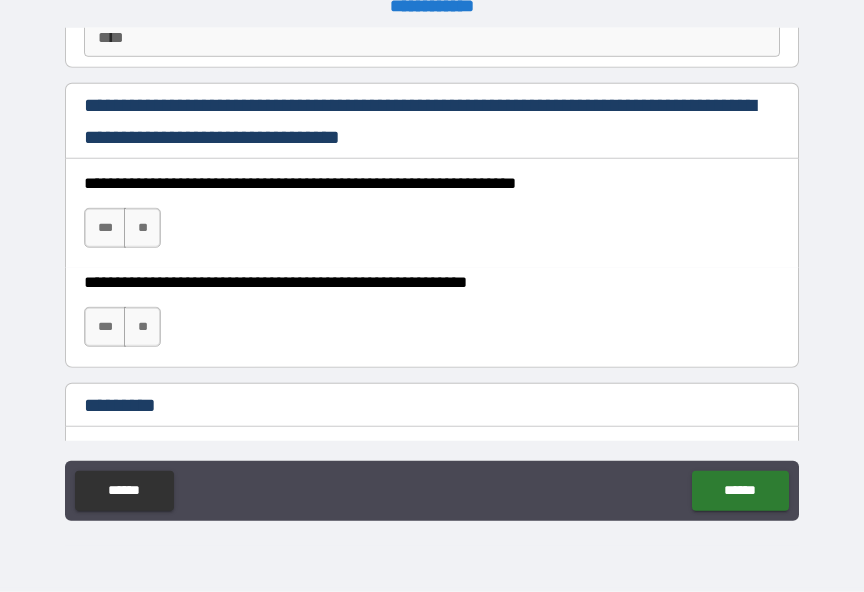 click on "***" at bounding box center (105, 228) 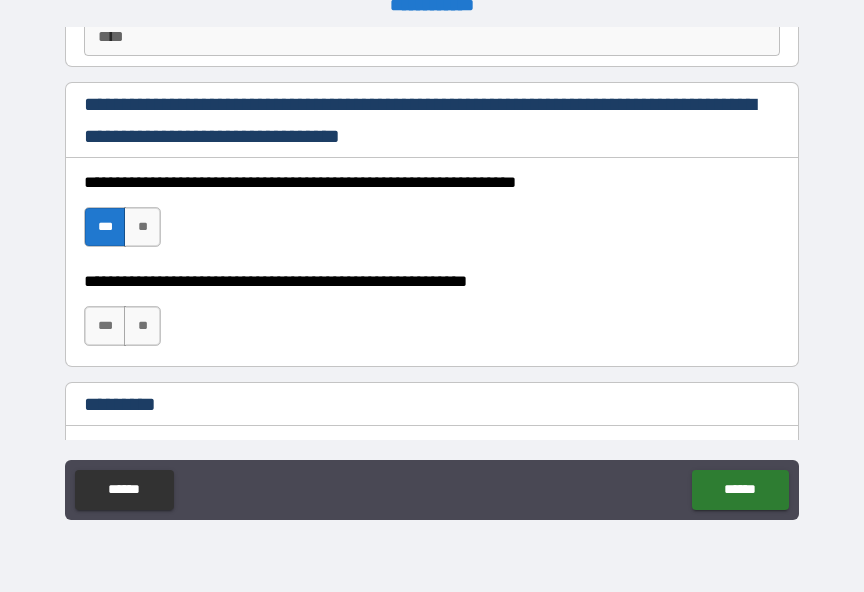 click on "***" at bounding box center (105, 326) 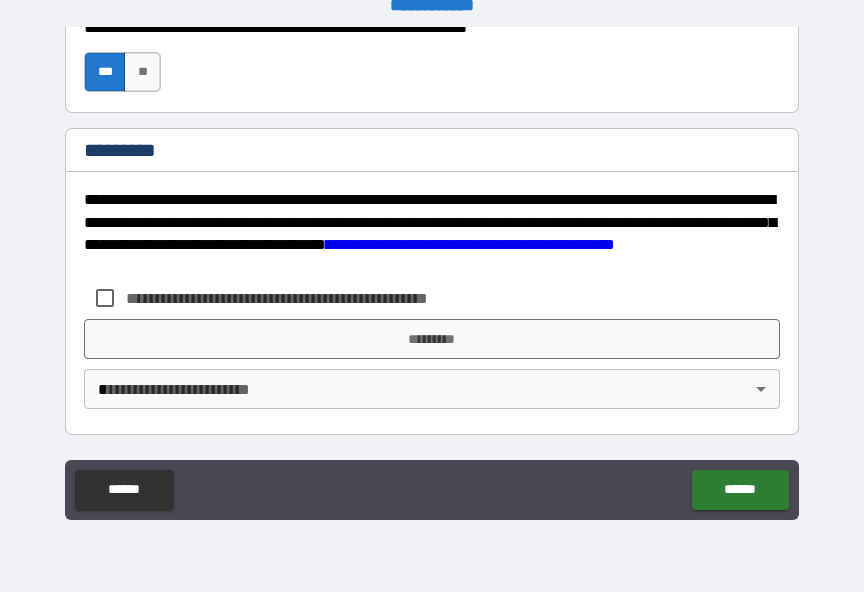 scroll, scrollTop: 3193, scrollLeft: 0, axis: vertical 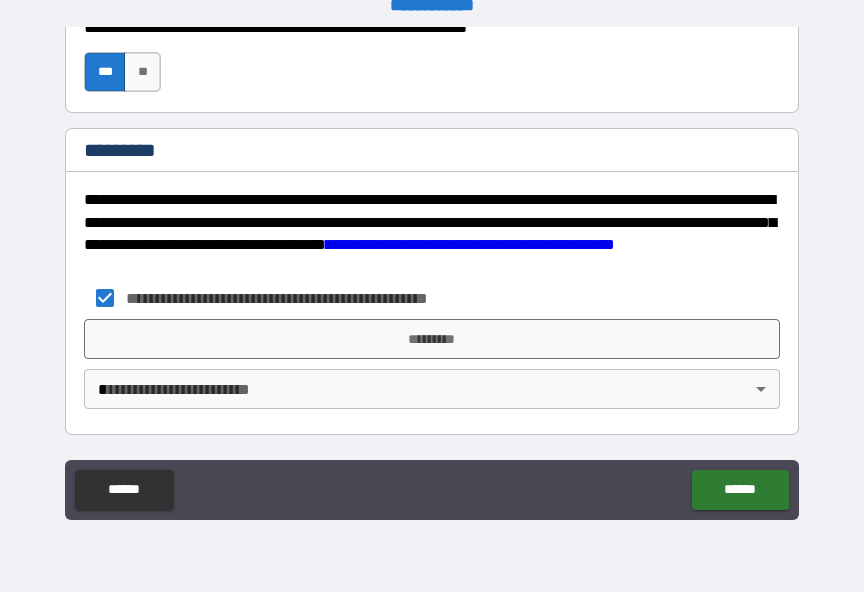 click on "*********" at bounding box center [432, 339] 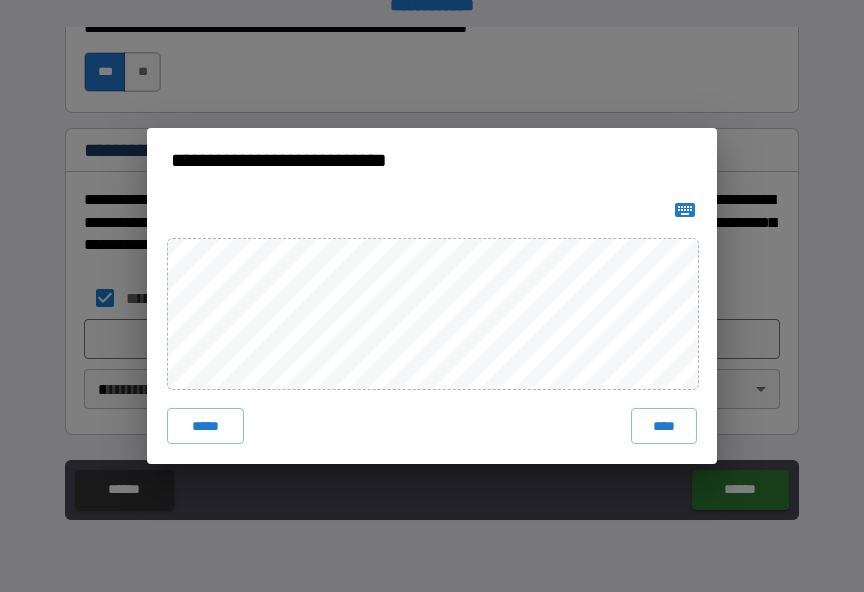 click on "****" at bounding box center (664, 426) 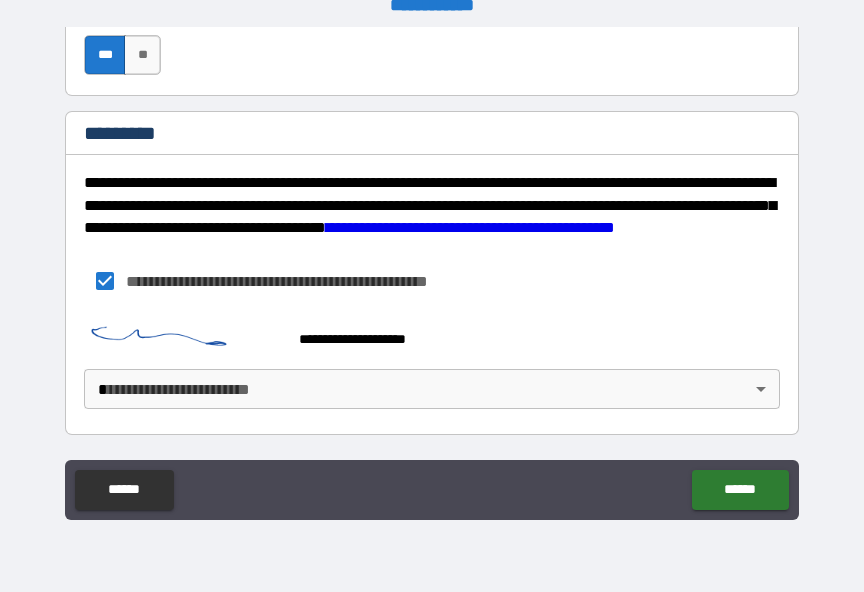 scroll, scrollTop: 3210, scrollLeft: 0, axis: vertical 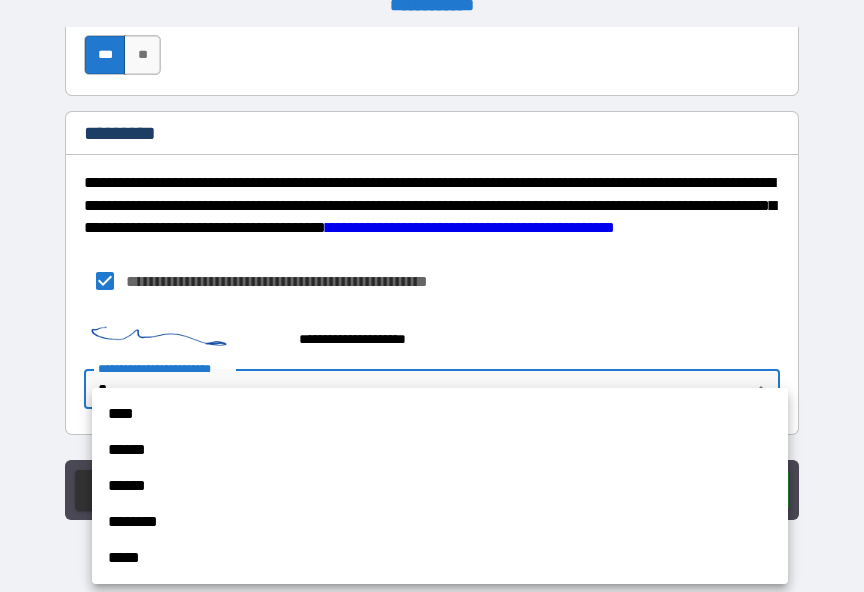 click on "******" at bounding box center (440, 450) 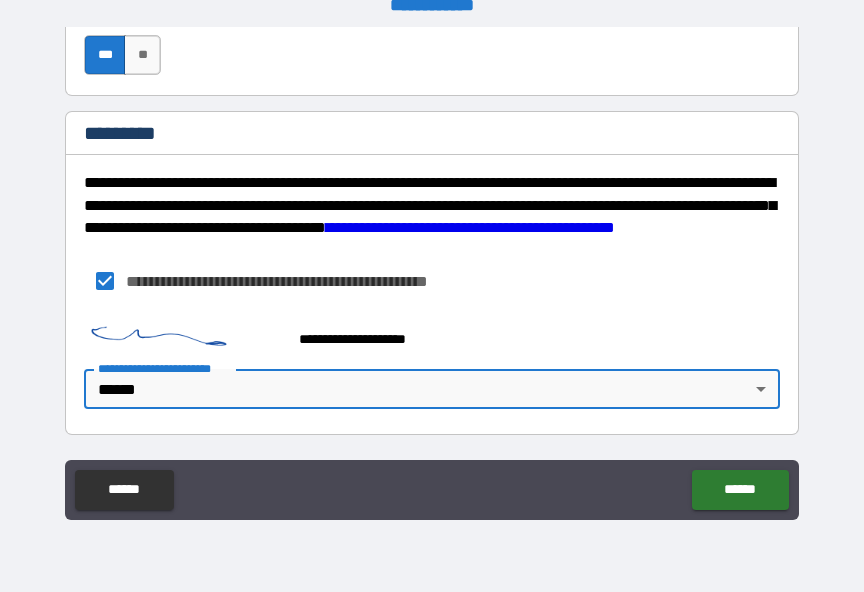 click on "******" at bounding box center [740, 490] 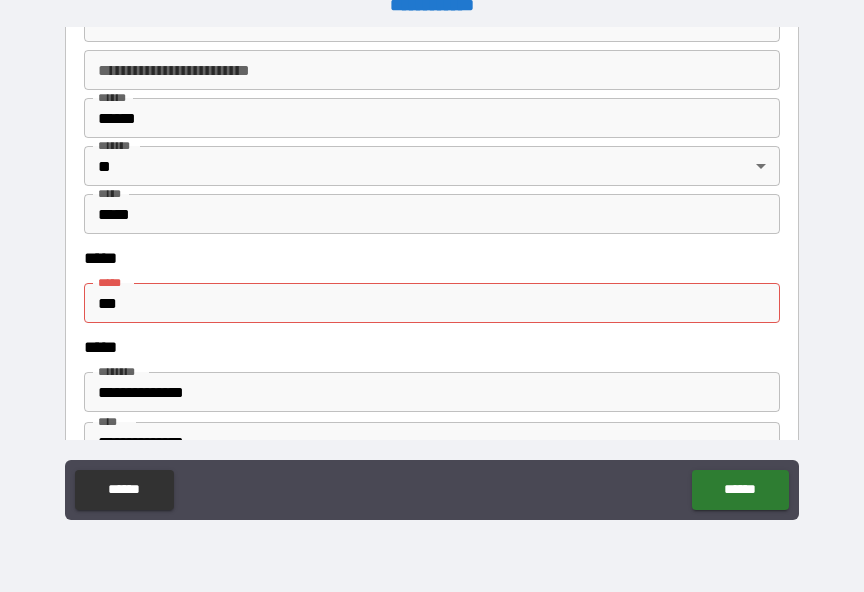 scroll, scrollTop: 2485, scrollLeft: 0, axis: vertical 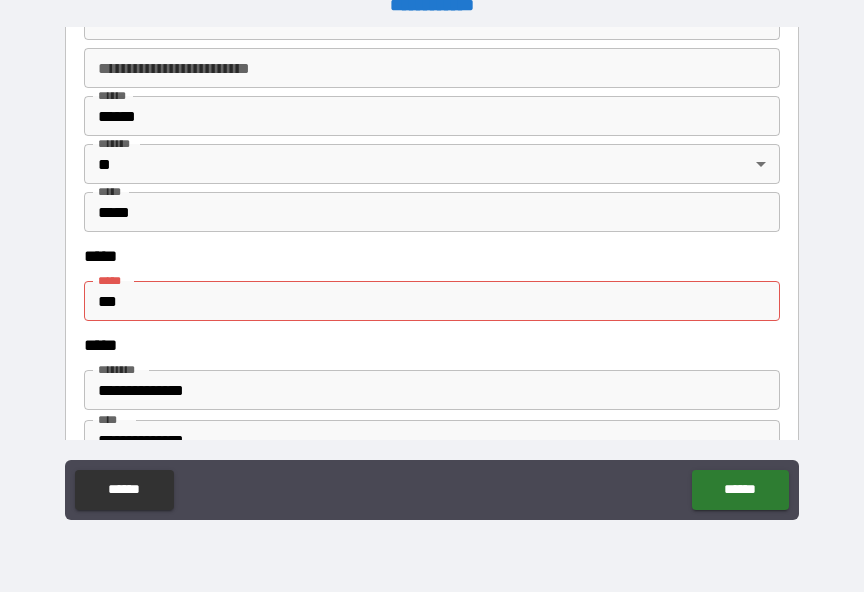 click on "***" at bounding box center [432, 301] 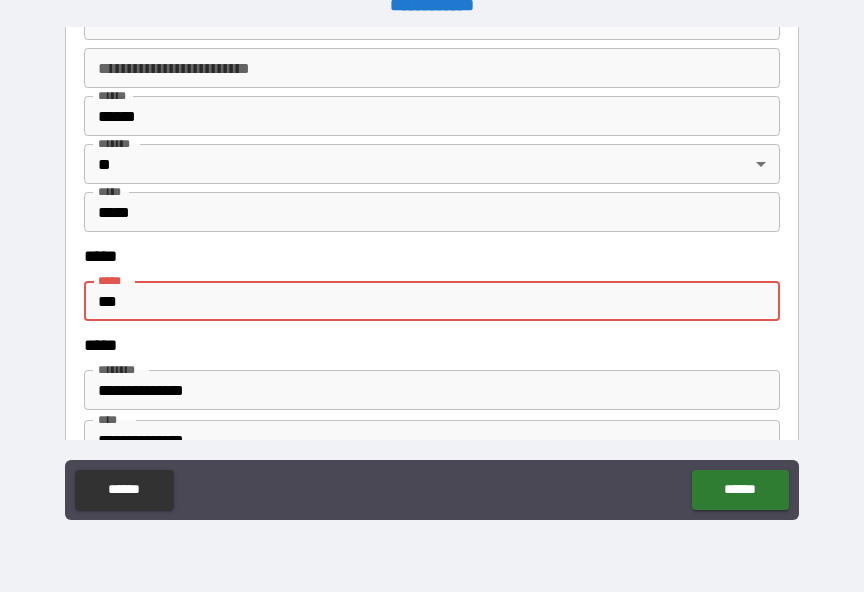 scroll, scrollTop: 24, scrollLeft: 0, axis: vertical 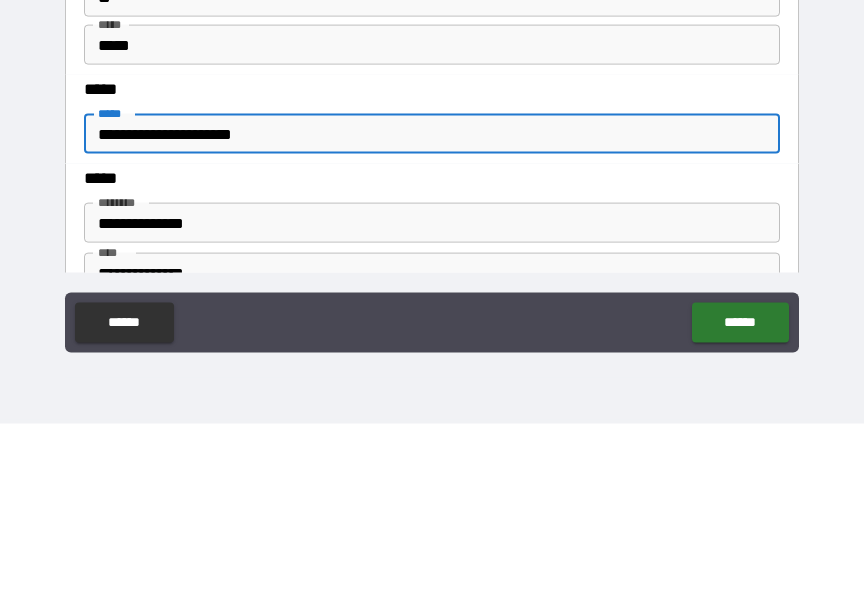 click on "**********" at bounding box center [432, 302] 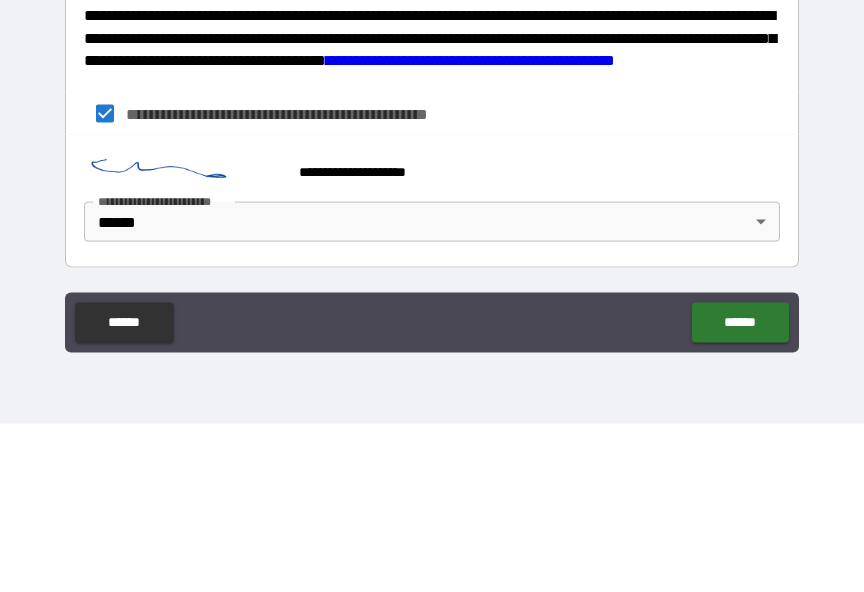 scroll, scrollTop: 3210, scrollLeft: 0, axis: vertical 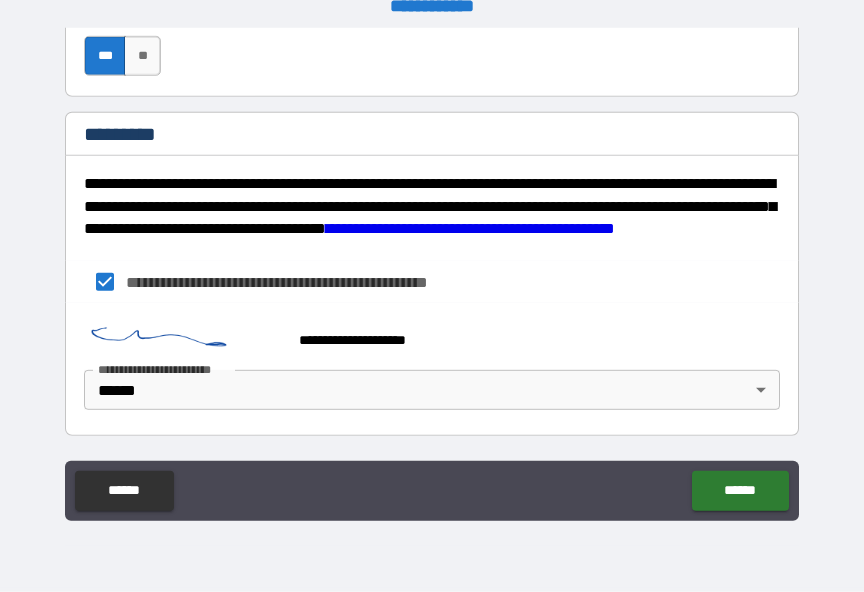 click on "******" at bounding box center [740, 491] 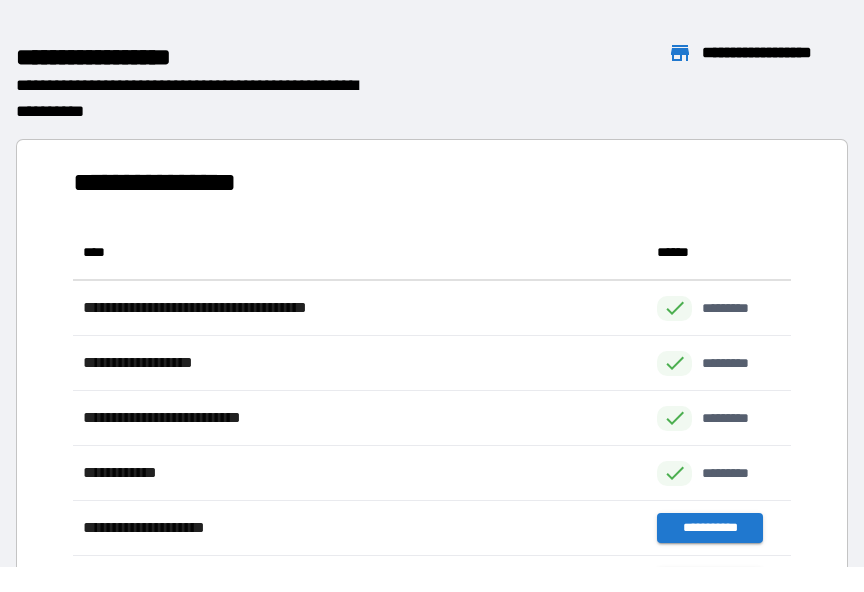 scroll, scrollTop: 1, scrollLeft: 1, axis: both 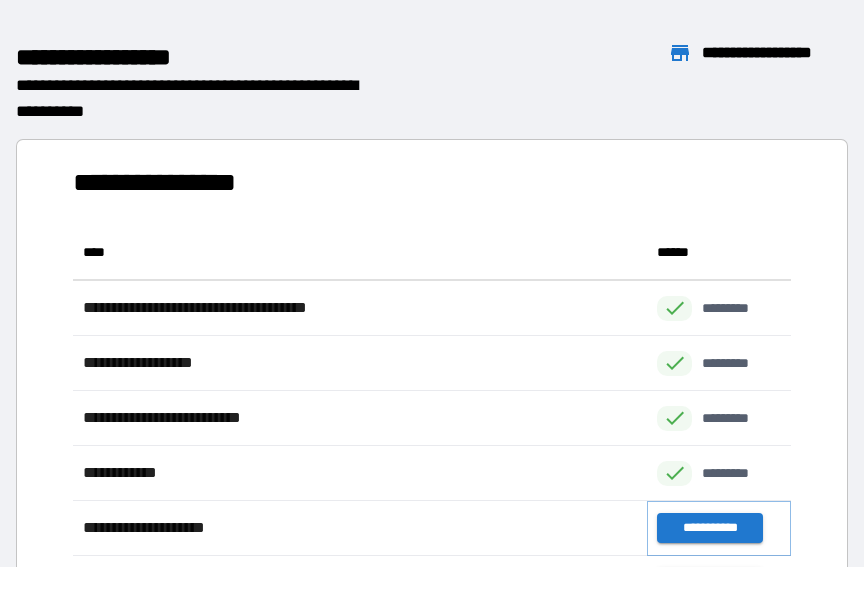 click on "**********" at bounding box center [709, 528] 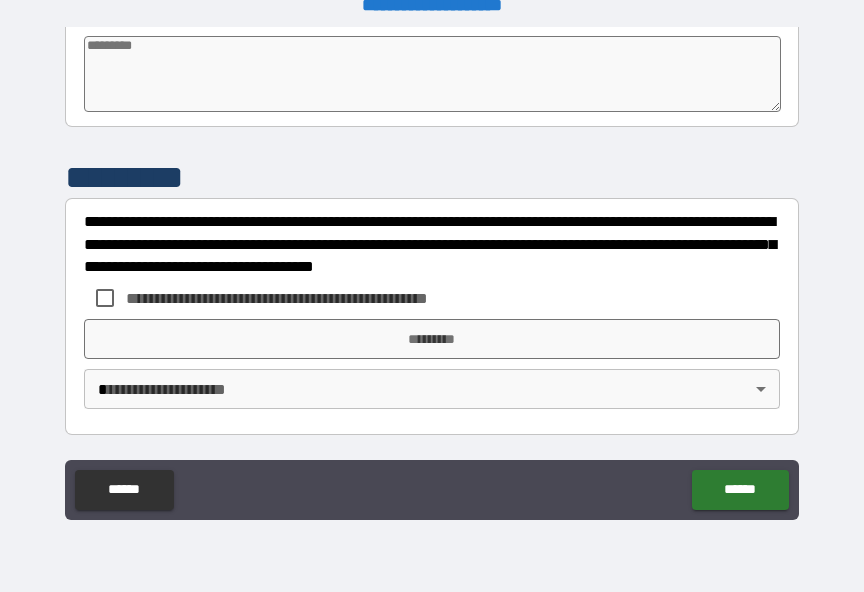 scroll, scrollTop: 765, scrollLeft: 0, axis: vertical 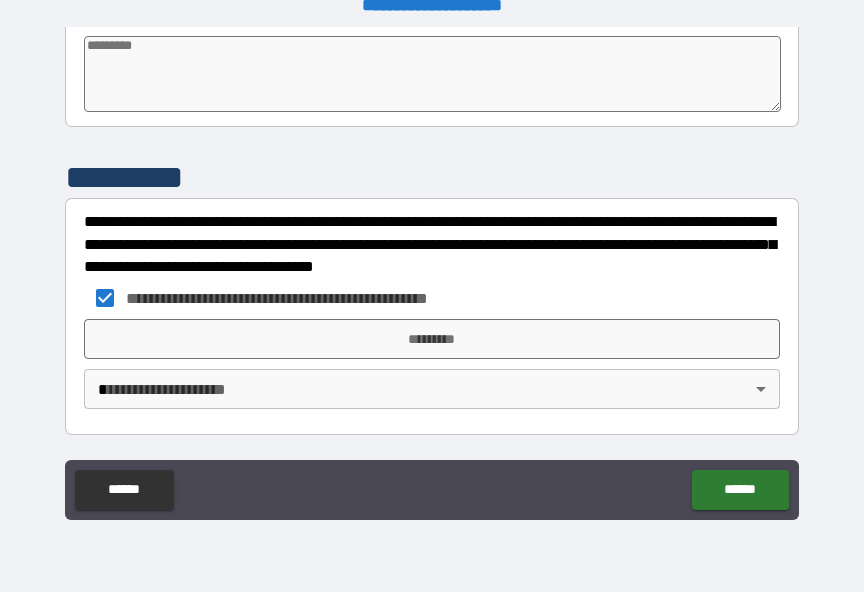 click on "*********" at bounding box center (432, 339) 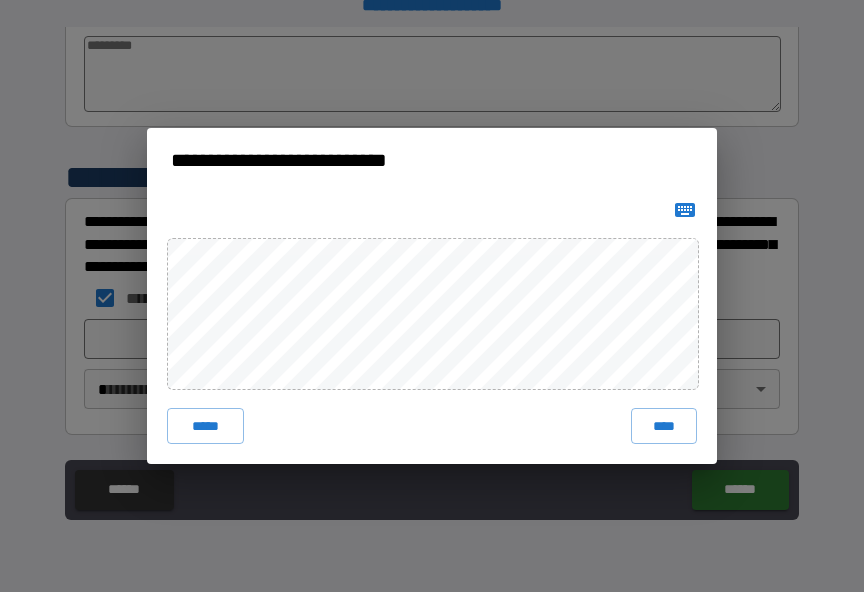 click on "****" at bounding box center [664, 426] 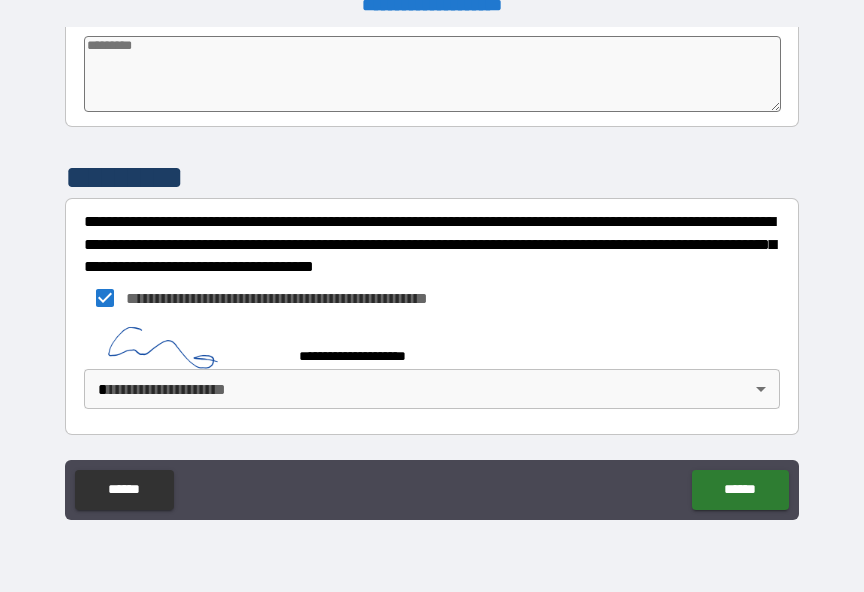 scroll, scrollTop: 755, scrollLeft: 0, axis: vertical 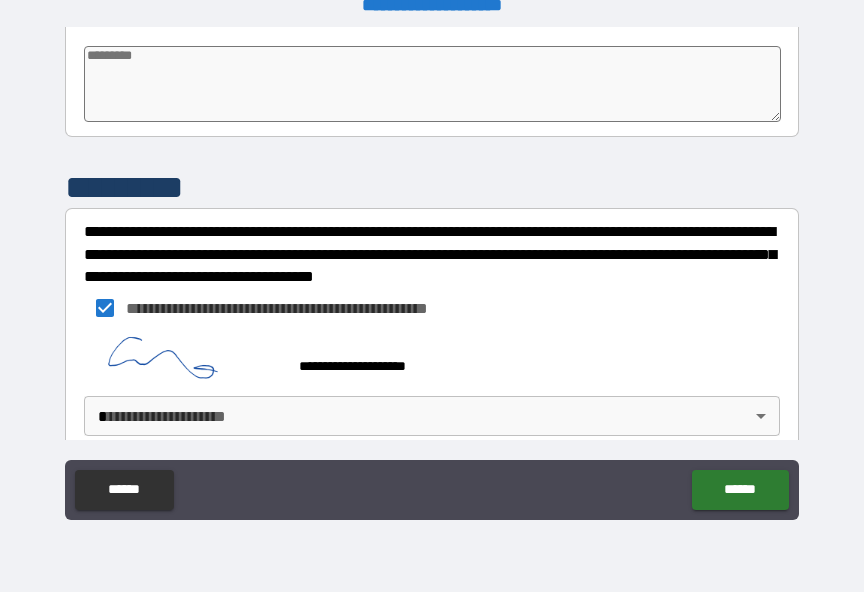 click on "**********" at bounding box center [432, 283] 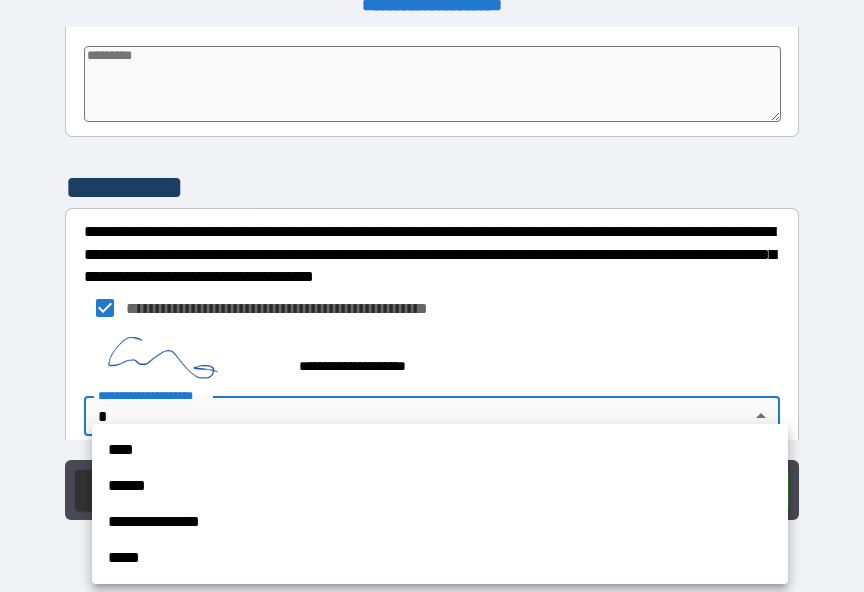 click on "**********" at bounding box center [440, 522] 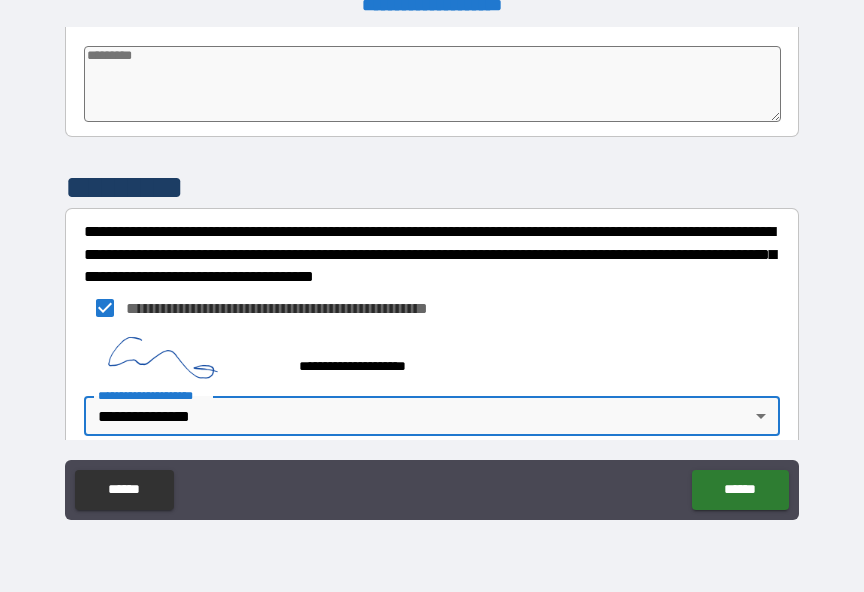 click on "******" at bounding box center (740, 490) 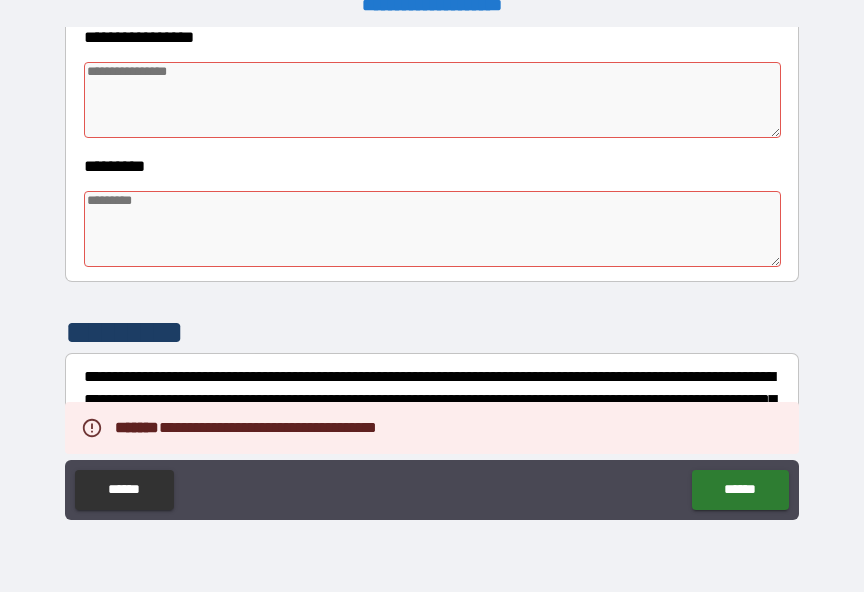 scroll, scrollTop: 580, scrollLeft: 0, axis: vertical 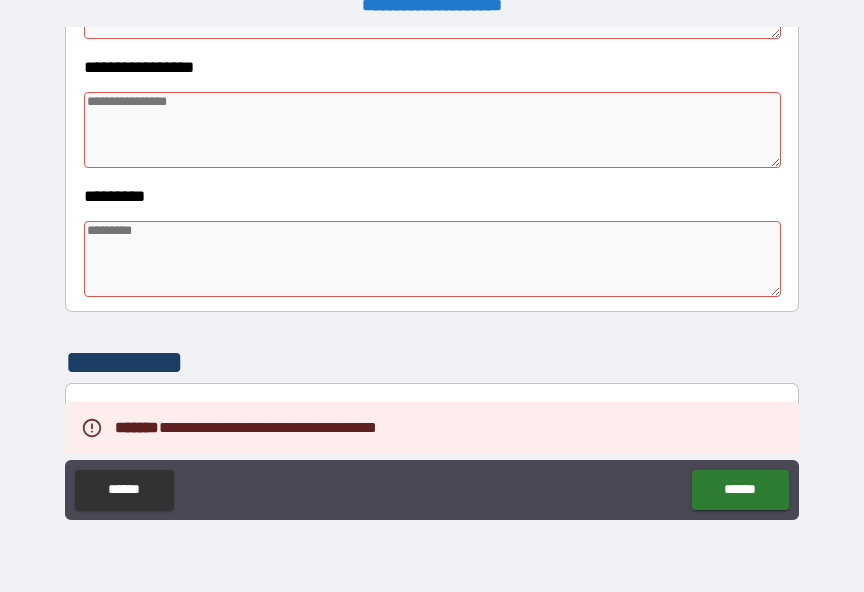 click at bounding box center [432, 259] 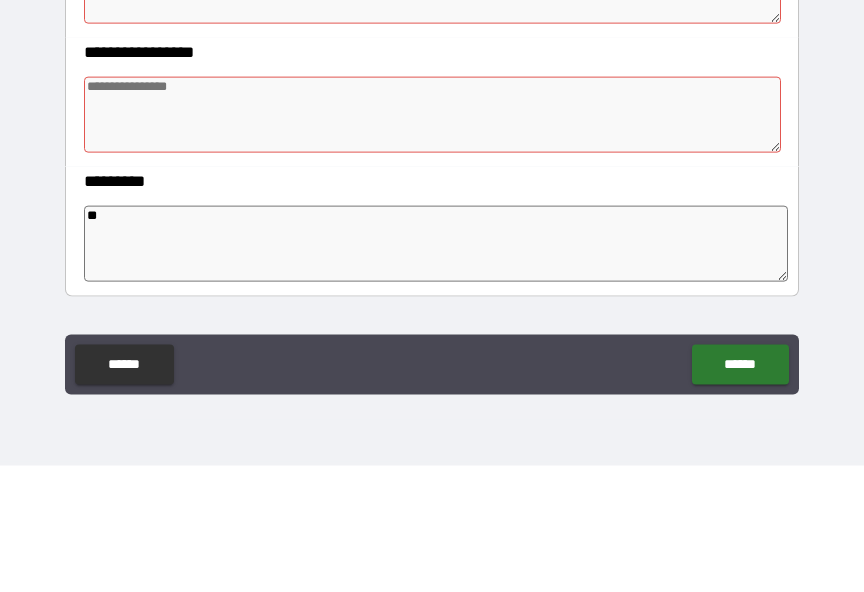 scroll, scrollTop: 462, scrollLeft: 0, axis: vertical 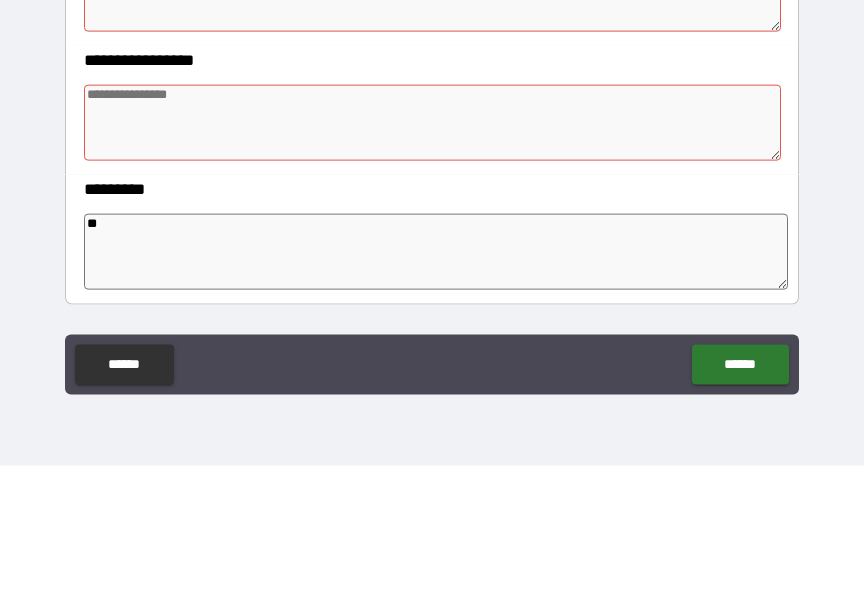 click at bounding box center (432, 249) 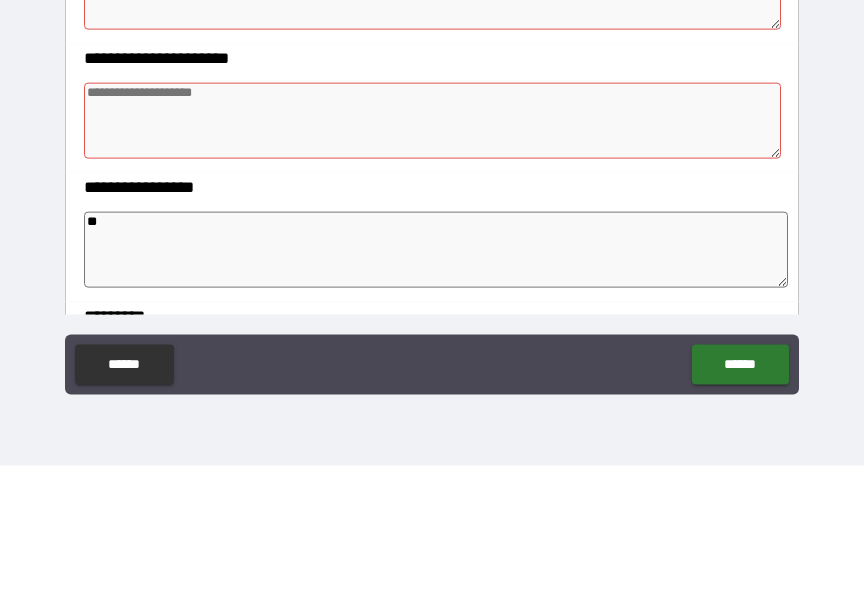 scroll, scrollTop: 336, scrollLeft: 0, axis: vertical 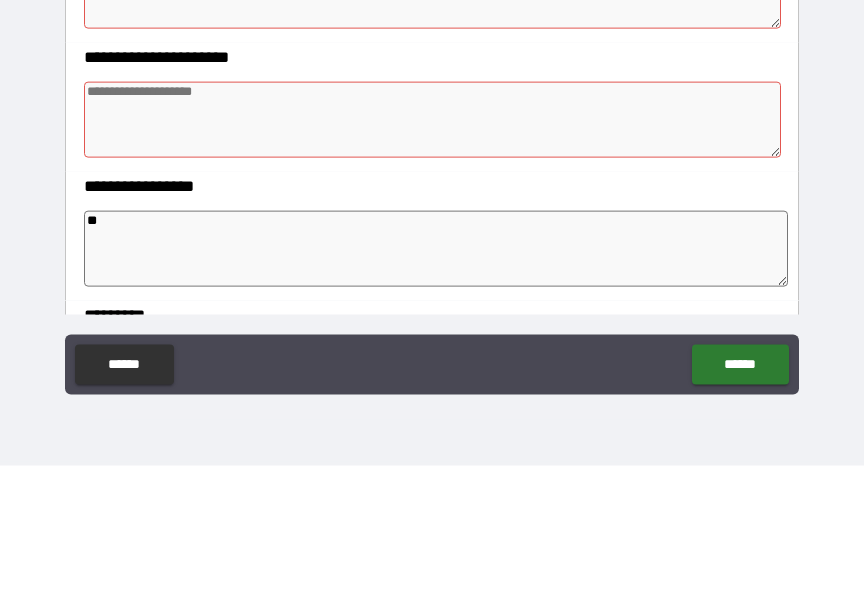 click at bounding box center (432, 246) 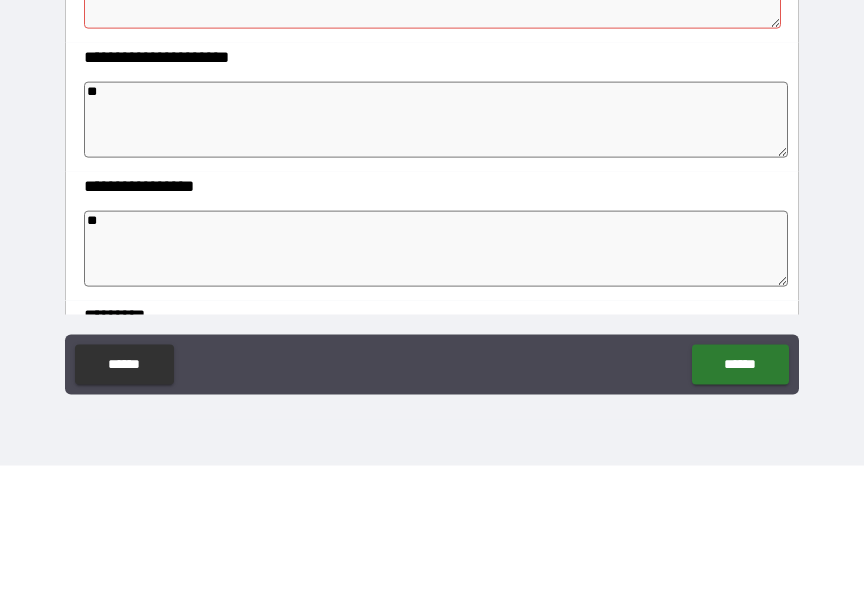 scroll, scrollTop: 226, scrollLeft: 0, axis: vertical 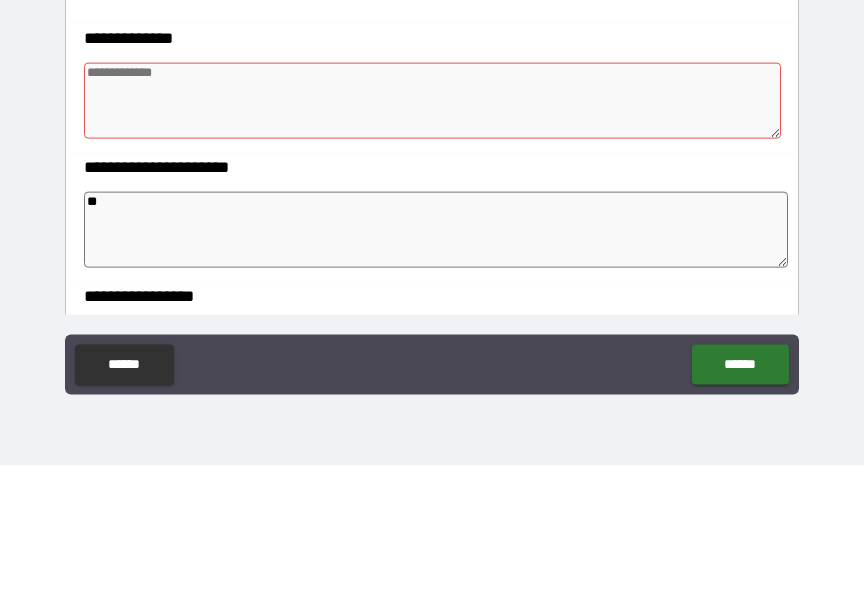 click at bounding box center (432, 227) 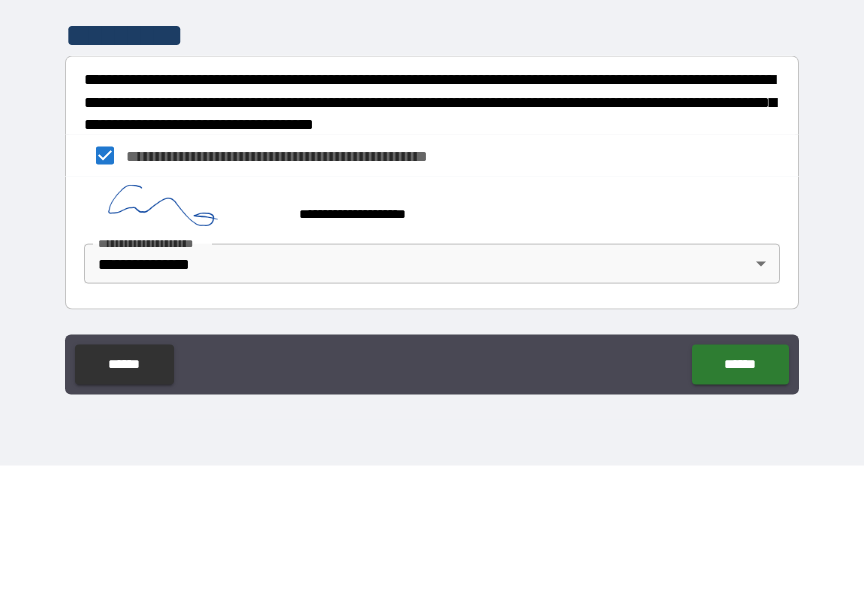 scroll, scrollTop: 782, scrollLeft: 0, axis: vertical 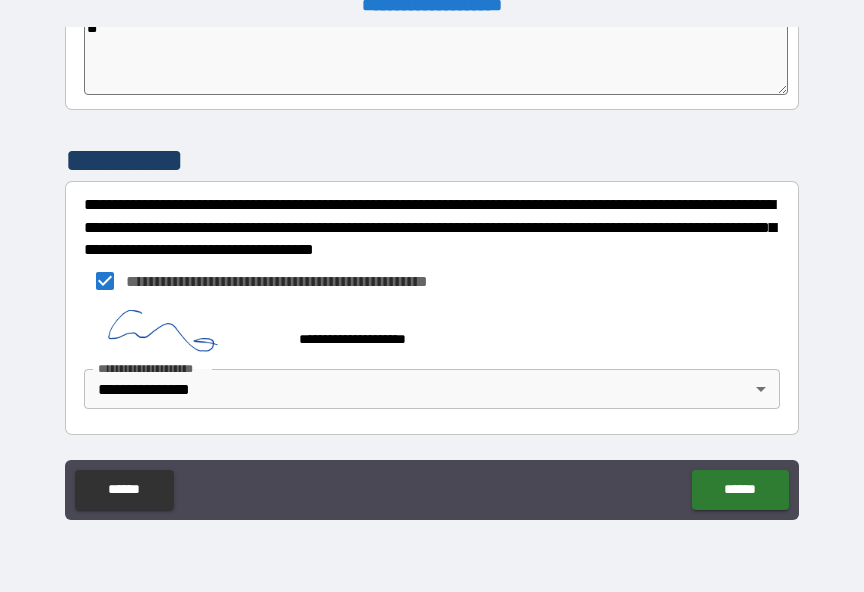 click on "******" at bounding box center (740, 490) 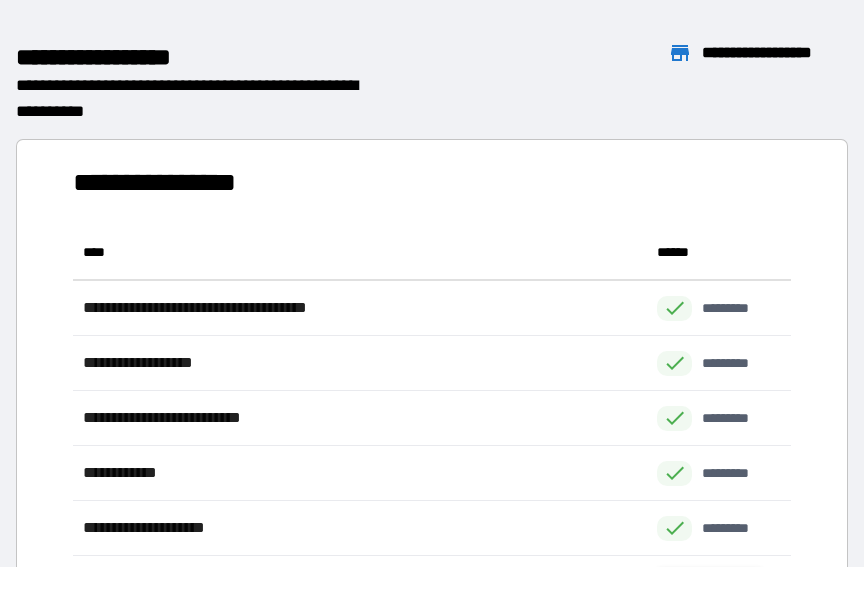 scroll, scrollTop: 386, scrollLeft: 718, axis: both 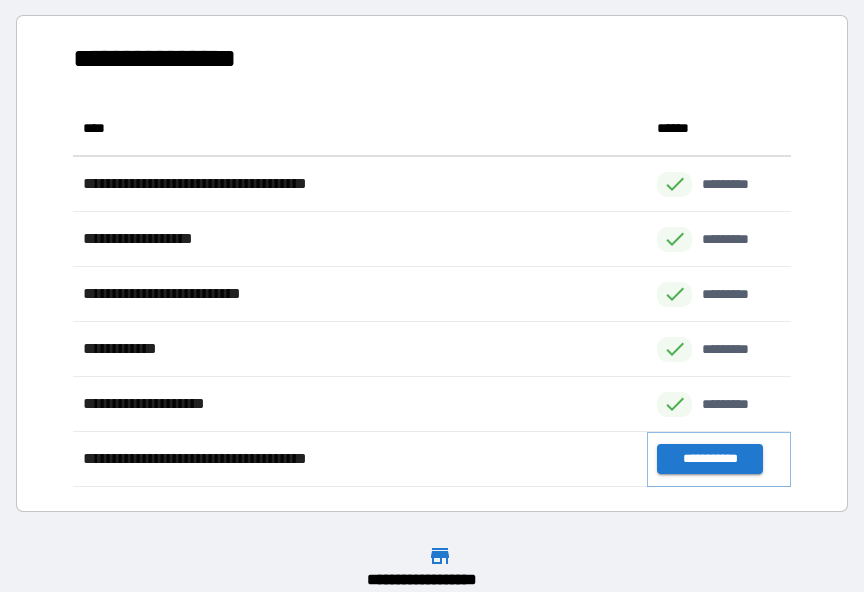 click on "**********" at bounding box center [709, 459] 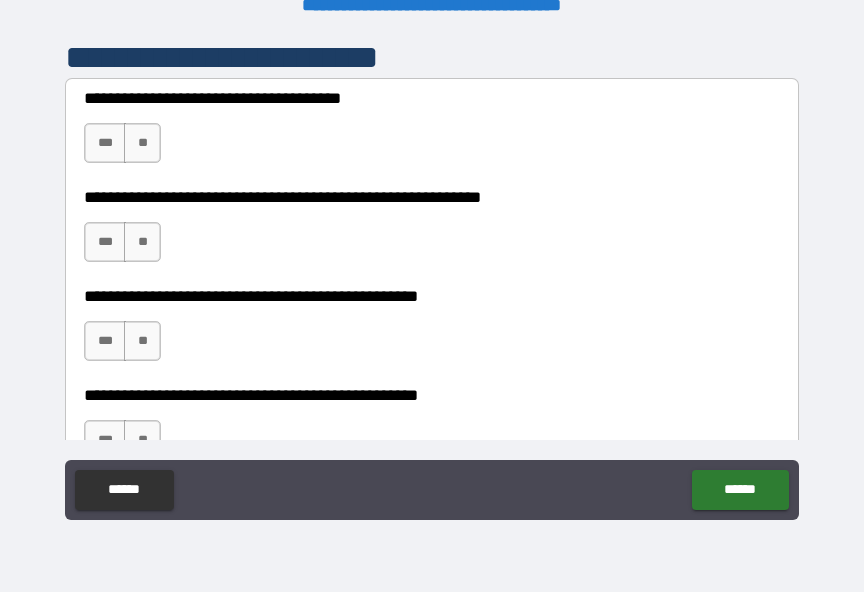 scroll, scrollTop: 442, scrollLeft: 0, axis: vertical 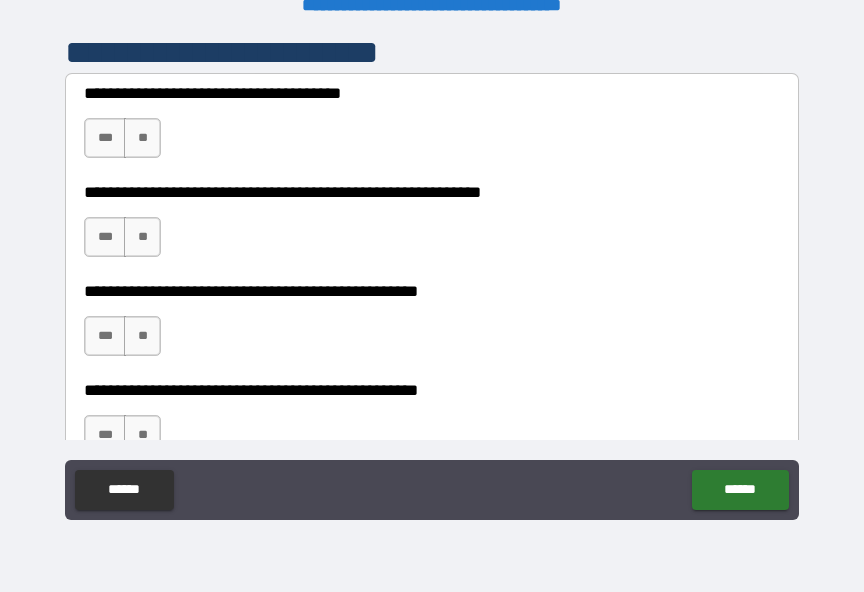 click on "**" at bounding box center [142, 138] 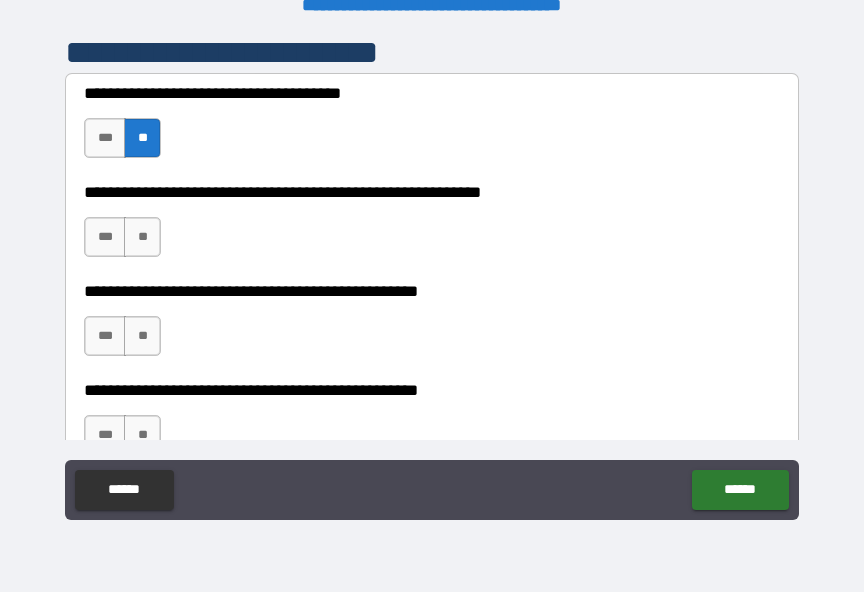 click on "***" at bounding box center (105, 237) 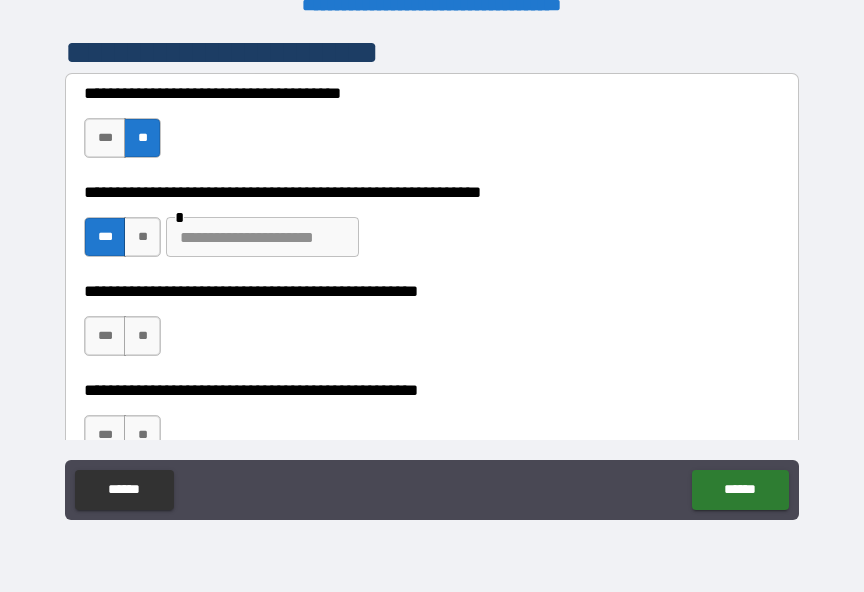 click at bounding box center [262, 237] 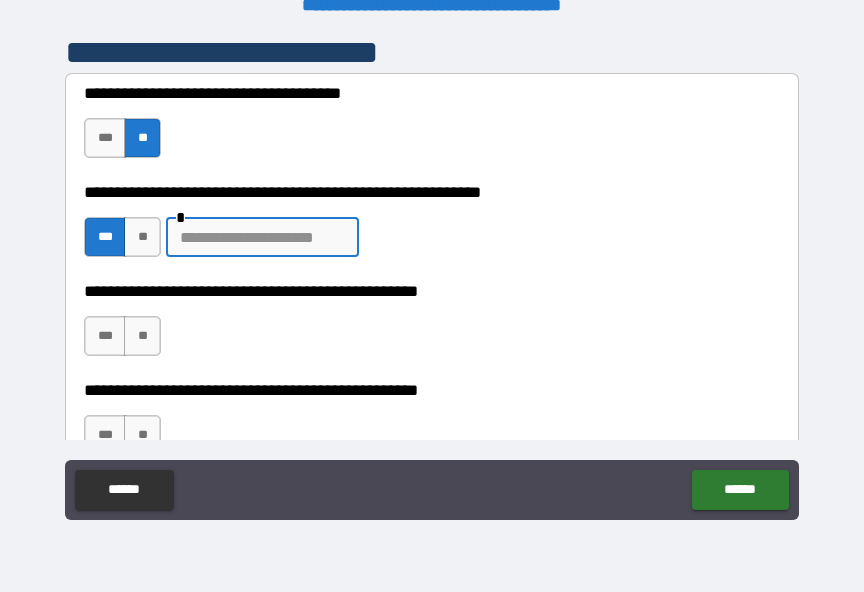 scroll, scrollTop: 24, scrollLeft: 0, axis: vertical 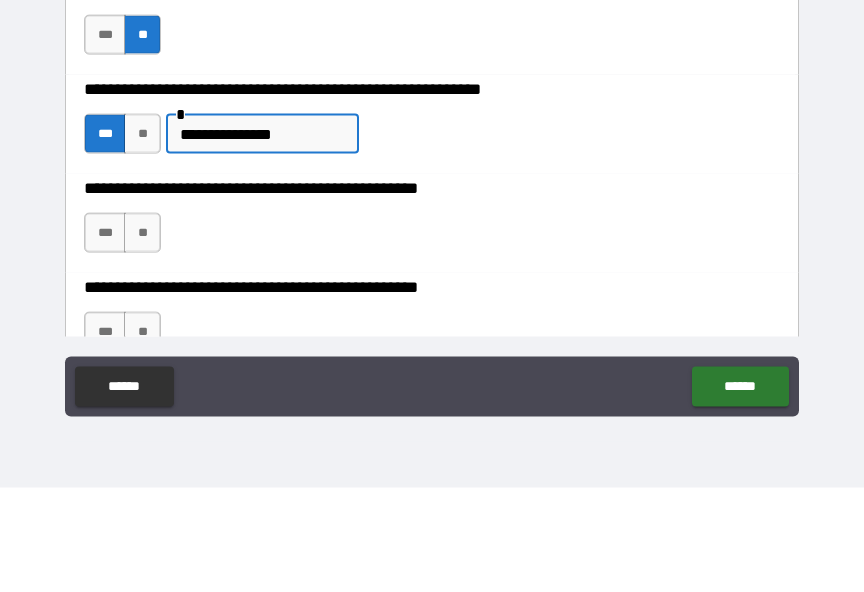 click on "**" at bounding box center [142, 337] 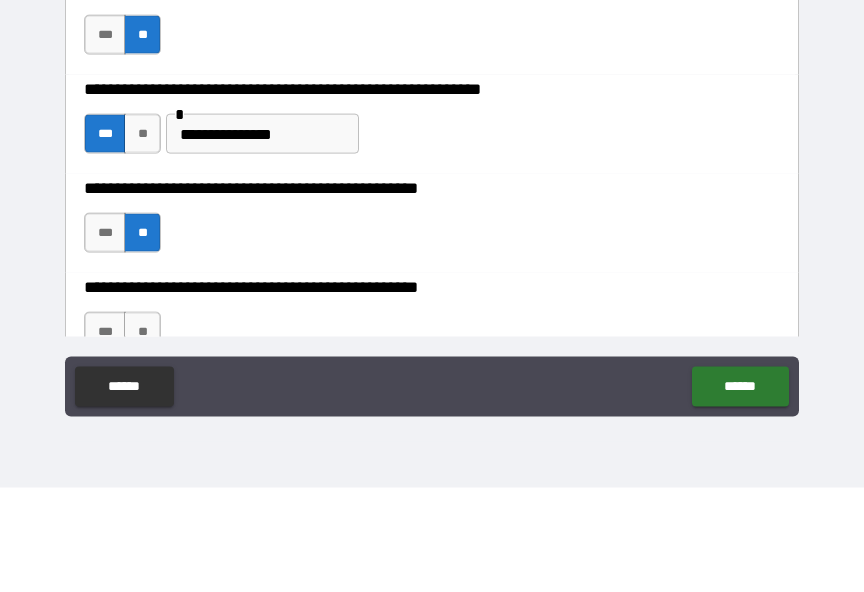 scroll, scrollTop: 25, scrollLeft: 0, axis: vertical 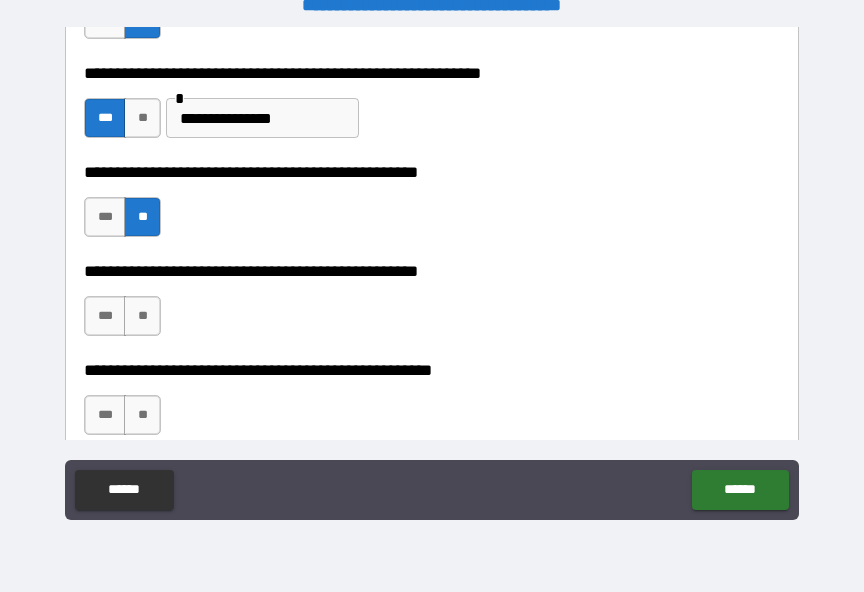 click on "***" at bounding box center (105, 316) 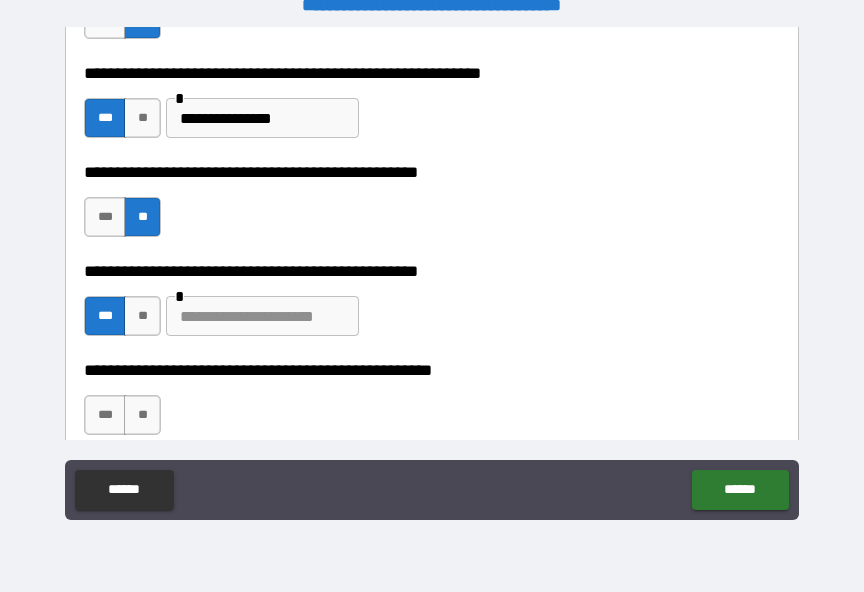 click at bounding box center [262, 316] 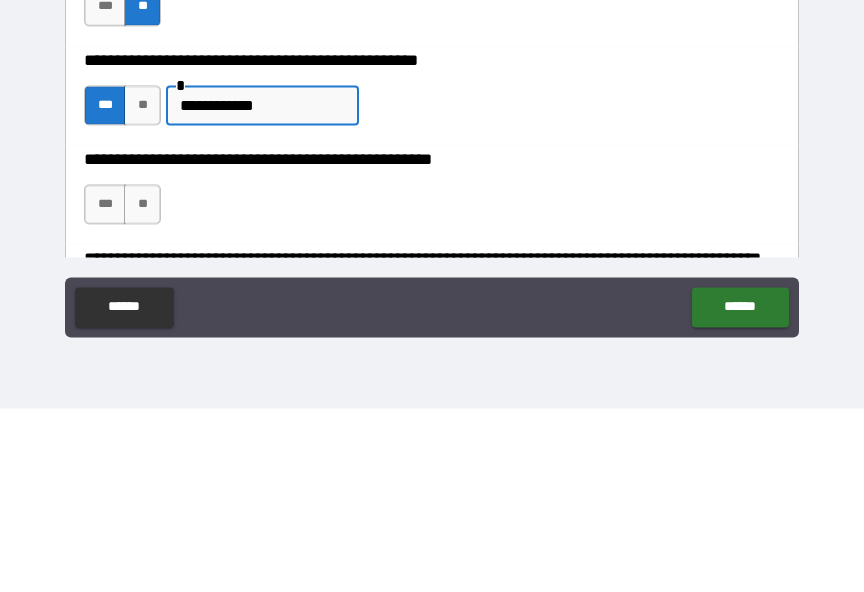 scroll, scrollTop: 645, scrollLeft: 0, axis: vertical 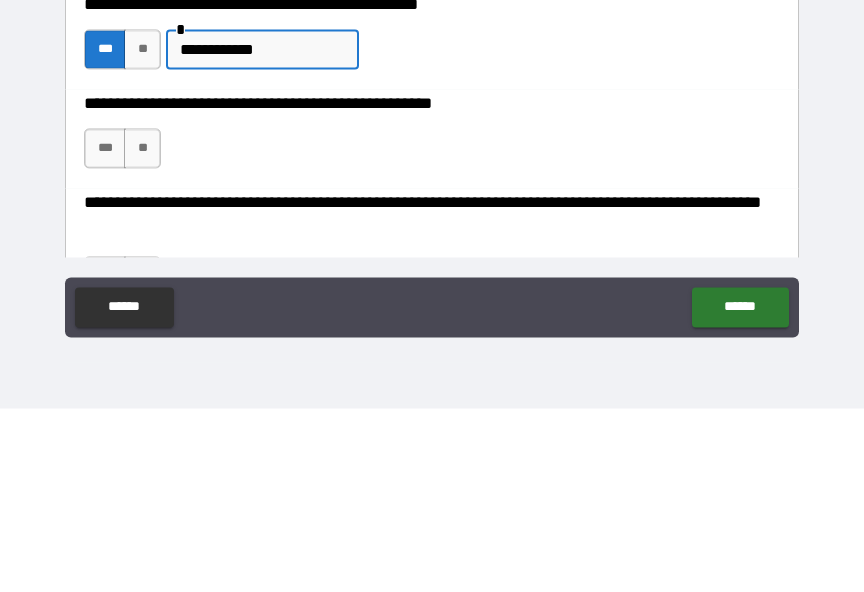 click on "**" at bounding box center (142, 332) 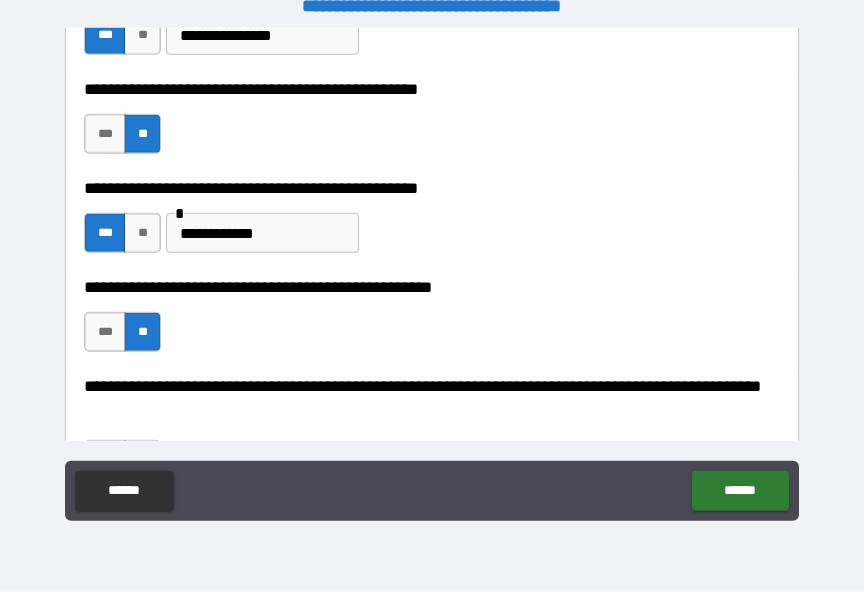 scroll, scrollTop: 25, scrollLeft: 0, axis: vertical 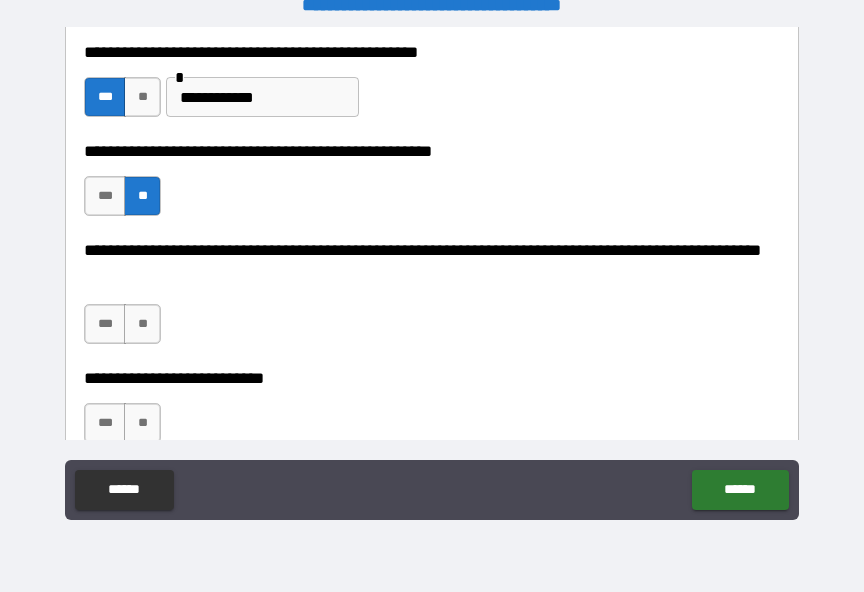 click on "**" at bounding box center [142, 324] 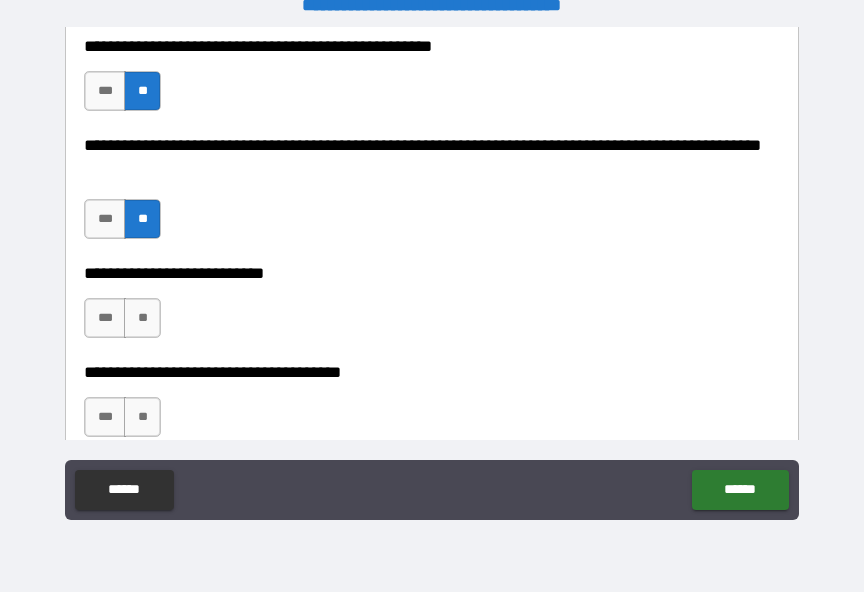 scroll, scrollTop: 884, scrollLeft: 0, axis: vertical 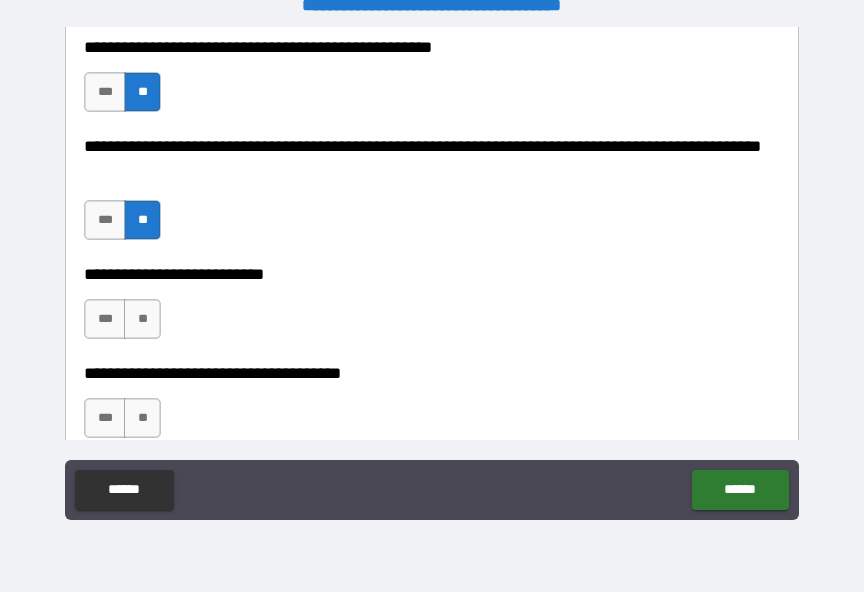 click on "**" at bounding box center (142, 319) 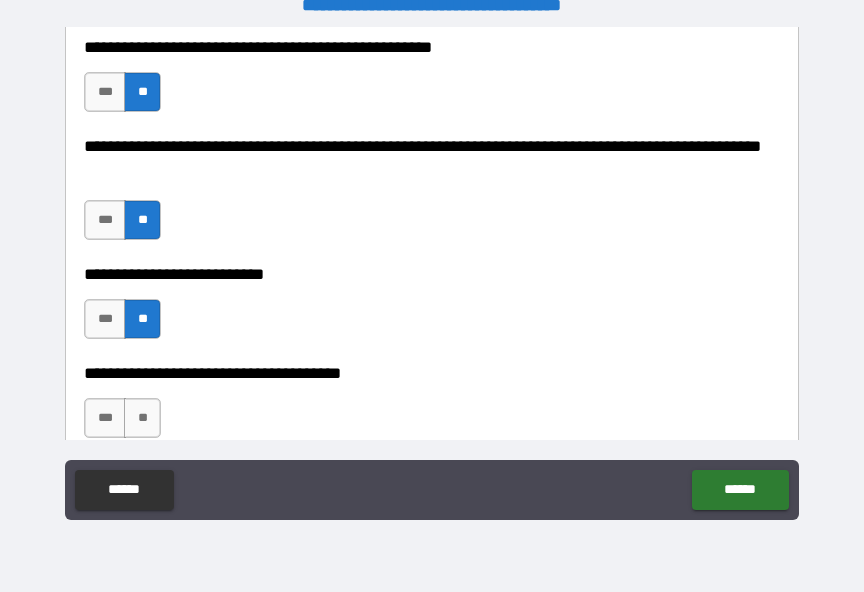 click on "**" at bounding box center (142, 418) 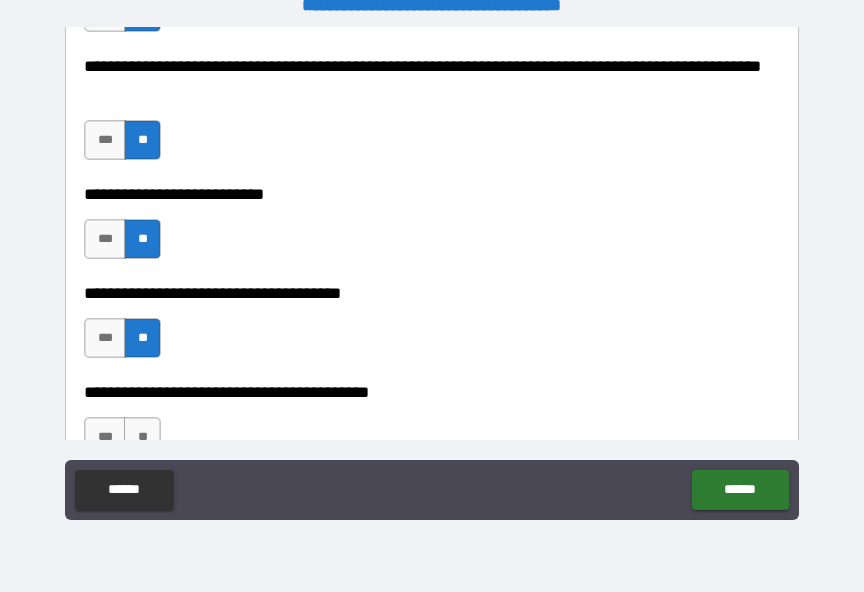 scroll, scrollTop: 1009, scrollLeft: 0, axis: vertical 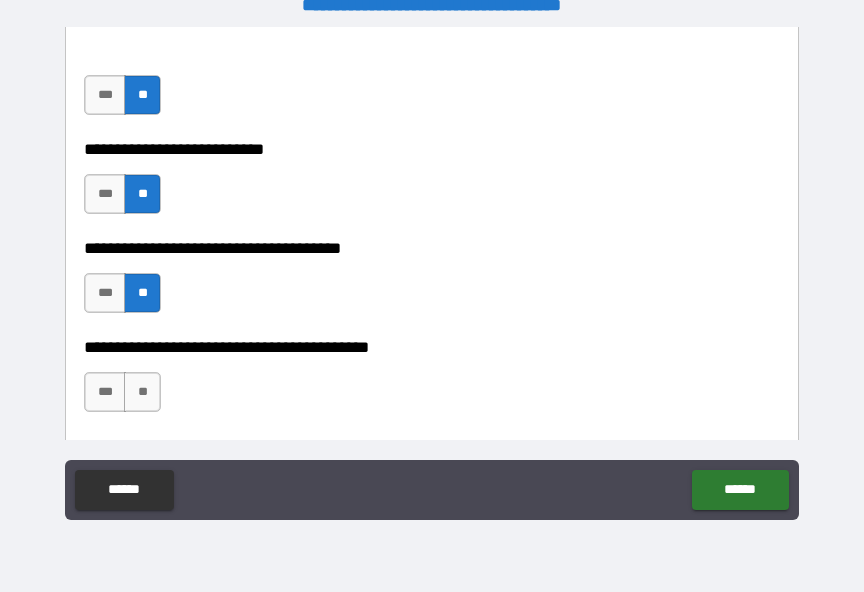 click on "**" at bounding box center [142, 392] 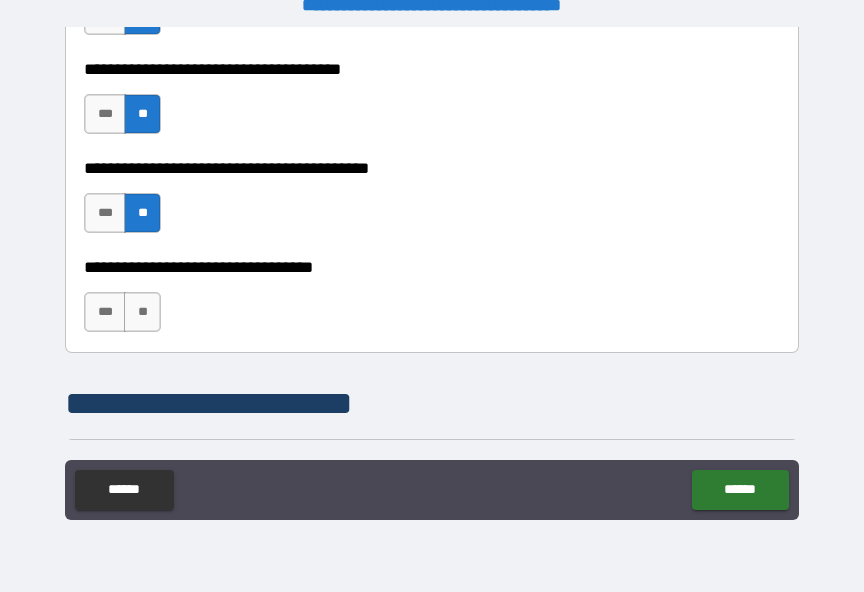 scroll, scrollTop: 1201, scrollLeft: 0, axis: vertical 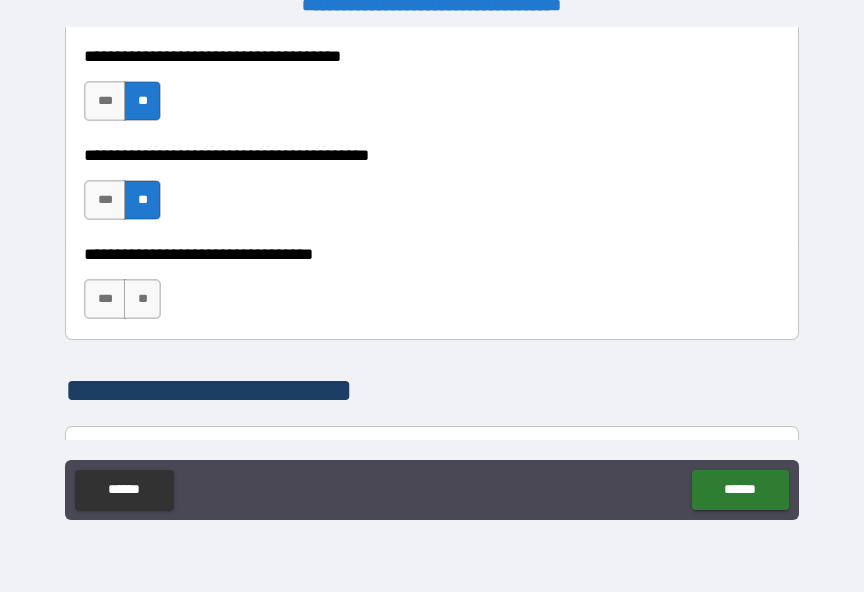 click on "**" at bounding box center (142, 299) 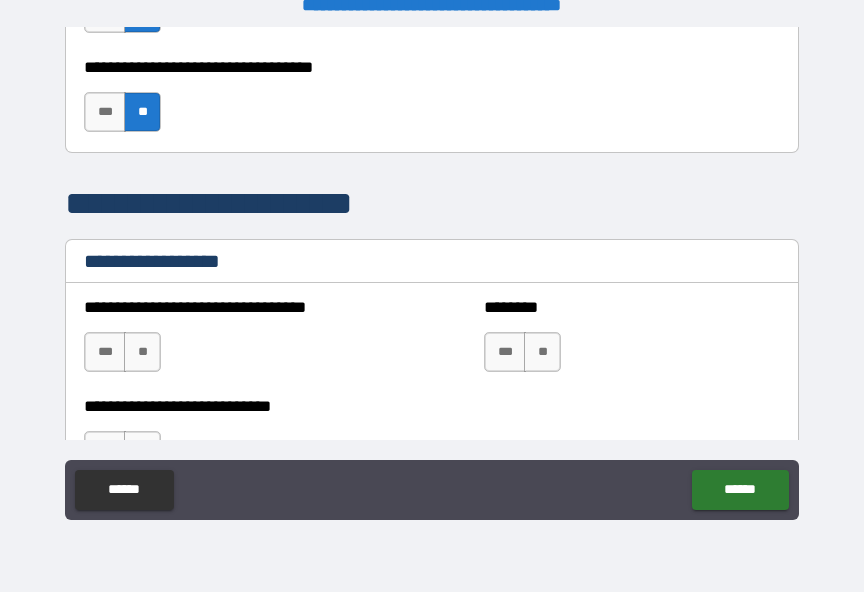 scroll, scrollTop: 1445, scrollLeft: 0, axis: vertical 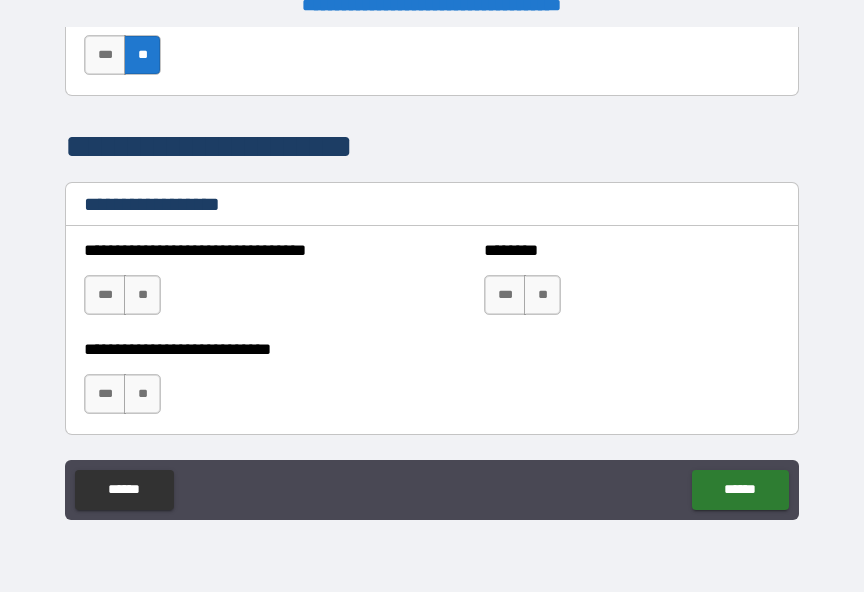 click on "**" at bounding box center (142, 295) 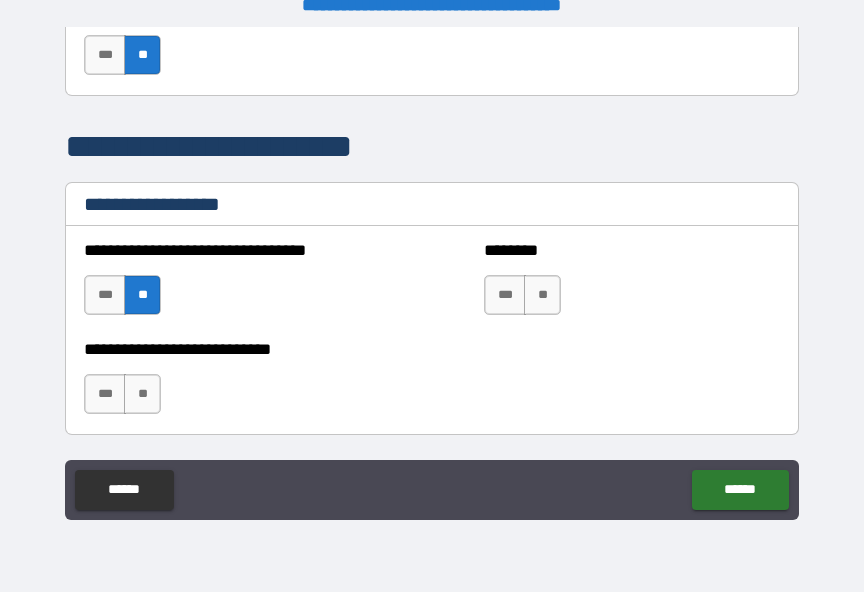 click on "**" at bounding box center [142, 394] 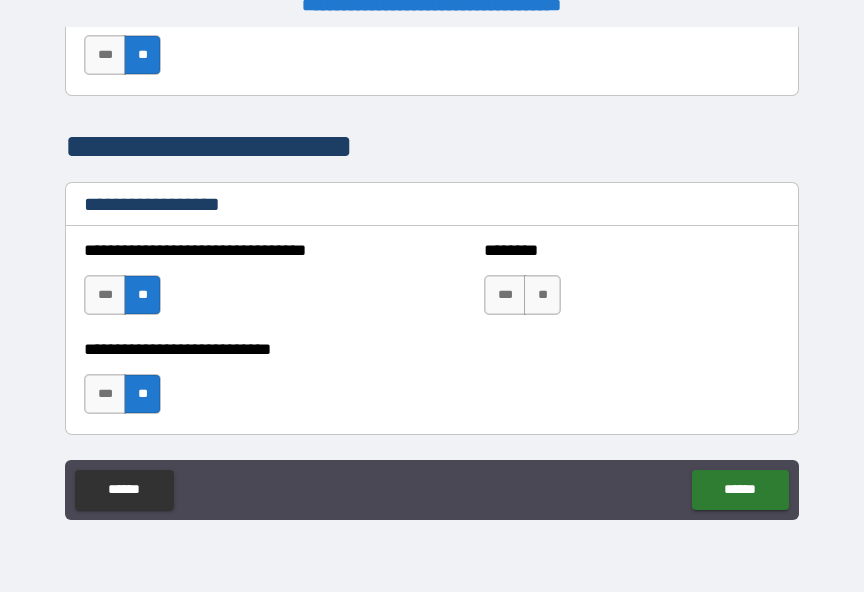 click on "**" at bounding box center (542, 295) 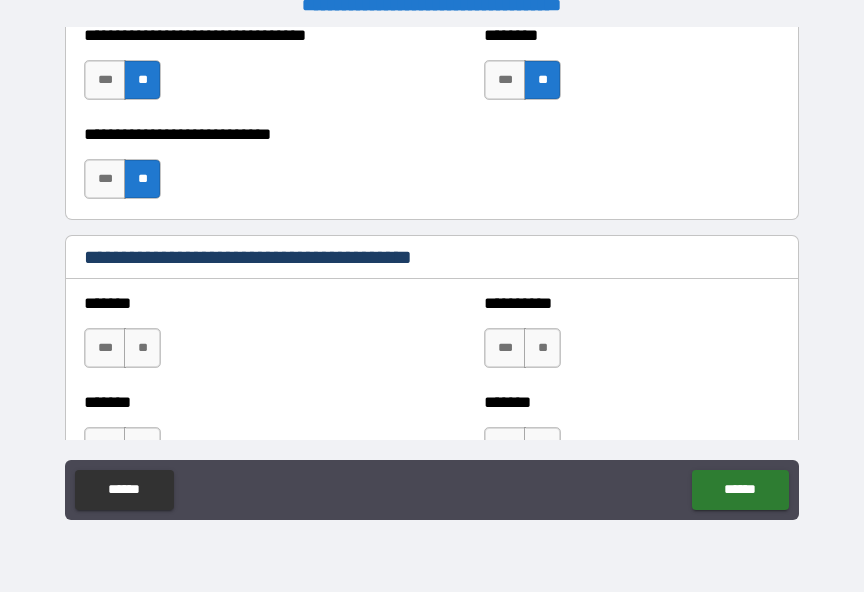 scroll, scrollTop: 1658, scrollLeft: 0, axis: vertical 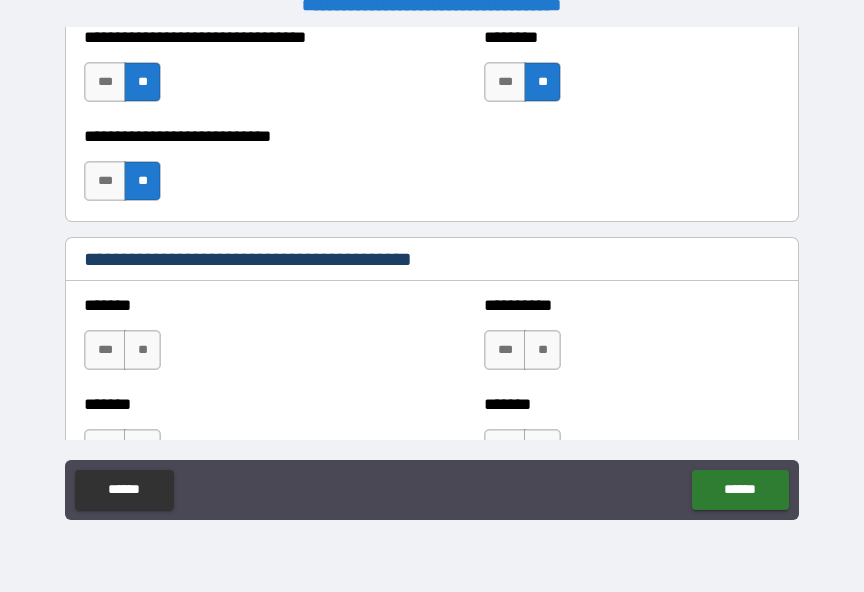 click on "**" at bounding box center (142, 181) 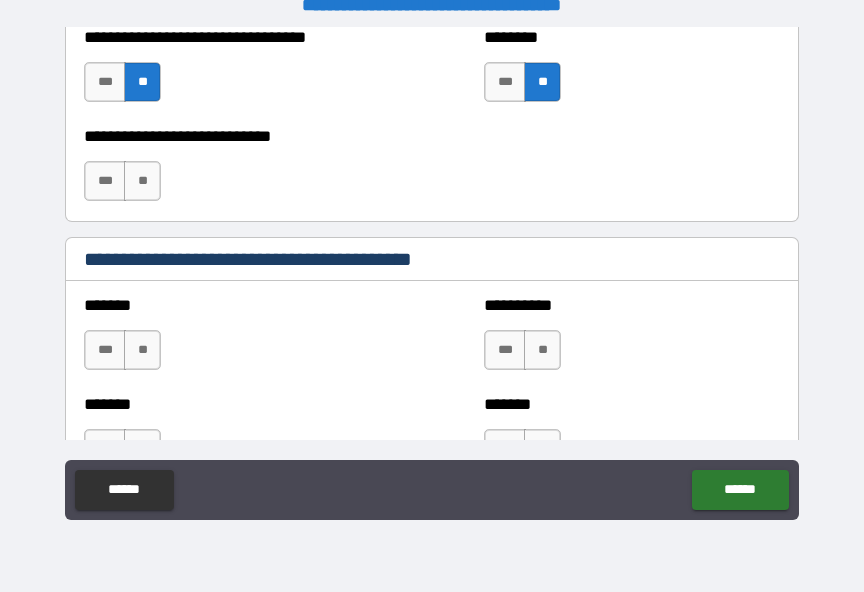 click on "**" at bounding box center [142, 82] 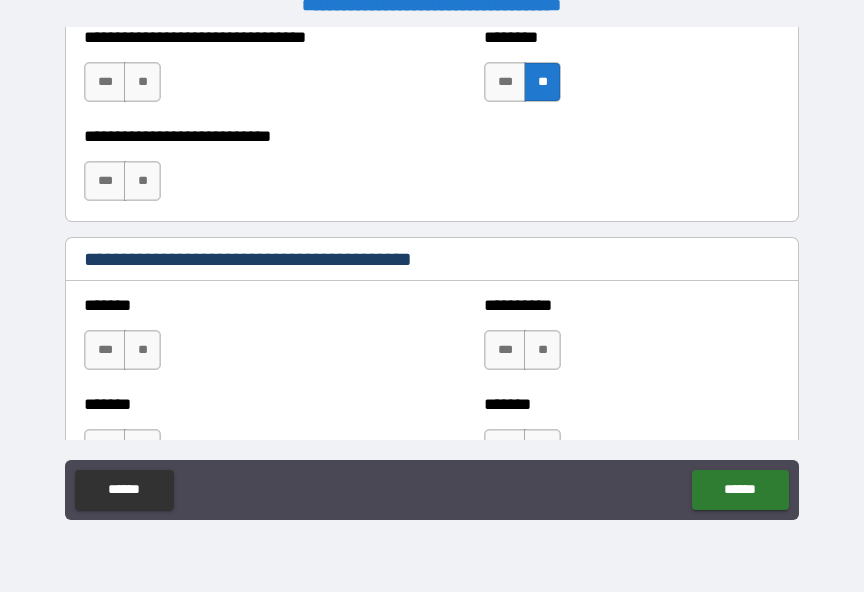 click on "**" at bounding box center [542, 82] 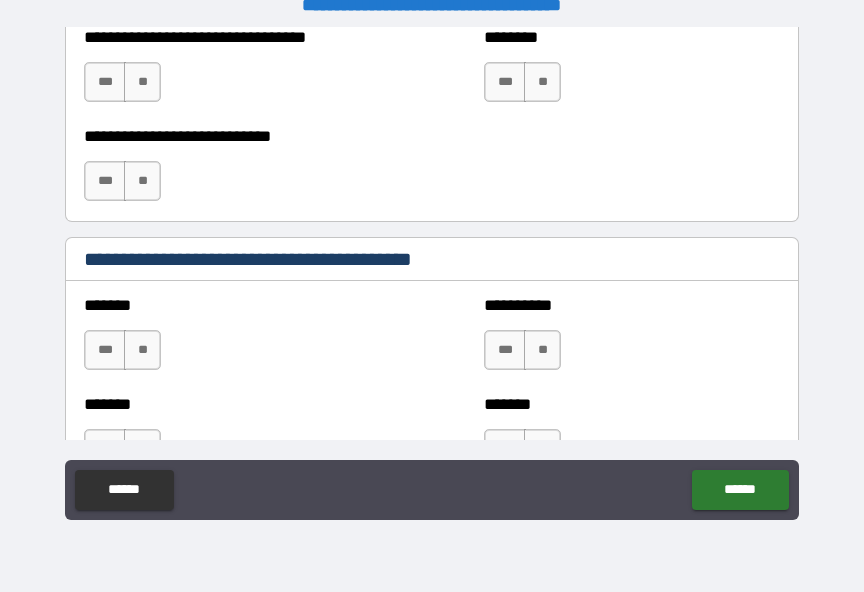 click on "**" at bounding box center (142, 350) 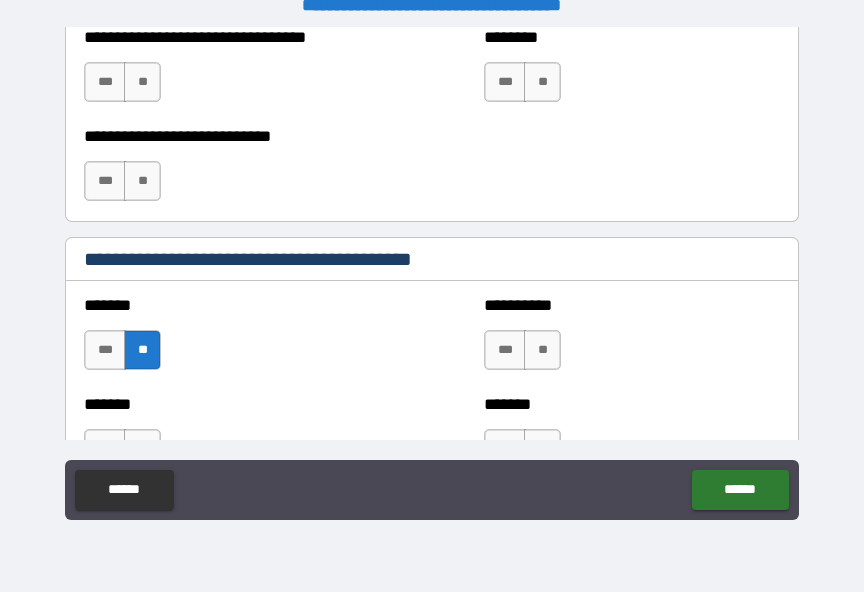 click on "**" at bounding box center (542, 350) 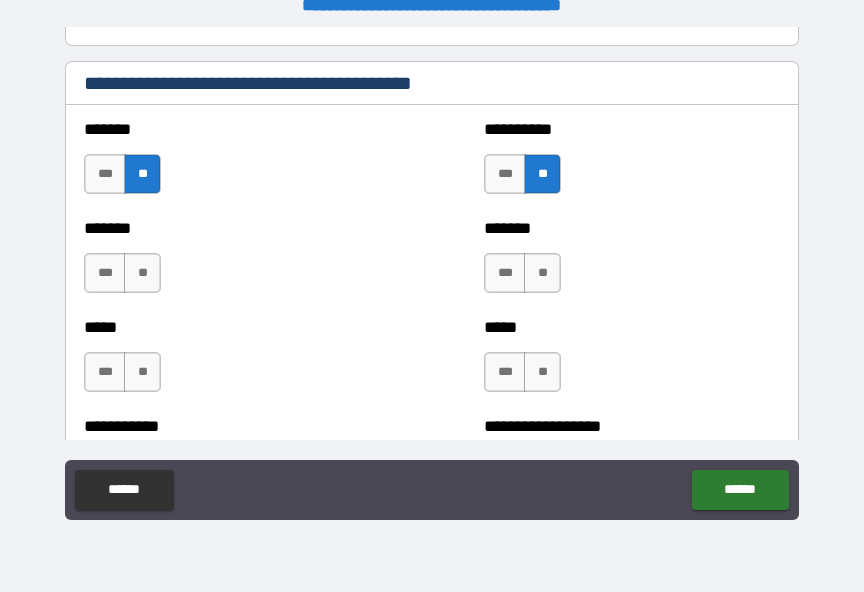 scroll, scrollTop: 1836, scrollLeft: 0, axis: vertical 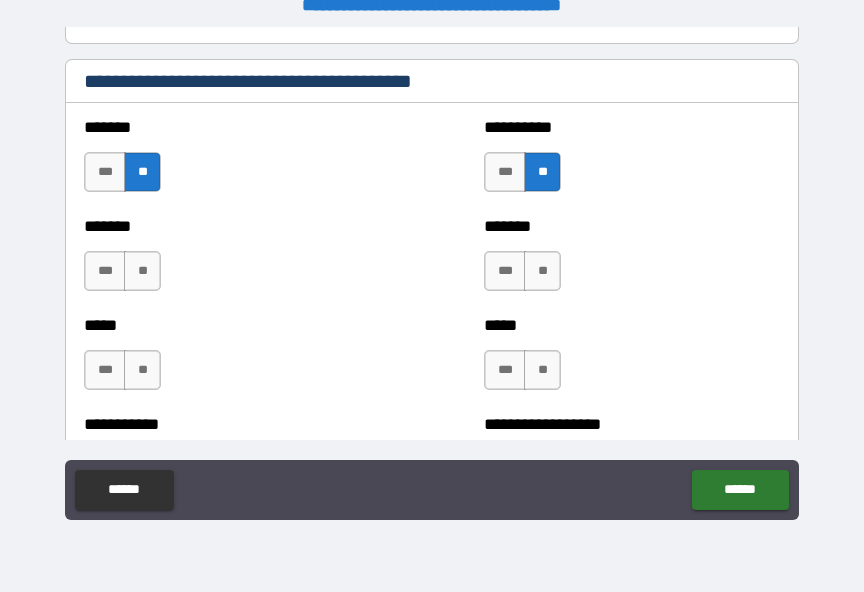 click on "**" at bounding box center (142, 271) 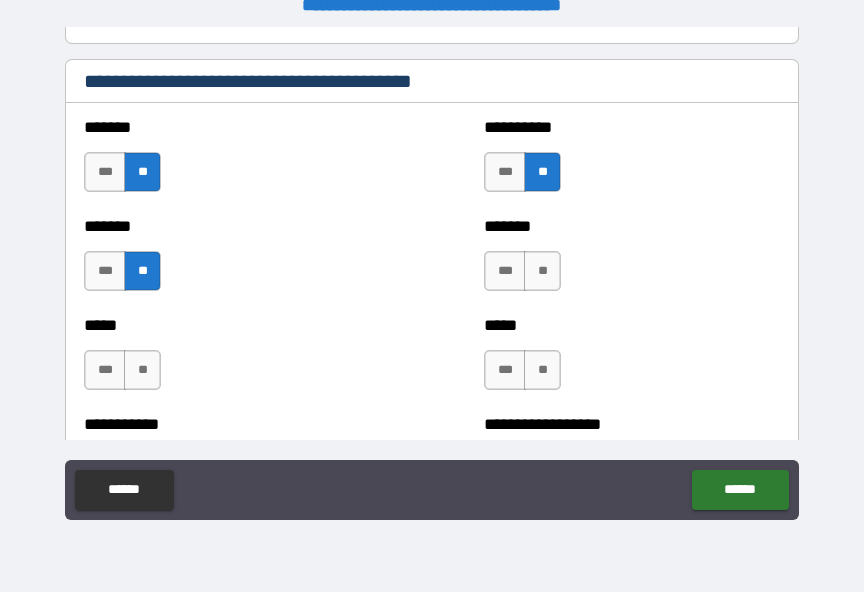 click on "**" at bounding box center [542, 271] 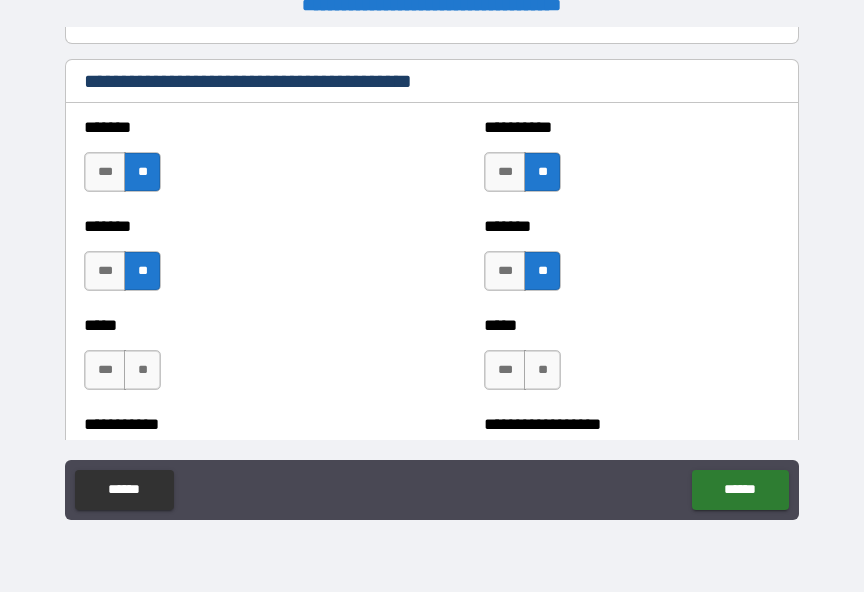 click on "**" at bounding box center [142, 370] 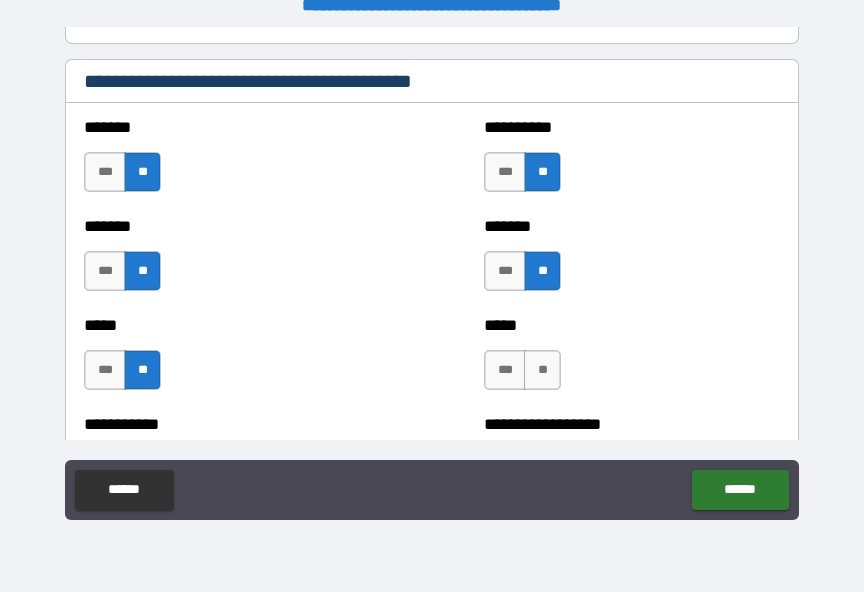click on "**" at bounding box center (542, 370) 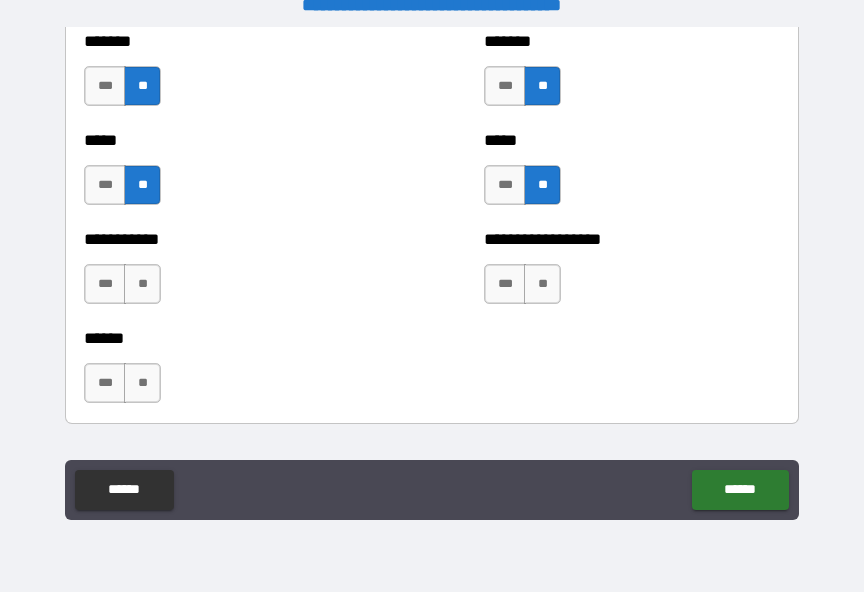 scroll, scrollTop: 2033, scrollLeft: 0, axis: vertical 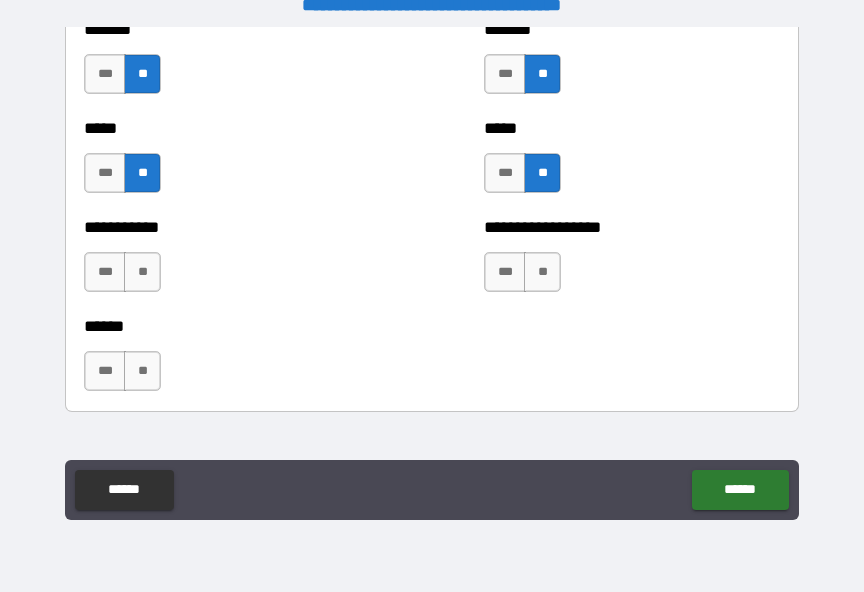 click on "**" at bounding box center [142, 272] 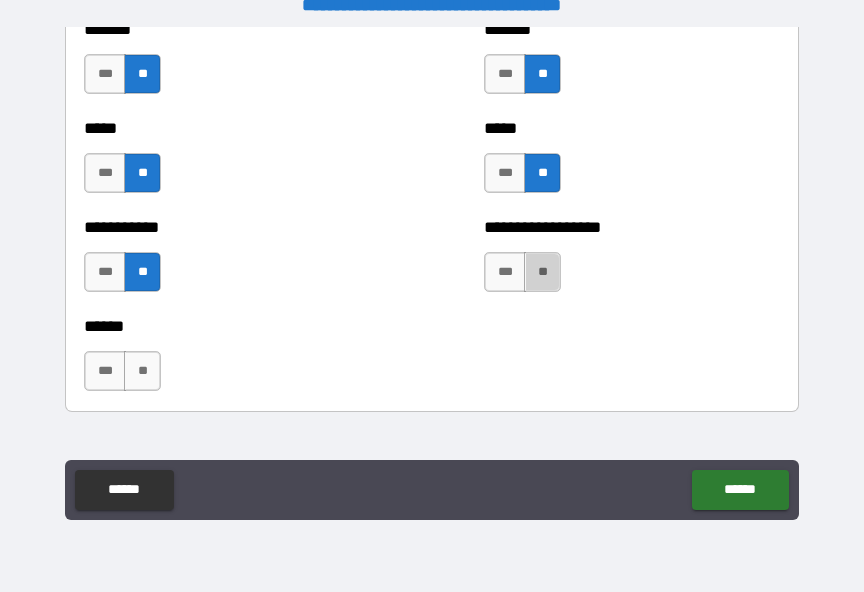 click on "**" at bounding box center [542, 272] 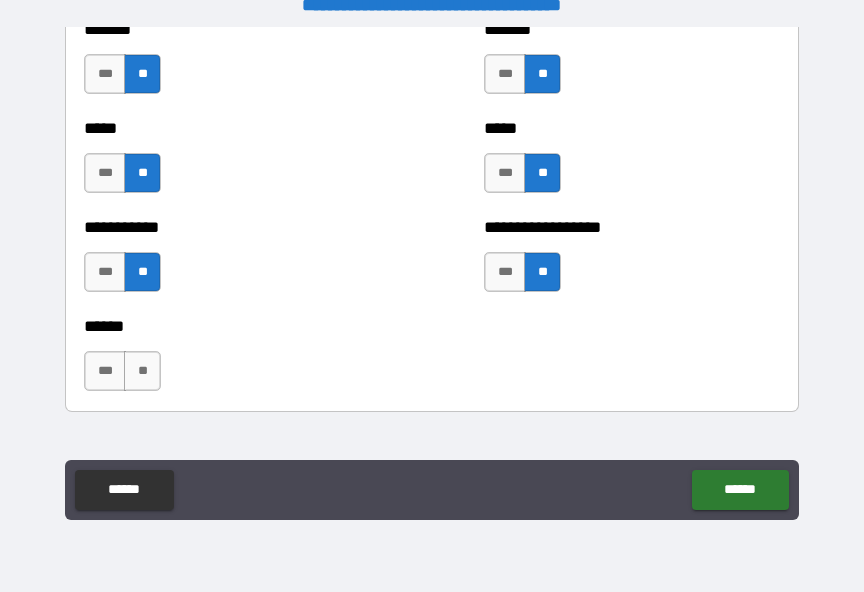 click on "**" at bounding box center (142, 371) 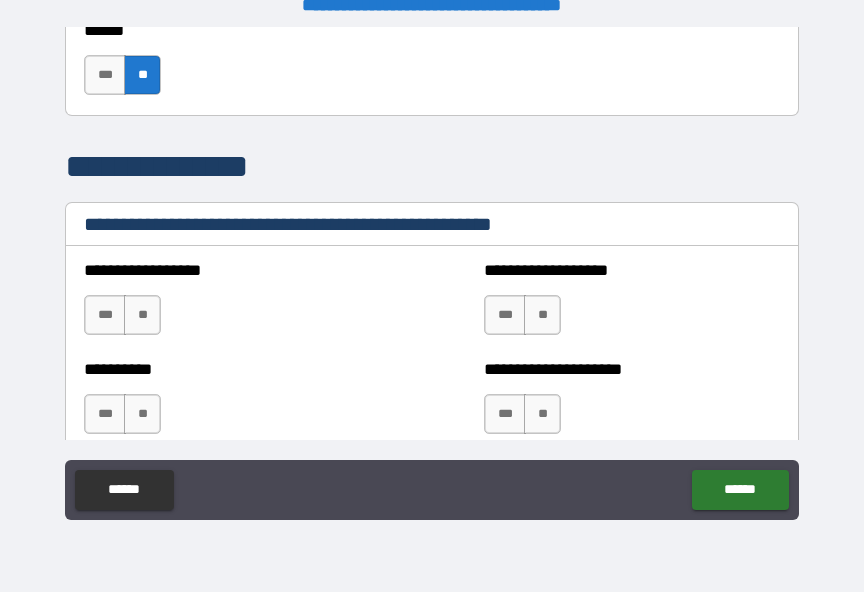 scroll, scrollTop: 2330, scrollLeft: 0, axis: vertical 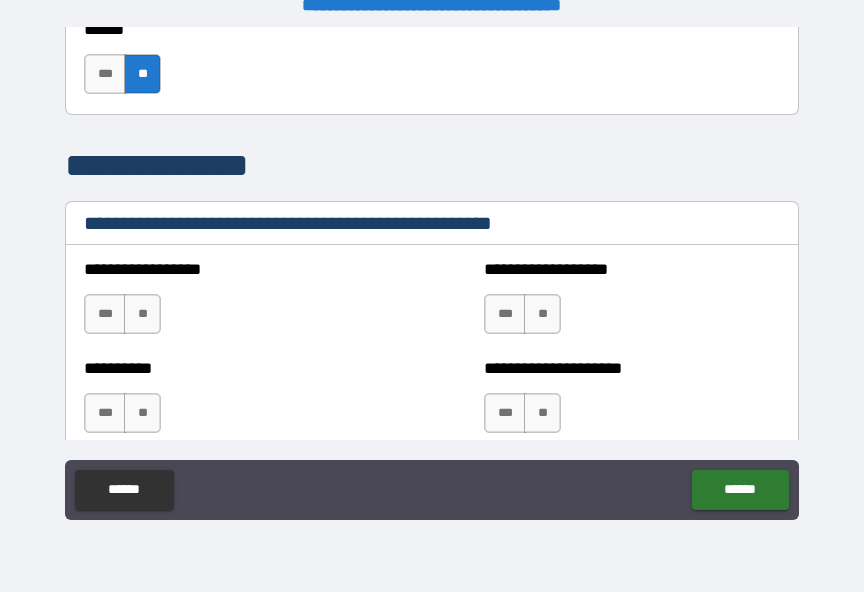 click on "**" at bounding box center (142, 314) 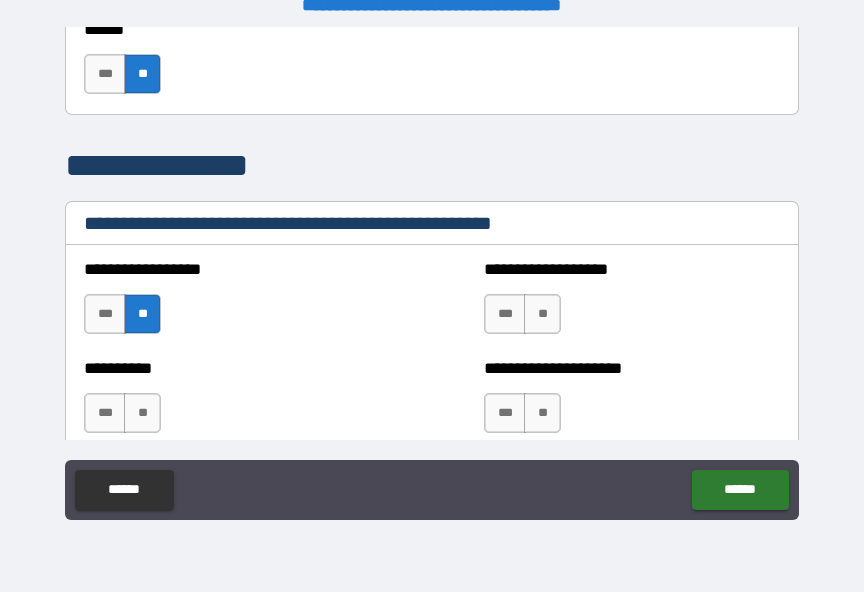 click on "**" at bounding box center (142, 413) 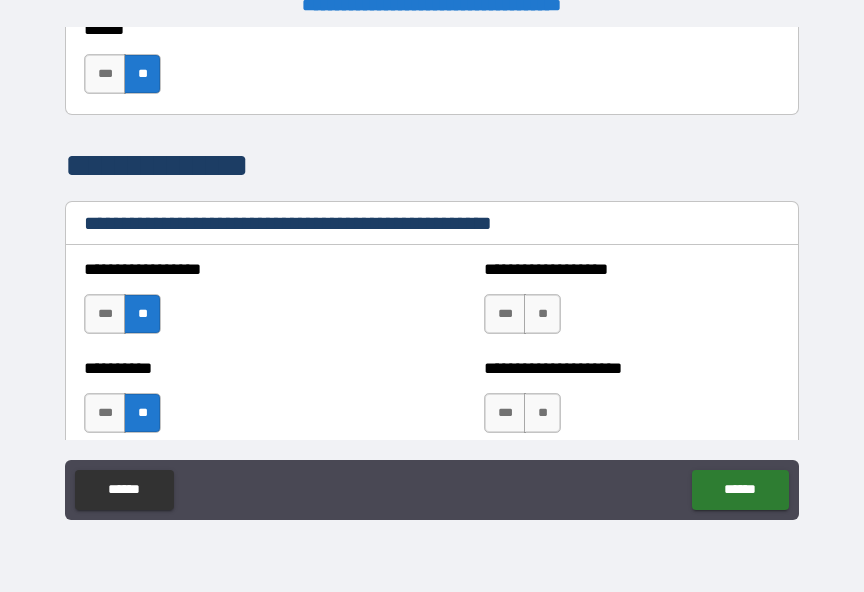 click on "**" at bounding box center [542, 314] 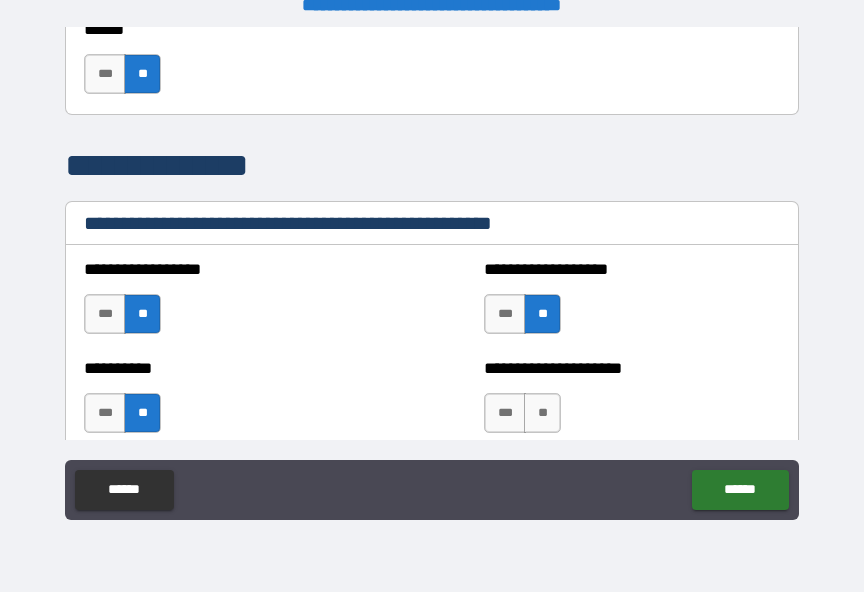 click on "**" at bounding box center [542, 413] 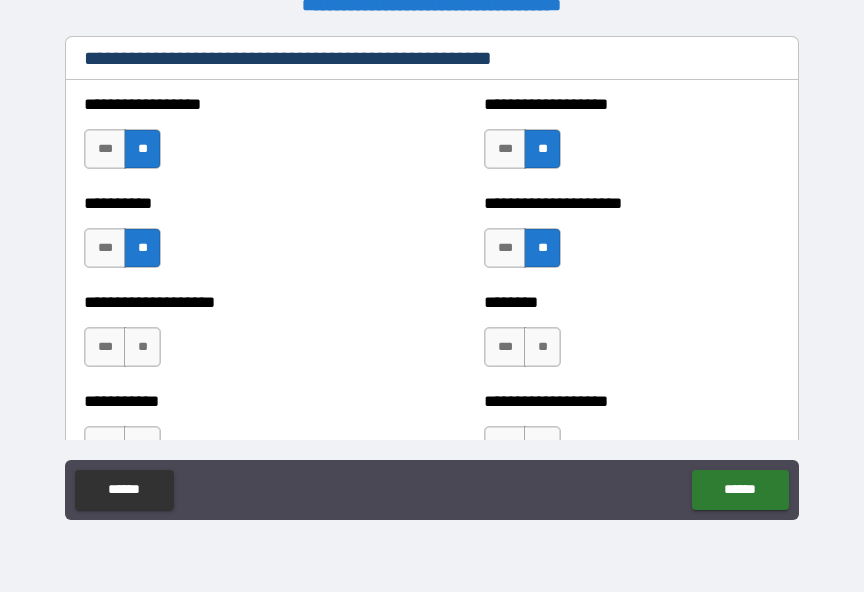 scroll, scrollTop: 2497, scrollLeft: 0, axis: vertical 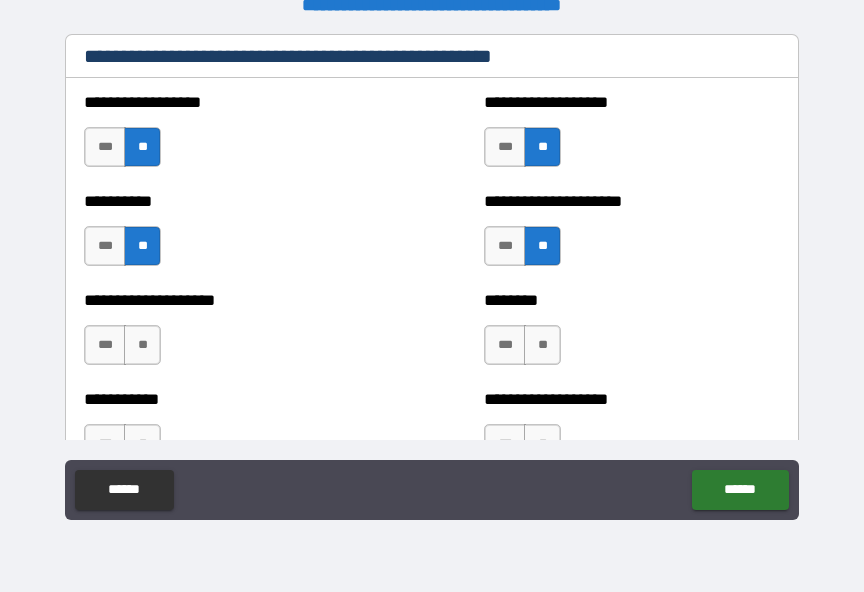 click on "**" at bounding box center [542, 345] 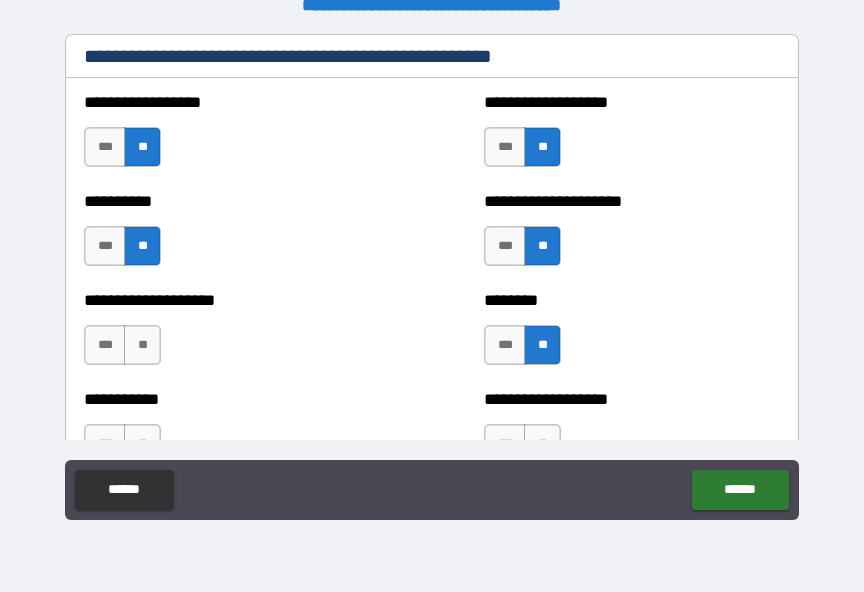 click on "**" at bounding box center [142, 345] 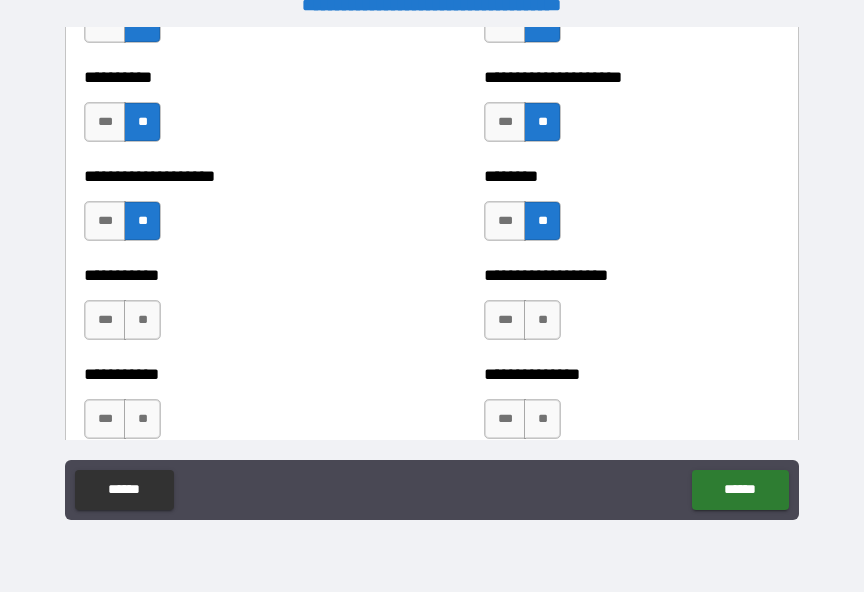 scroll, scrollTop: 2640, scrollLeft: 0, axis: vertical 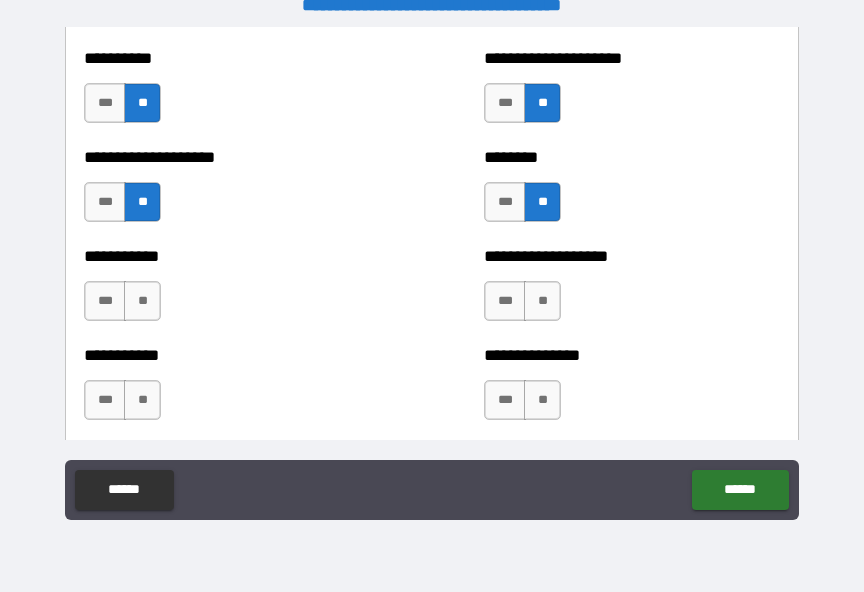 click on "**" at bounding box center [542, 301] 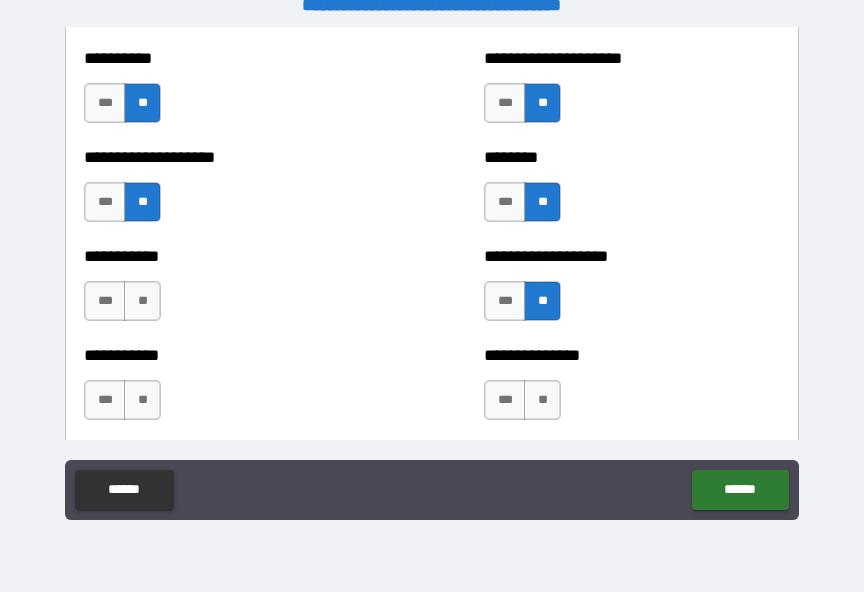 click on "**" at bounding box center [142, 301] 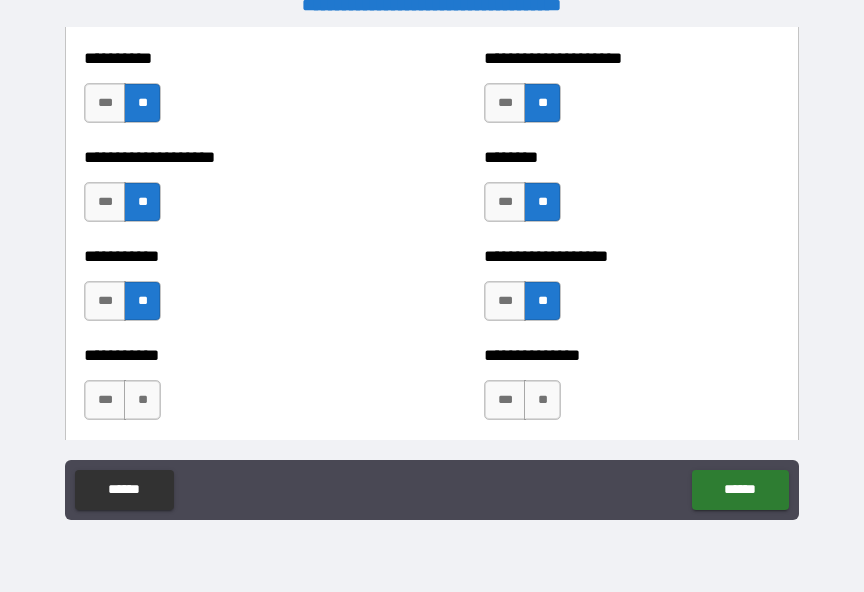 click on "**" at bounding box center (142, 400) 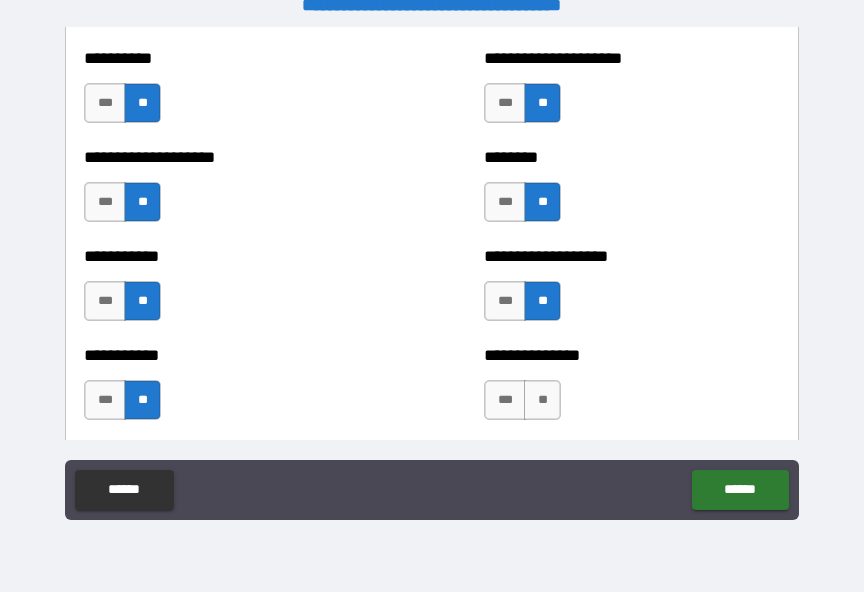 click on "**" at bounding box center (542, 400) 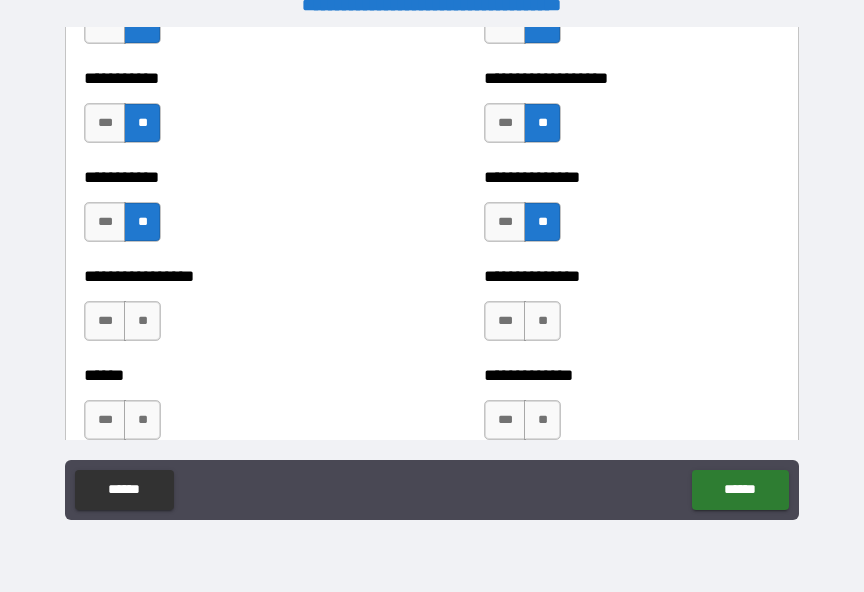scroll, scrollTop: 2829, scrollLeft: 0, axis: vertical 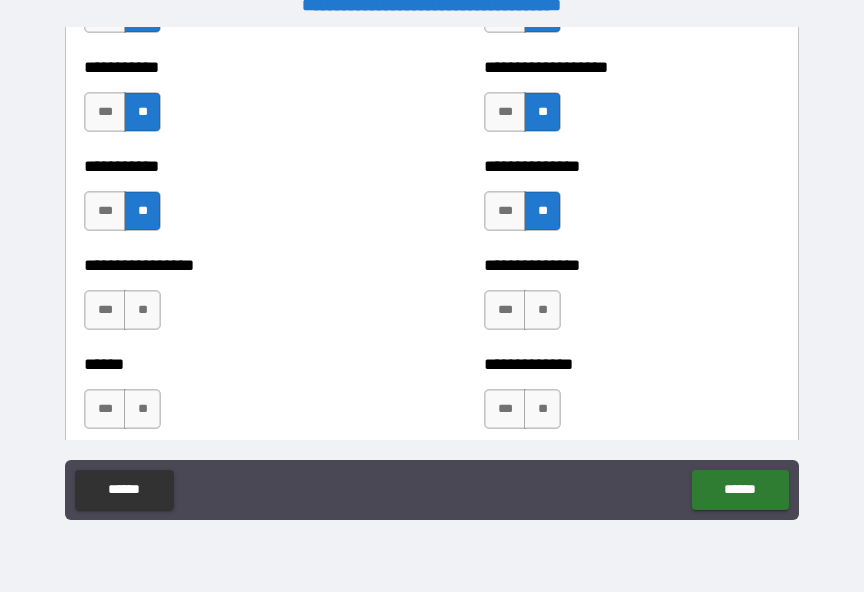 click on "**" at bounding box center (542, 310) 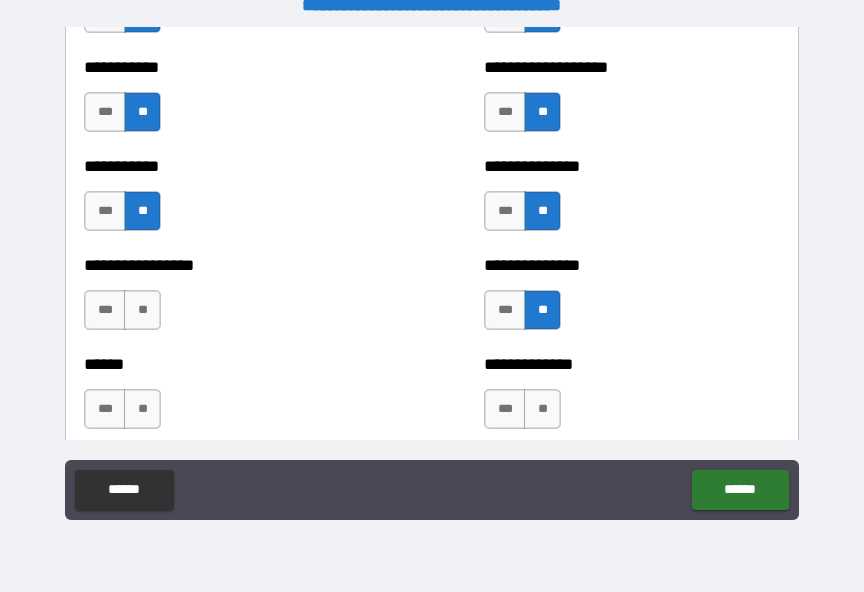 click on "**" at bounding box center (142, 310) 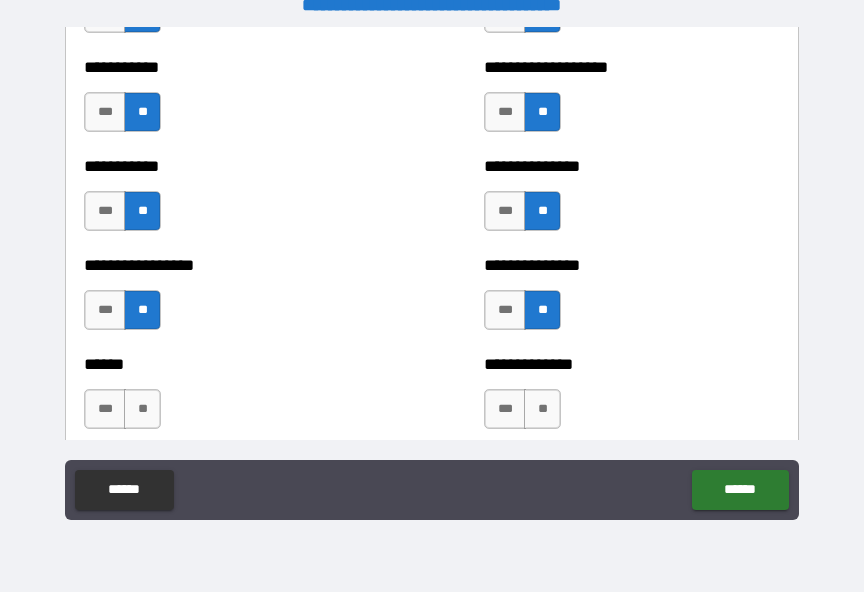 click on "**" at bounding box center [142, 409] 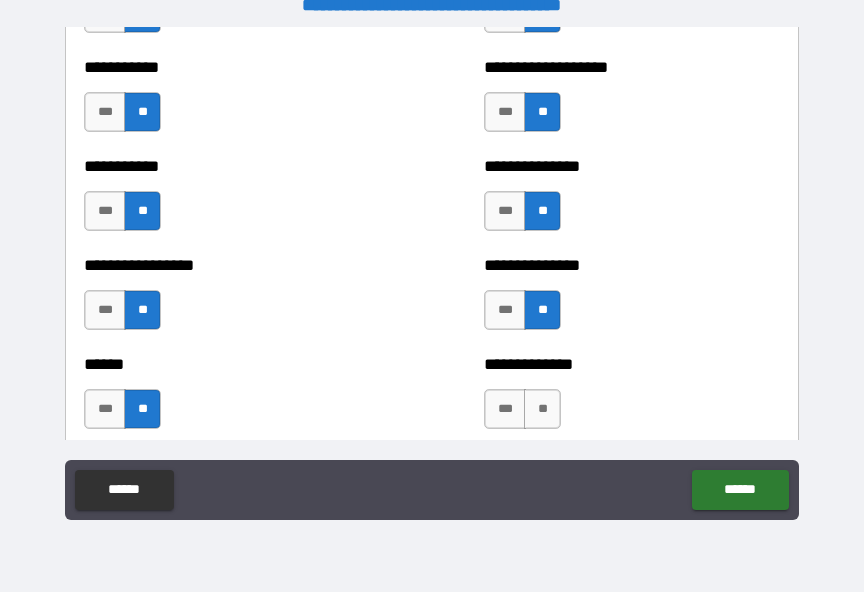 click on "**" at bounding box center [542, 409] 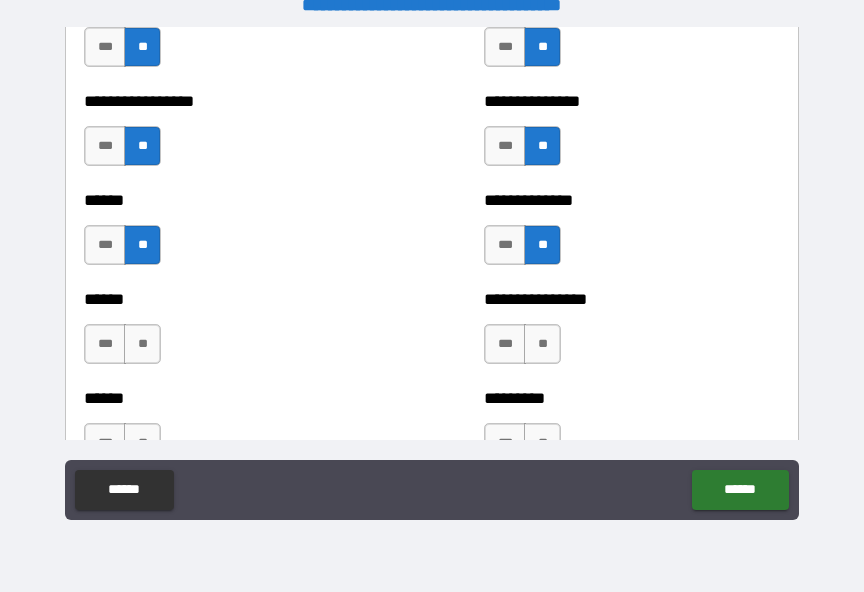 scroll, scrollTop: 2996, scrollLeft: 0, axis: vertical 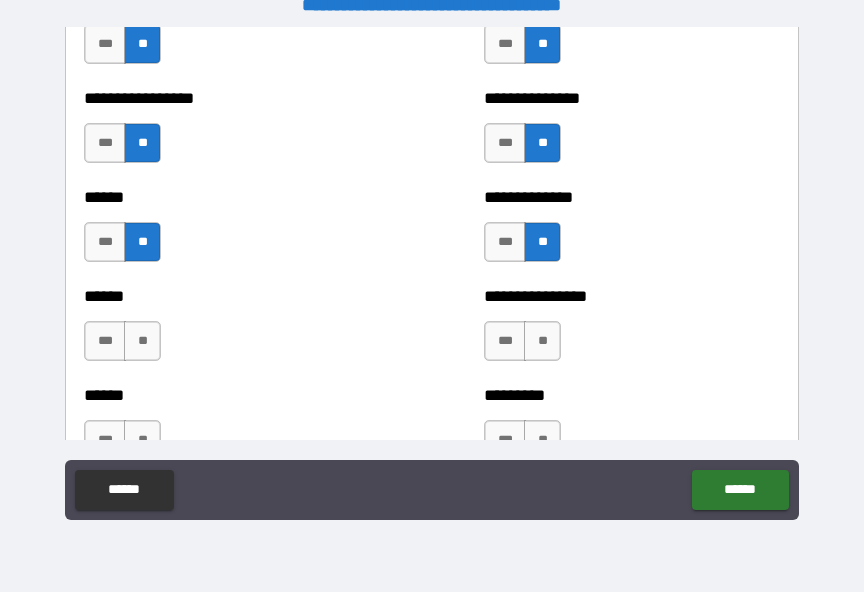 click on "**" at bounding box center (542, 341) 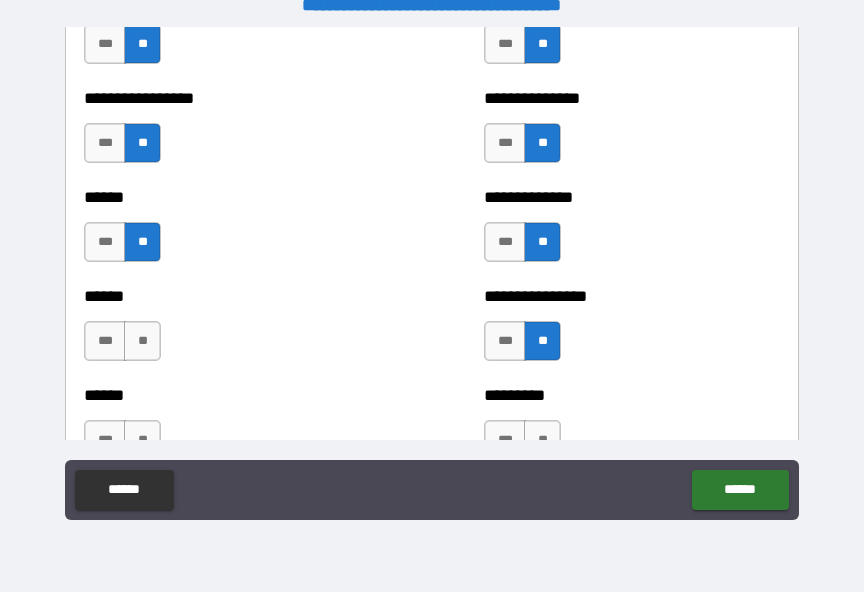 click on "***" at bounding box center [105, 341] 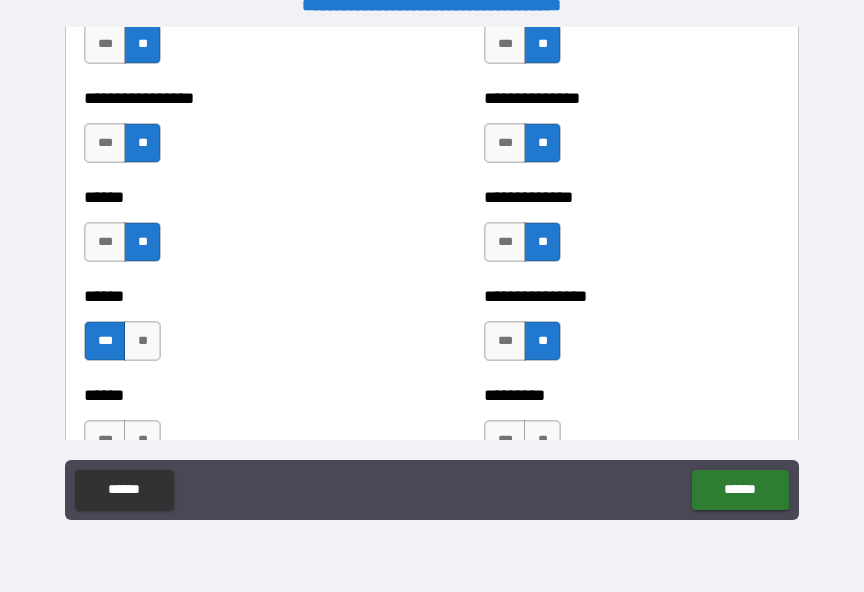 click on "**" at bounding box center [142, 341] 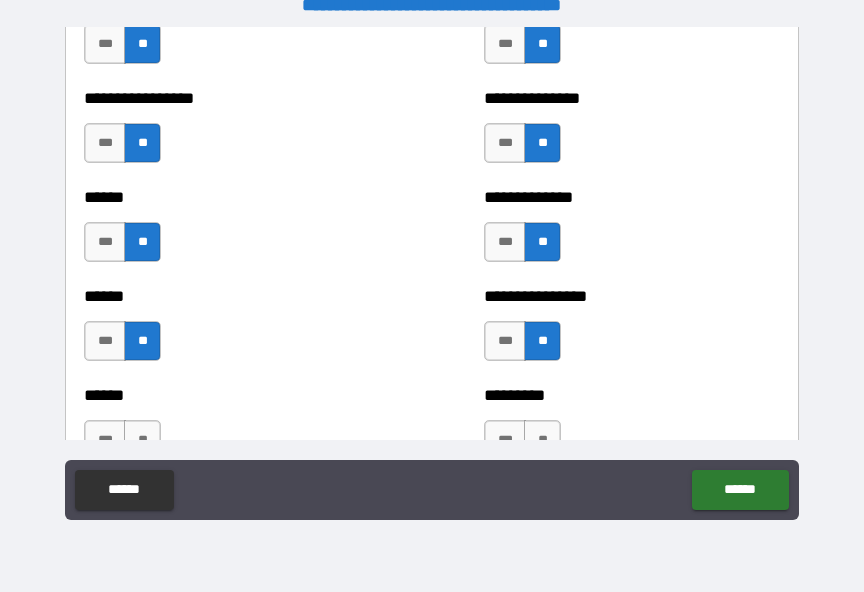 click on "**" at bounding box center [142, 440] 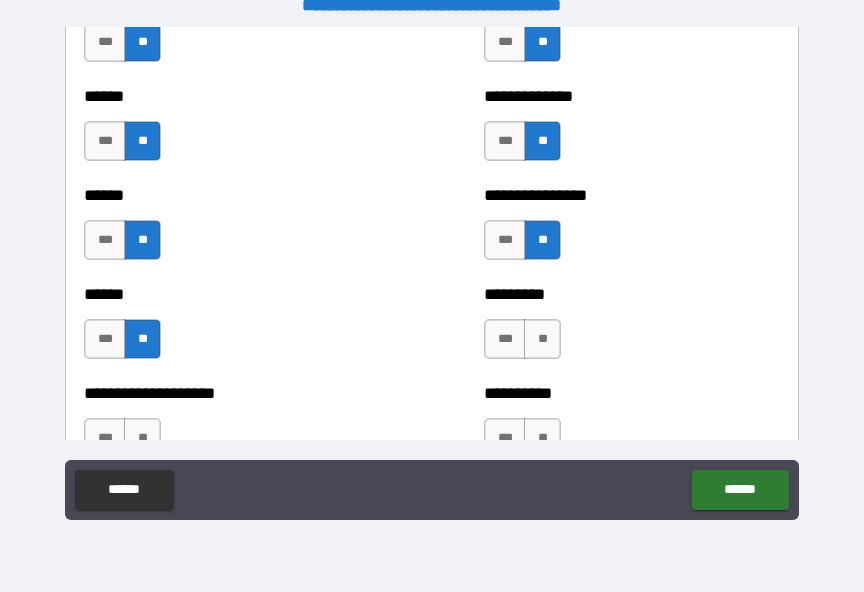 click on "**" at bounding box center (542, 339) 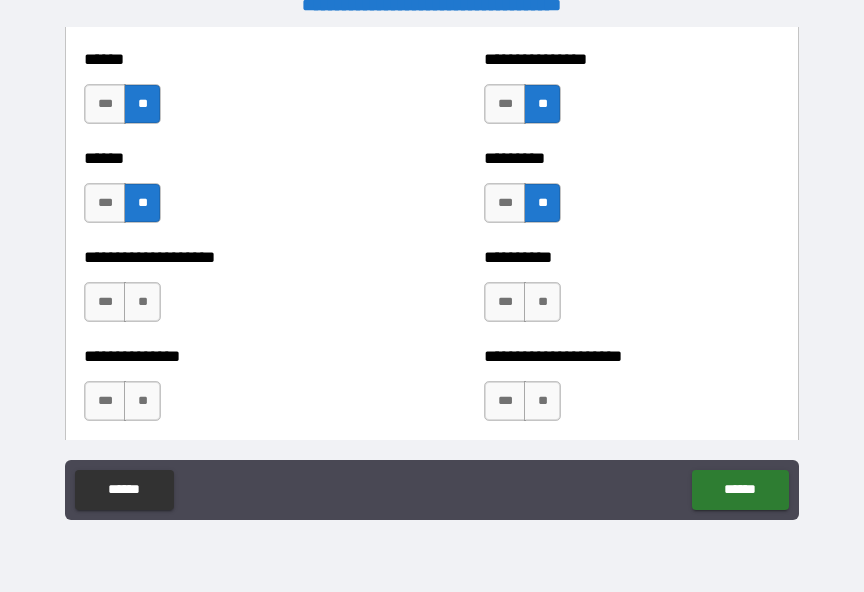 scroll, scrollTop: 3240, scrollLeft: 0, axis: vertical 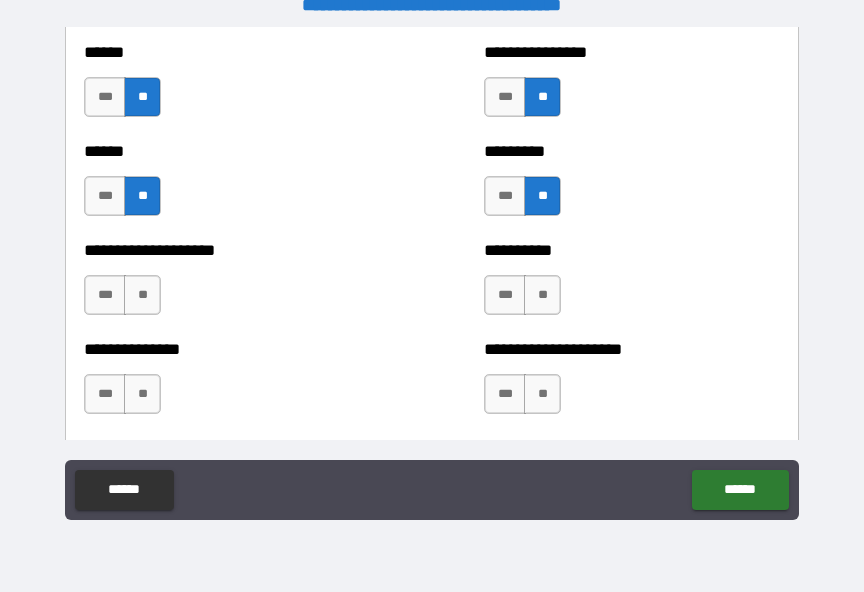 click on "**" at bounding box center [542, 295] 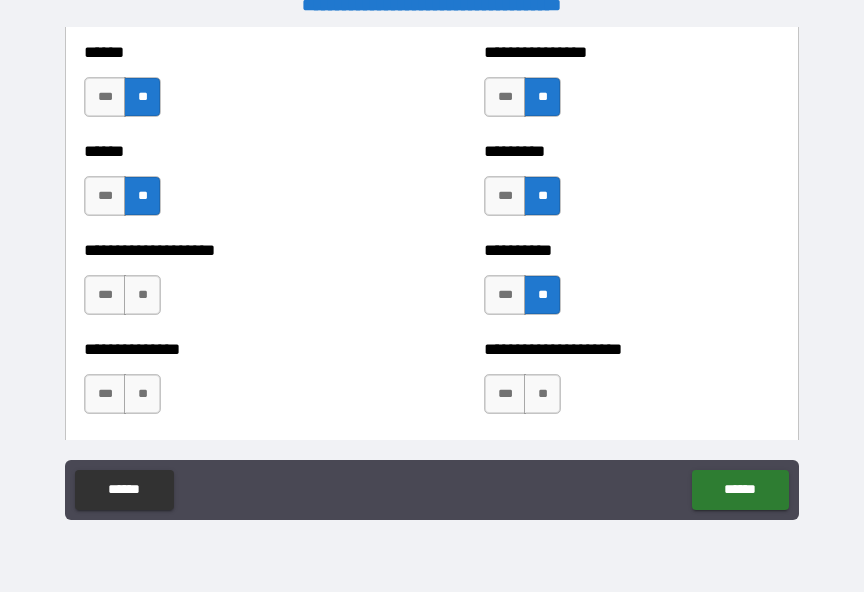click on "**" at bounding box center [142, 295] 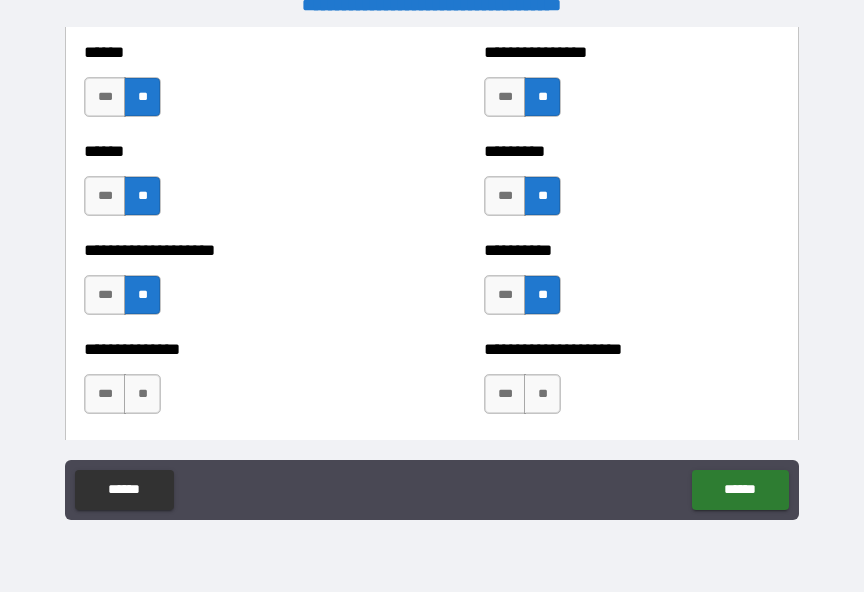 click on "**" at bounding box center (142, 394) 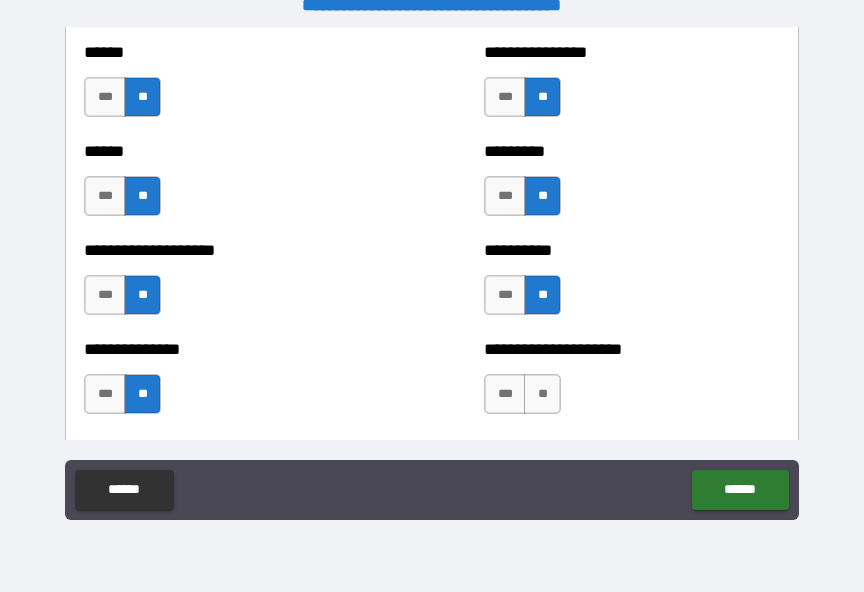 click on "**" at bounding box center (542, 394) 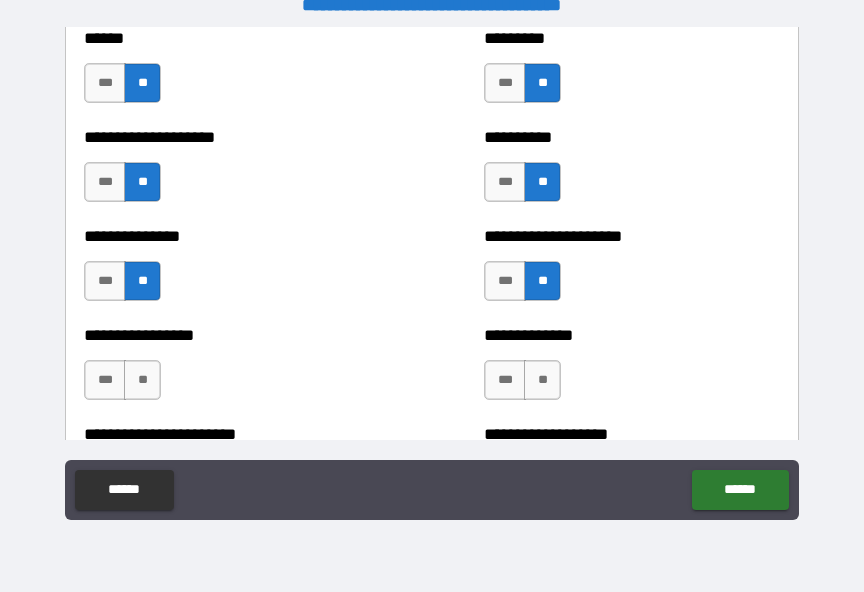scroll, scrollTop: 3355, scrollLeft: 0, axis: vertical 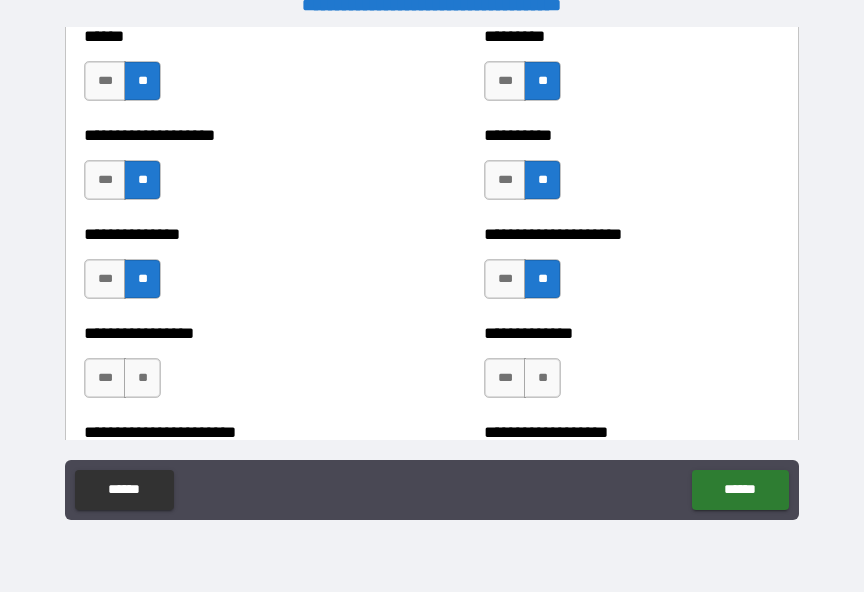 click on "**" at bounding box center [542, 378] 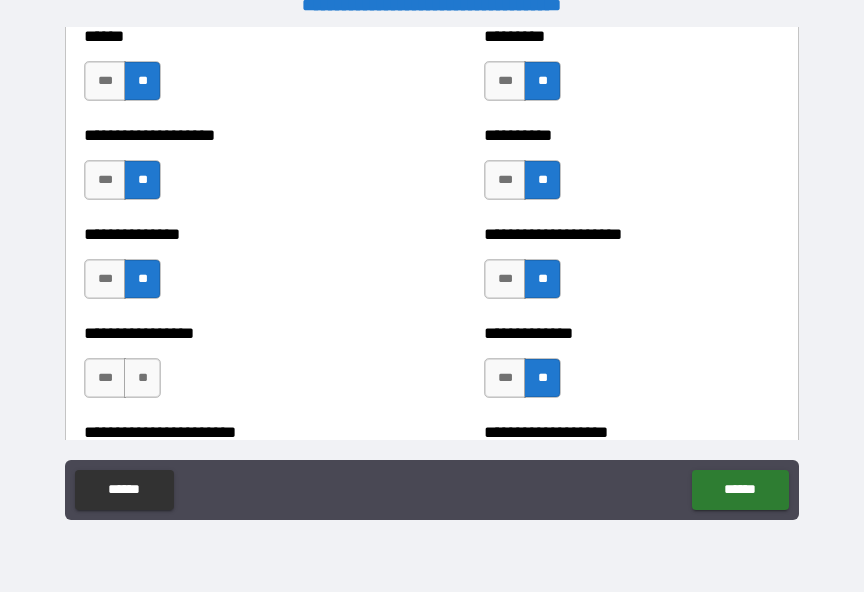 click on "**" at bounding box center [142, 378] 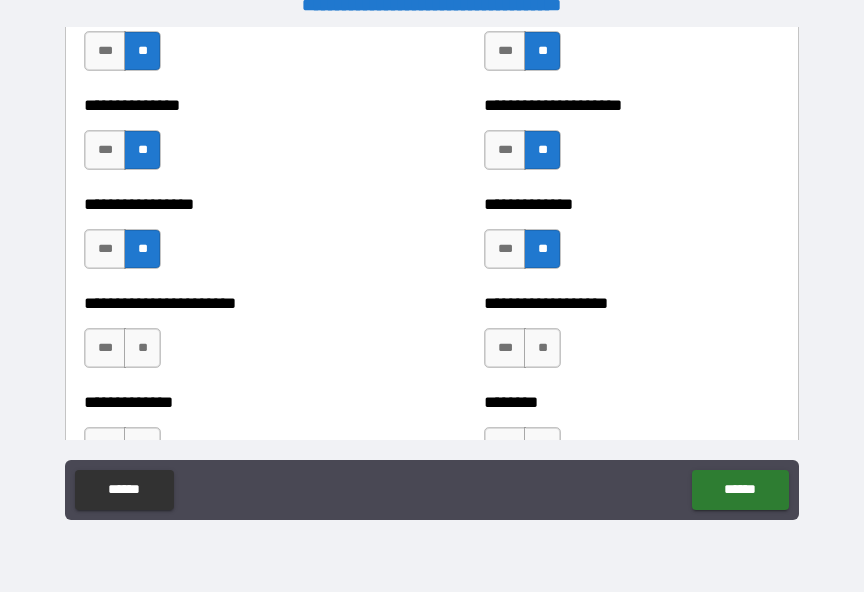 scroll, scrollTop: 3497, scrollLeft: 0, axis: vertical 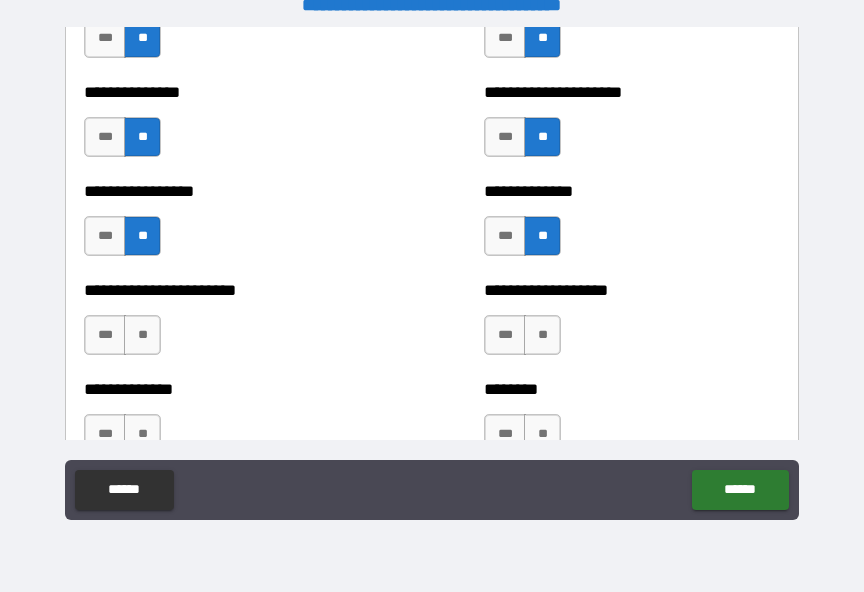click on "**" at bounding box center [542, 335] 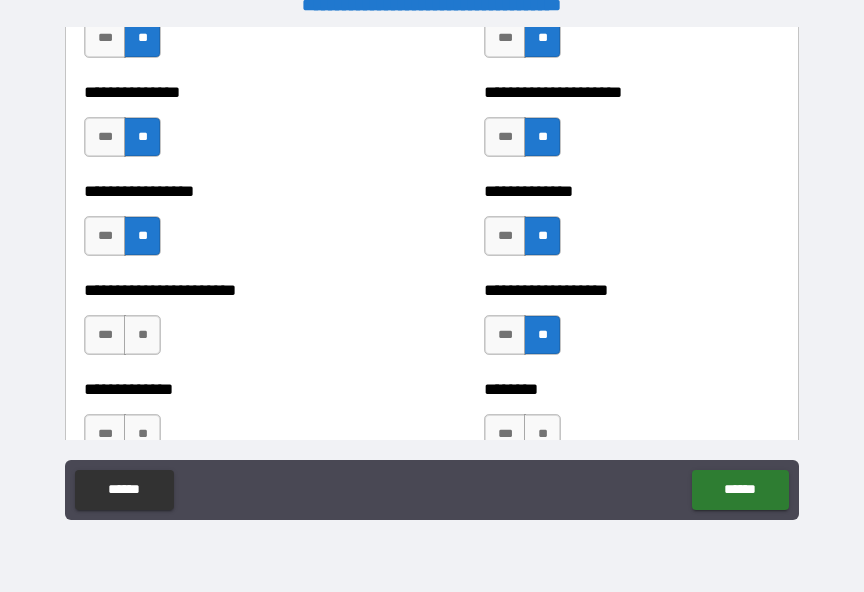 click on "**" at bounding box center (142, 335) 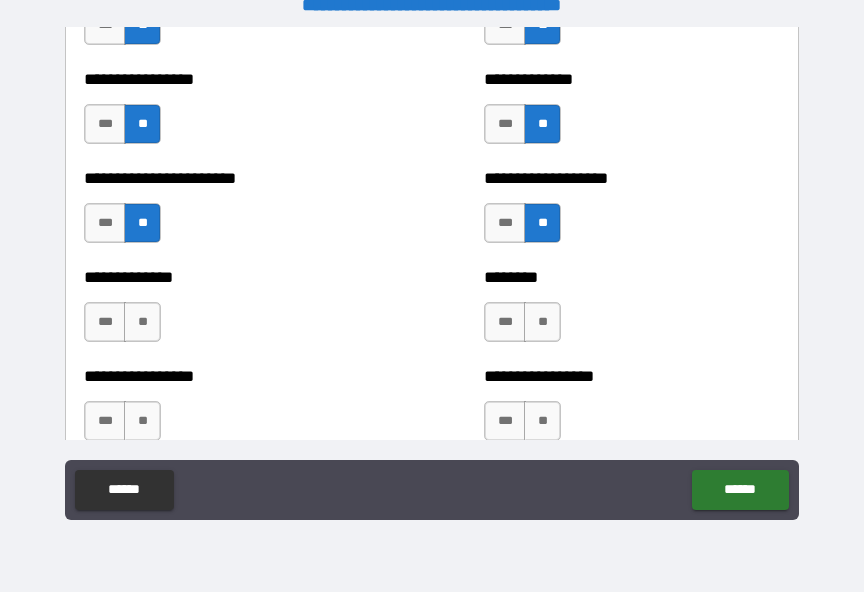 scroll, scrollTop: 3615, scrollLeft: 0, axis: vertical 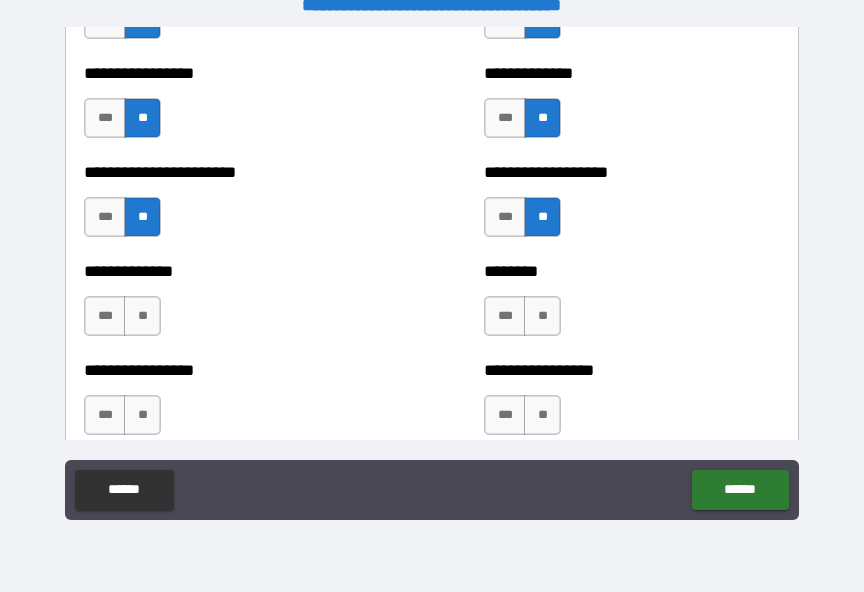 click on "**" at bounding box center (542, 316) 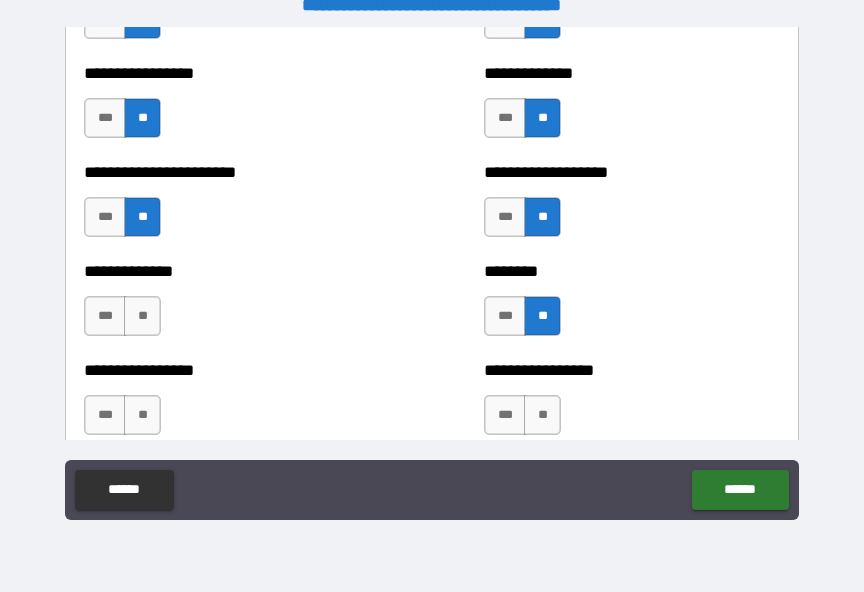 click on "**" at bounding box center [142, 316] 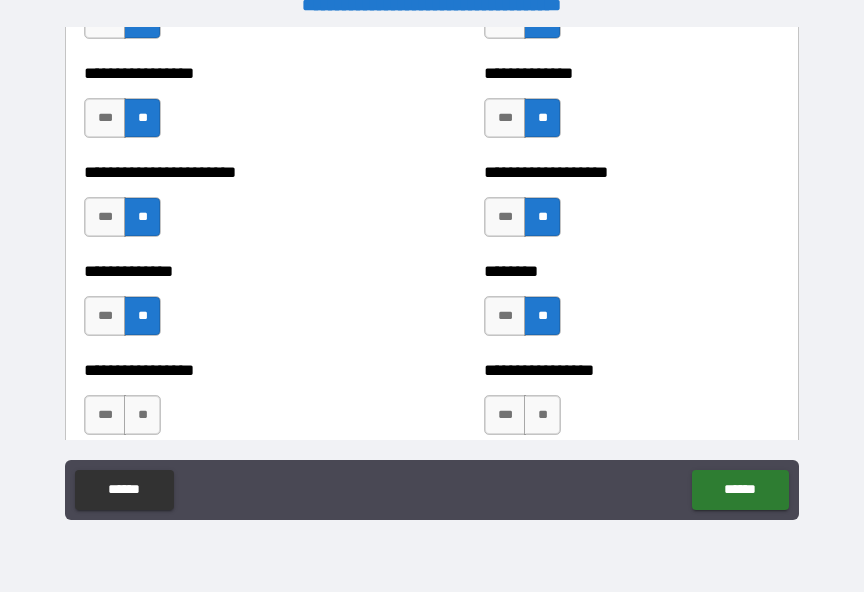 click on "**" at bounding box center (142, 415) 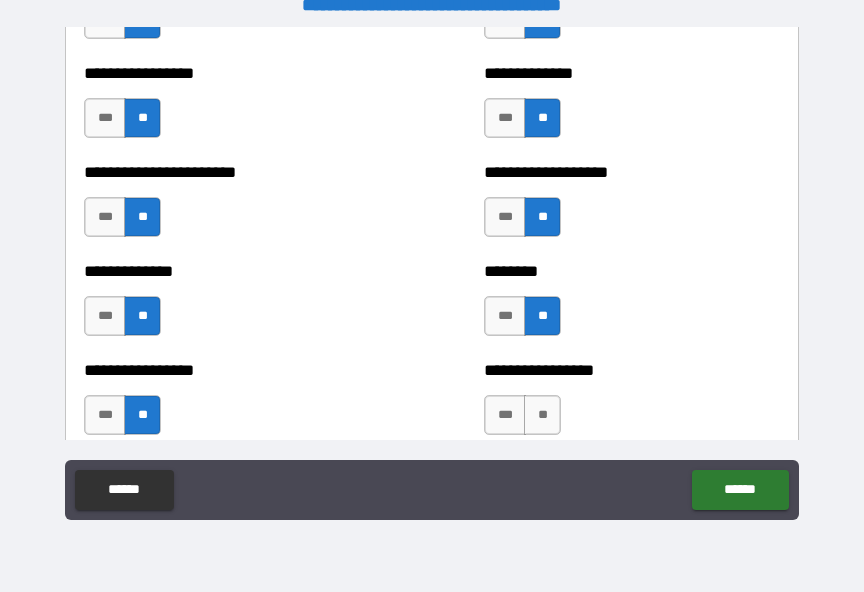 click on "**" at bounding box center [542, 415] 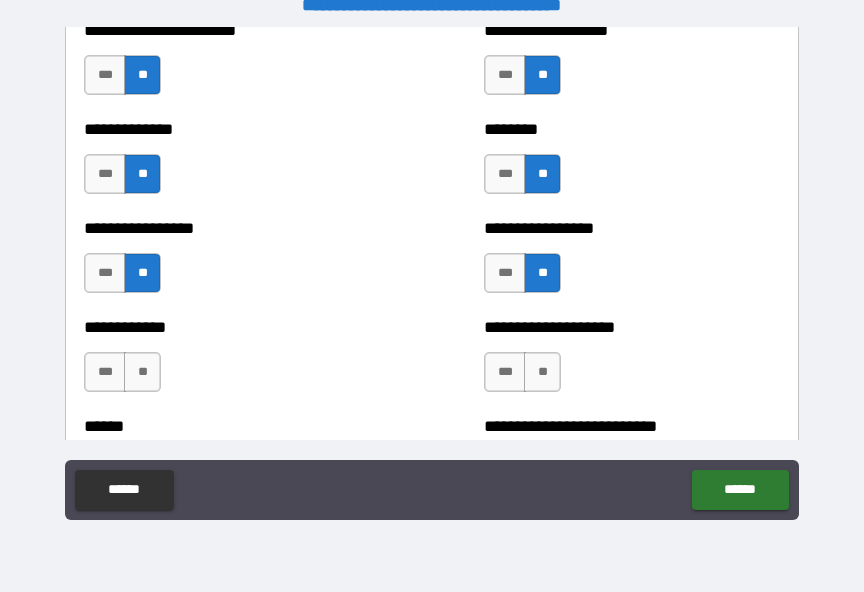 scroll, scrollTop: 3760, scrollLeft: 0, axis: vertical 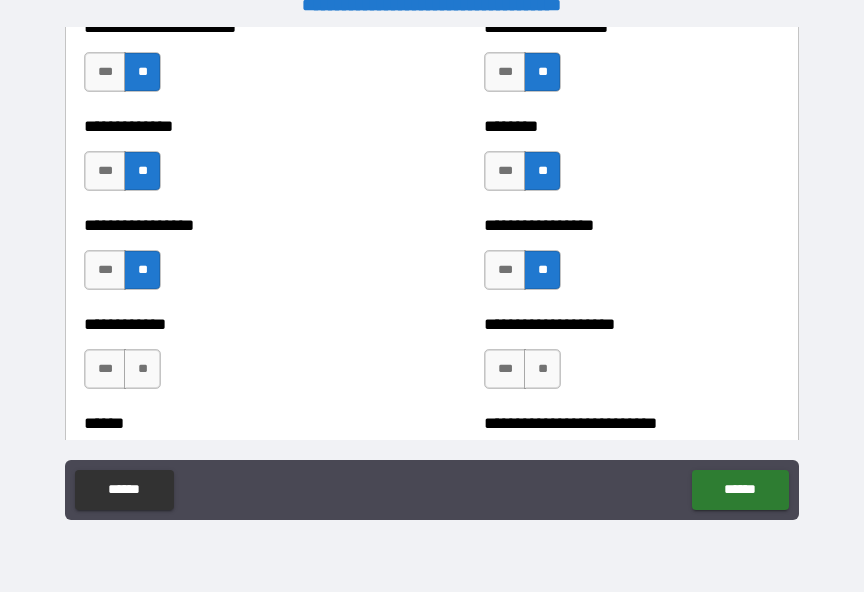 click on "**" at bounding box center (542, 369) 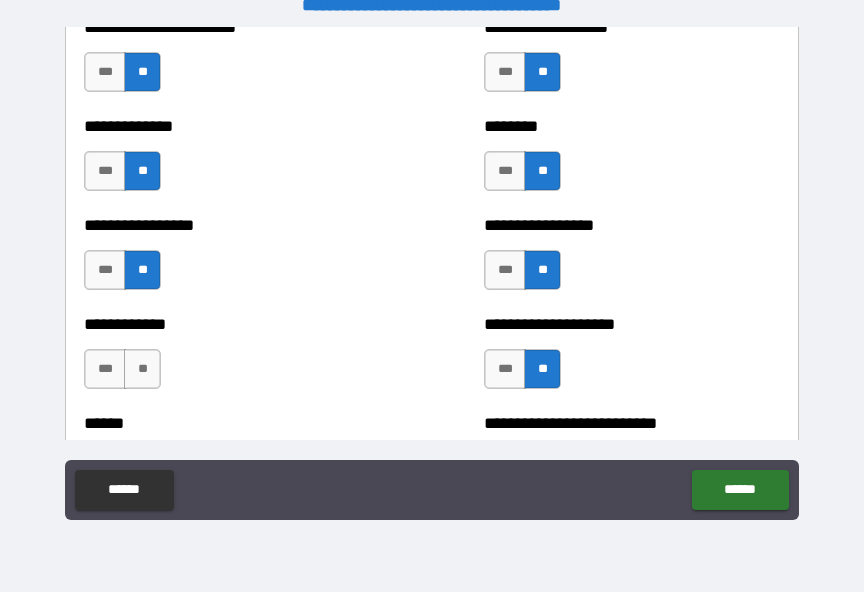 click on "**********" at bounding box center (232, 359) 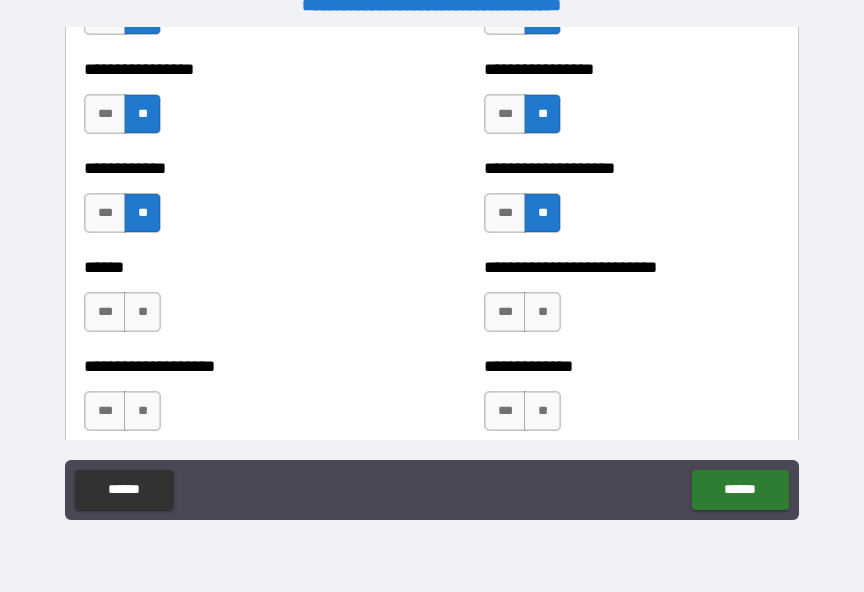 scroll, scrollTop: 3915, scrollLeft: 0, axis: vertical 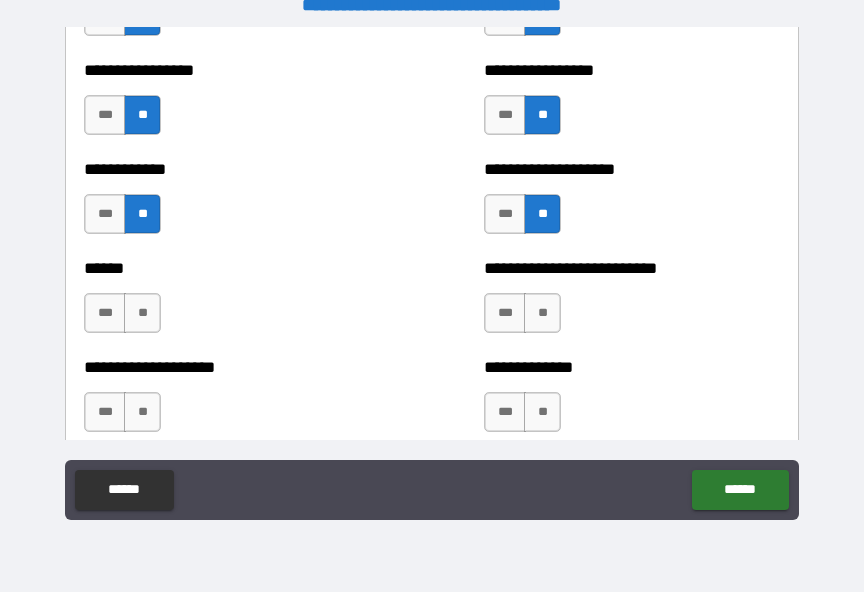 click on "**" at bounding box center [542, 313] 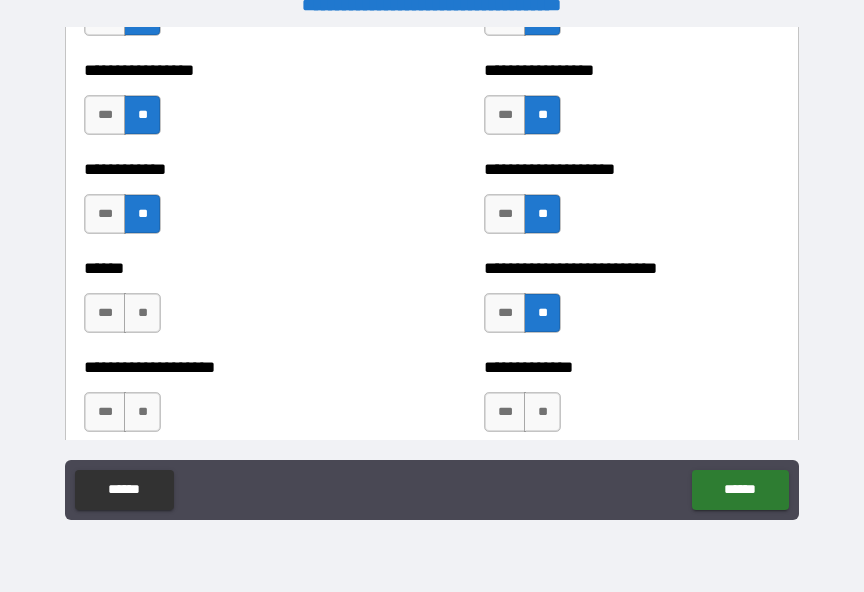 click on "**" at bounding box center (542, 412) 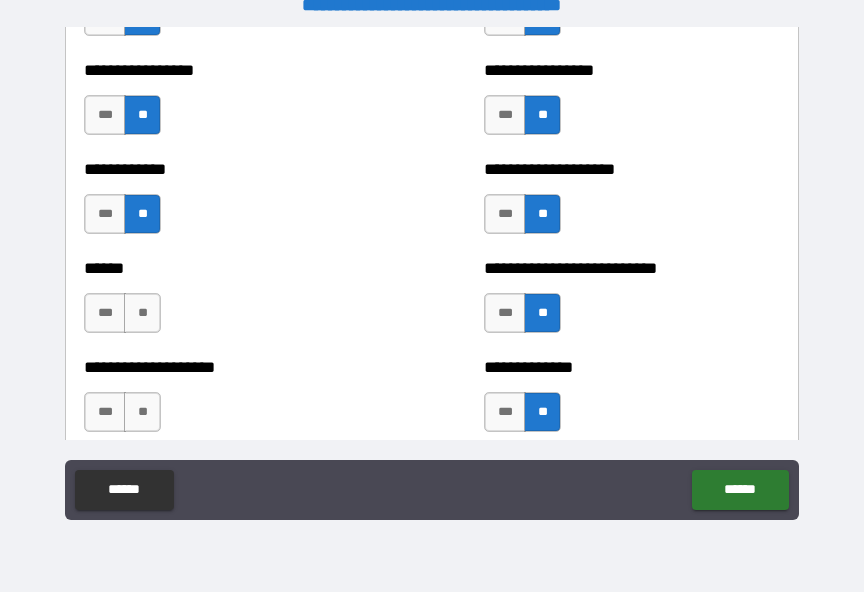 click on "**" at bounding box center (142, 412) 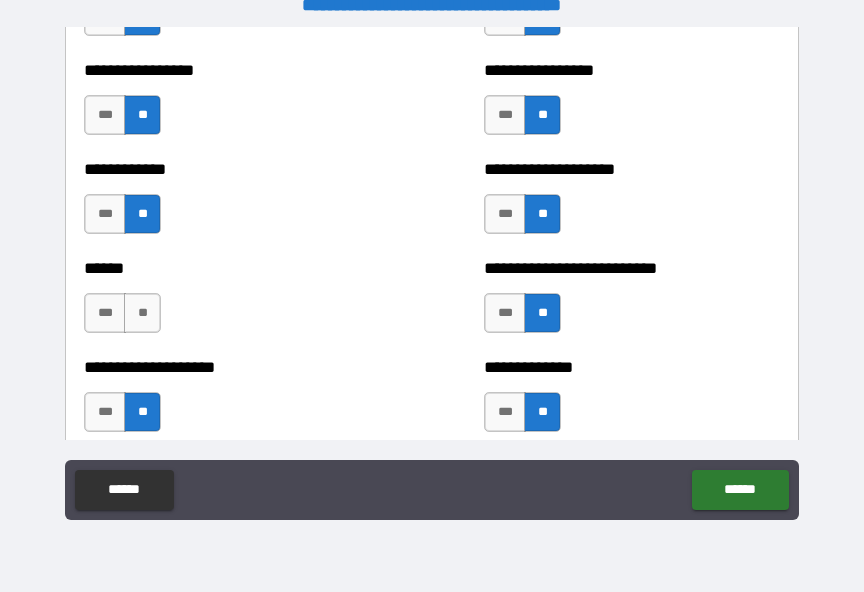 click on "**" at bounding box center (142, 313) 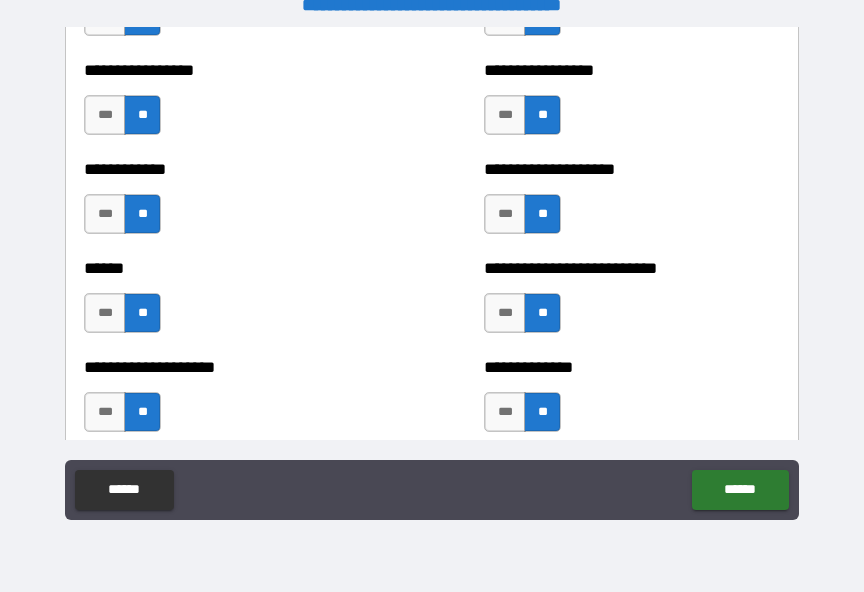 scroll, scrollTop: 4042, scrollLeft: 0, axis: vertical 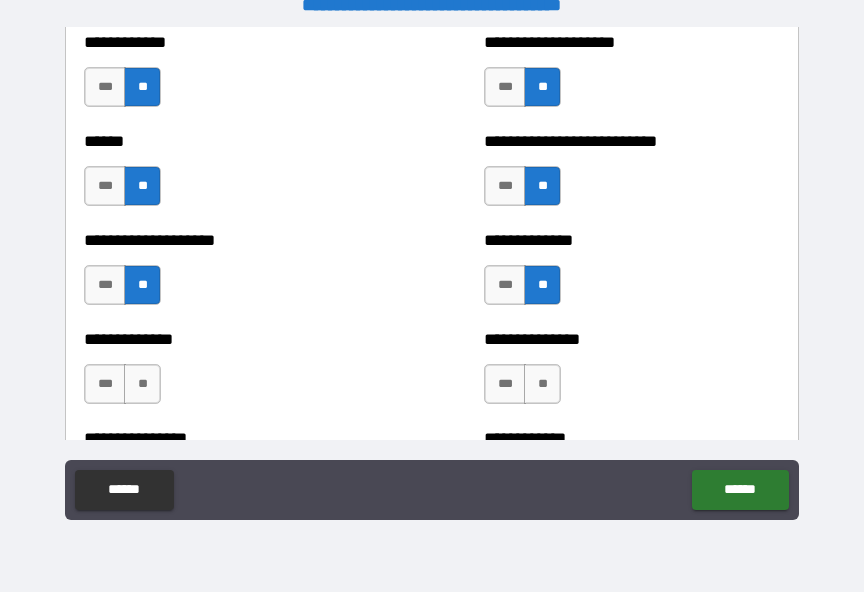 click on "**" at bounding box center (542, 384) 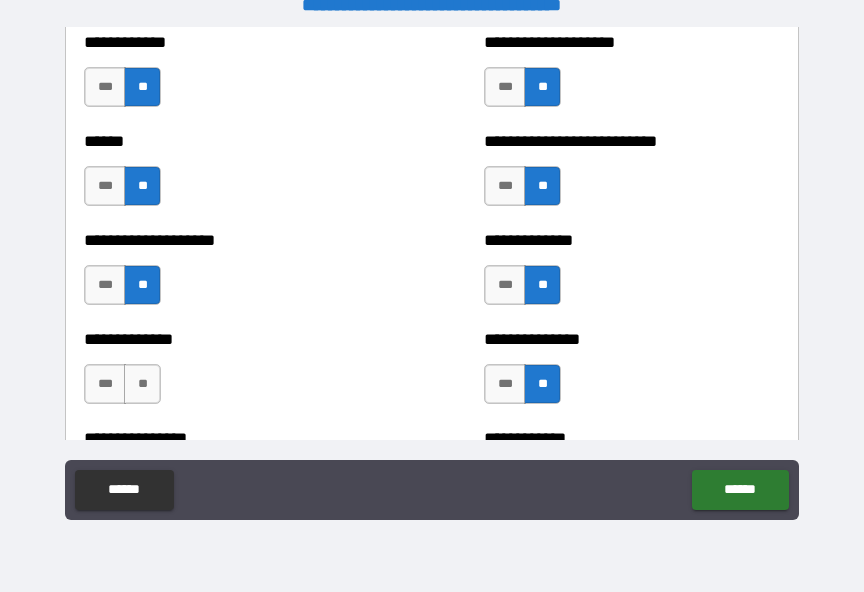 click on "**" at bounding box center (142, 384) 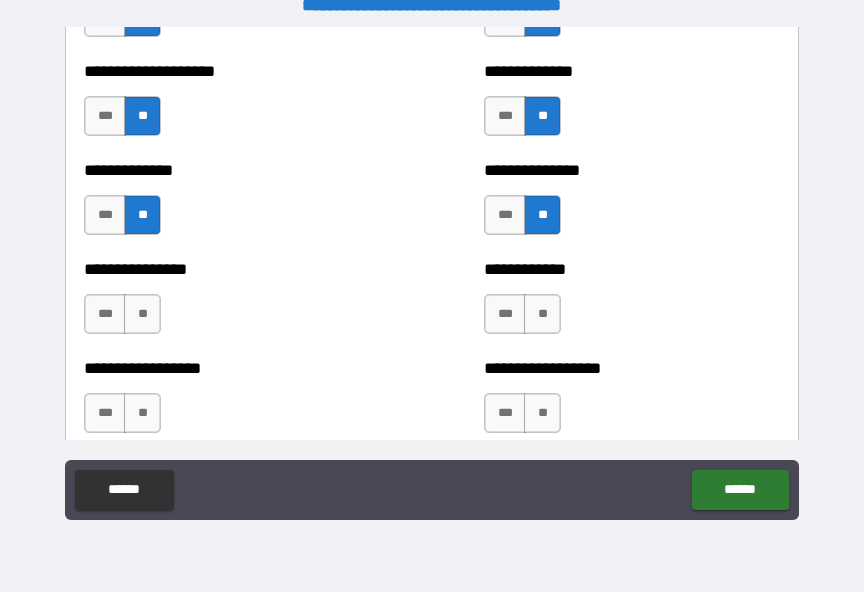 scroll, scrollTop: 4209, scrollLeft: 0, axis: vertical 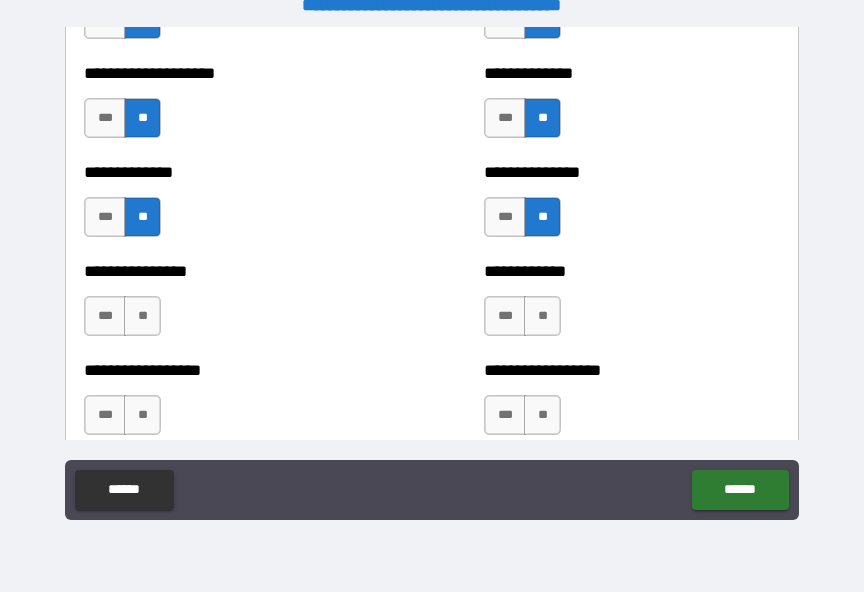 click on "**" at bounding box center (542, 316) 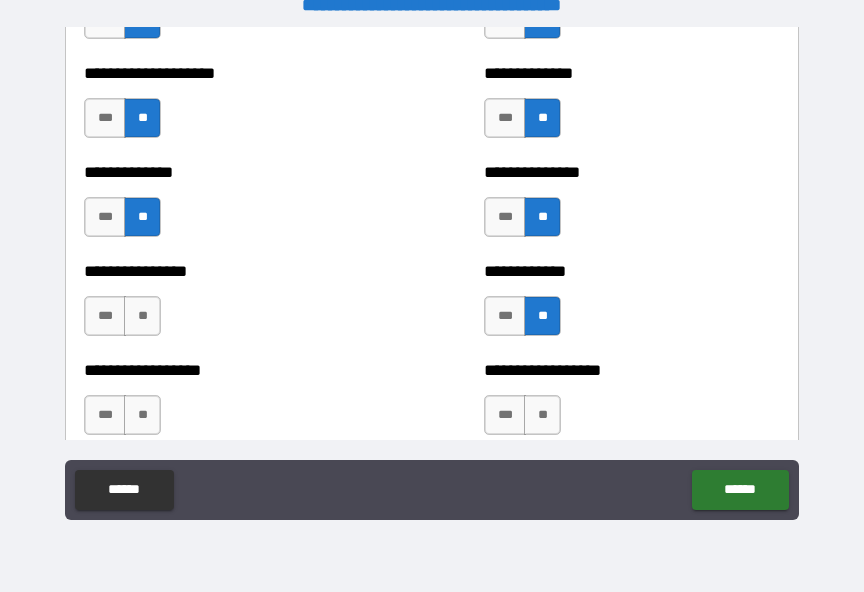 click on "**" at bounding box center (142, 316) 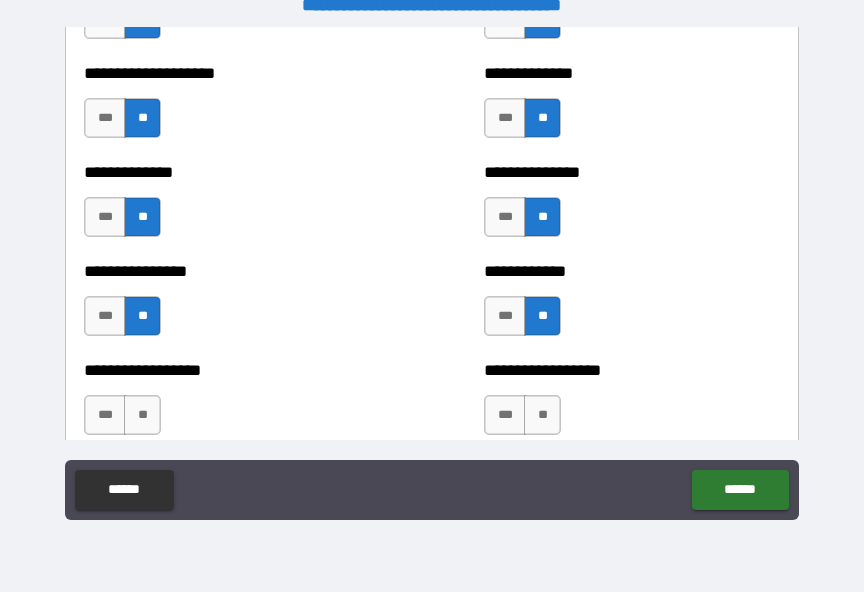 click on "**" at bounding box center (142, 415) 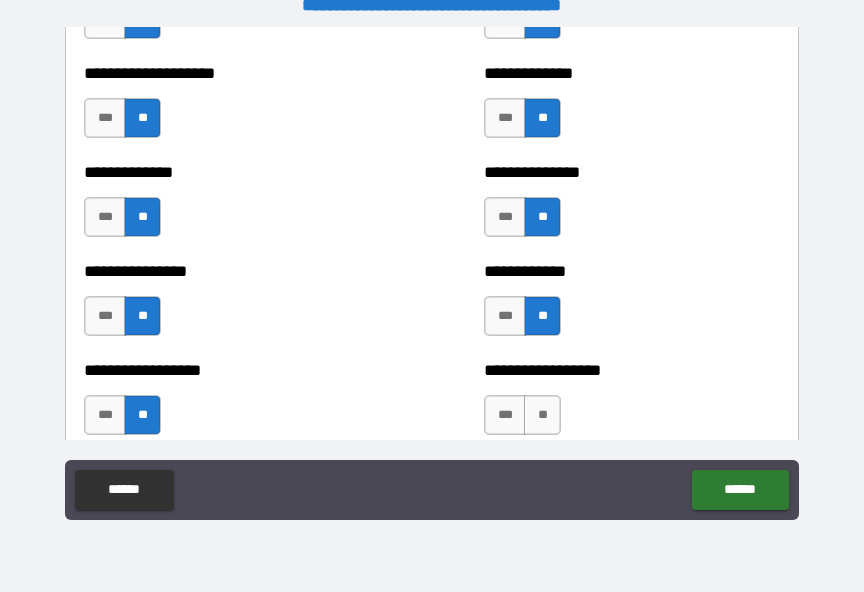 click on "**" at bounding box center (542, 415) 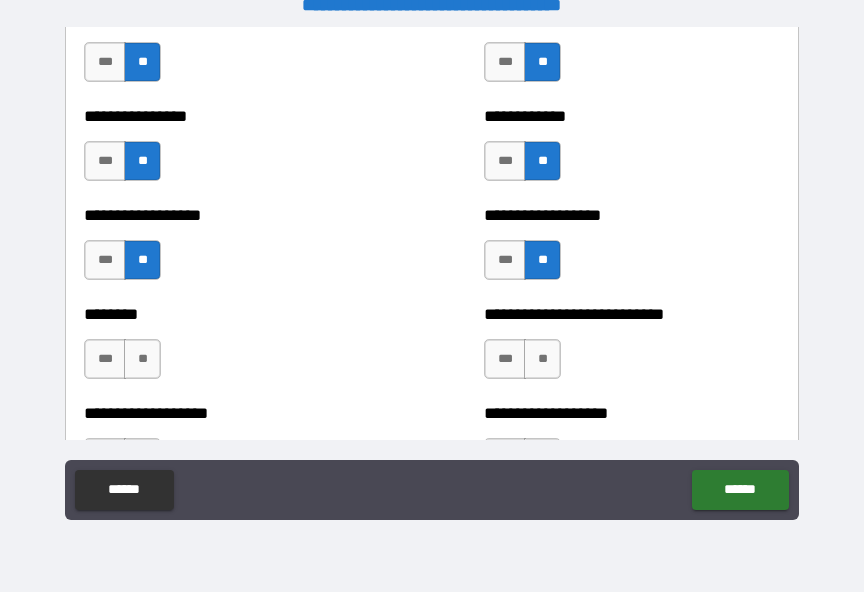 scroll, scrollTop: 4378, scrollLeft: 0, axis: vertical 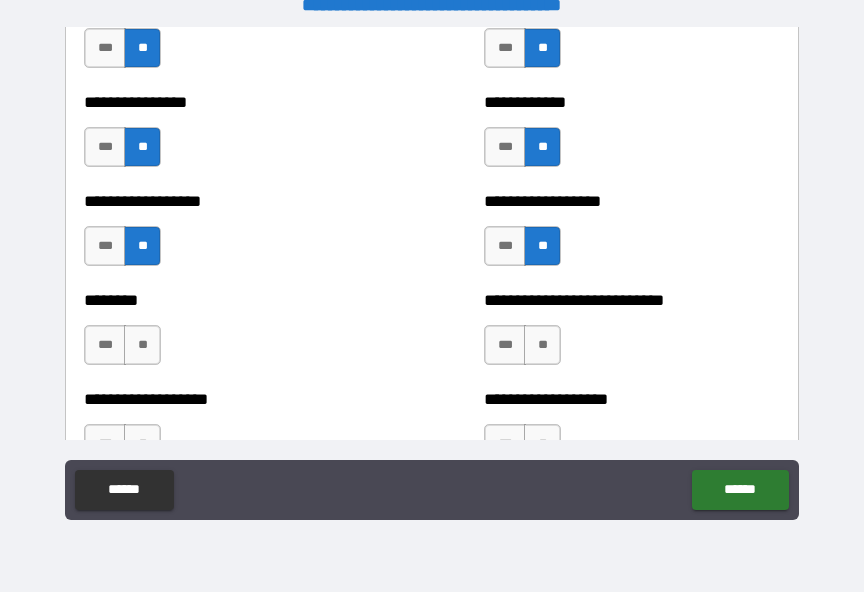 click on "**" at bounding box center (142, 345) 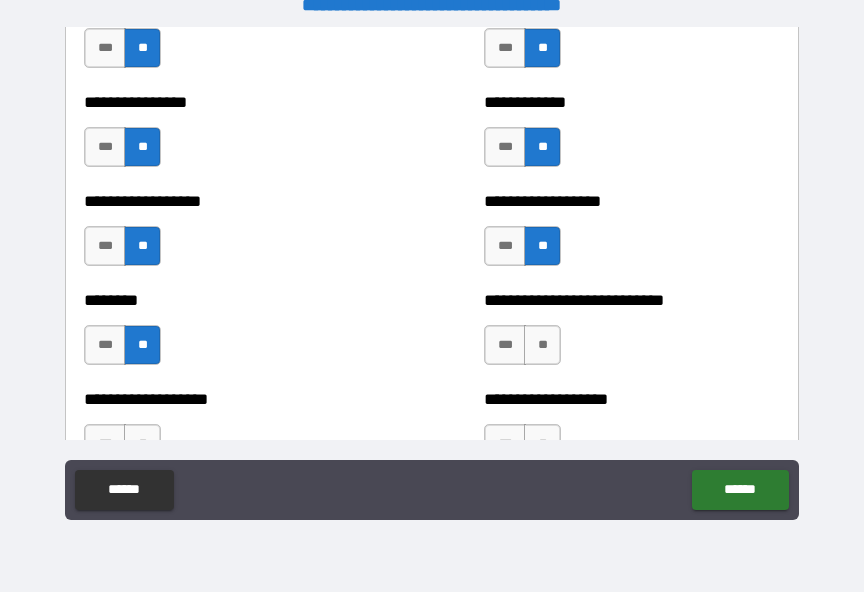 click on "**" at bounding box center [542, 345] 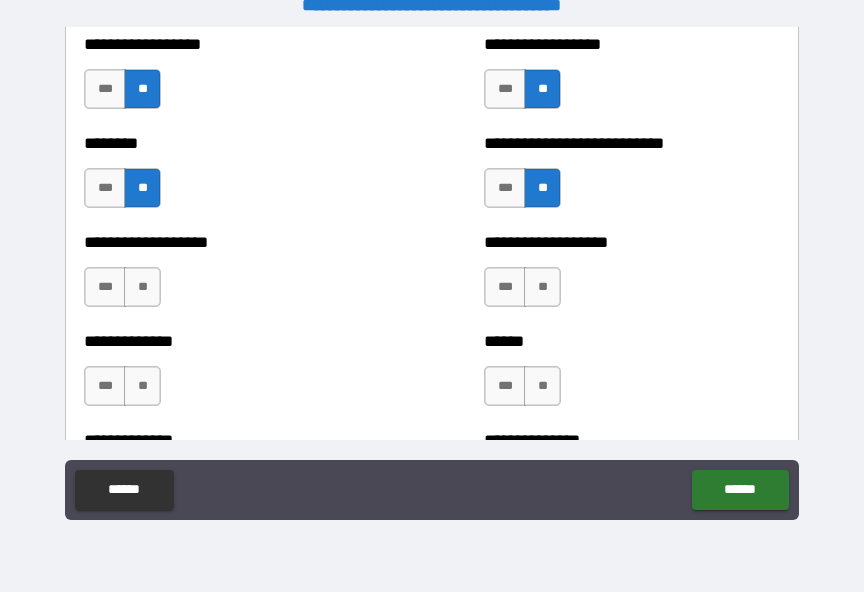 scroll, scrollTop: 4534, scrollLeft: 0, axis: vertical 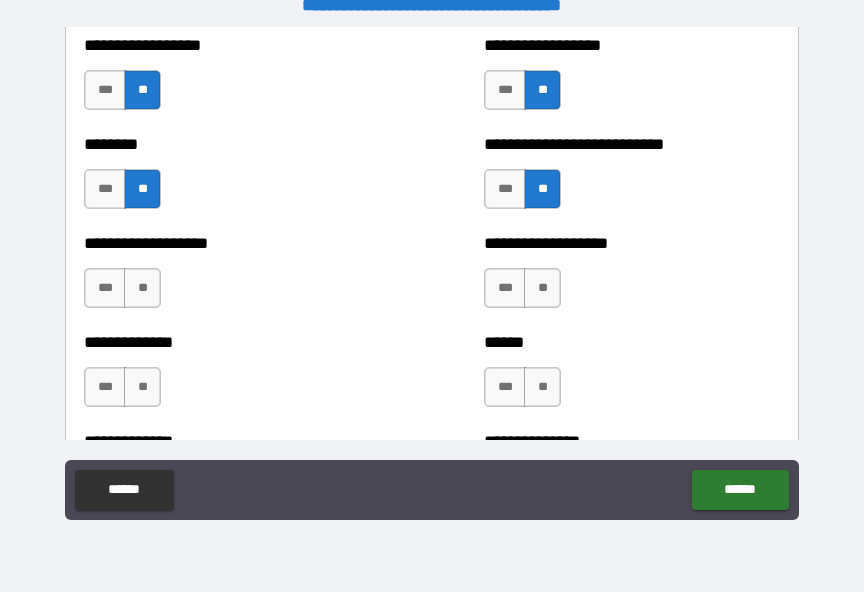 click on "**" at bounding box center [542, 288] 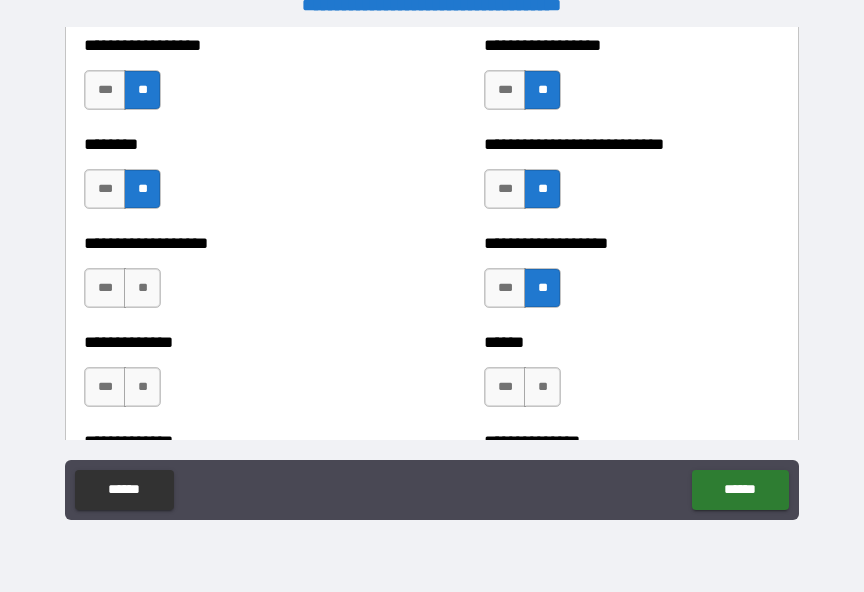click on "**" at bounding box center [542, 387] 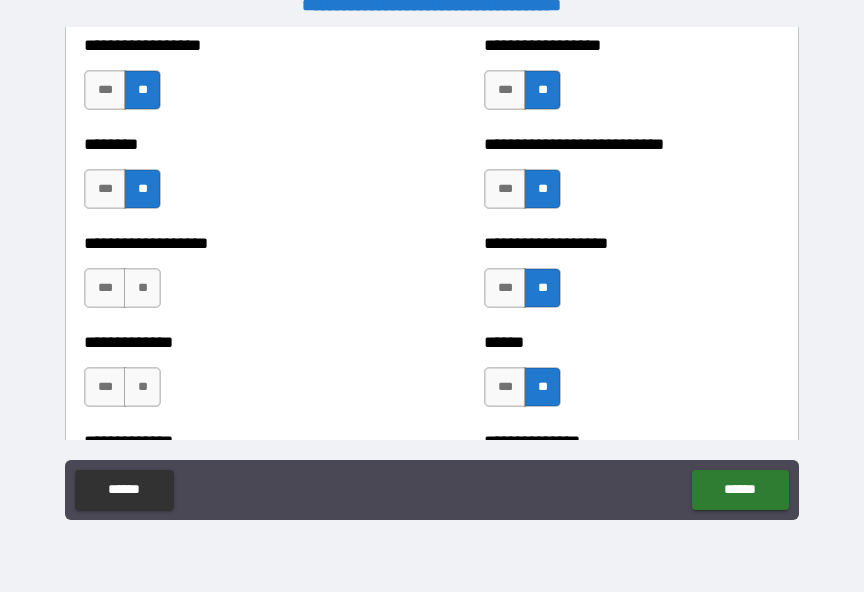 click on "**" at bounding box center (142, 387) 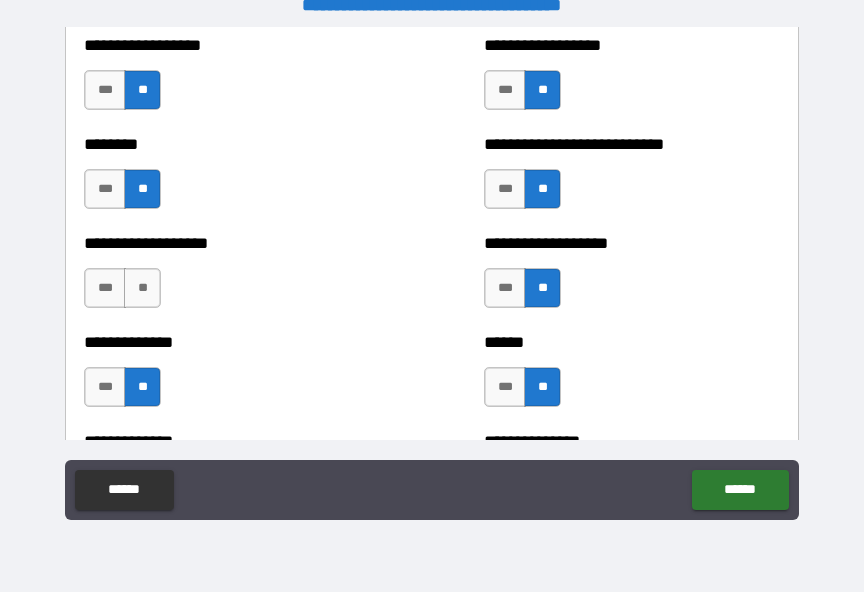 click on "**" at bounding box center [142, 288] 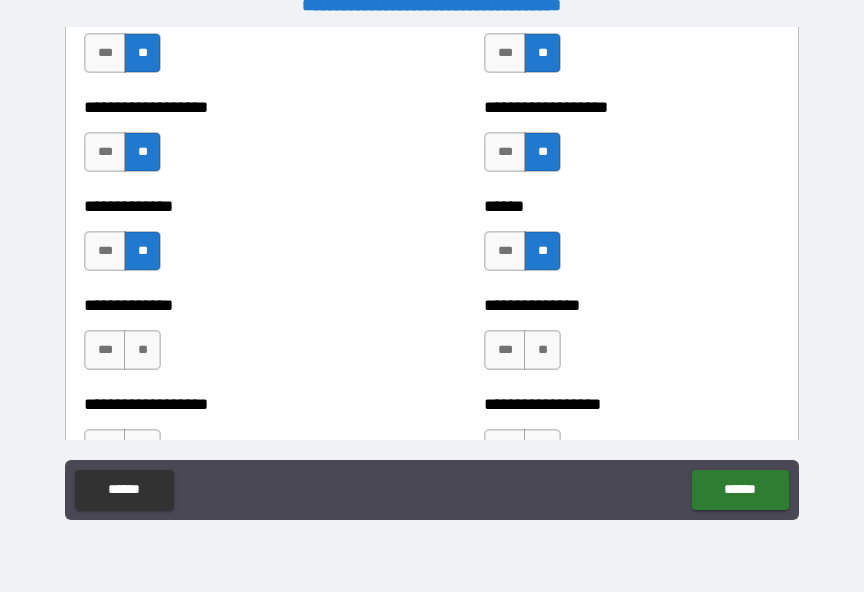 scroll, scrollTop: 4691, scrollLeft: 0, axis: vertical 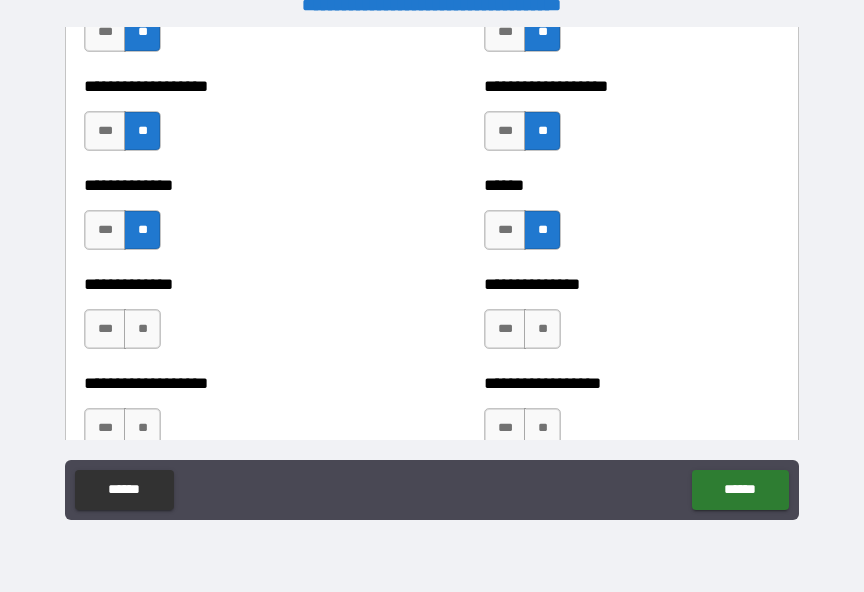 click on "**" at bounding box center [542, 329] 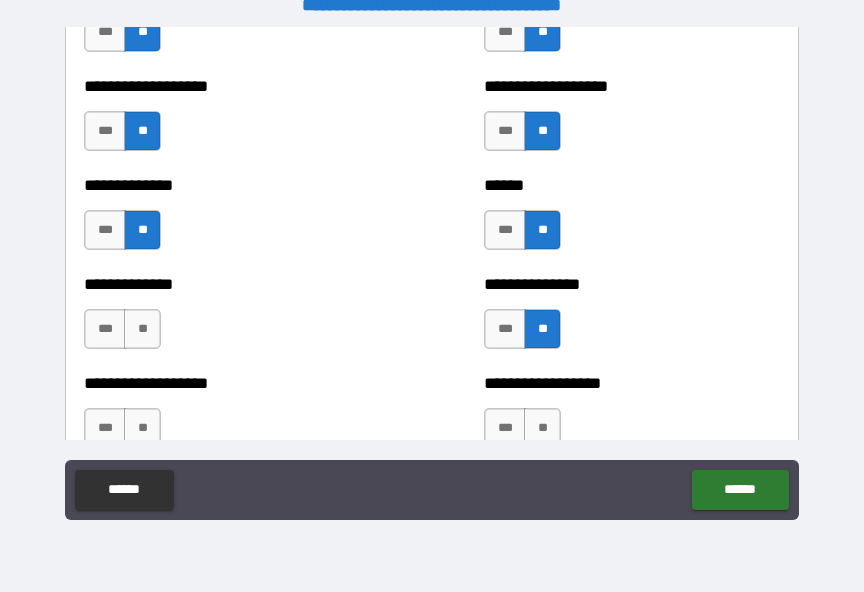 click on "**" at bounding box center [142, 329] 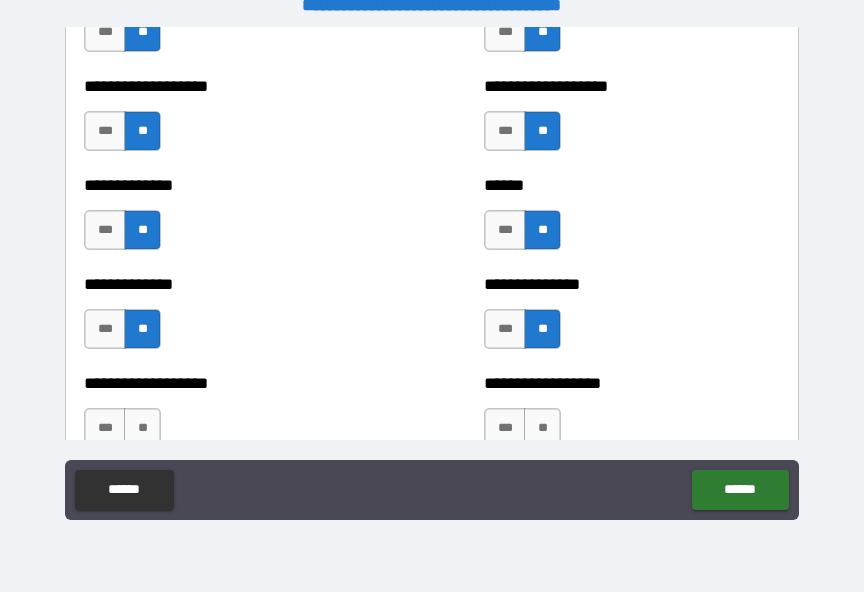 click on "**" at bounding box center (142, 428) 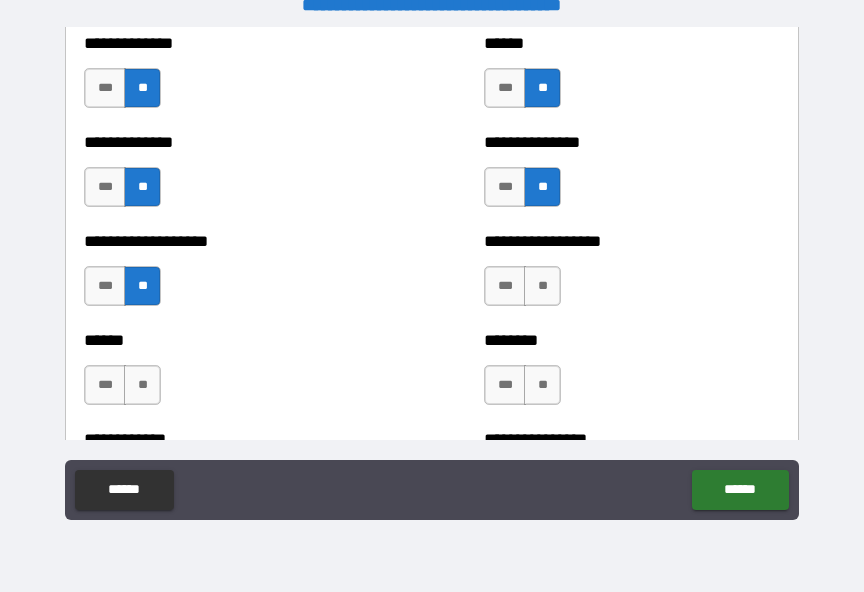 scroll, scrollTop: 4830, scrollLeft: 0, axis: vertical 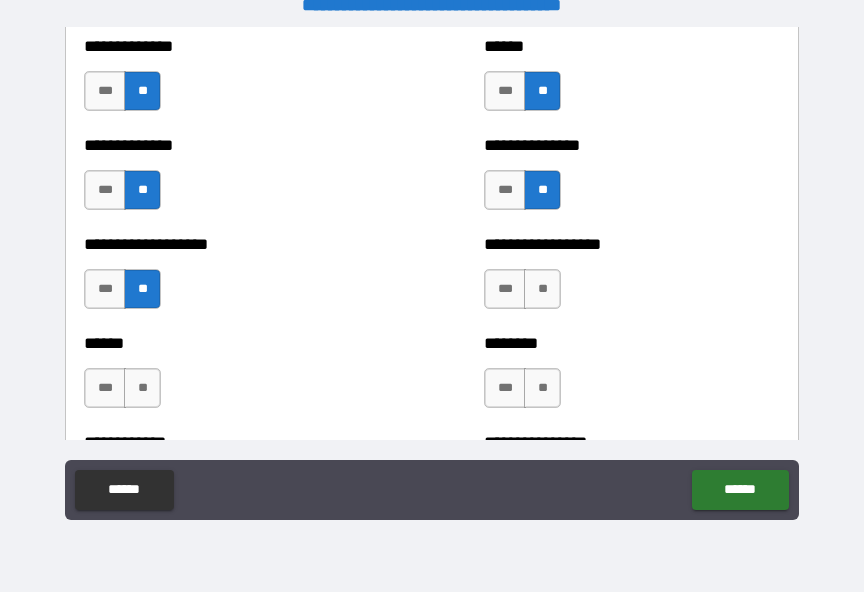 click on "**" at bounding box center [542, 289] 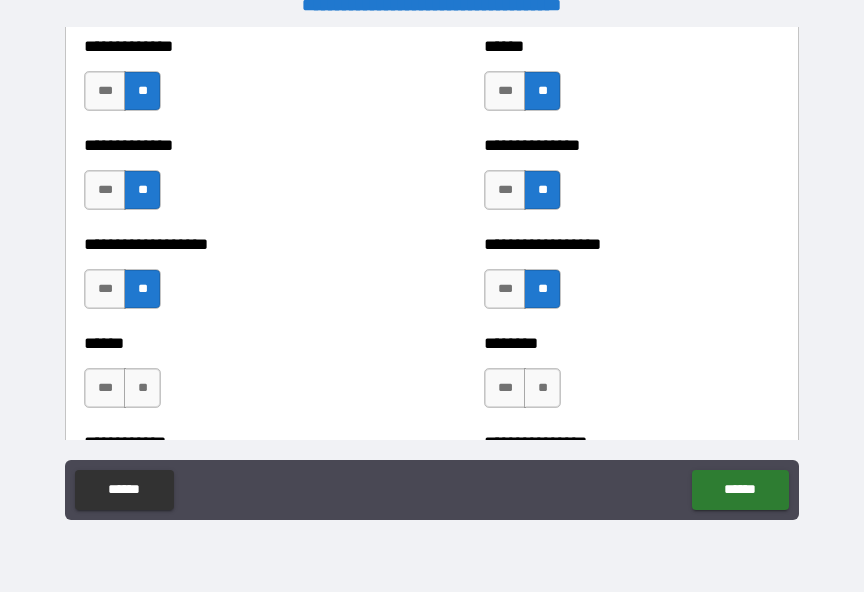 click on "**" at bounding box center [542, 388] 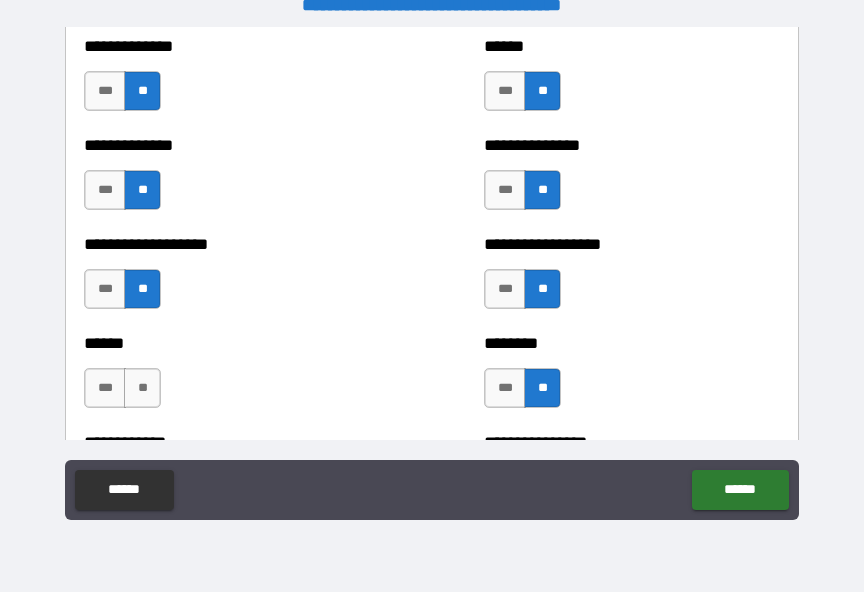click on "**" at bounding box center (142, 388) 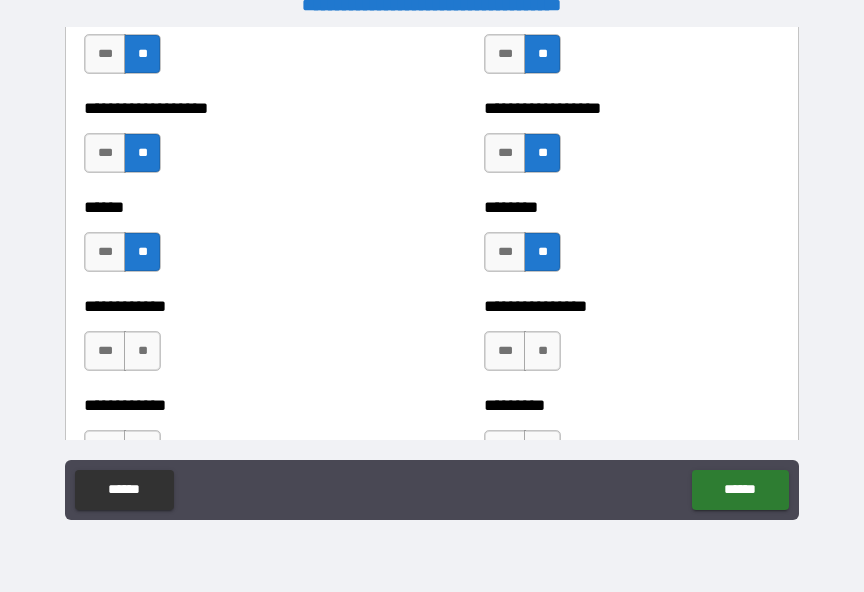 scroll, scrollTop: 4968, scrollLeft: 0, axis: vertical 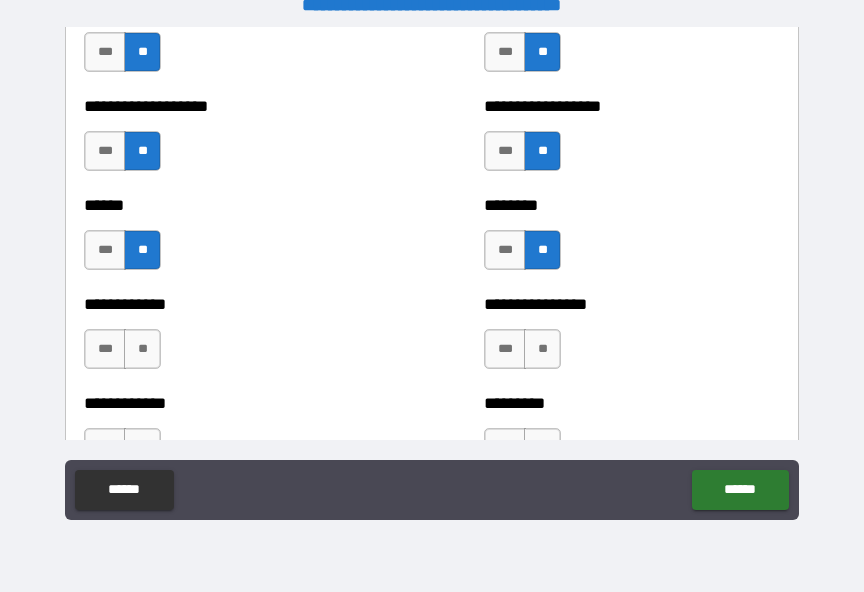click on "**" at bounding box center [542, 349] 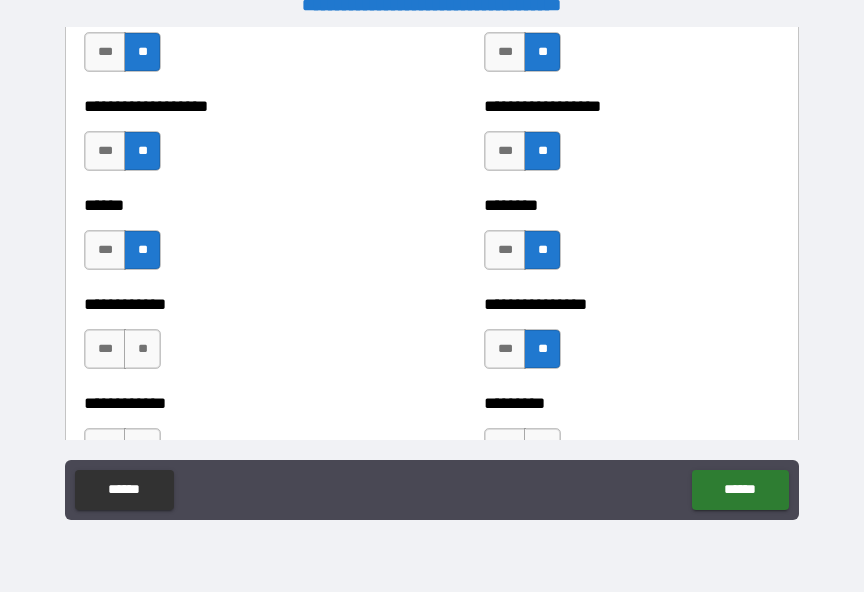 click on "**" at bounding box center (142, 349) 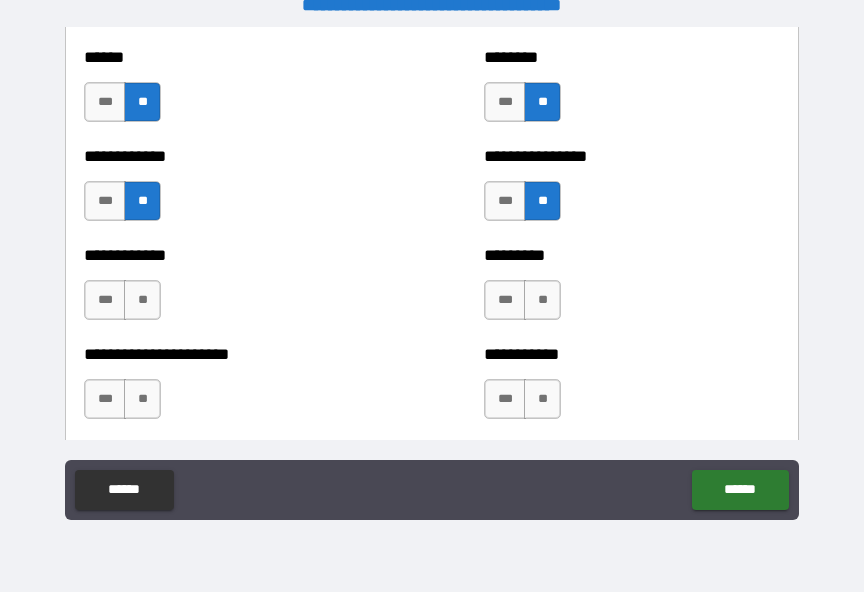scroll, scrollTop: 5113, scrollLeft: 0, axis: vertical 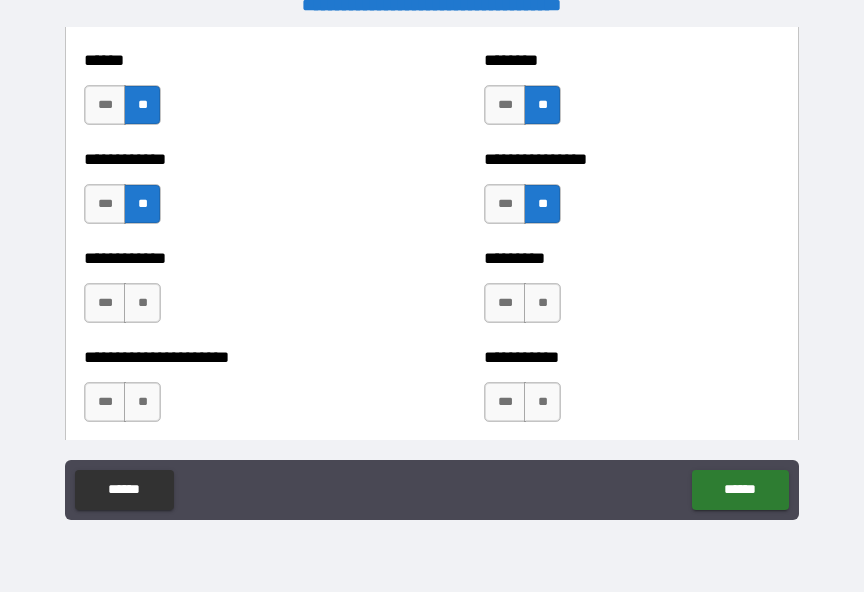 click on "**" at bounding box center (542, 303) 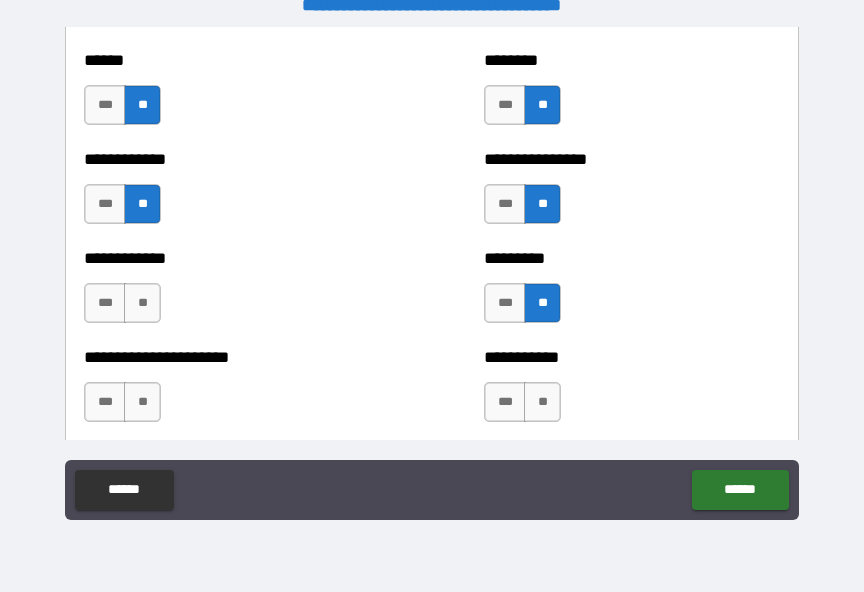 click on "**" at bounding box center (542, 402) 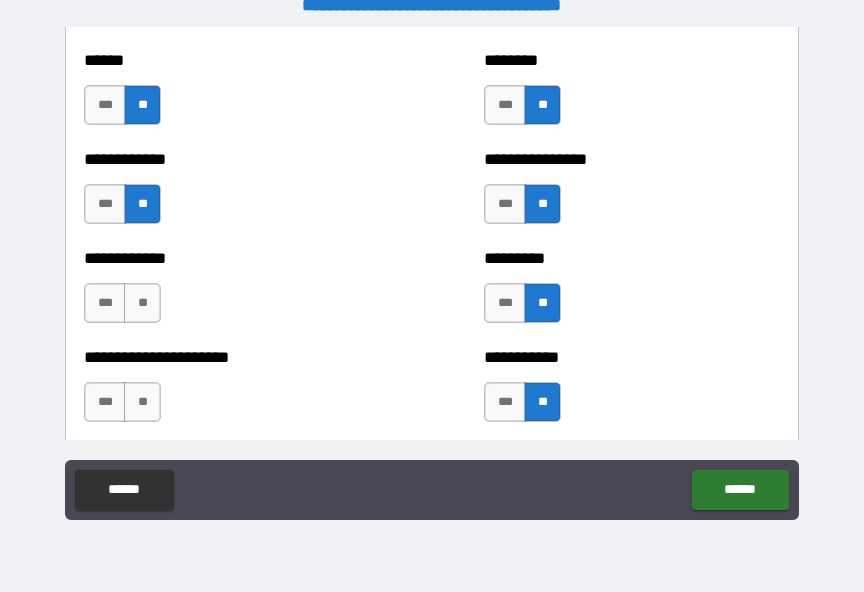 click on "**" at bounding box center (142, 402) 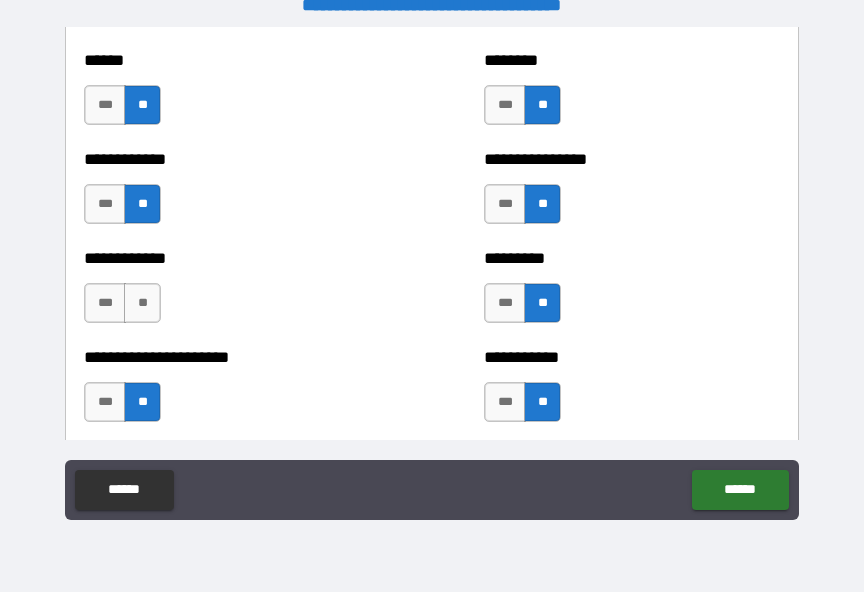 click on "**" at bounding box center (142, 303) 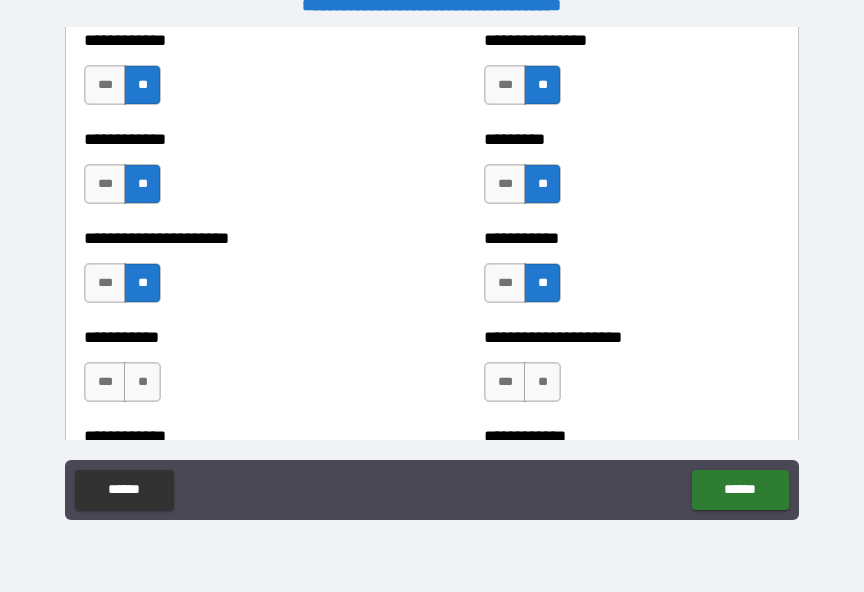 scroll, scrollTop: 5233, scrollLeft: 0, axis: vertical 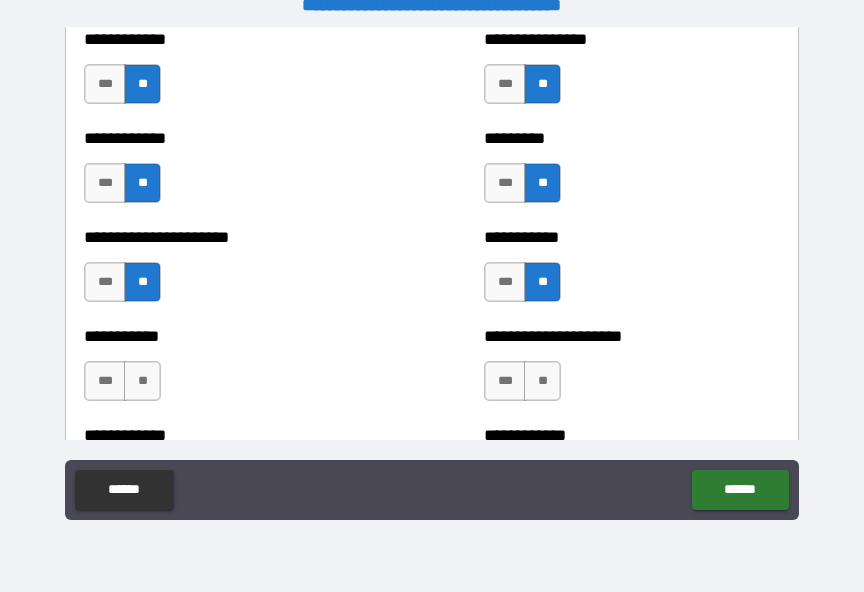 click on "**" at bounding box center [542, 381] 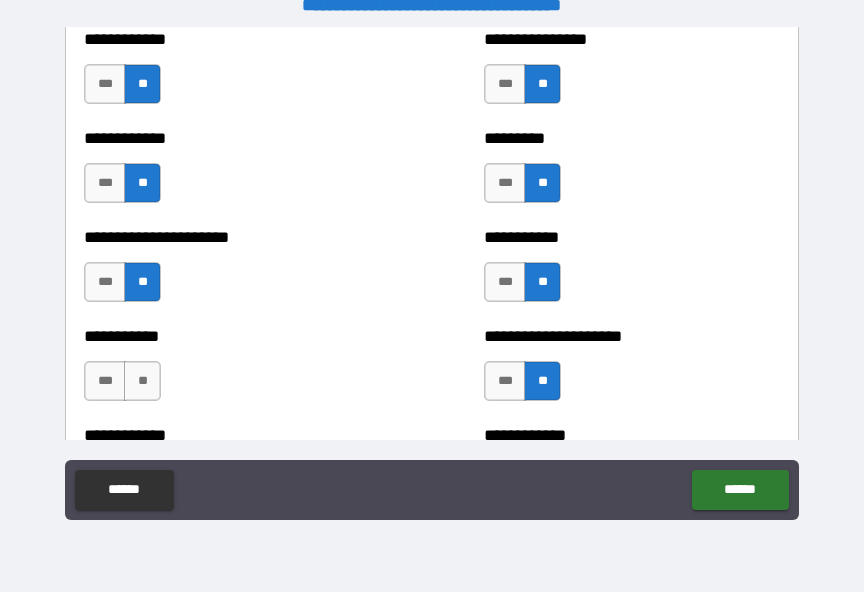 click on "**" at bounding box center (142, 381) 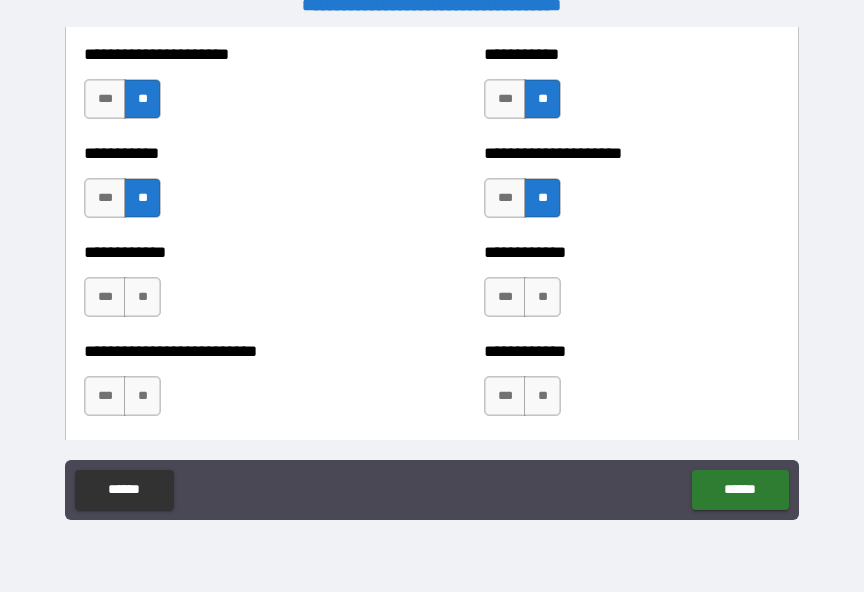 scroll, scrollTop: 5420, scrollLeft: 0, axis: vertical 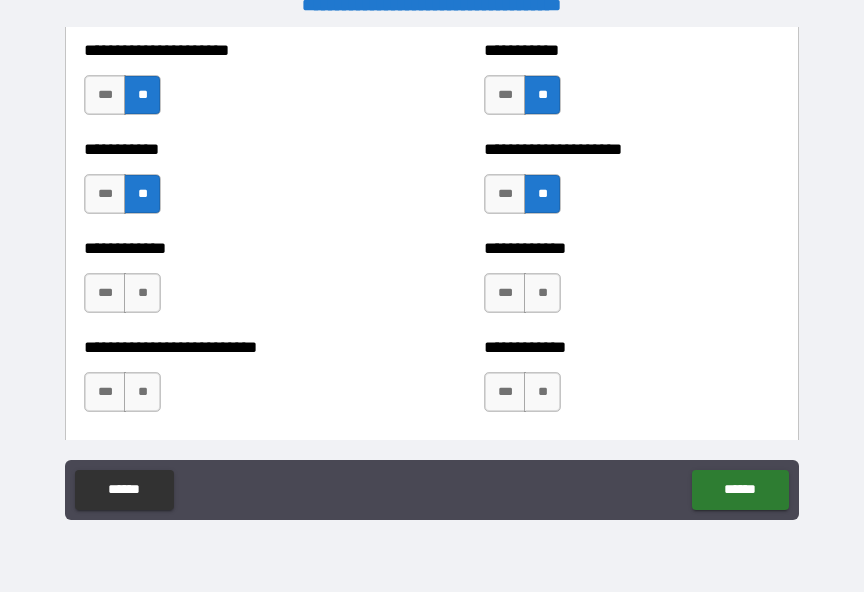 click on "**" at bounding box center [542, 293] 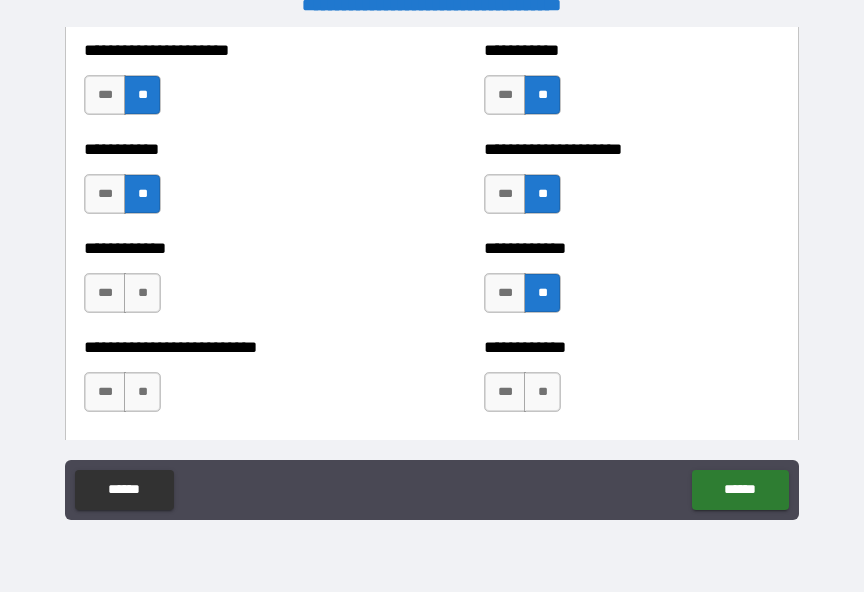 click on "**" at bounding box center [542, 392] 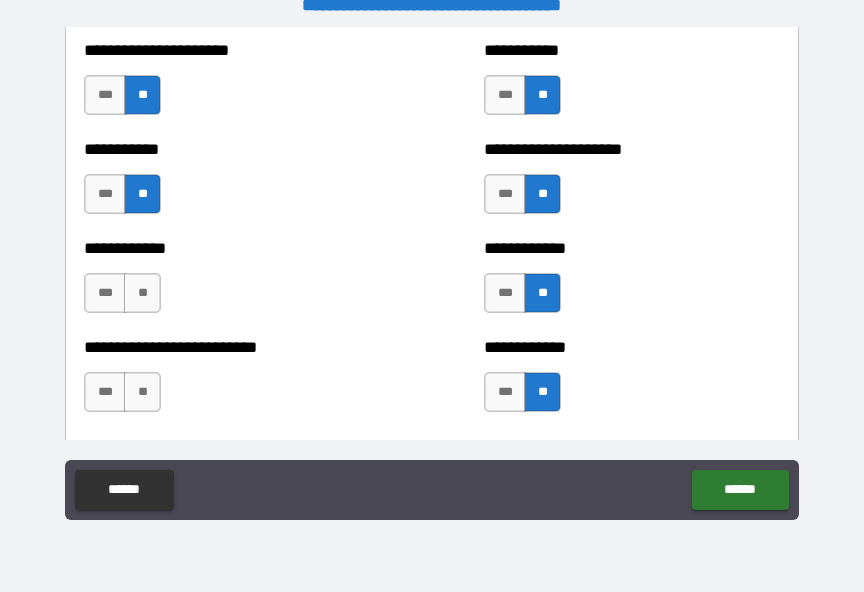 click on "**" at bounding box center [142, 392] 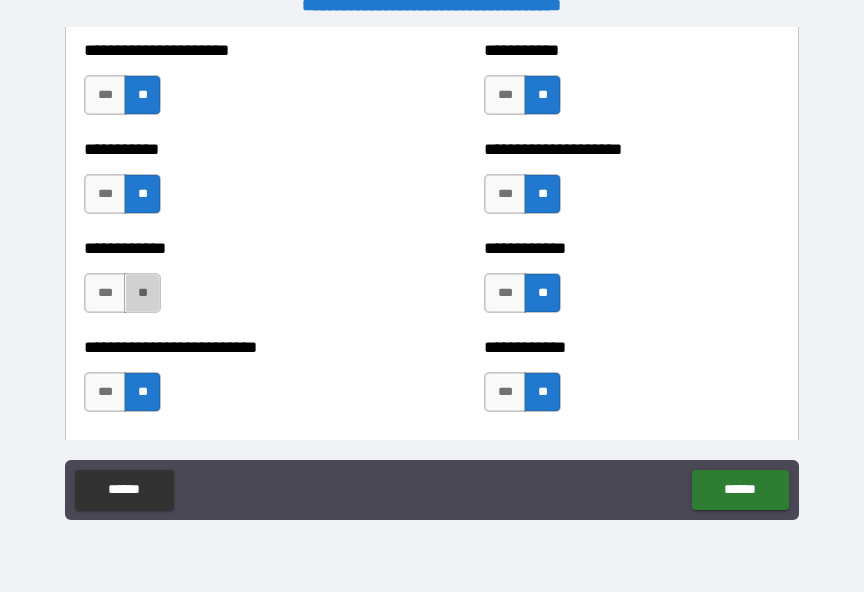 click on "**" at bounding box center [142, 293] 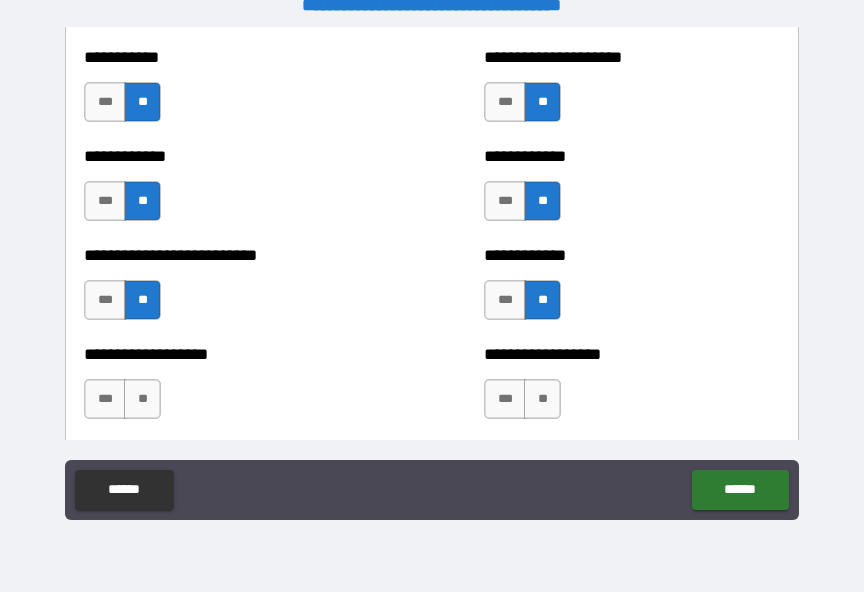 scroll, scrollTop: 5641, scrollLeft: 0, axis: vertical 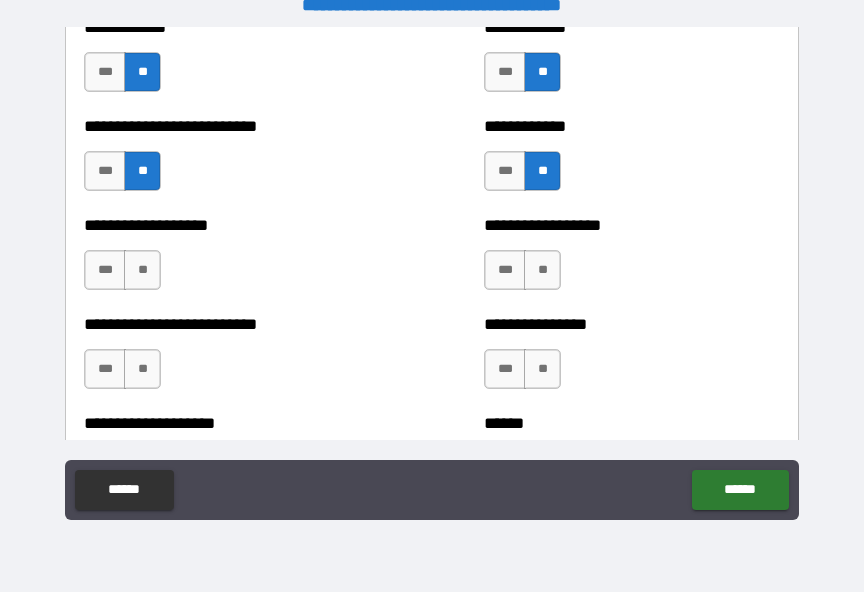 click on "**" at bounding box center [542, 270] 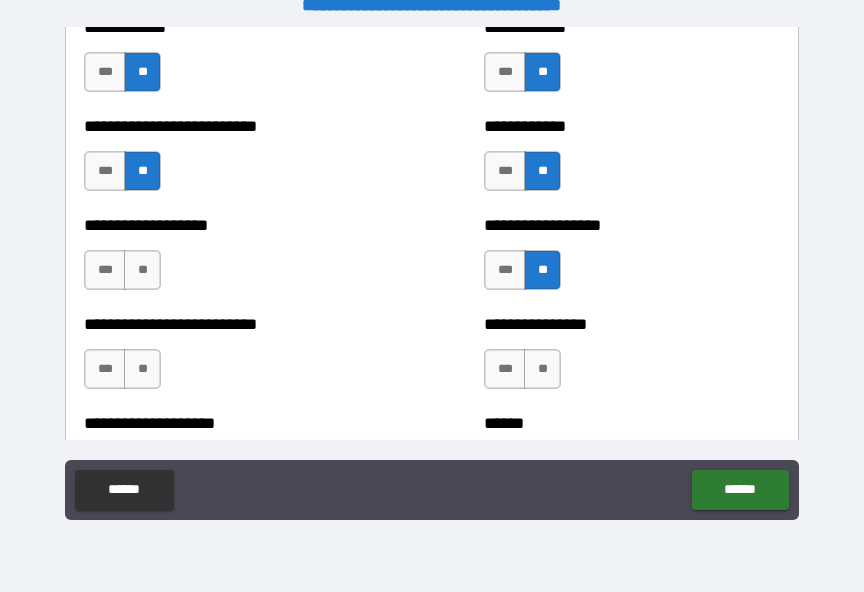 click on "**" at bounding box center [542, 369] 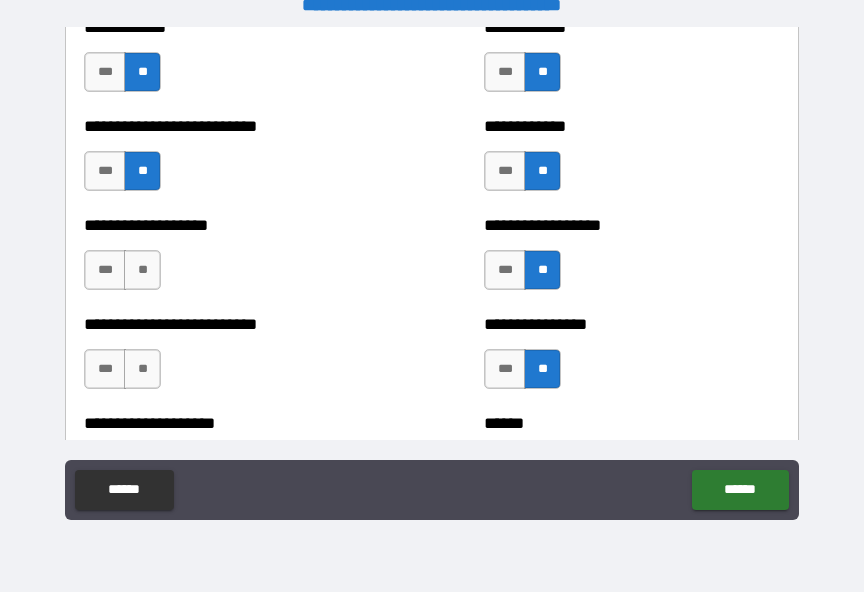 click on "**" at bounding box center [142, 369] 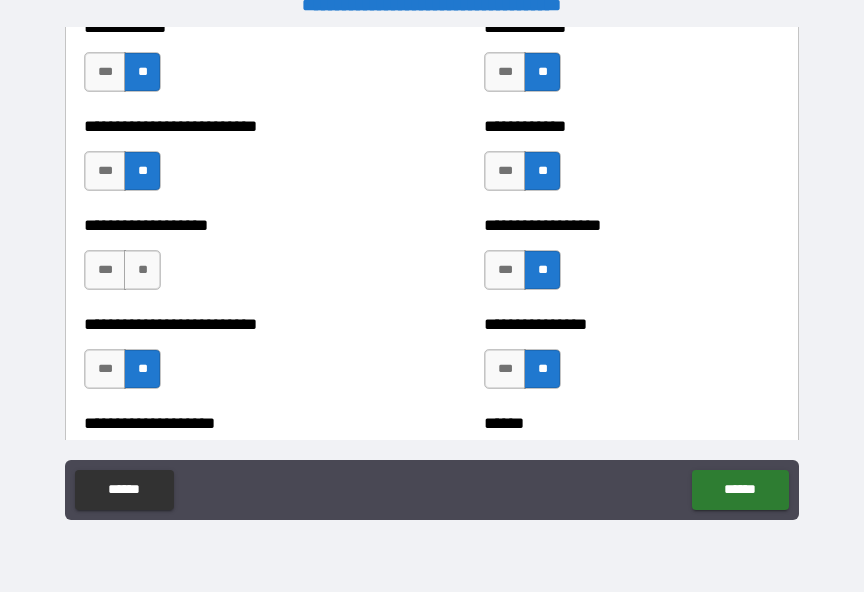 click on "**" at bounding box center (142, 270) 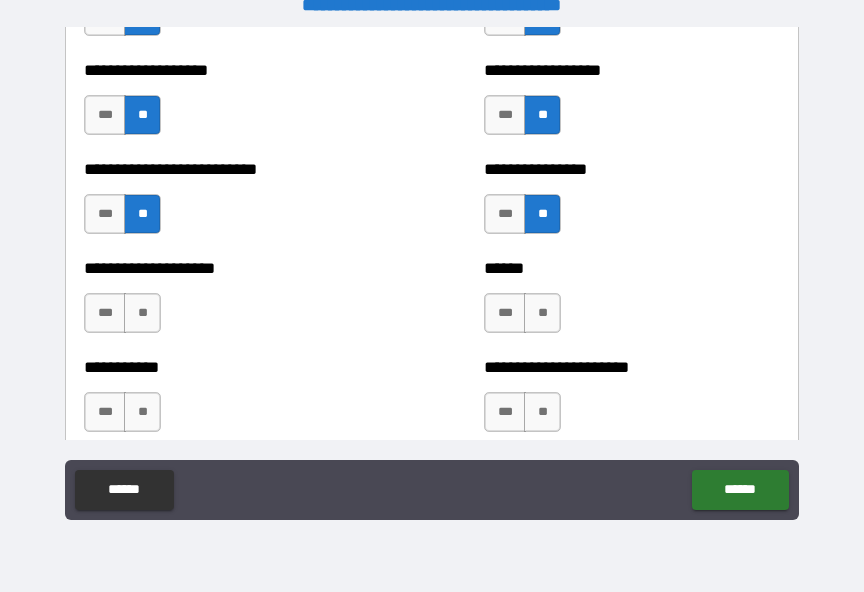 scroll, scrollTop: 5795, scrollLeft: 0, axis: vertical 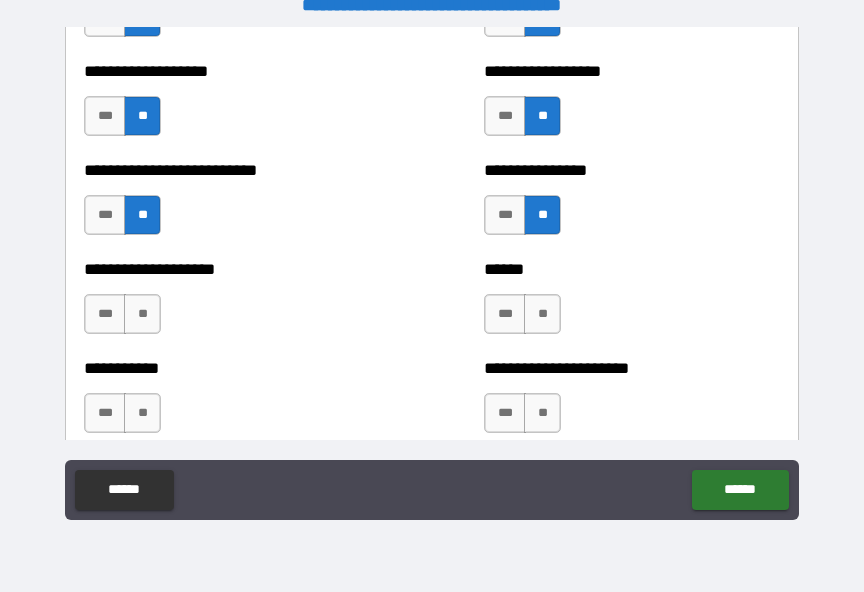 click on "**" at bounding box center (542, 314) 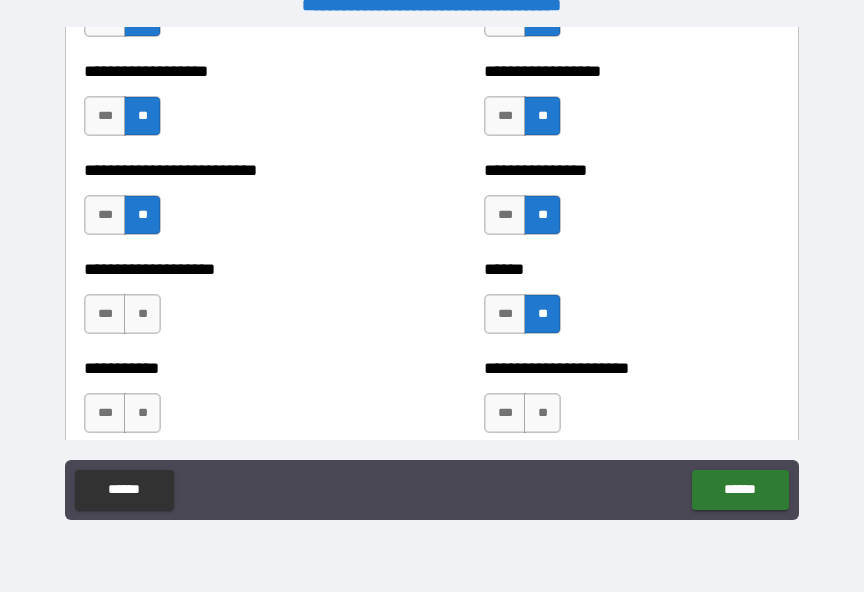 click on "**" at bounding box center (542, 413) 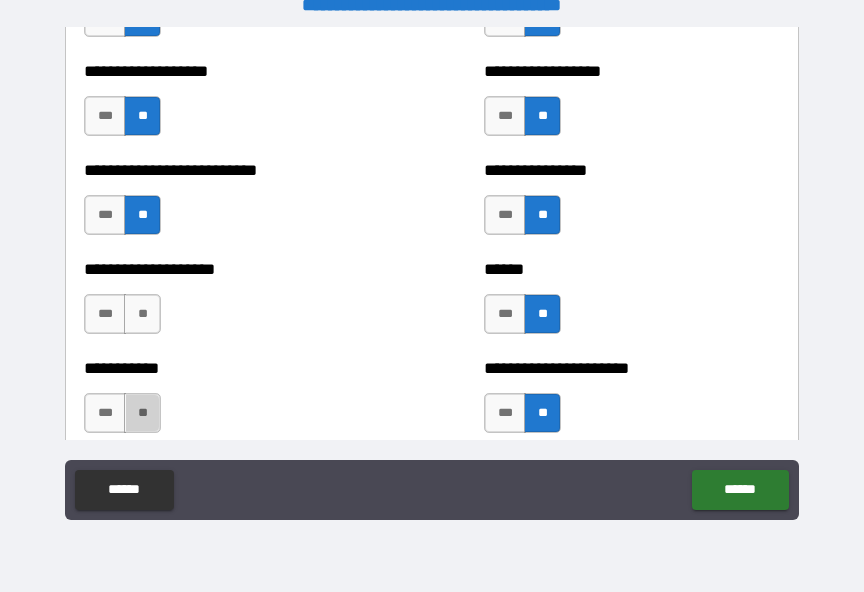 click on "**" at bounding box center [142, 413] 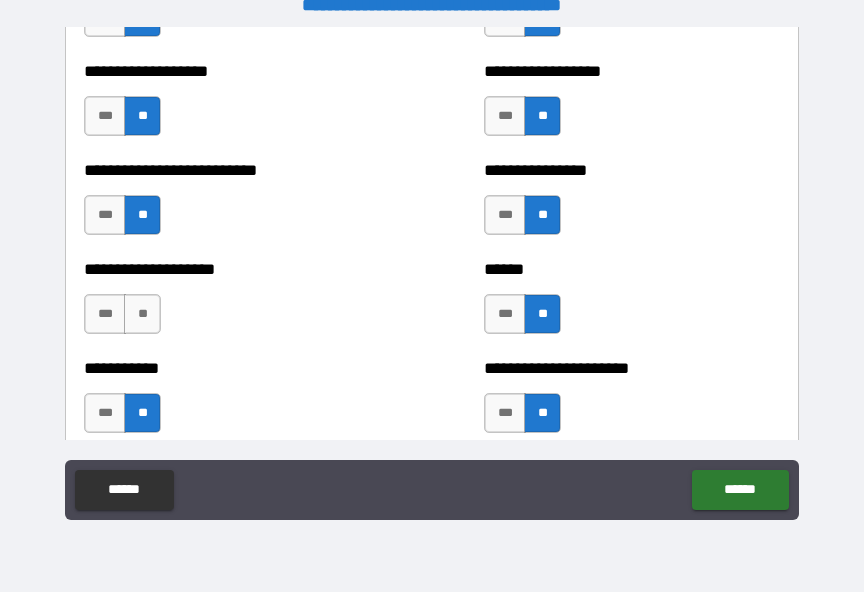 click on "**" at bounding box center (142, 314) 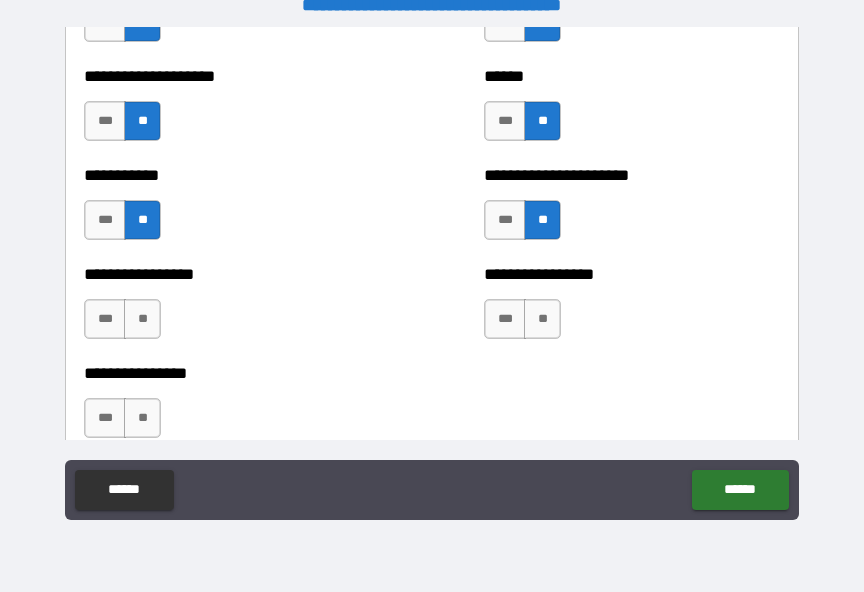 scroll, scrollTop: 5989, scrollLeft: 0, axis: vertical 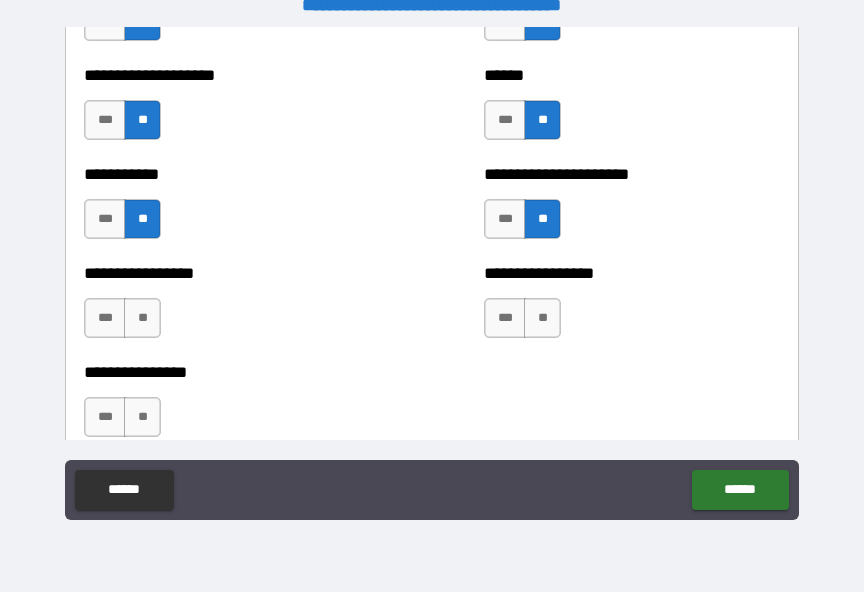 click on "**" at bounding box center [542, 318] 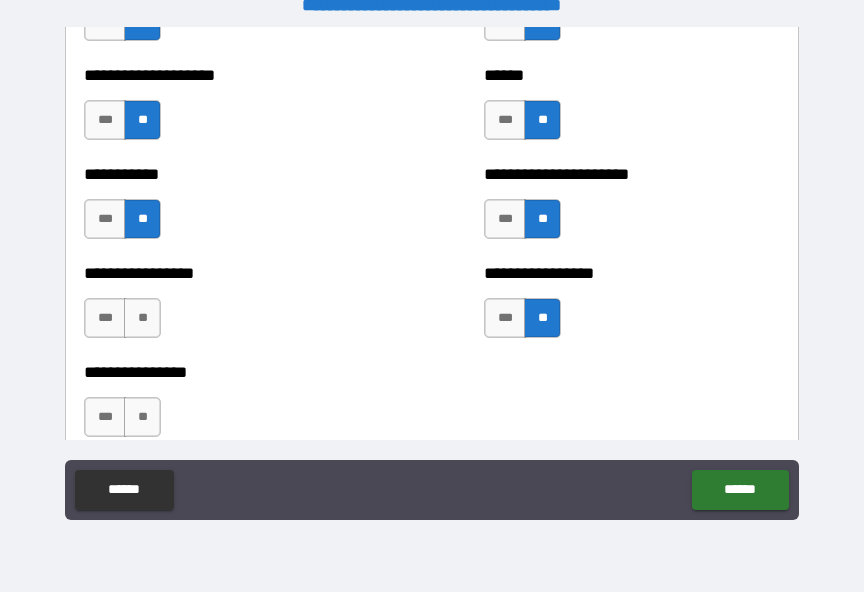 click on "**" at bounding box center [142, 318] 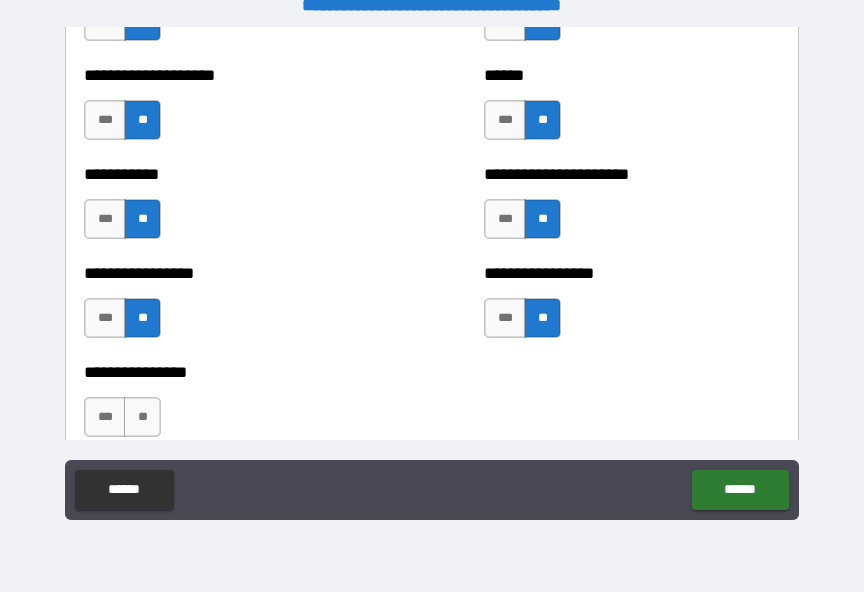 click on "**" at bounding box center [142, 417] 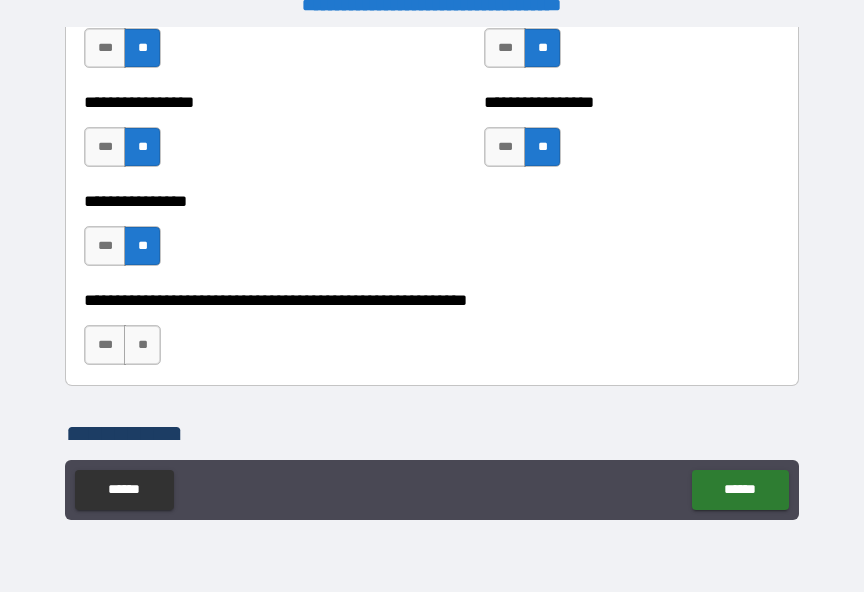 scroll, scrollTop: 6192, scrollLeft: 0, axis: vertical 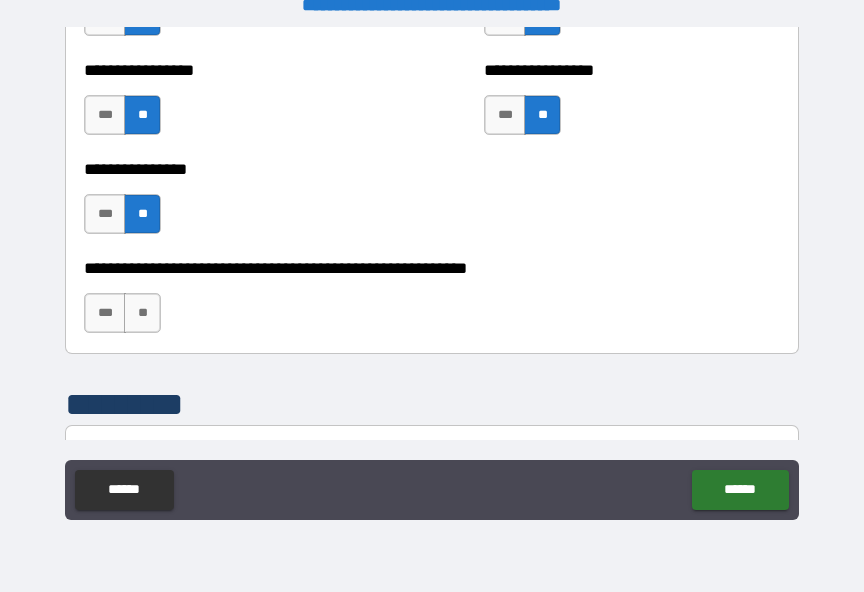 click on "**" at bounding box center [142, 313] 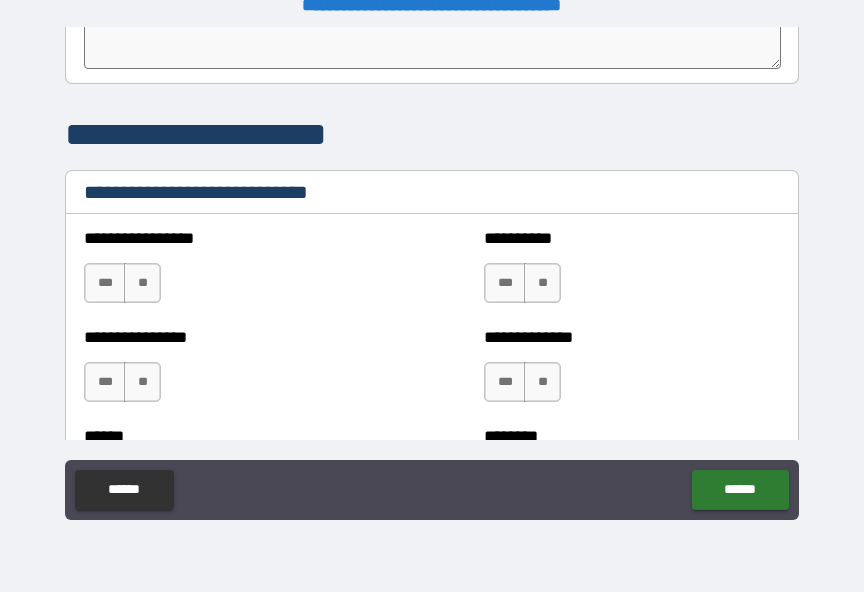 scroll, scrollTop: 6641, scrollLeft: 0, axis: vertical 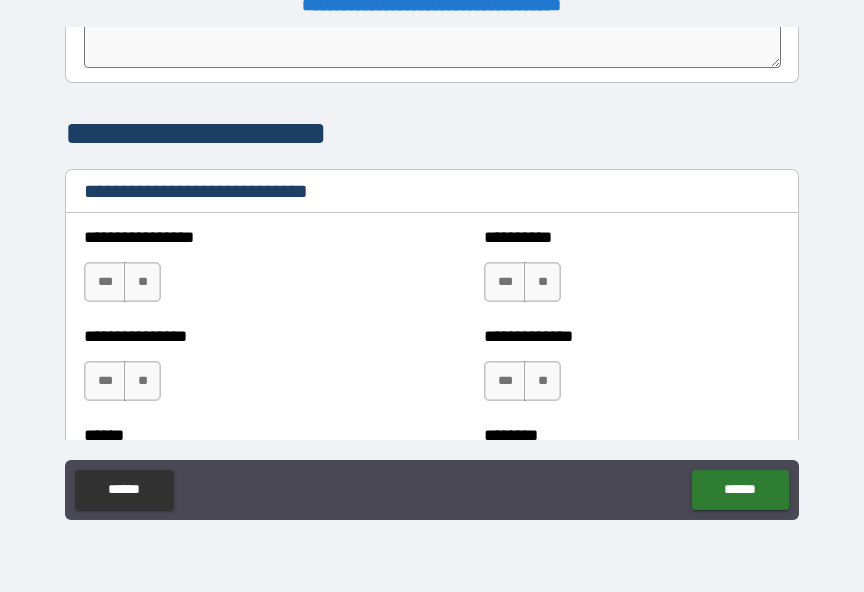 click on "**" at bounding box center (142, 381) 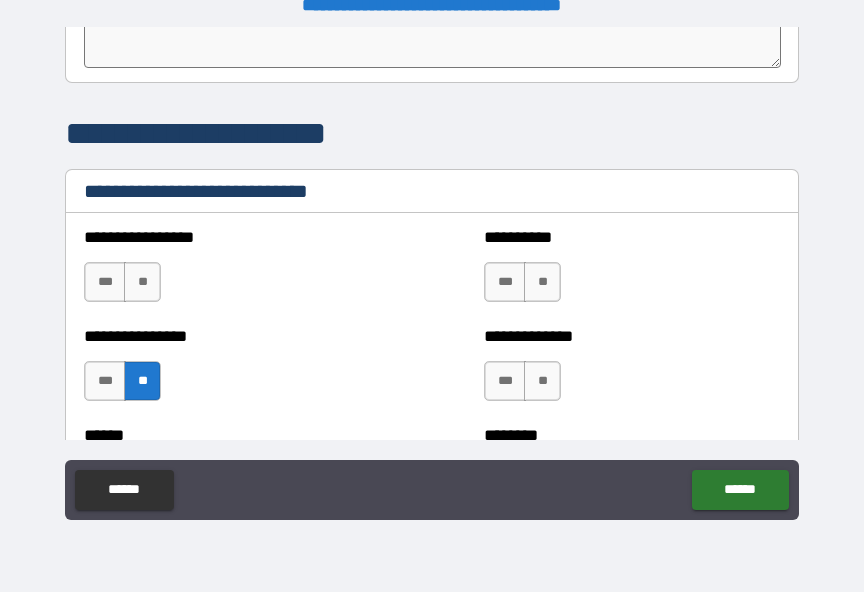 click on "**" at bounding box center (142, 282) 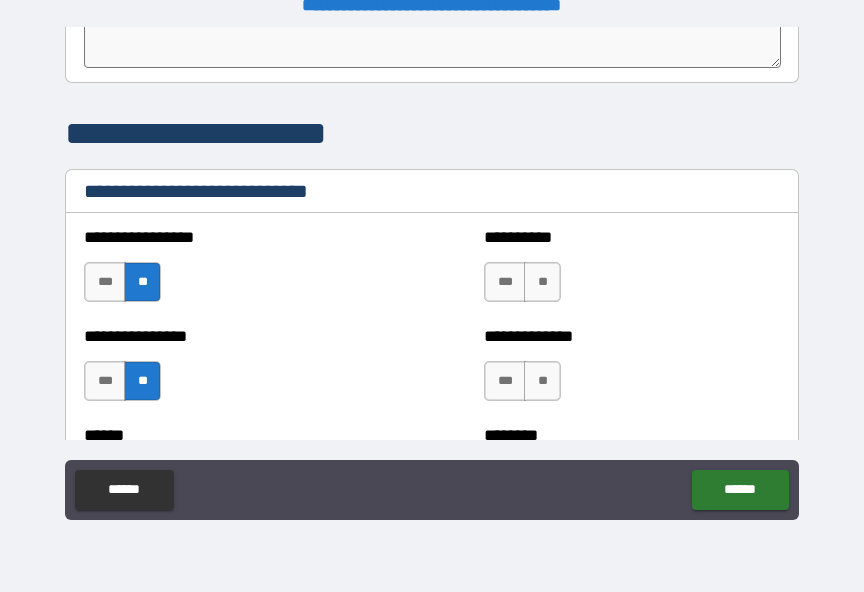 click on "***" at bounding box center (105, 381) 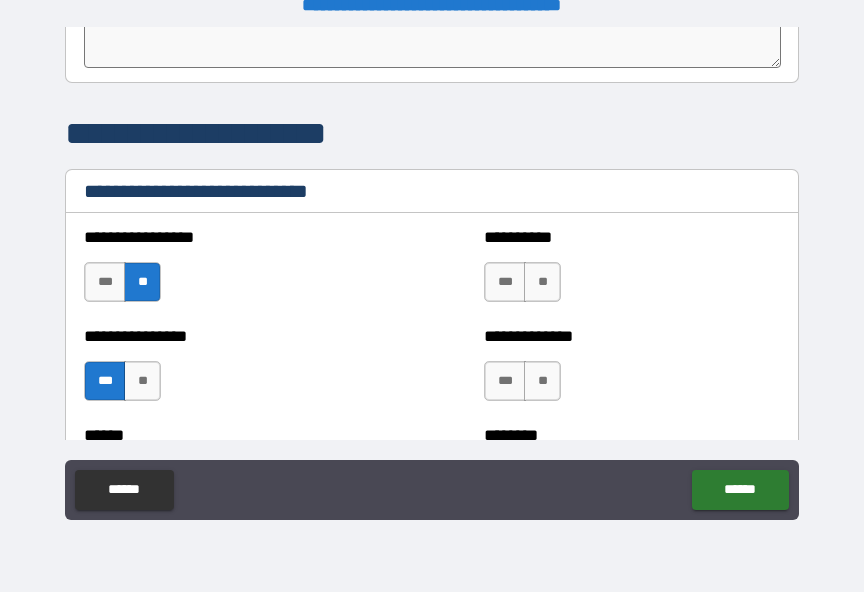 click on "**" at bounding box center (542, 282) 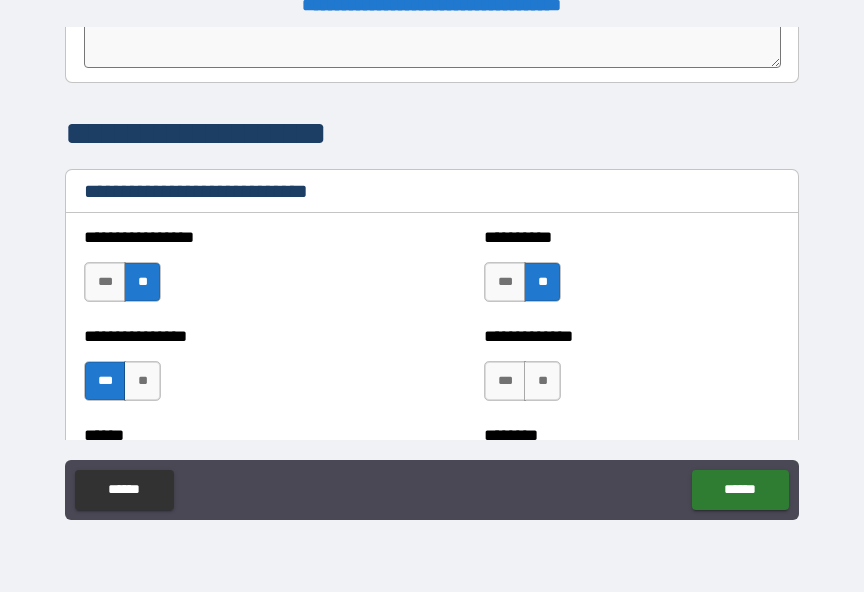 click on "***" at bounding box center [505, 381] 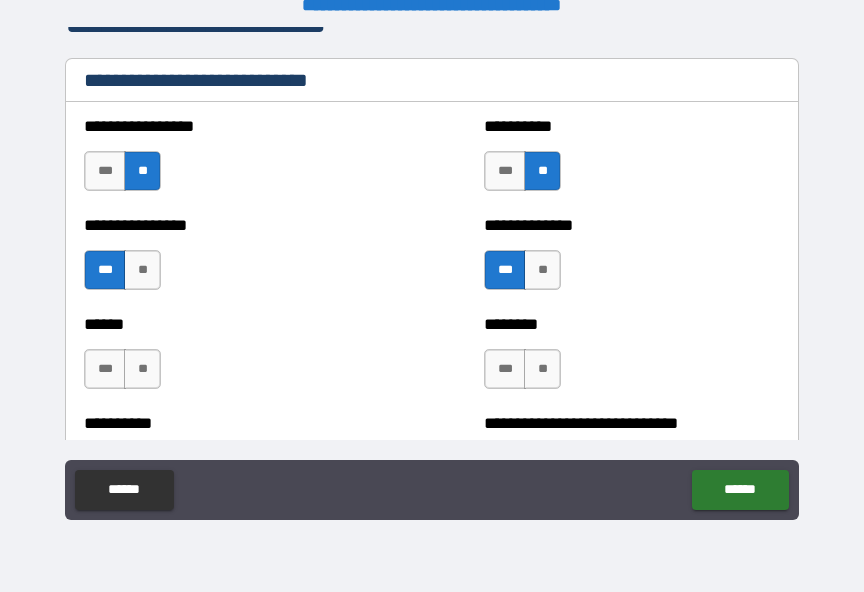 scroll, scrollTop: 6758, scrollLeft: 0, axis: vertical 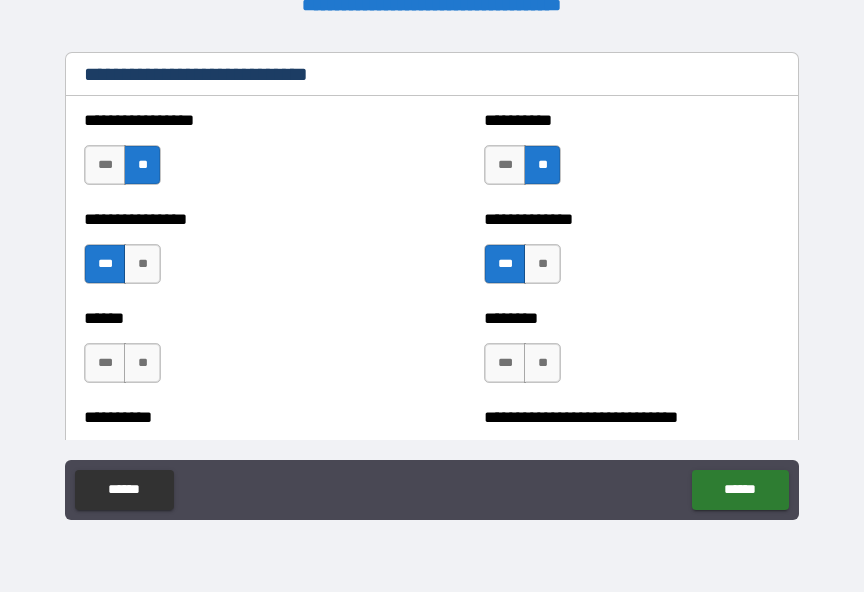 click on "***" at bounding box center (105, 165) 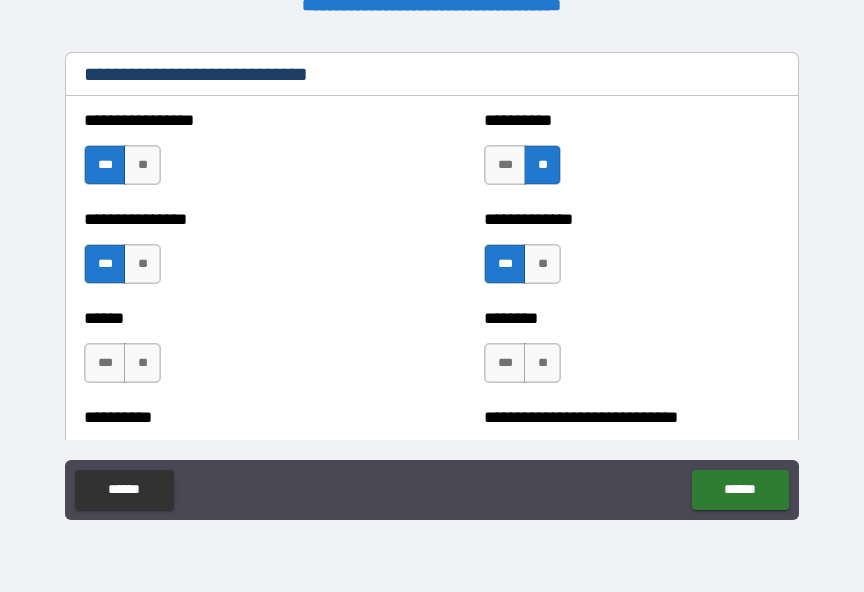 click on "***" at bounding box center [105, 363] 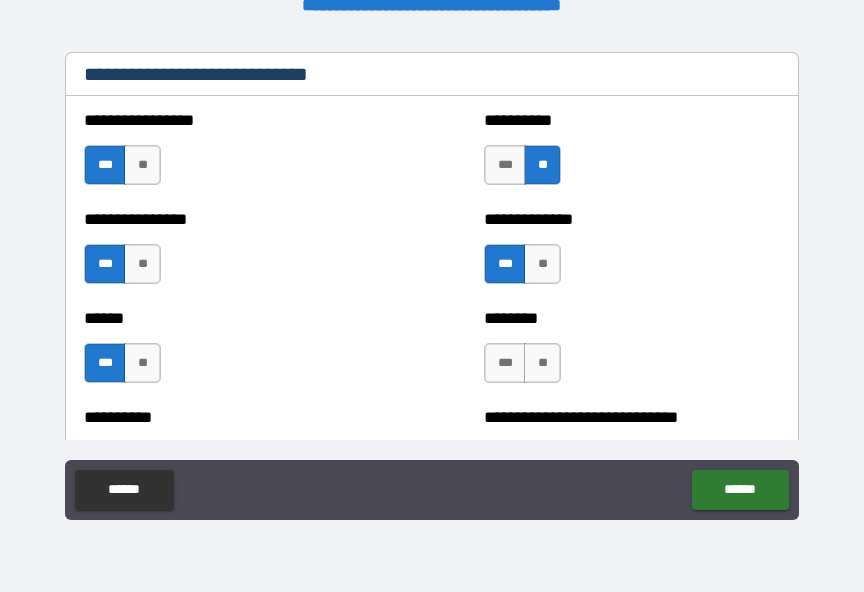 click on "***" at bounding box center (505, 363) 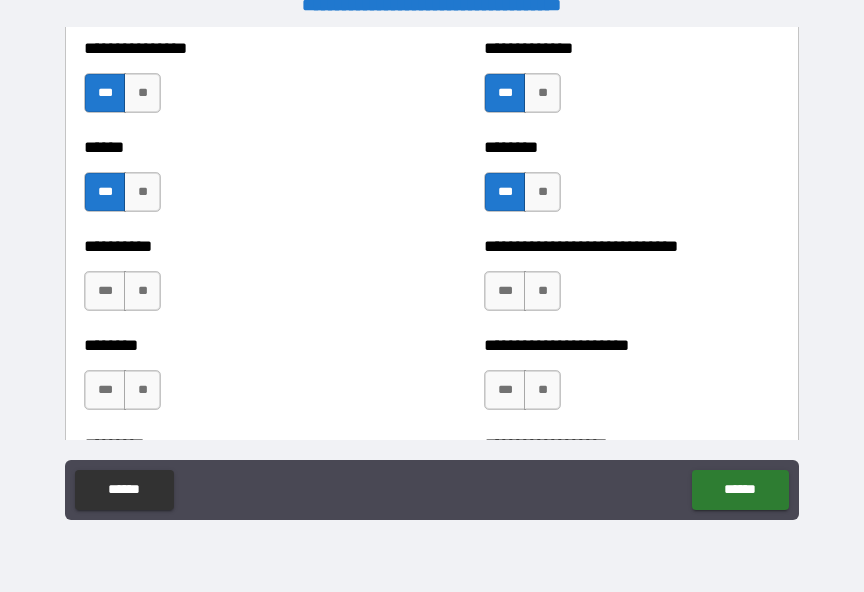 scroll, scrollTop: 6926, scrollLeft: 0, axis: vertical 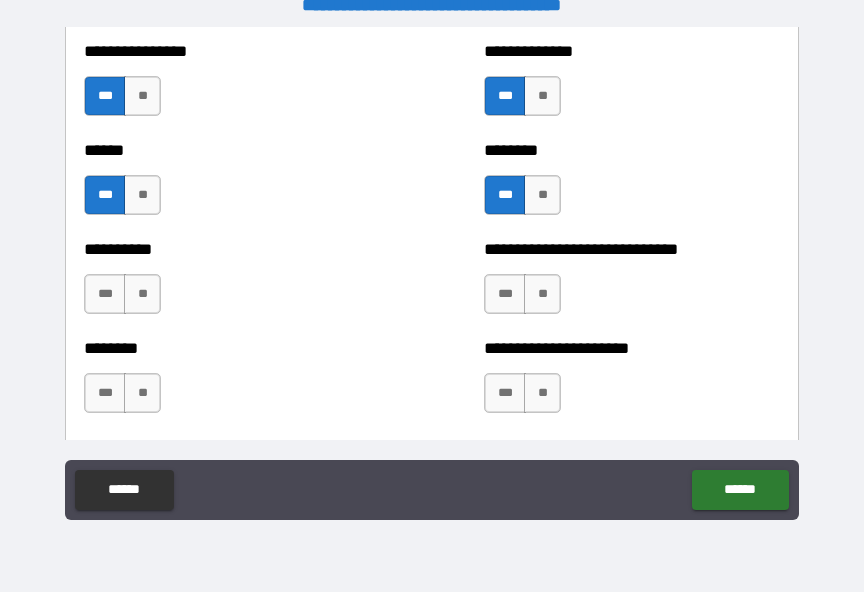 click on "***" at bounding box center [505, 294] 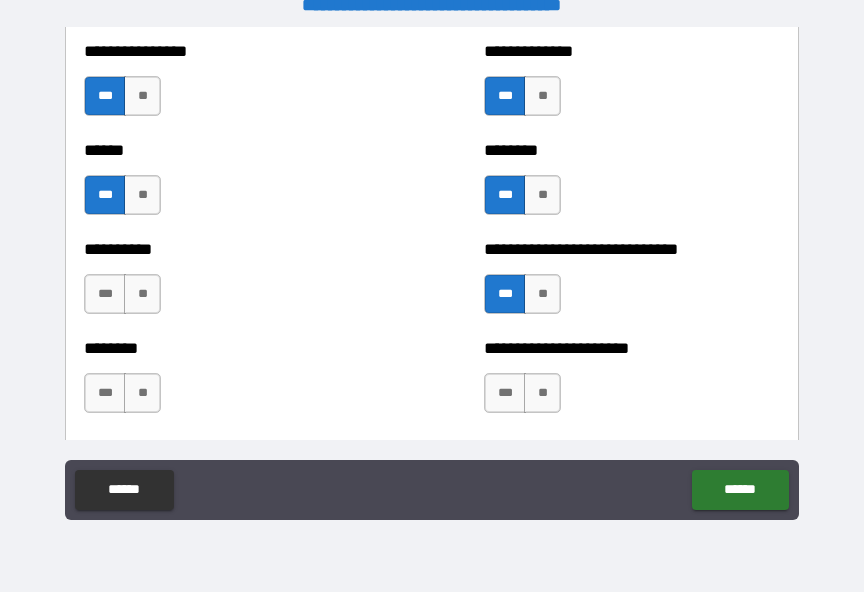 click on "***" at bounding box center (505, 393) 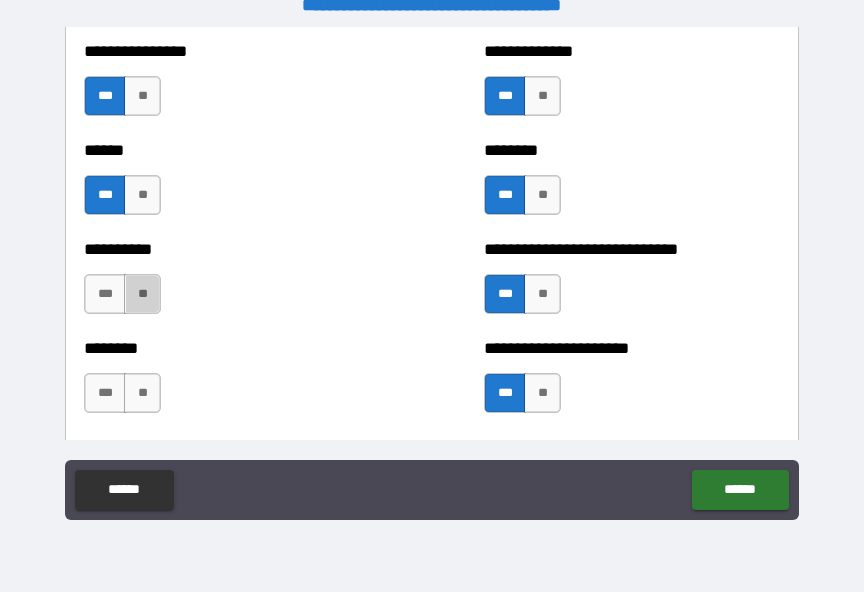 click on "**" at bounding box center (142, 294) 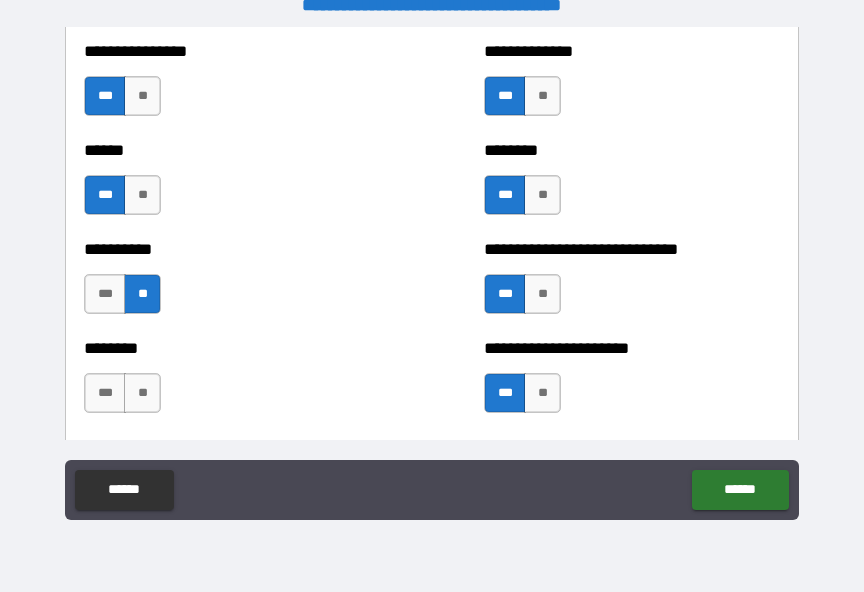 click on "**" at bounding box center [142, 393] 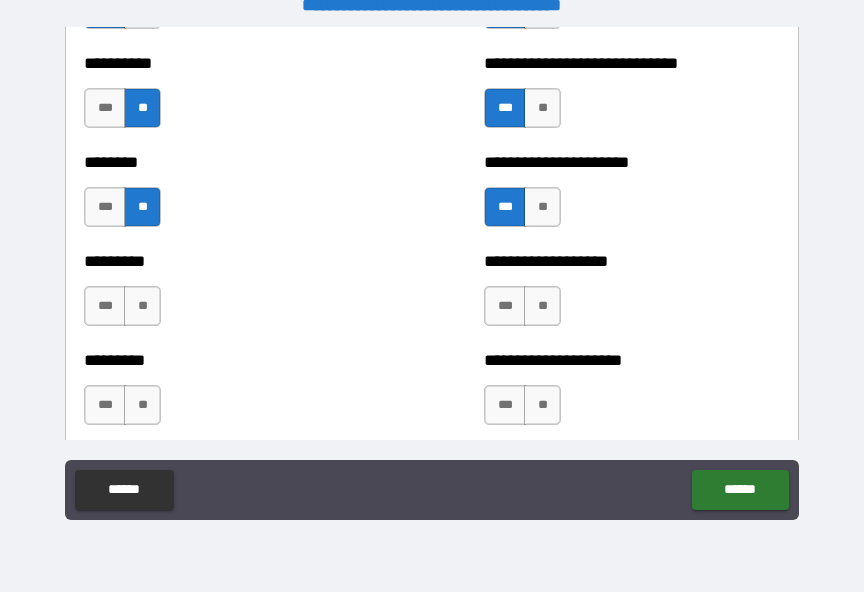 scroll, scrollTop: 7111, scrollLeft: 0, axis: vertical 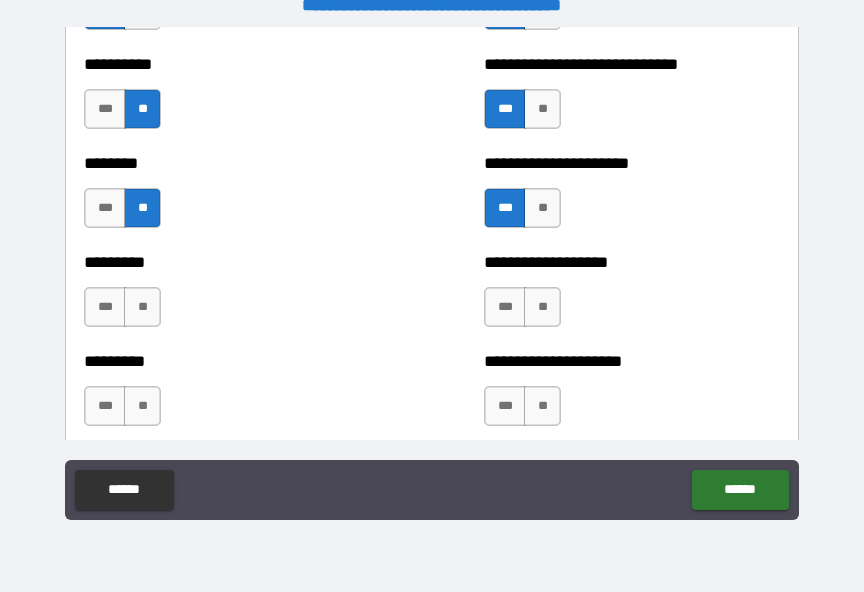 click on "***" at bounding box center (505, 307) 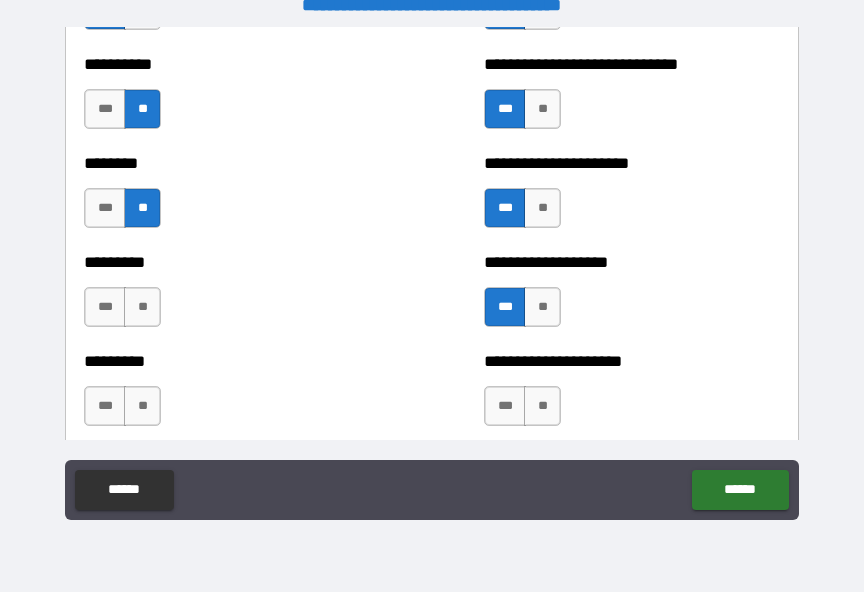 click on "**" at bounding box center [142, 307] 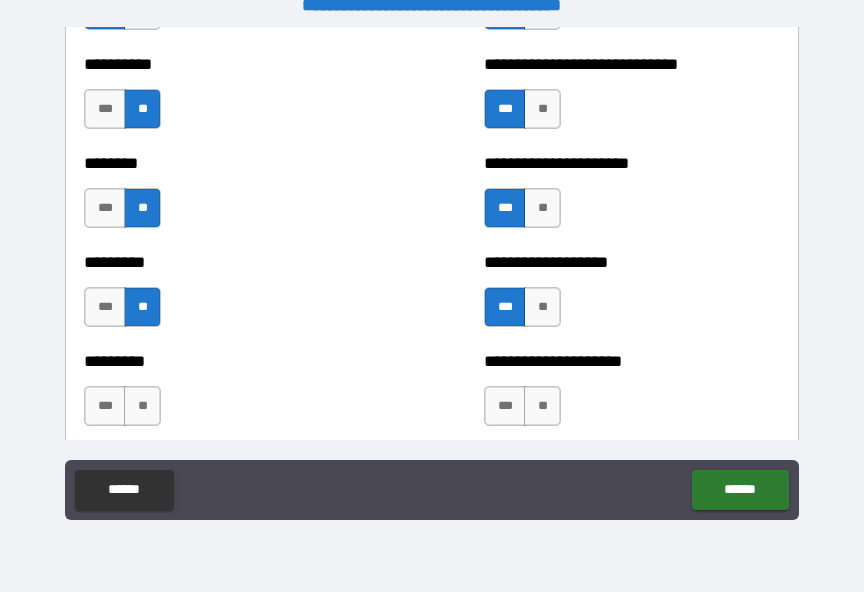 click on "***" at bounding box center (105, 406) 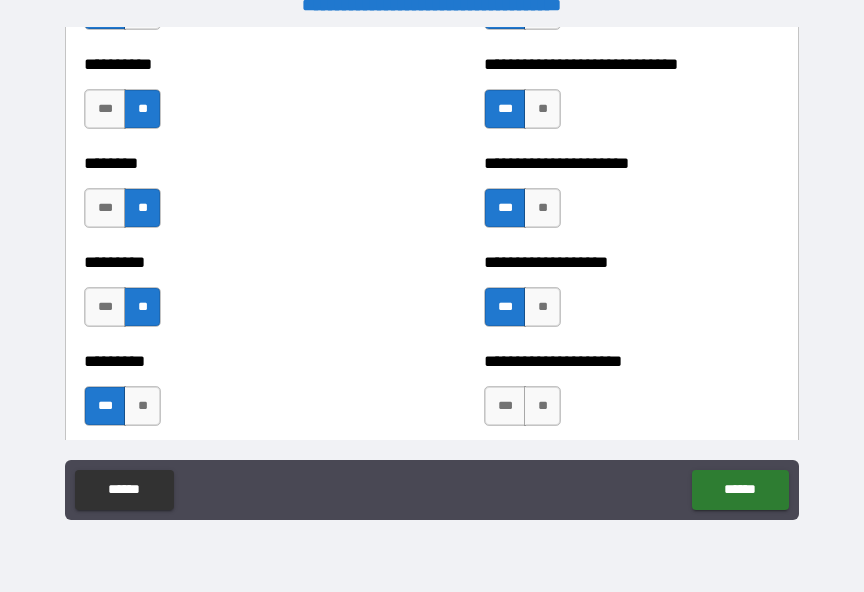 click on "**" at bounding box center (542, 406) 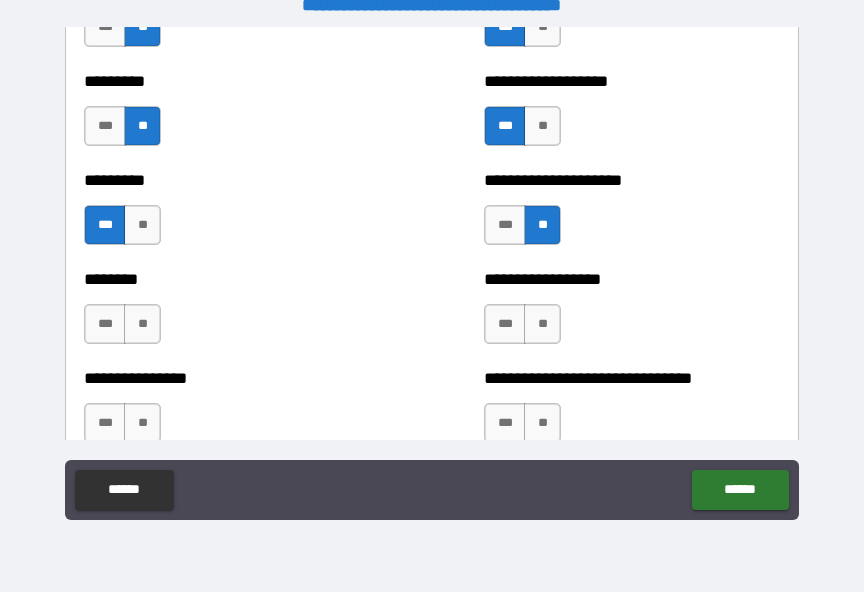 scroll, scrollTop: 7295, scrollLeft: 0, axis: vertical 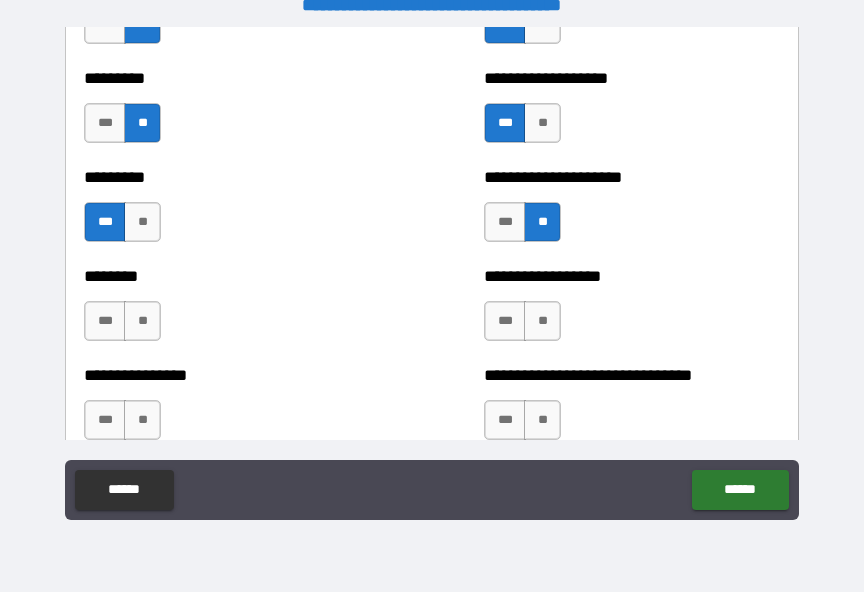 click on "**" at bounding box center [542, 321] 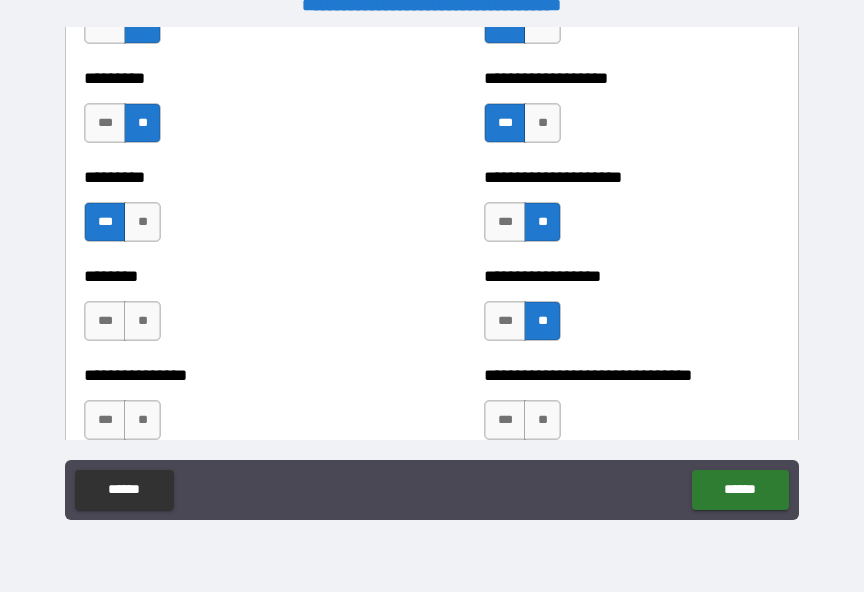 click on "**" at bounding box center [142, 321] 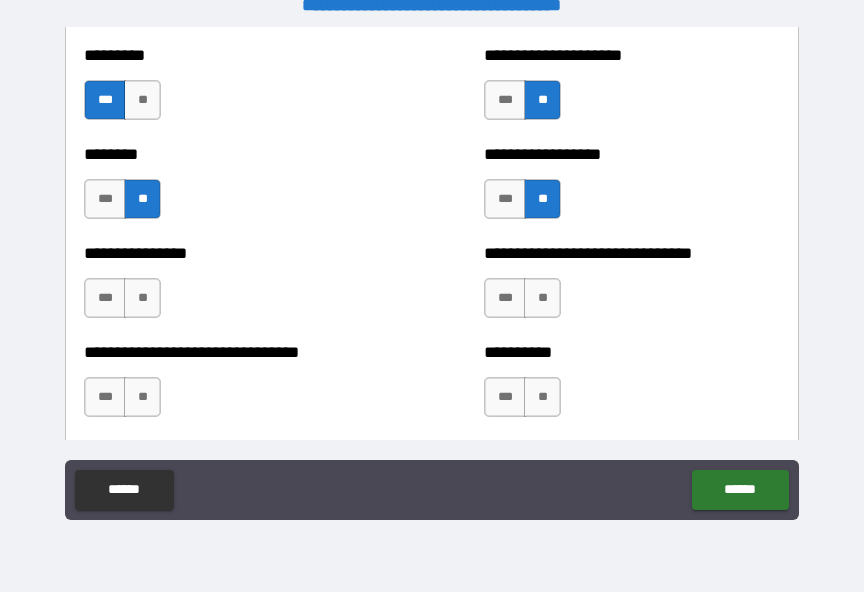 scroll, scrollTop: 7416, scrollLeft: 0, axis: vertical 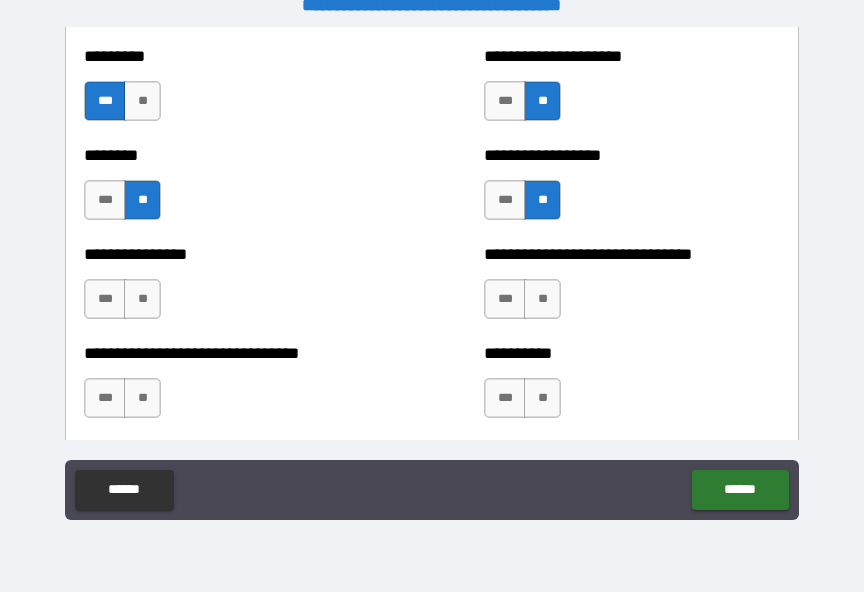 click on "***" at bounding box center (105, 299) 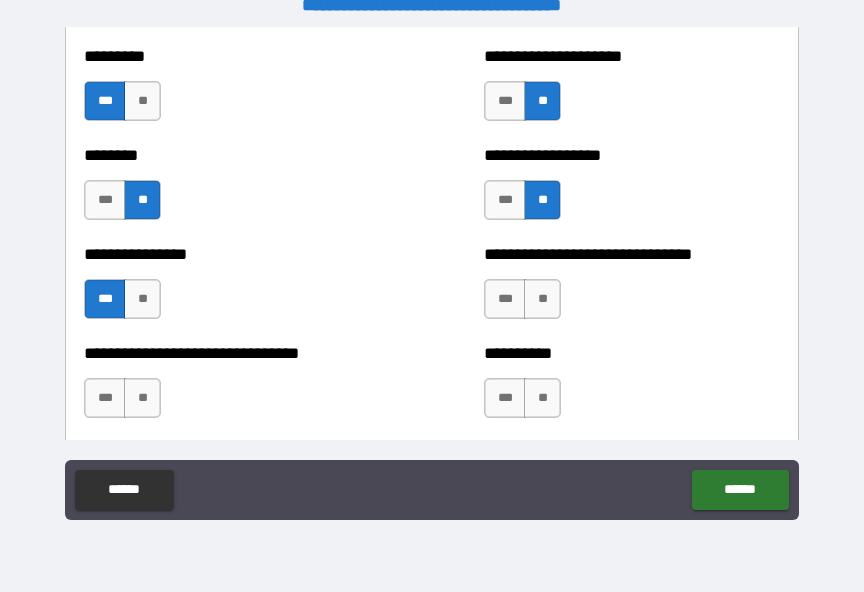 click on "**" at bounding box center [542, 299] 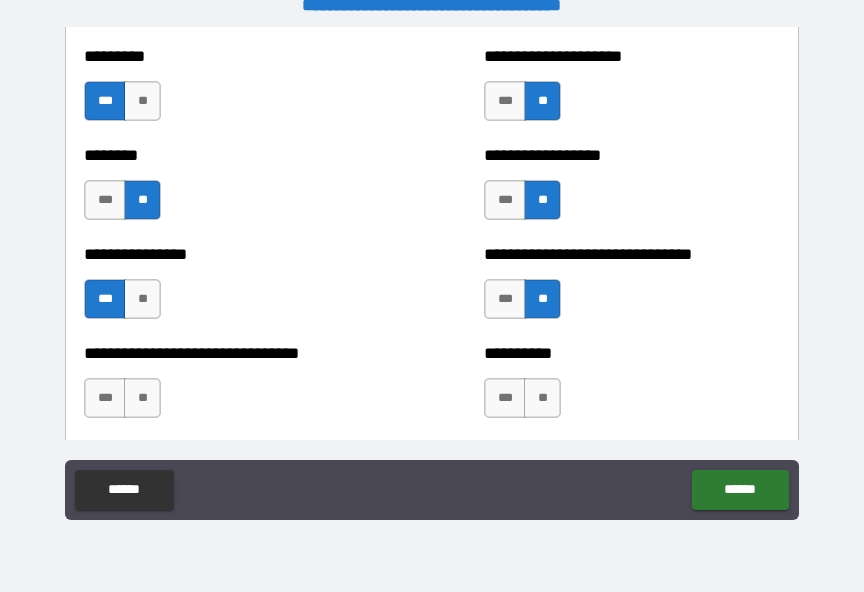 click on "***" at bounding box center [105, 398] 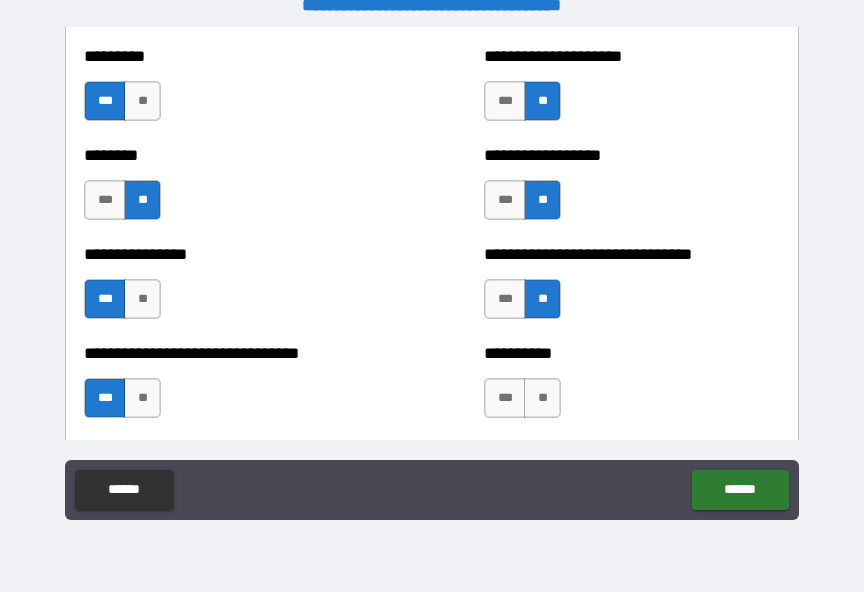 click on "***" at bounding box center (505, 398) 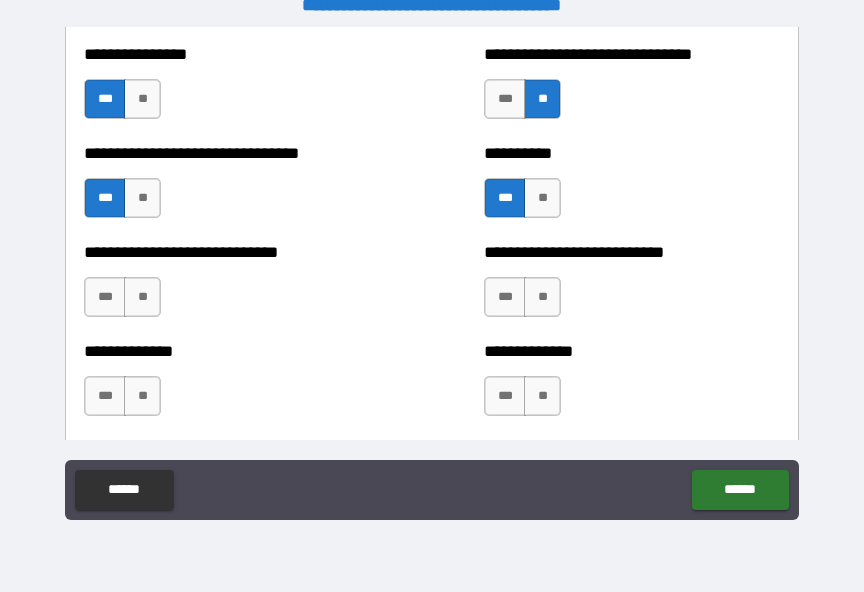 scroll, scrollTop: 7618, scrollLeft: 0, axis: vertical 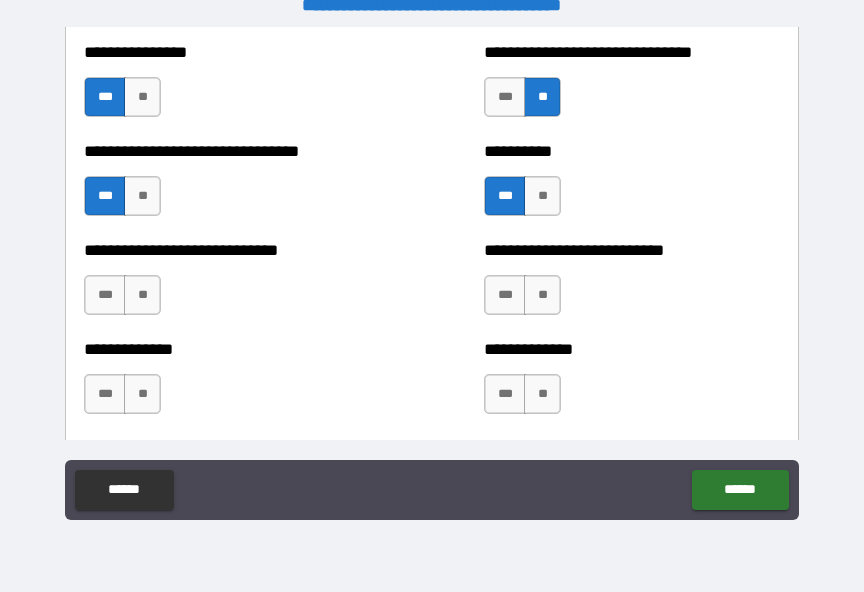 click on "**" at bounding box center (542, 295) 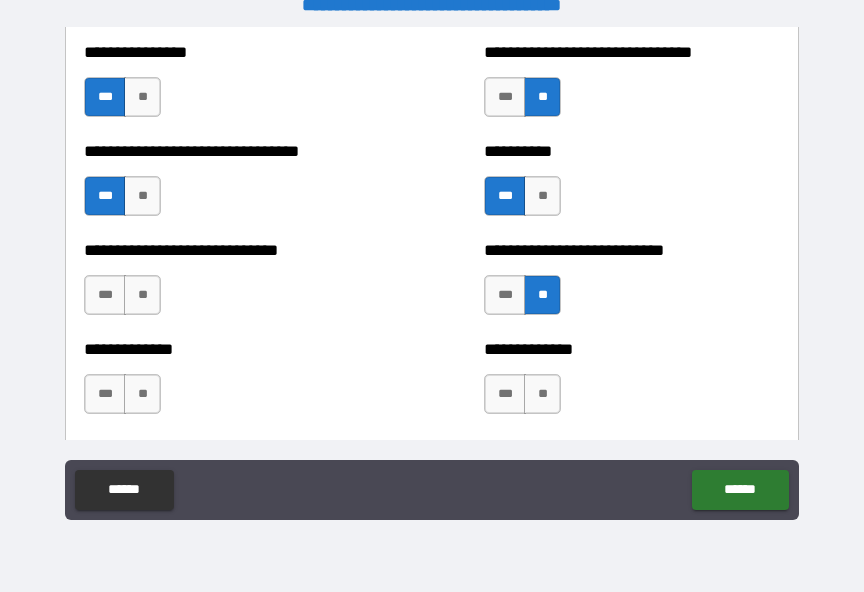 click on "**" at bounding box center [142, 295] 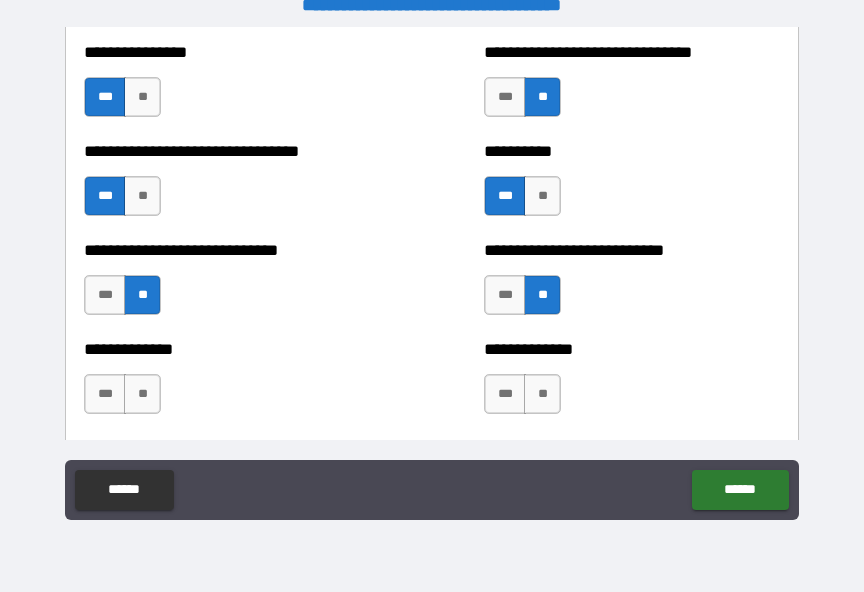 click on "**" at bounding box center (142, 394) 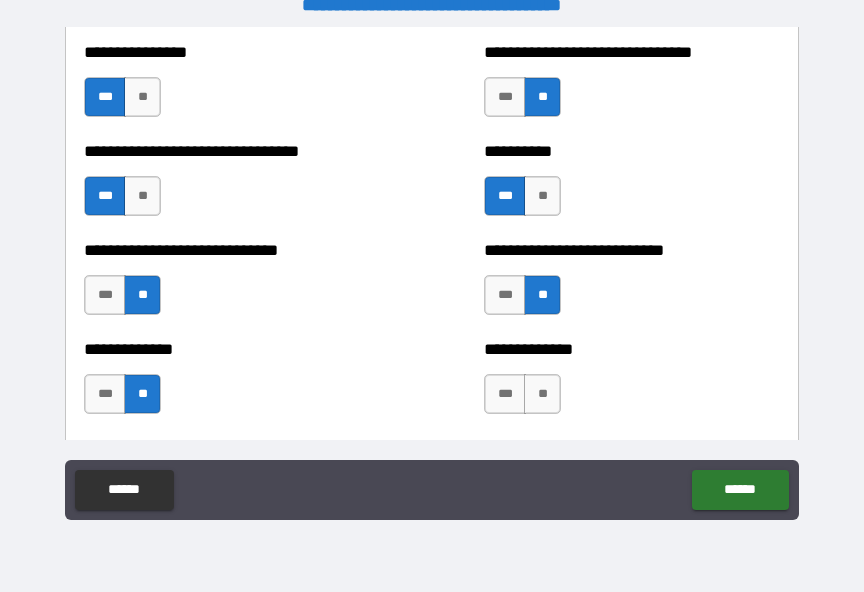 click on "**" at bounding box center (542, 394) 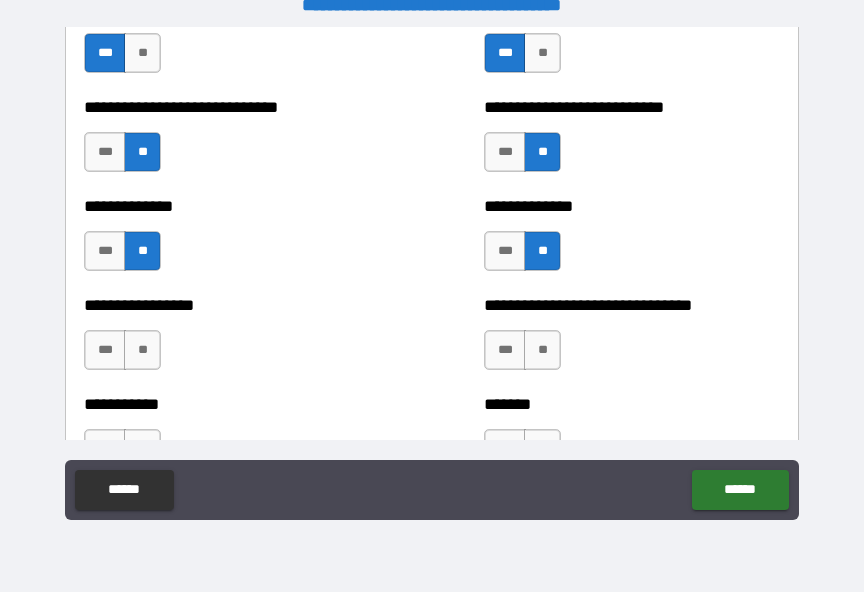 scroll, scrollTop: 7765, scrollLeft: 0, axis: vertical 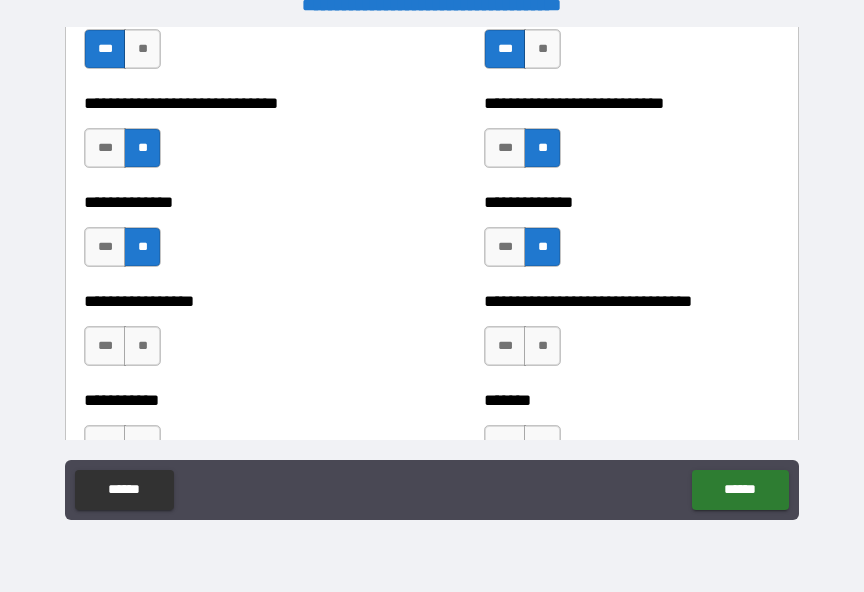 click on "**" at bounding box center [142, 346] 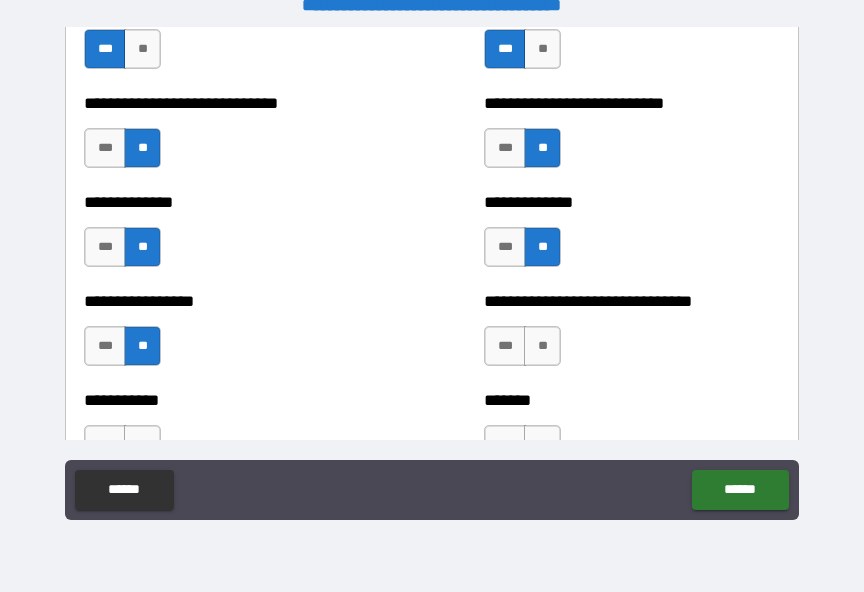 click on "**" at bounding box center [542, 346] 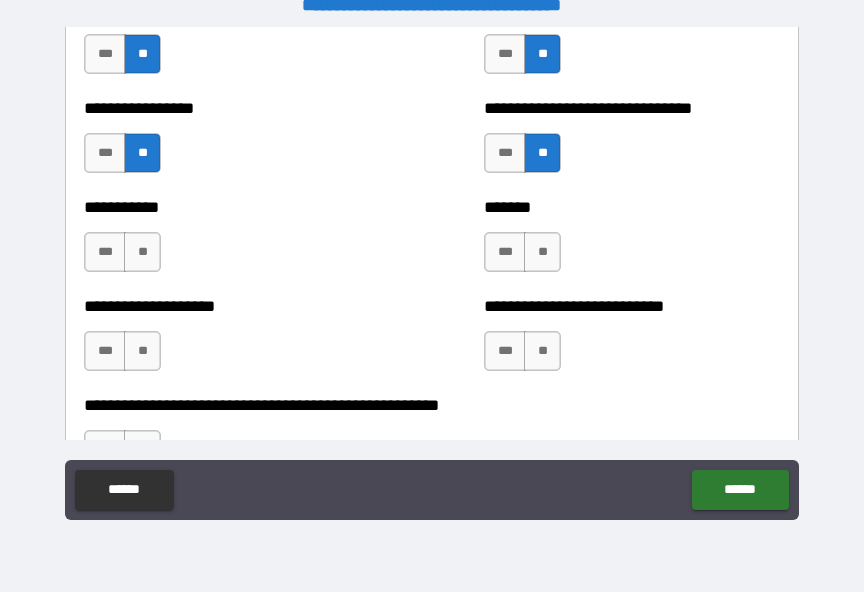 scroll, scrollTop: 7960, scrollLeft: 0, axis: vertical 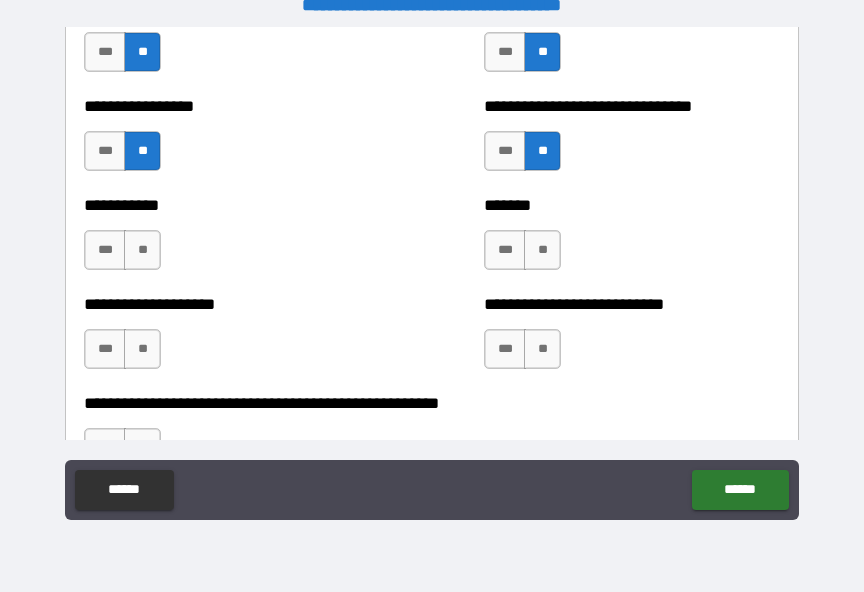 click on "**" at bounding box center (542, 250) 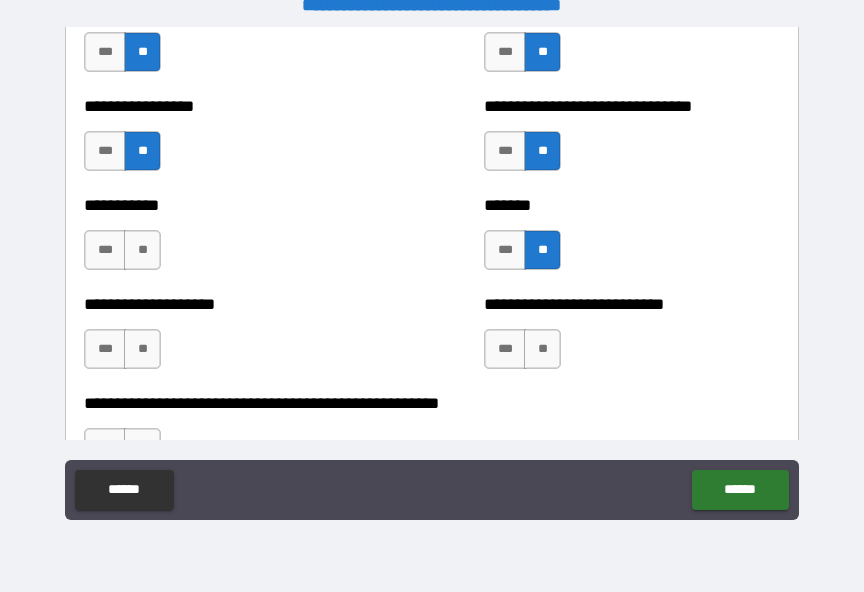 click on "***" at bounding box center [505, 151] 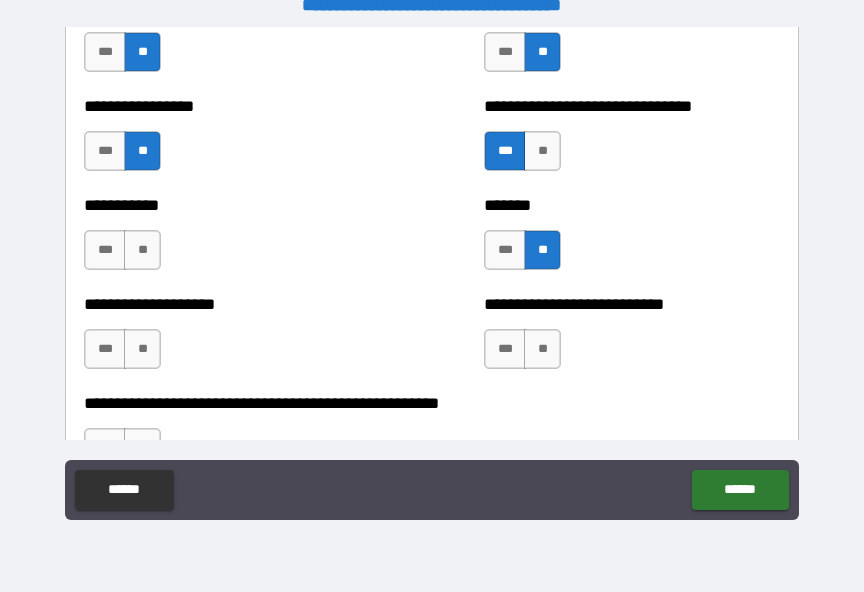 click on "**" at bounding box center (142, 250) 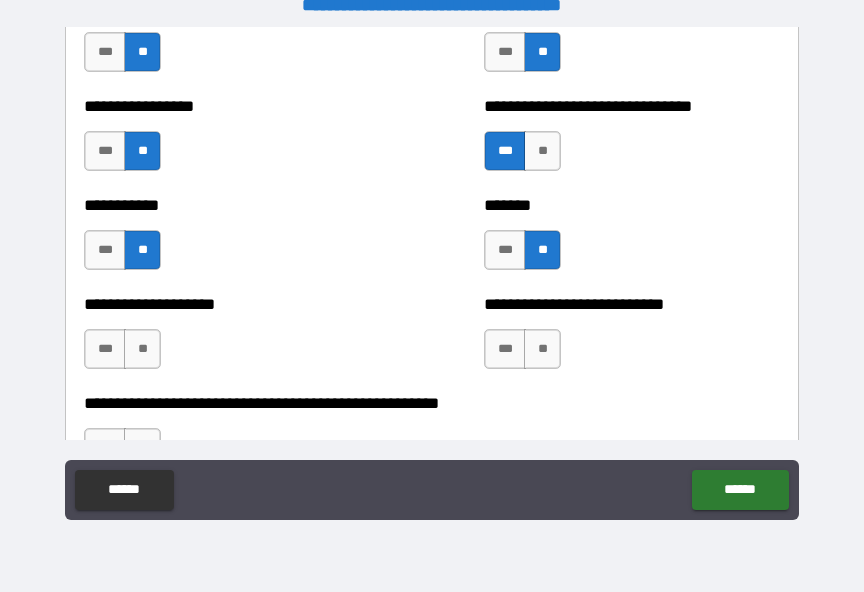 click on "**" at bounding box center (142, 349) 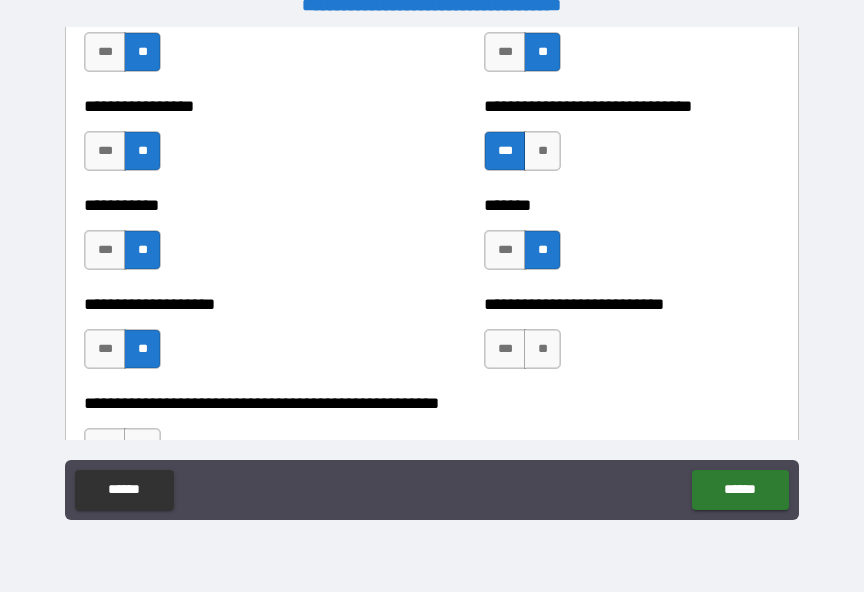 click on "**" at bounding box center (542, 349) 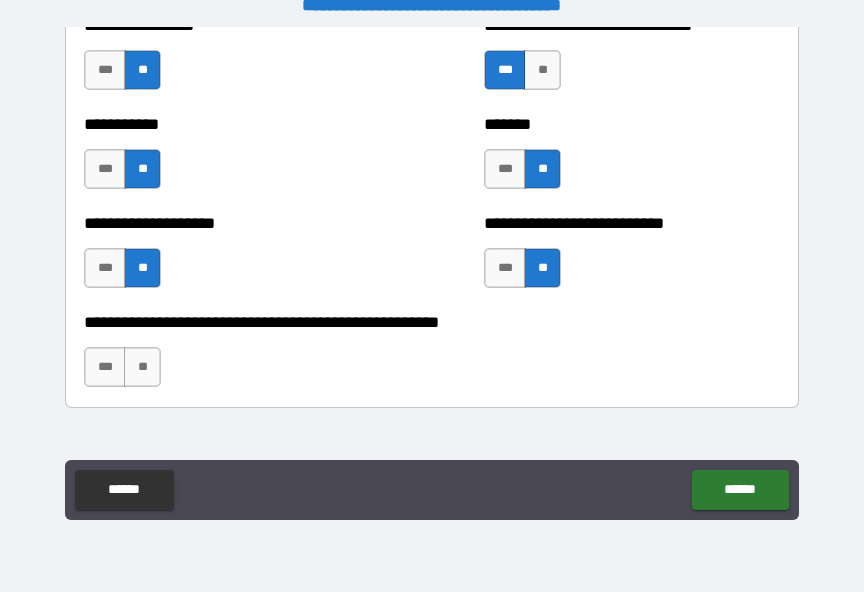 scroll, scrollTop: 8129, scrollLeft: 0, axis: vertical 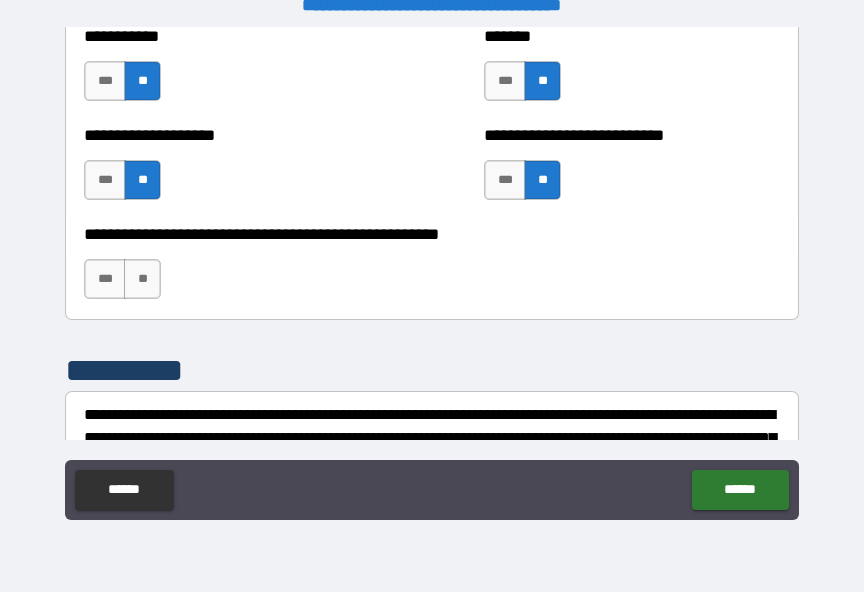 click on "**" at bounding box center [142, 279] 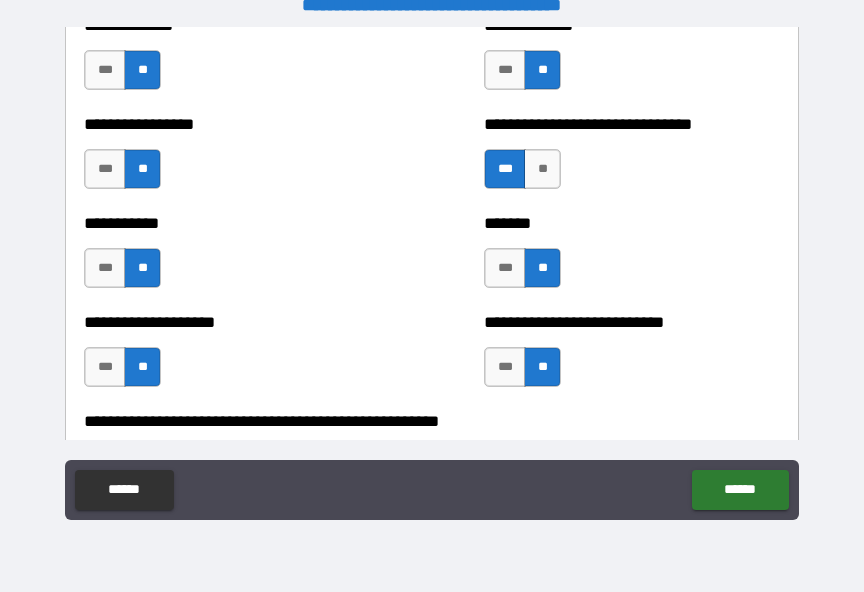 scroll, scrollTop: 7937, scrollLeft: 0, axis: vertical 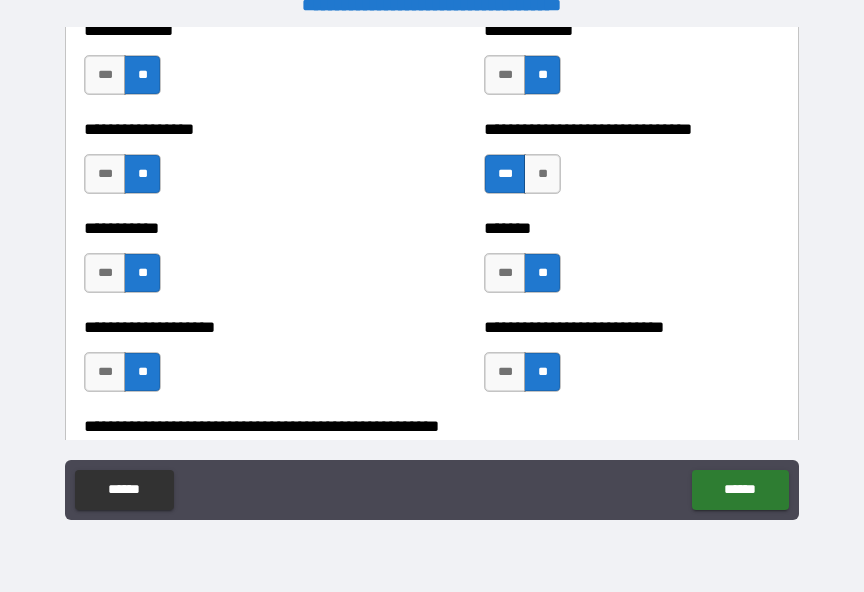click on "***" at bounding box center [505, 273] 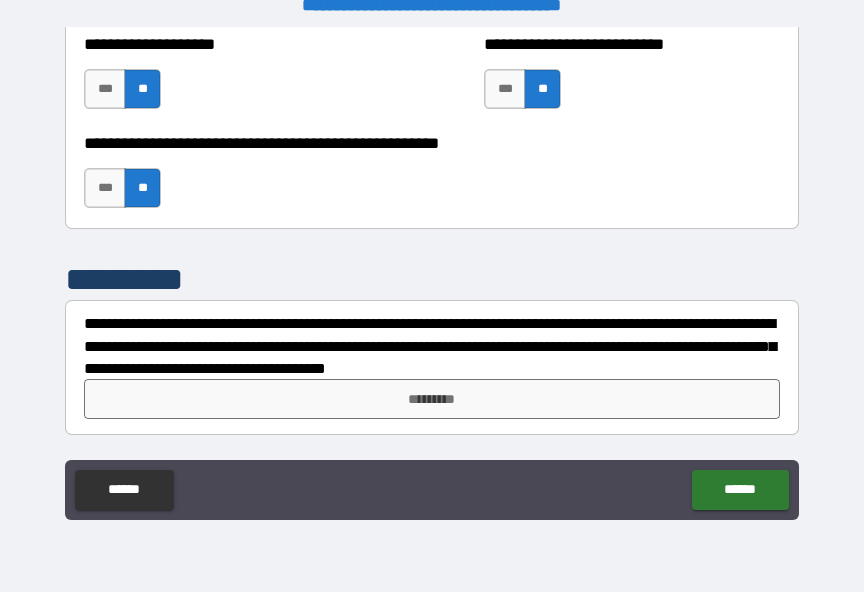 scroll, scrollTop: 8220, scrollLeft: 0, axis: vertical 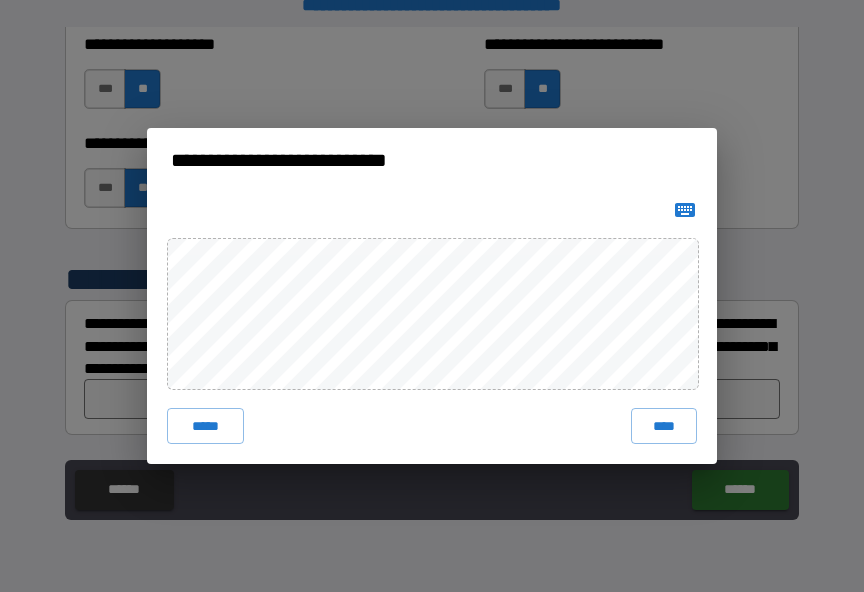 click on "****" at bounding box center [664, 426] 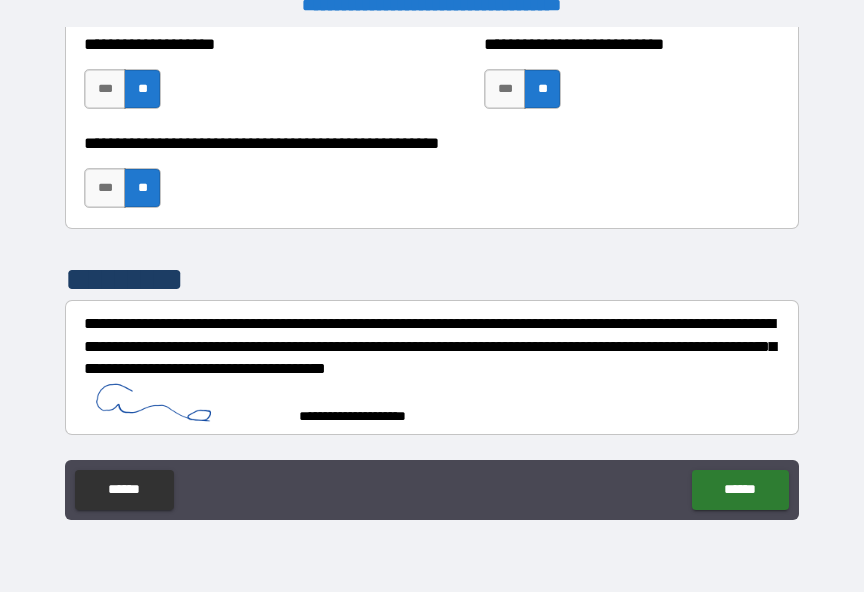 scroll, scrollTop: 8210, scrollLeft: 0, axis: vertical 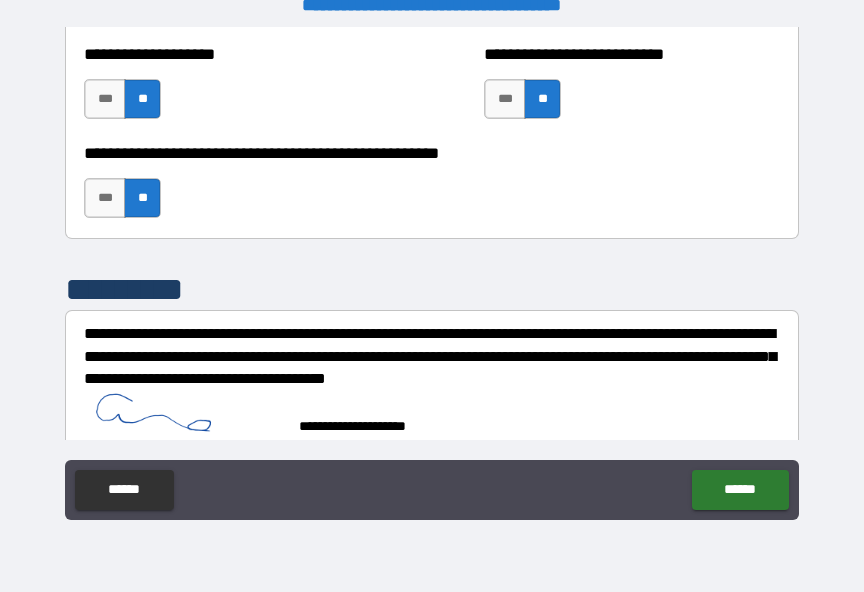 click on "******" at bounding box center (740, 490) 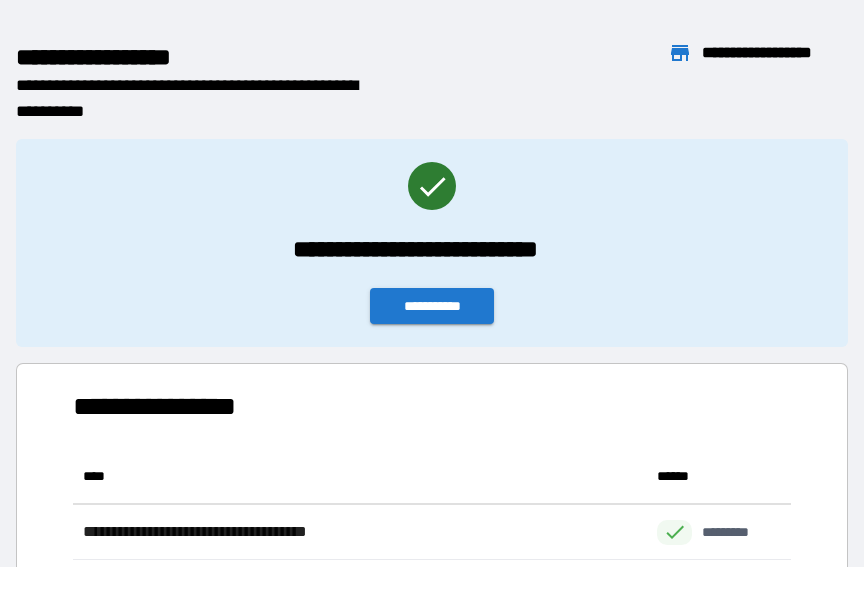 scroll, scrollTop: 1, scrollLeft: 1, axis: both 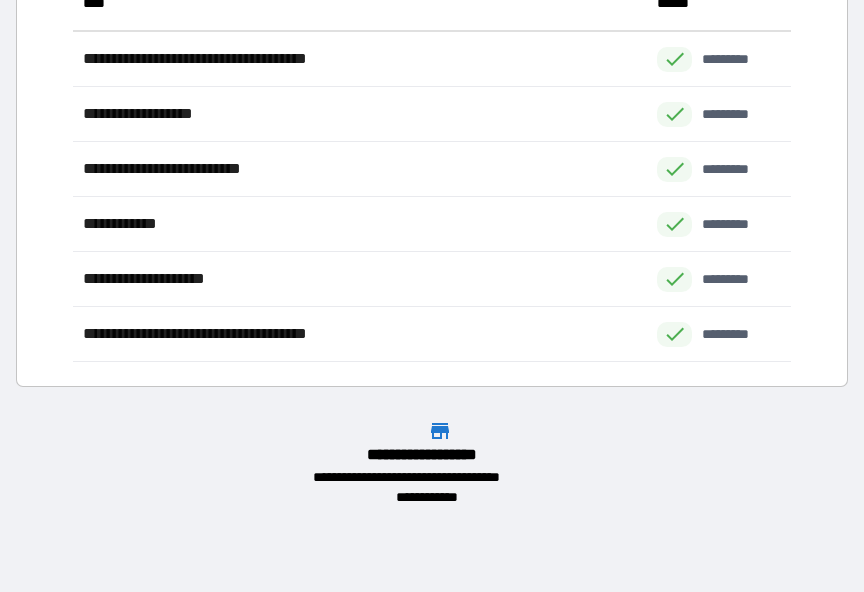 click on "**********" at bounding box center [432, 130] 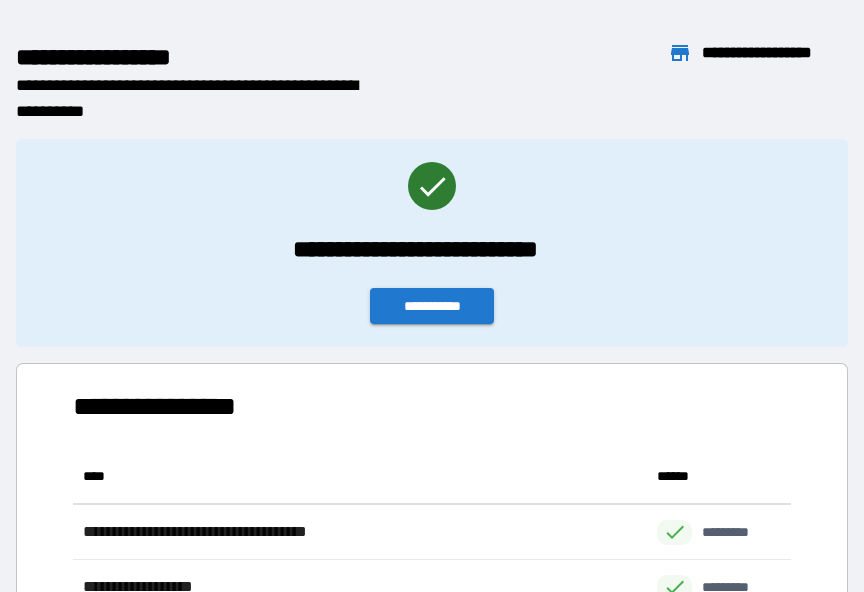 scroll, scrollTop: -1, scrollLeft: 0, axis: vertical 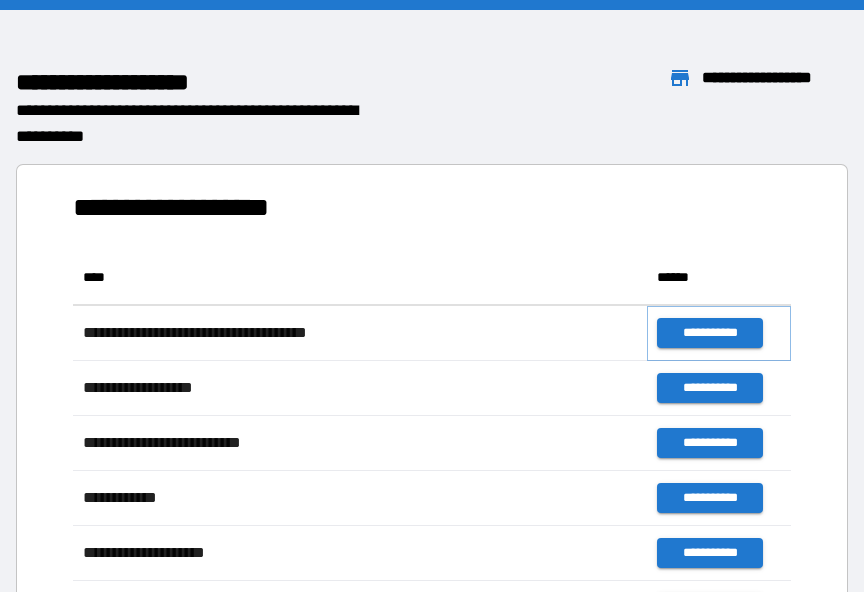 click on "**********" at bounding box center (709, 333) 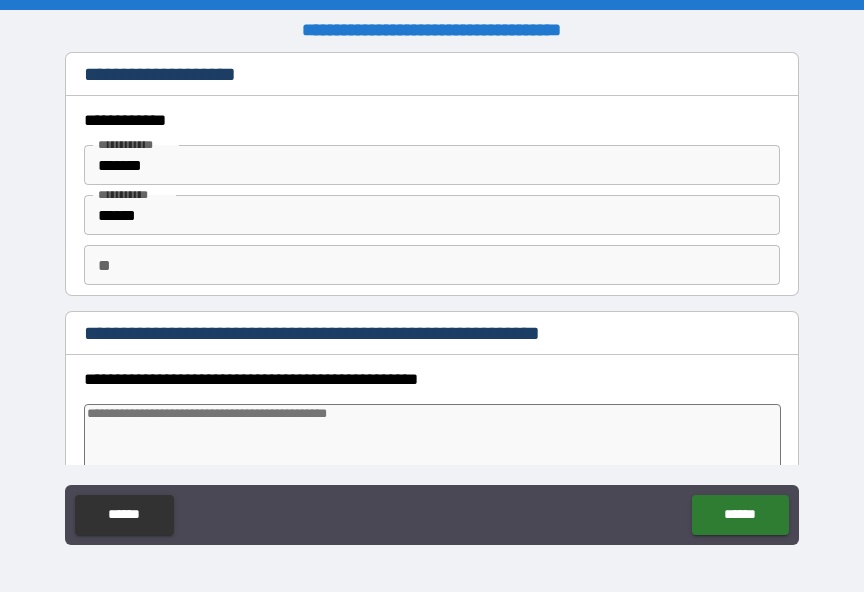 type on "*" 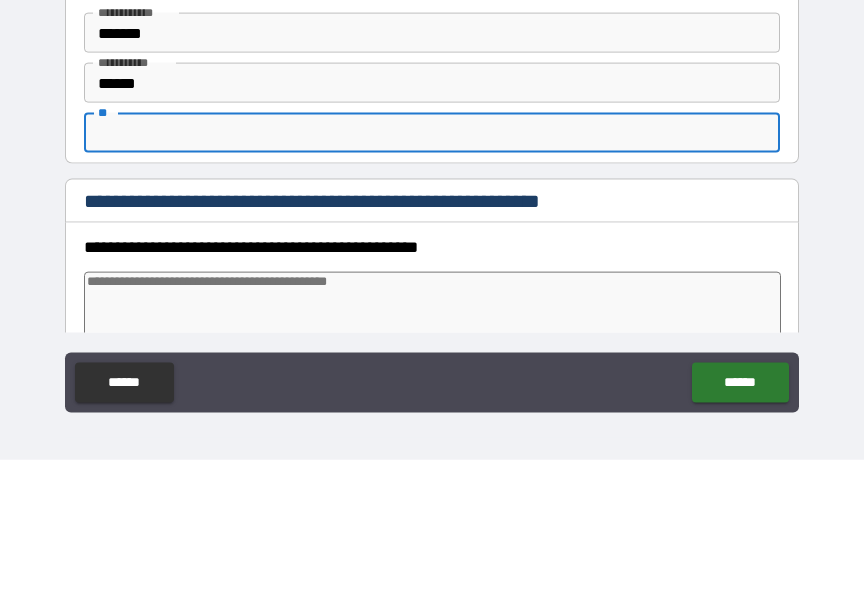 type on "*" 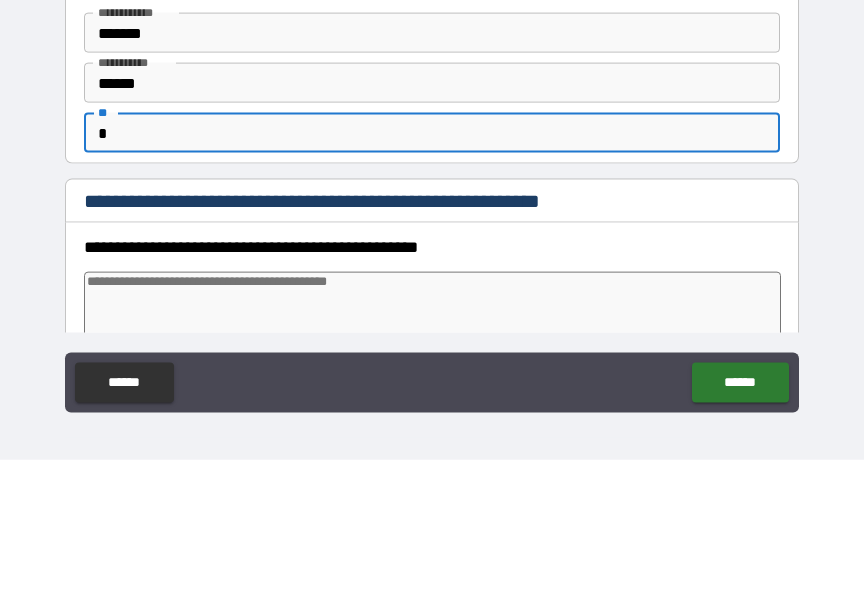 type on "*" 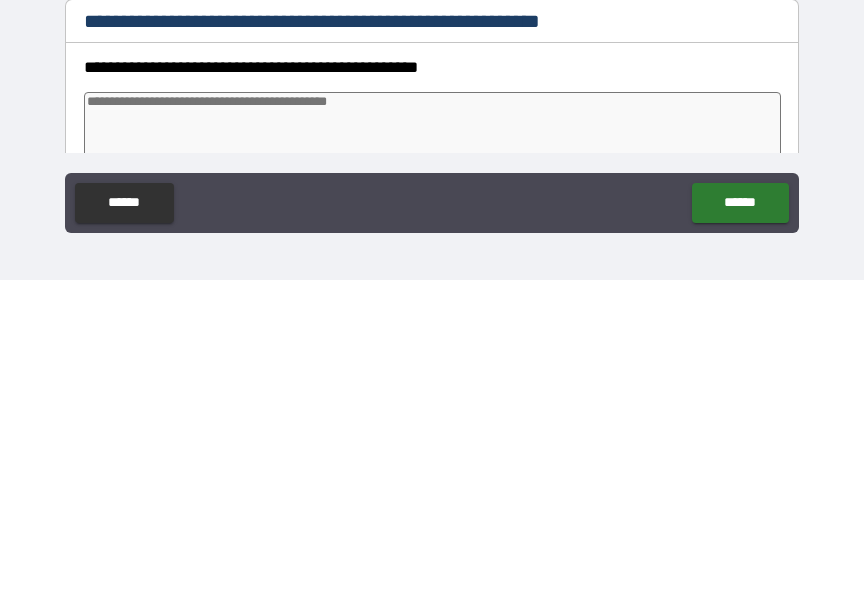 scroll, scrollTop: 25, scrollLeft: 0, axis: vertical 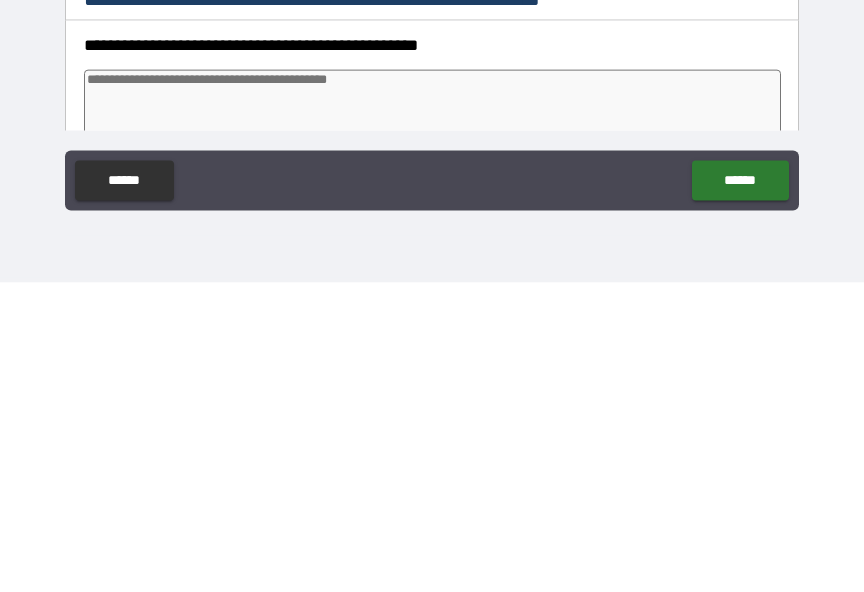 type on "*" 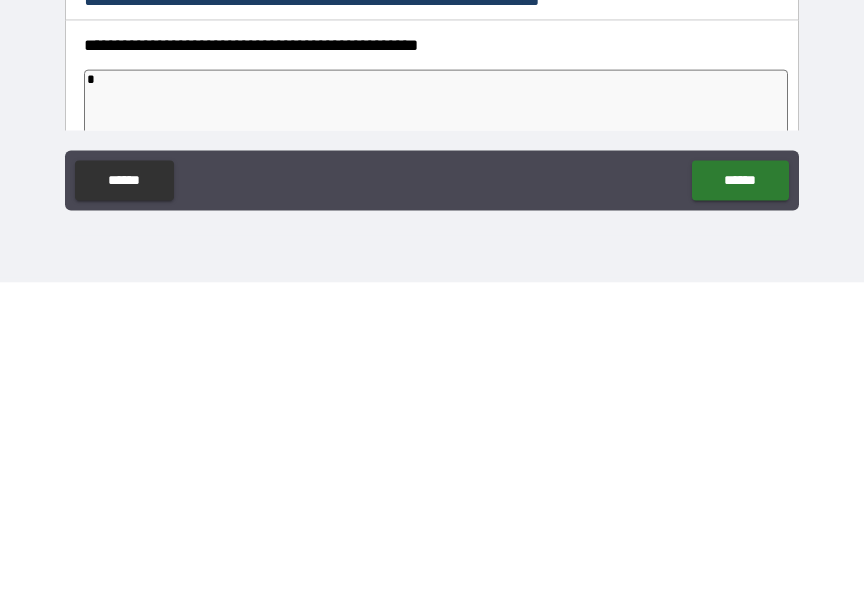 type on "*" 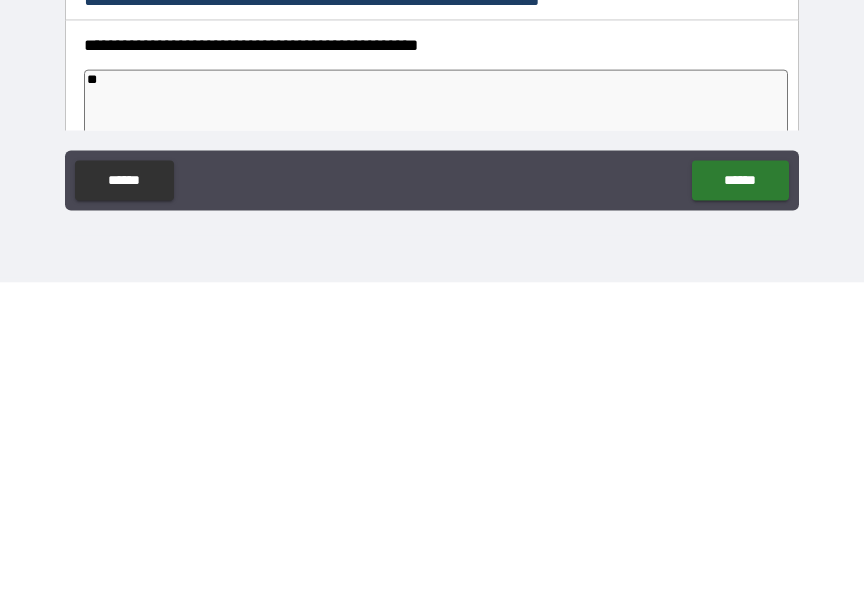 type on "*" 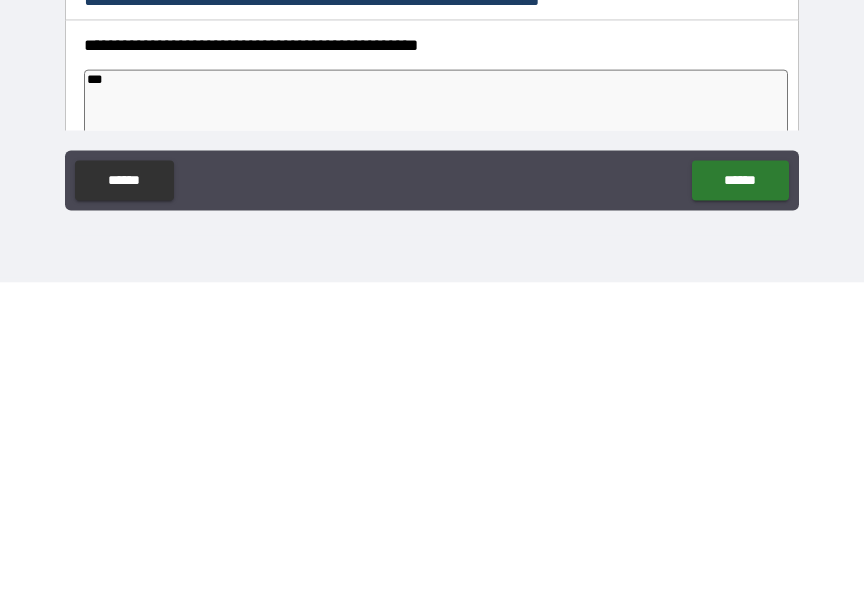 type on "*" 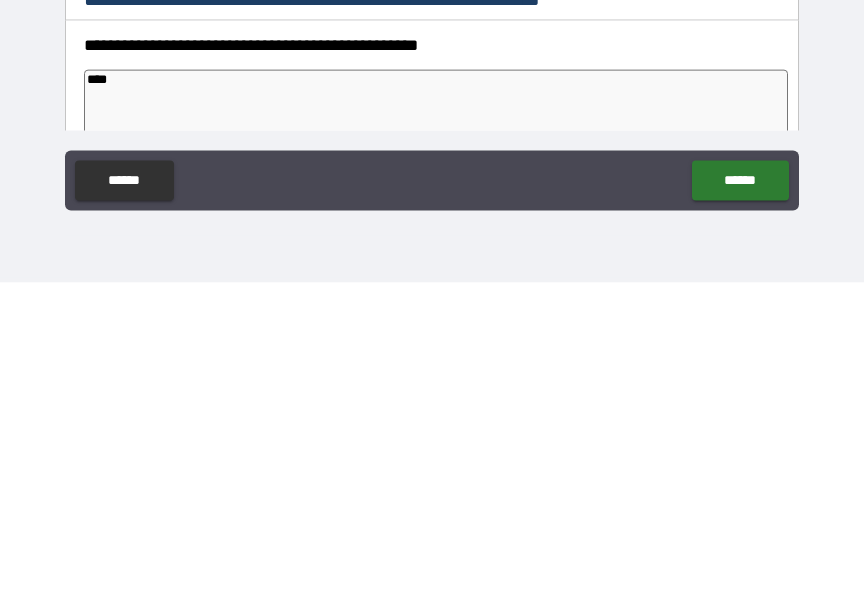 type on "*" 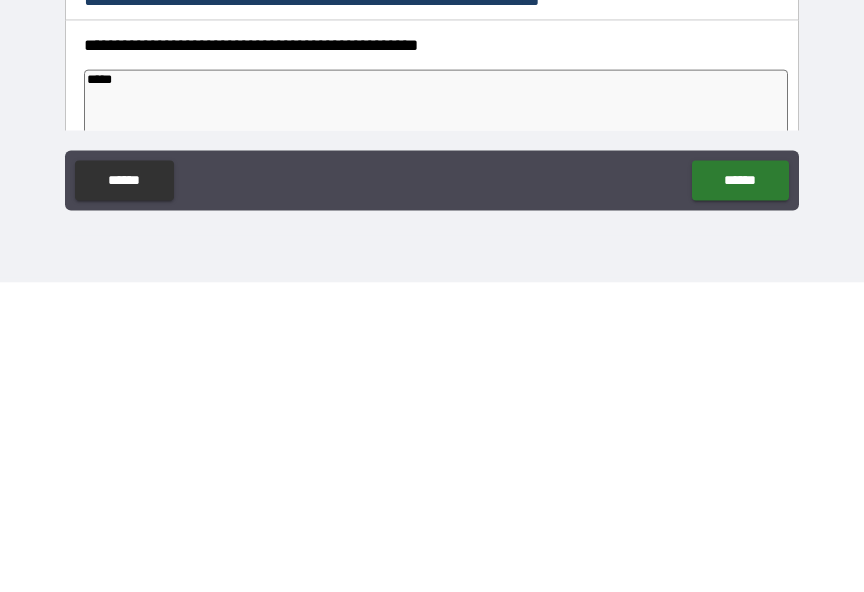 type on "*" 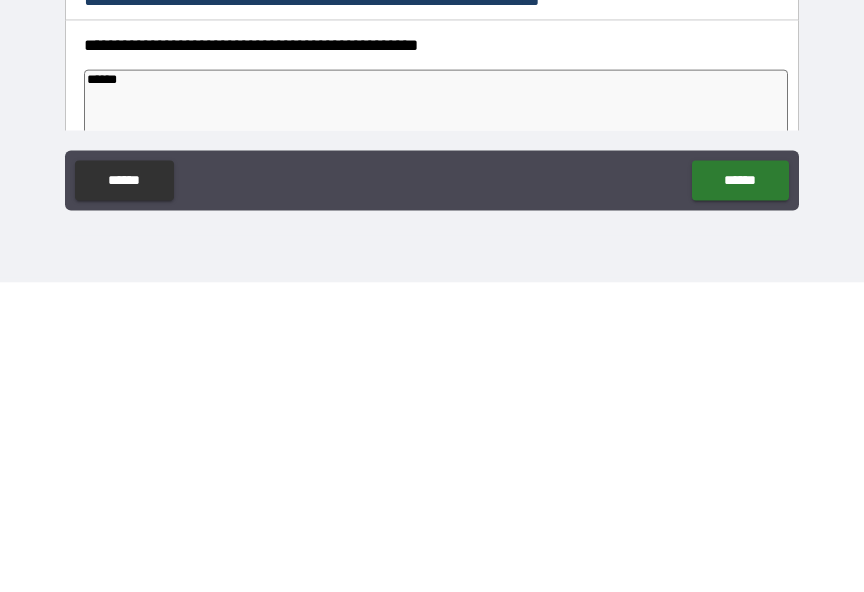 type on "*" 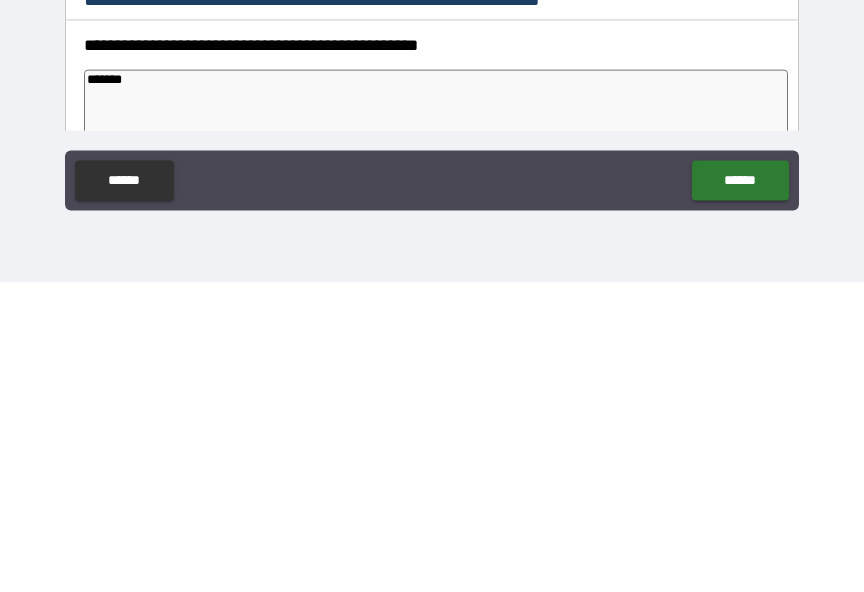 type on "*" 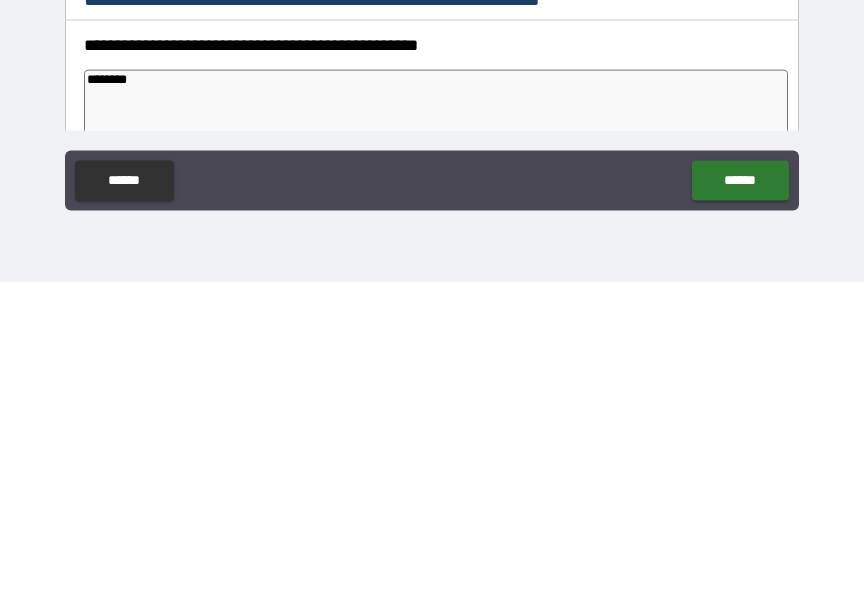 type on "*" 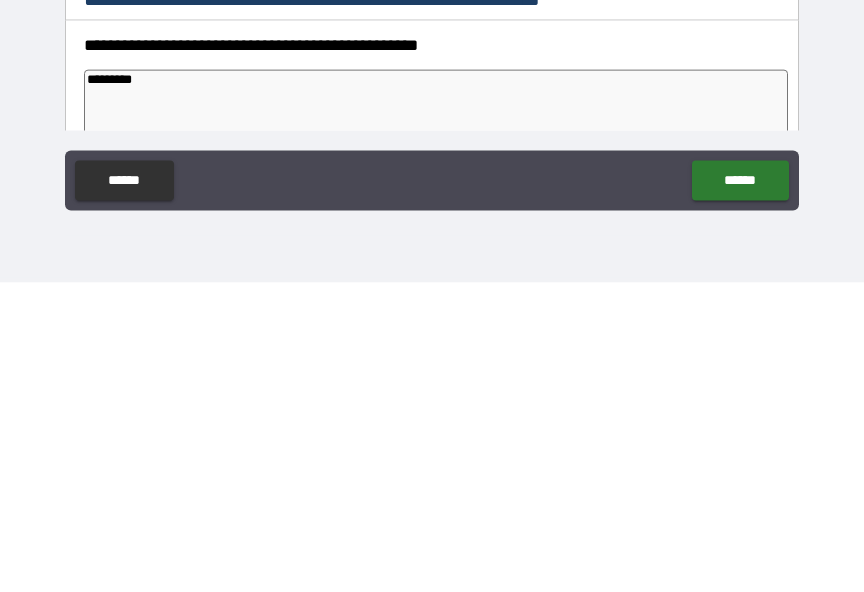 type on "*" 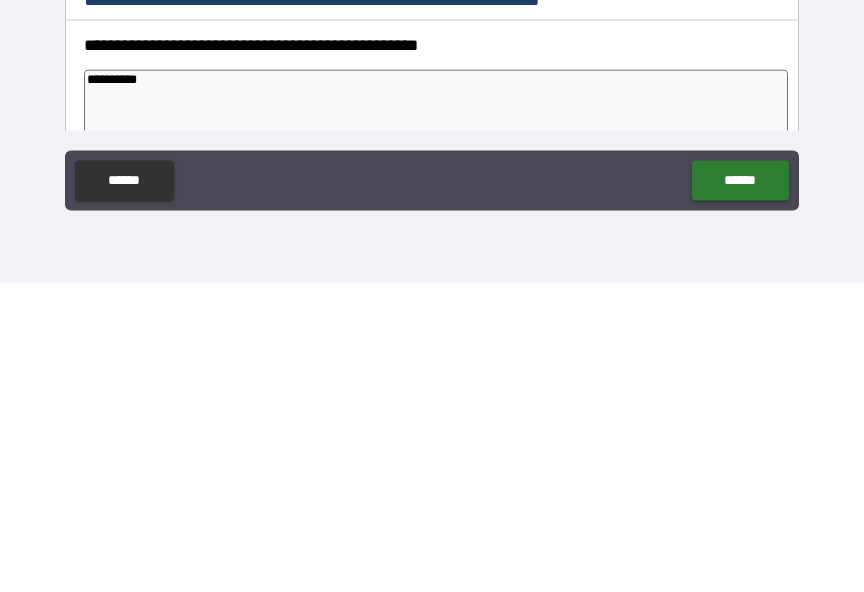 type on "*" 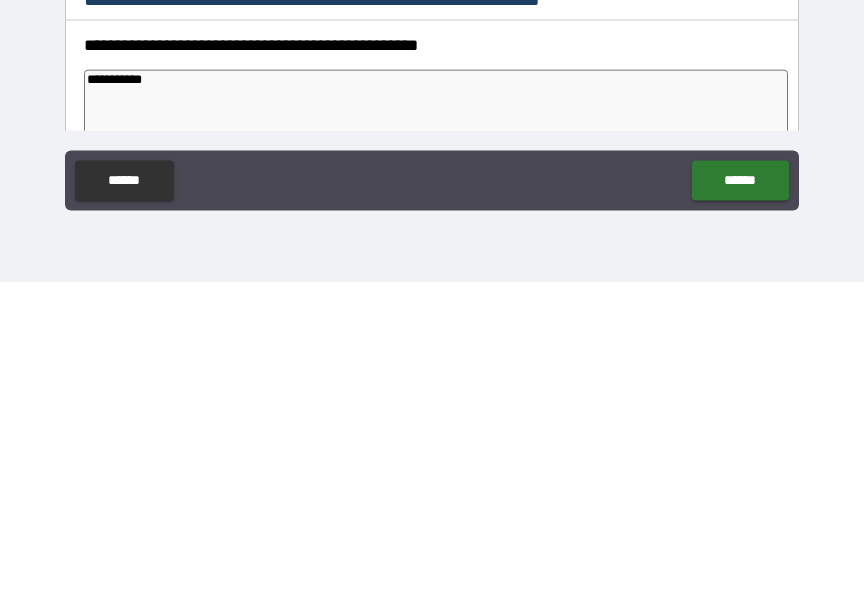 type on "*" 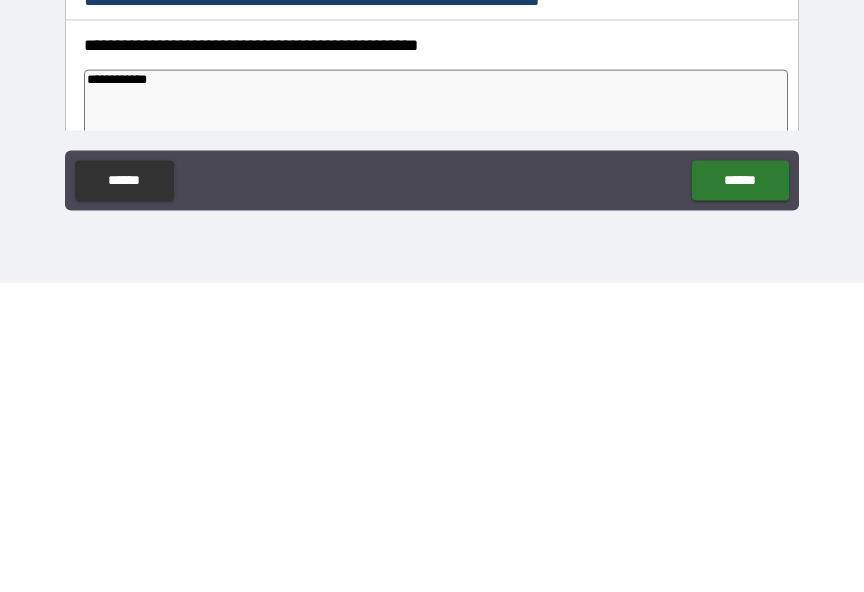 type on "*" 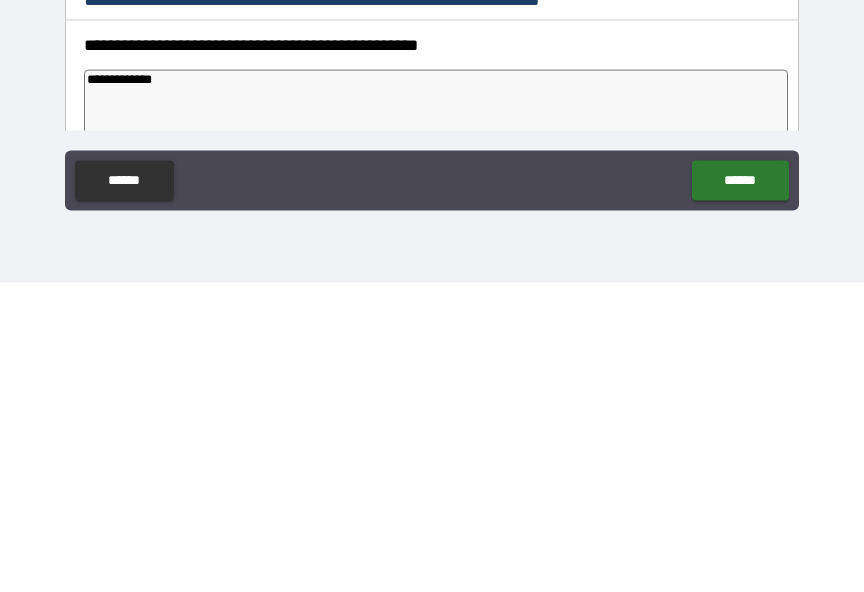 type on "*" 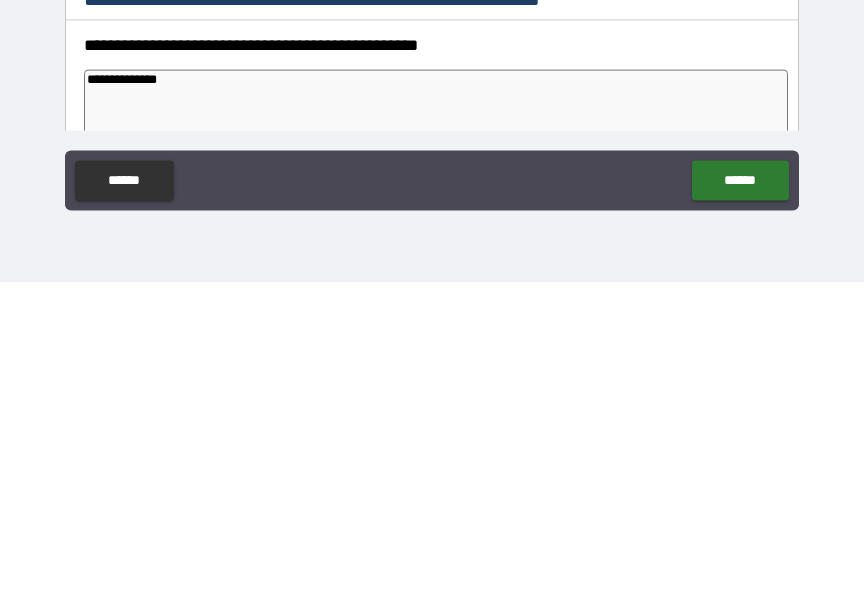 type on "*" 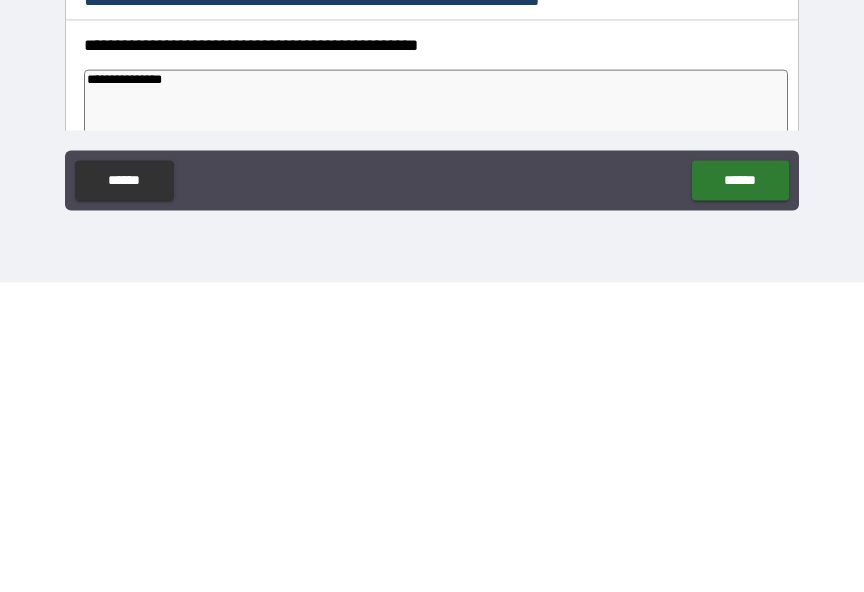 type on "*" 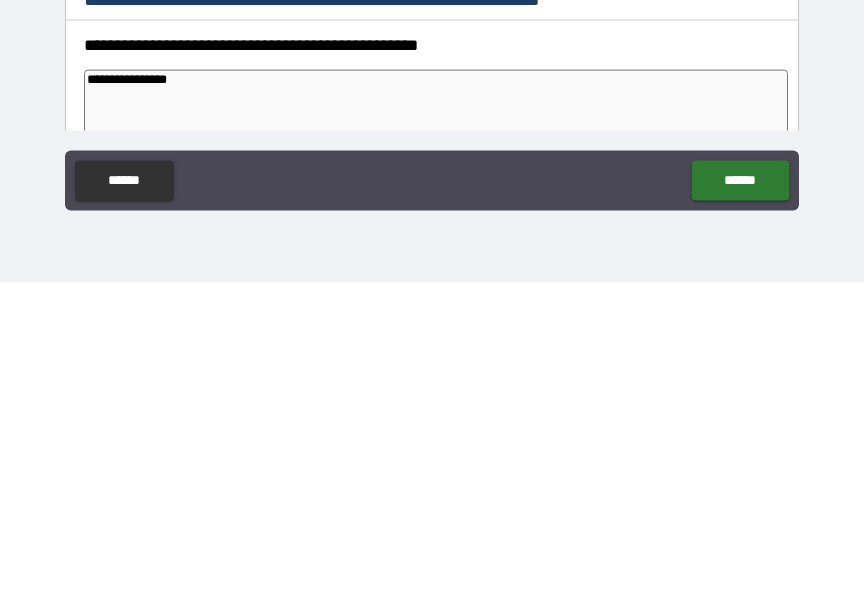 type on "*" 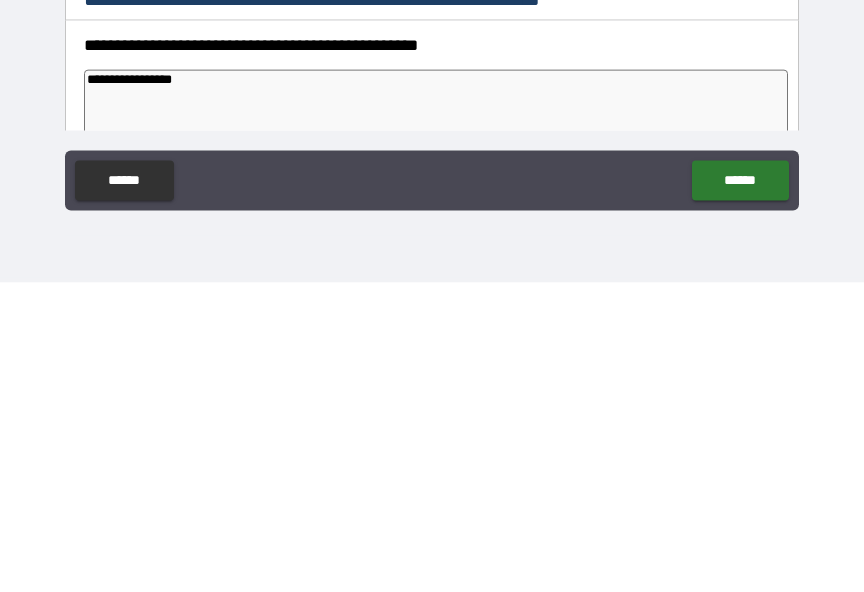 type on "*" 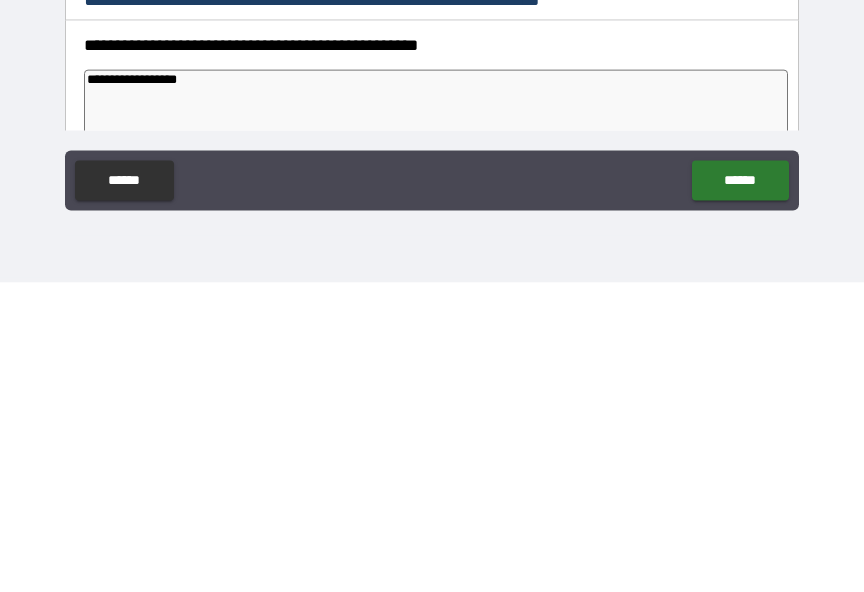 type on "*" 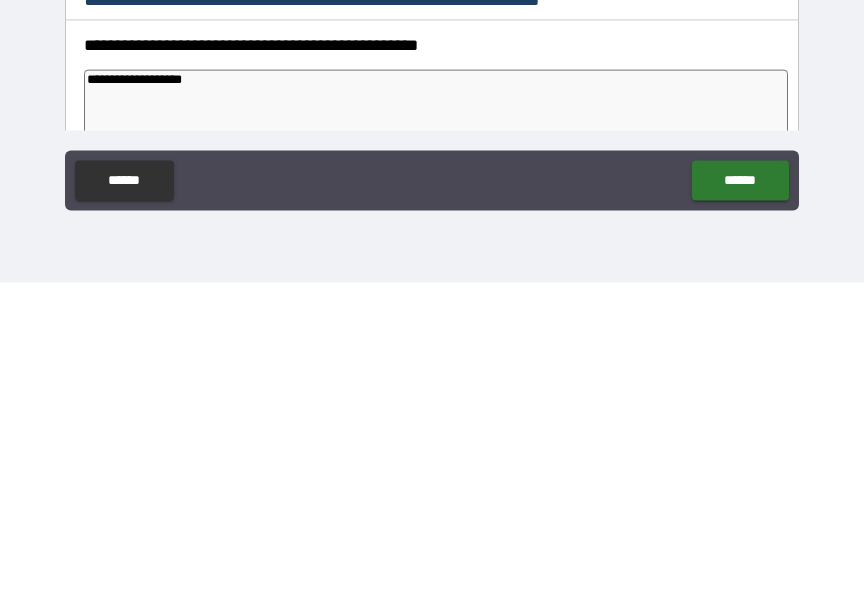 type on "*" 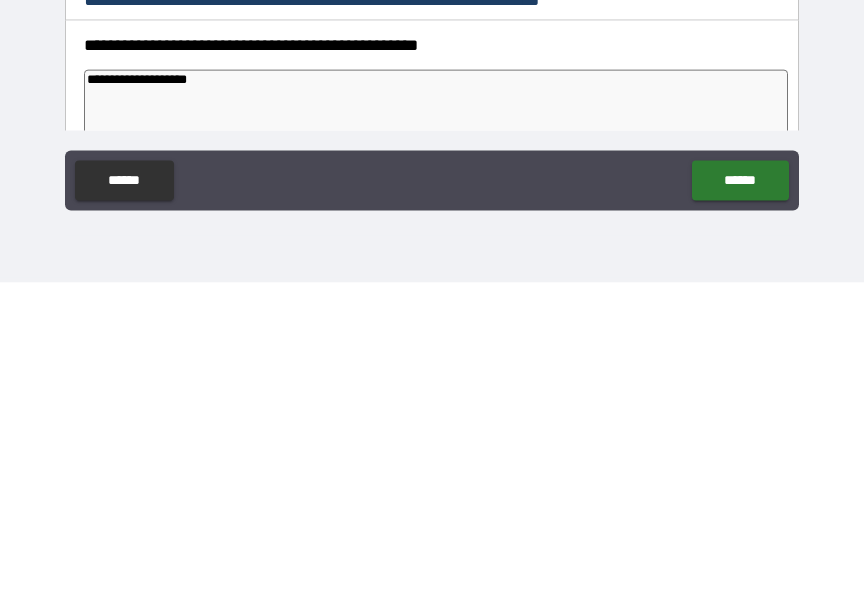 type on "*" 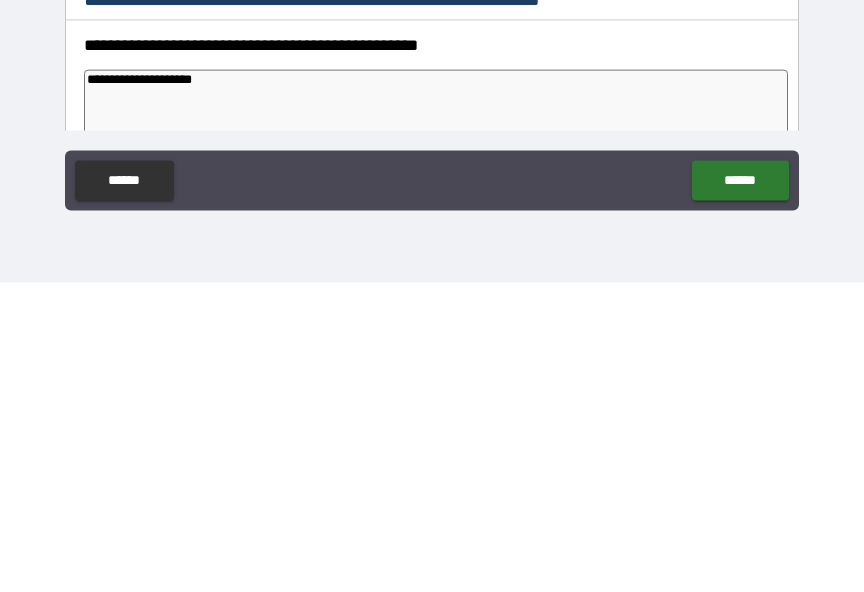 type on "*" 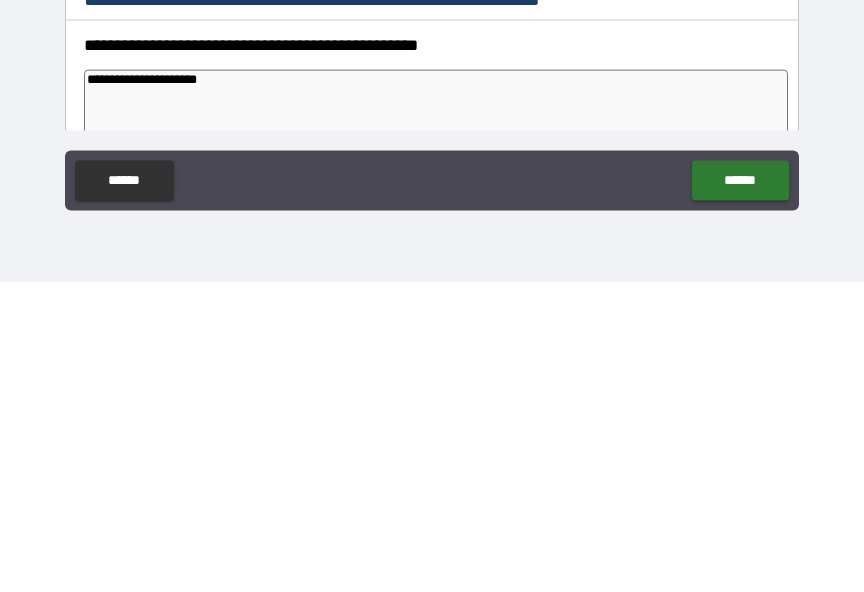 type on "*" 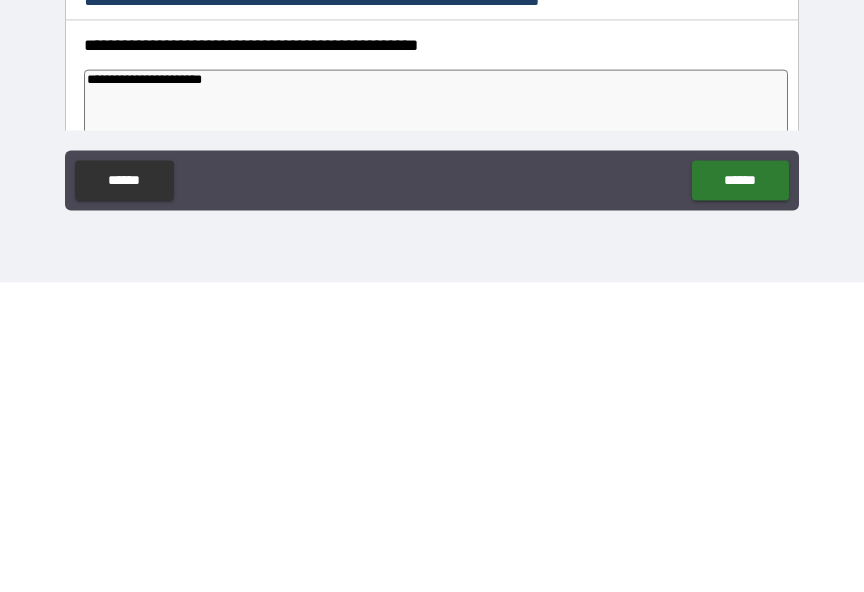type on "*" 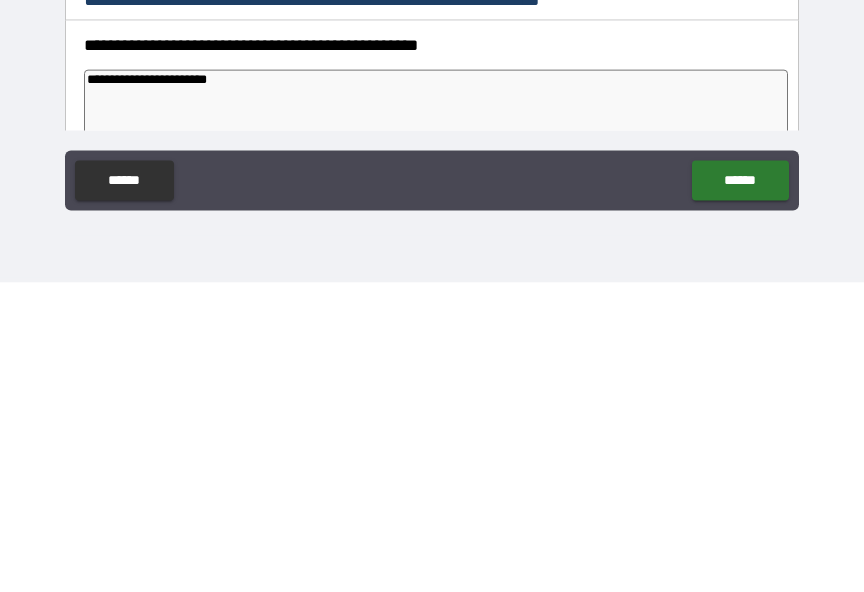 type on "*" 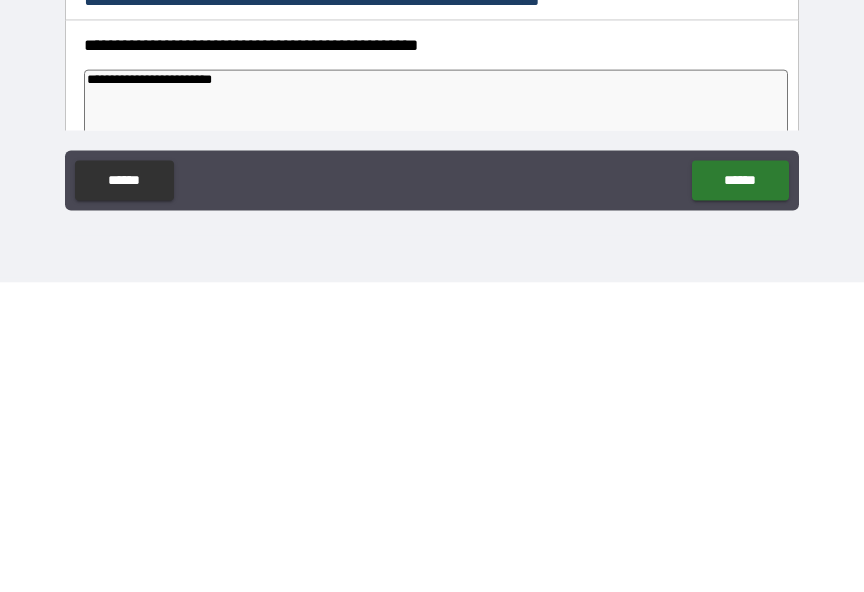 type on "*" 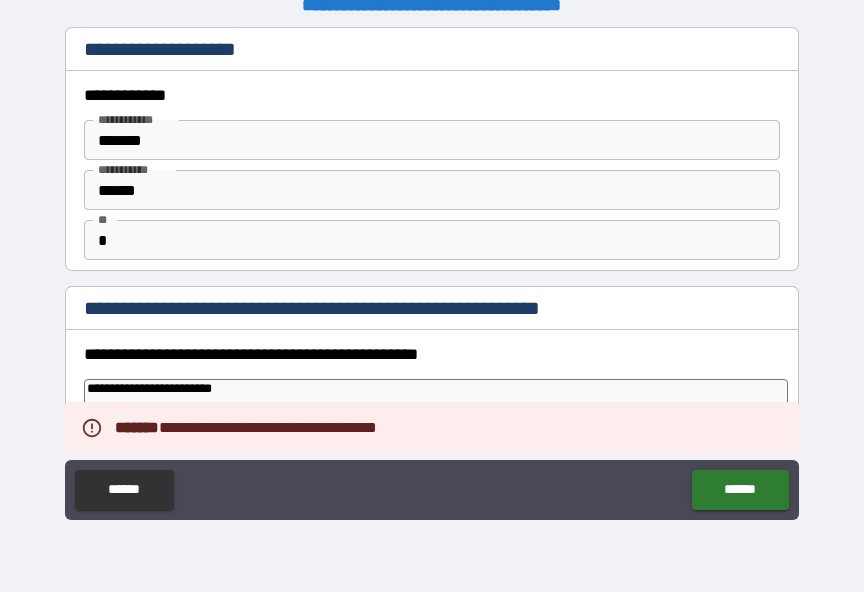 type on "*" 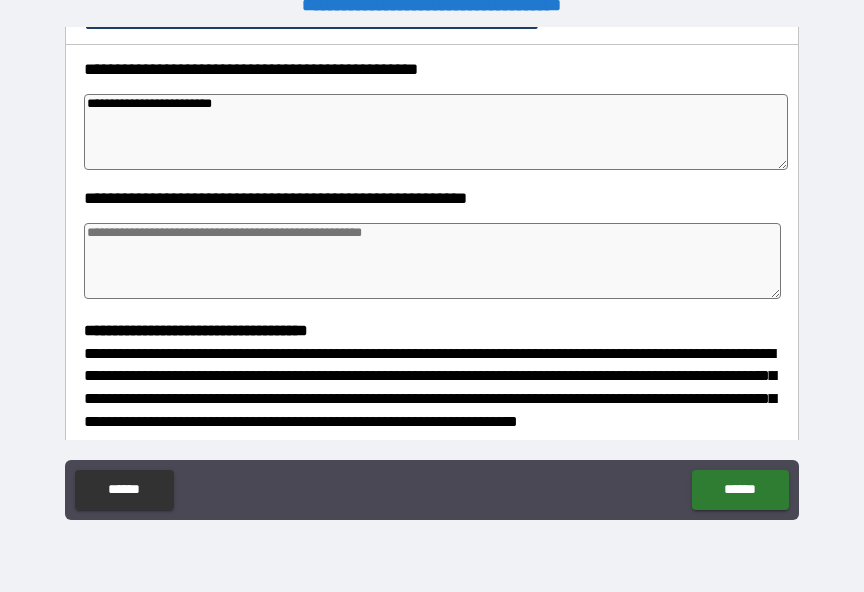 scroll, scrollTop: 282, scrollLeft: 0, axis: vertical 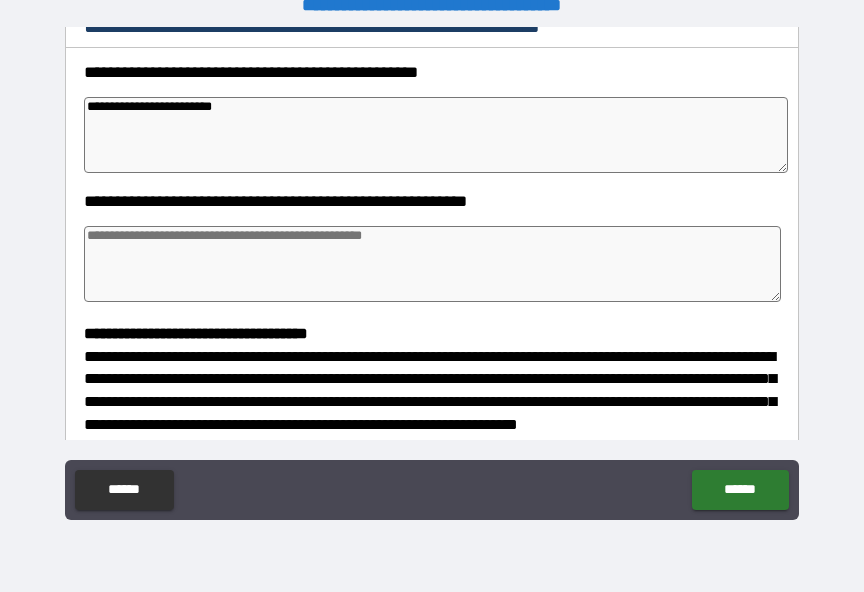 click at bounding box center [432, 264] 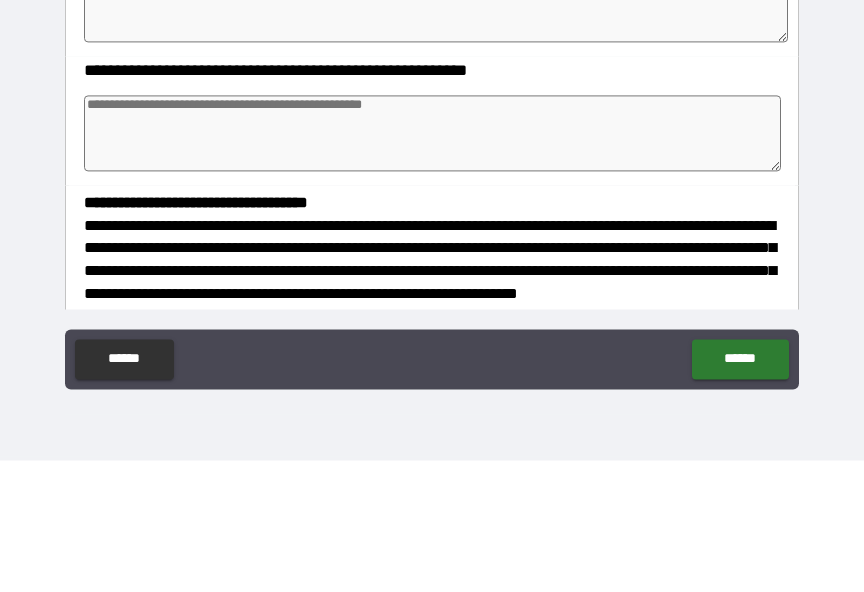 type on "*" 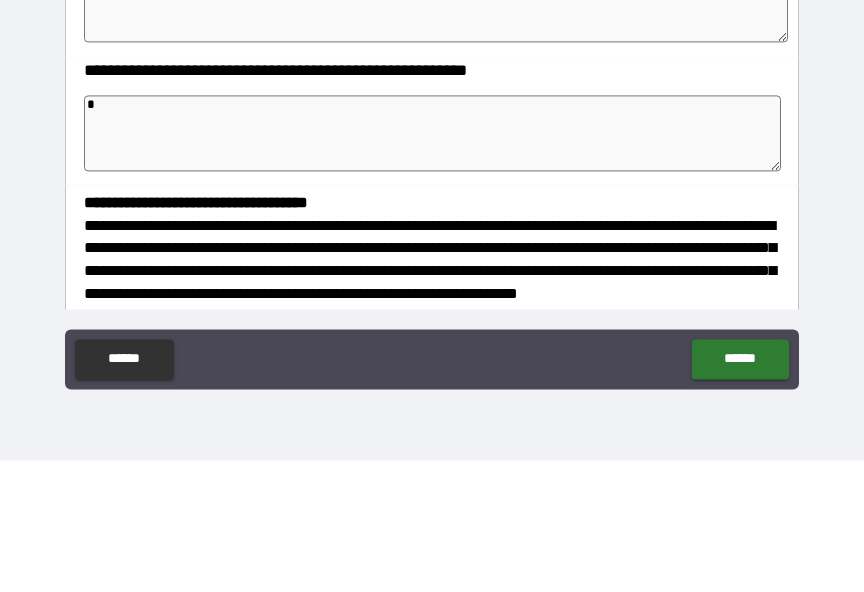 type on "*" 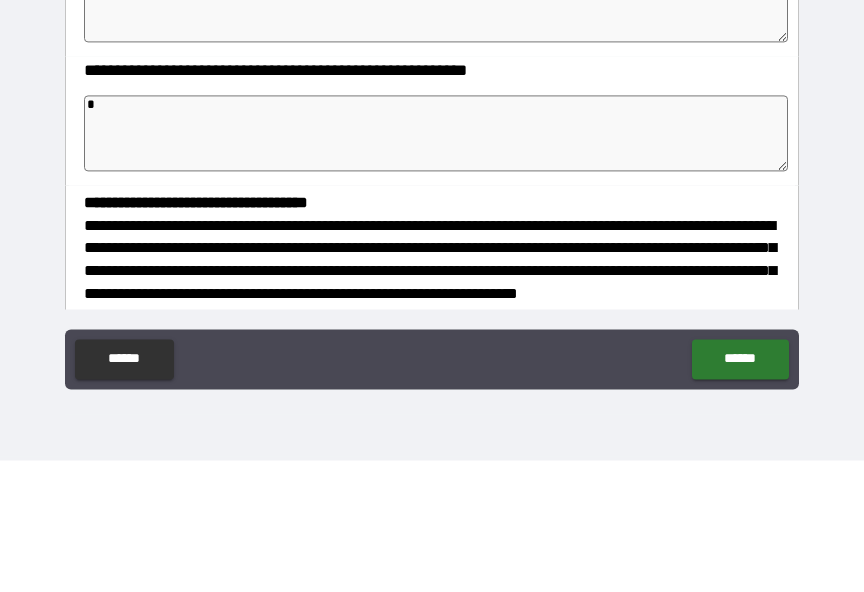type on "**" 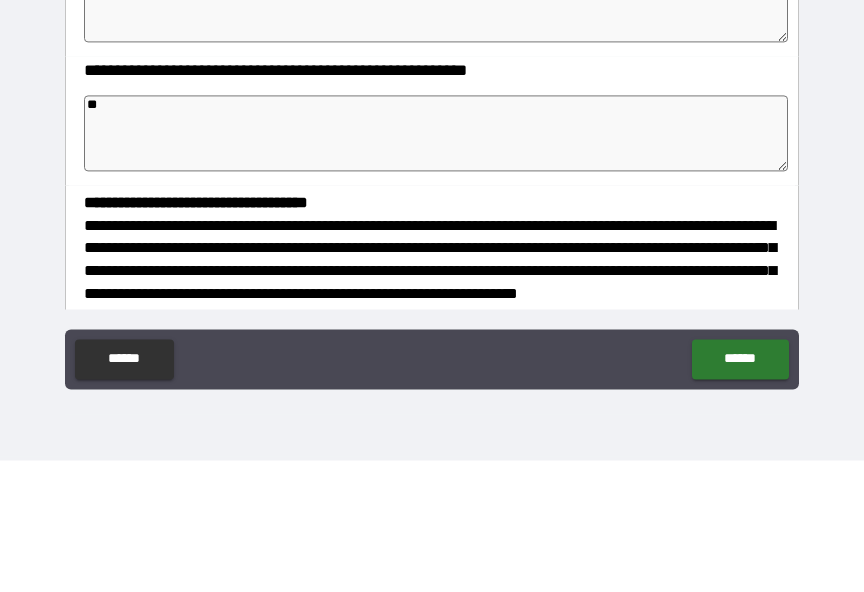 type on "*" 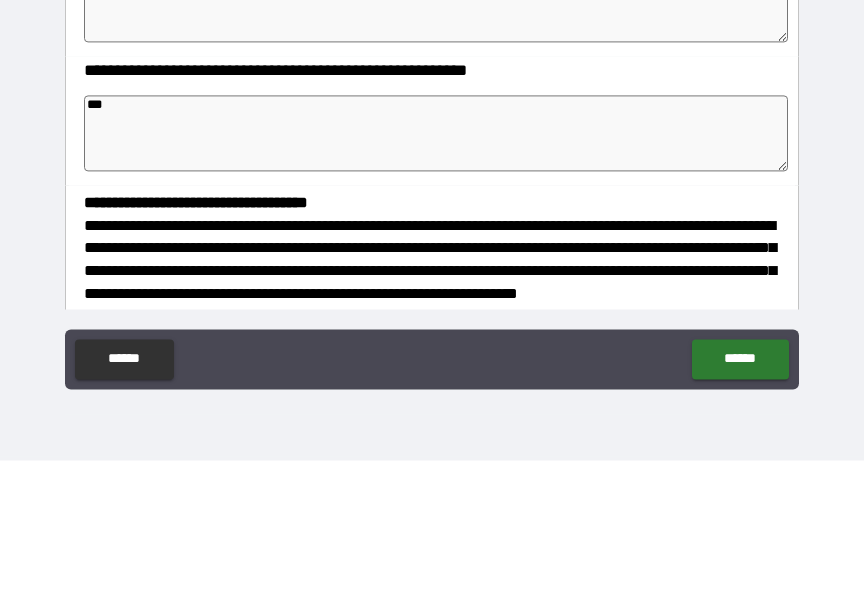 type on "*" 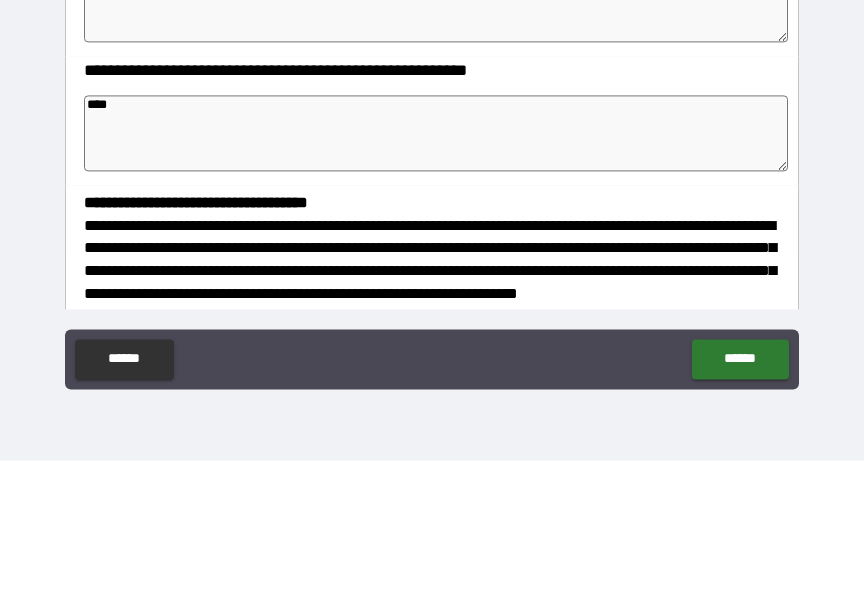 type on "*" 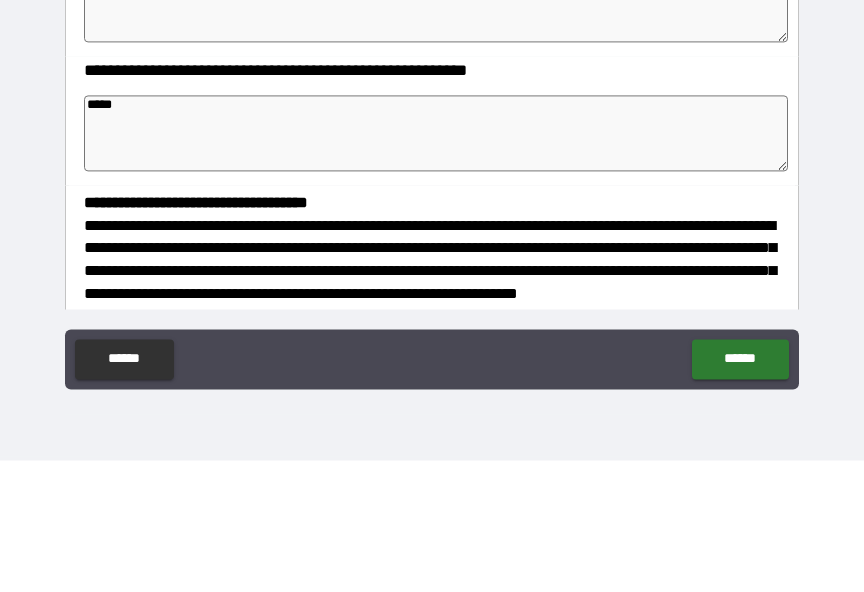 type on "*" 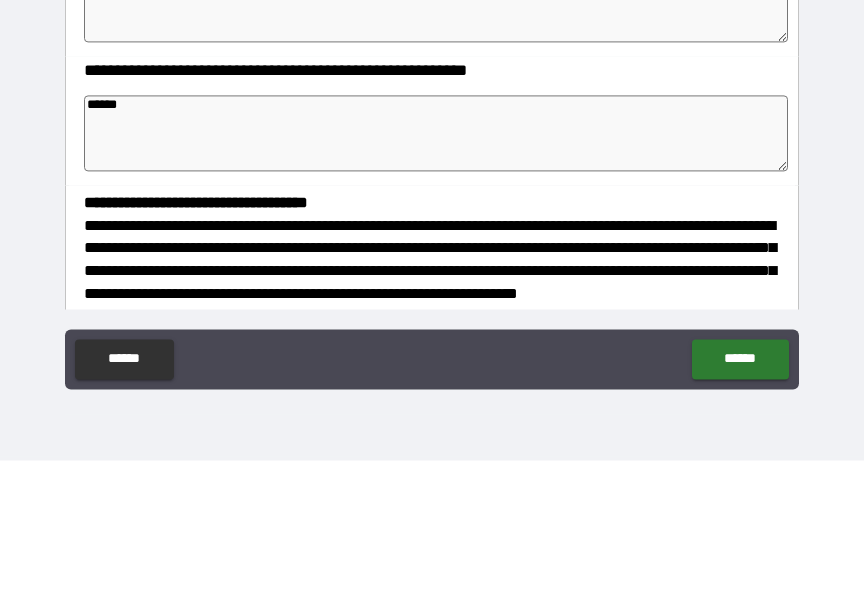 type on "*" 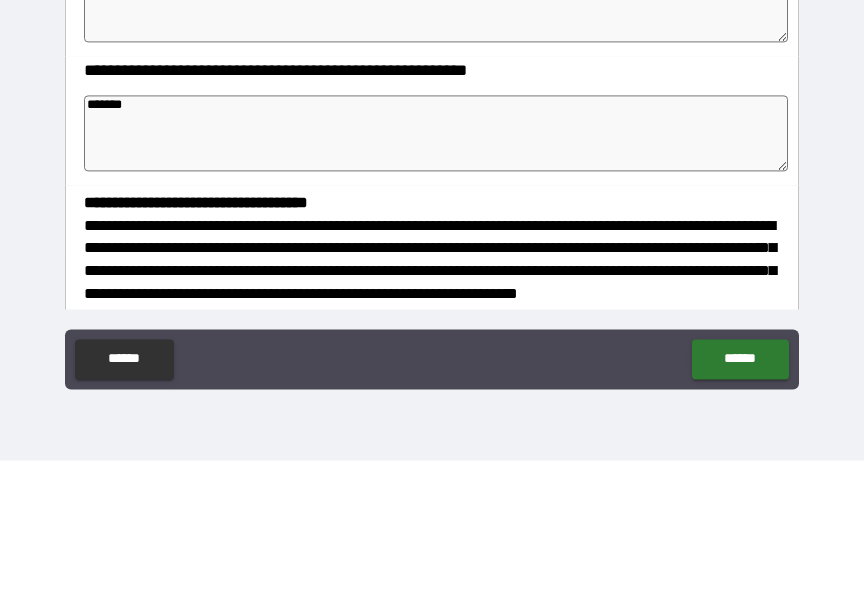 type on "*" 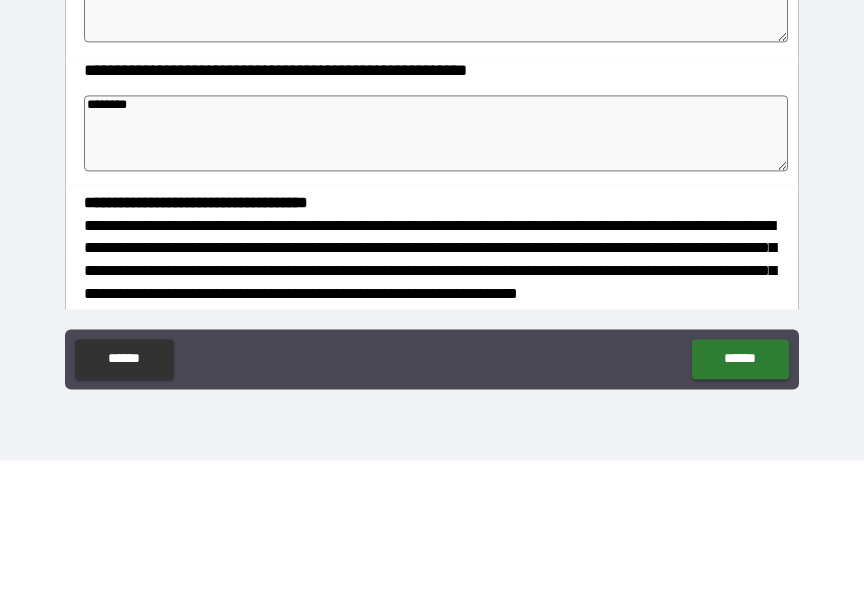 type on "*" 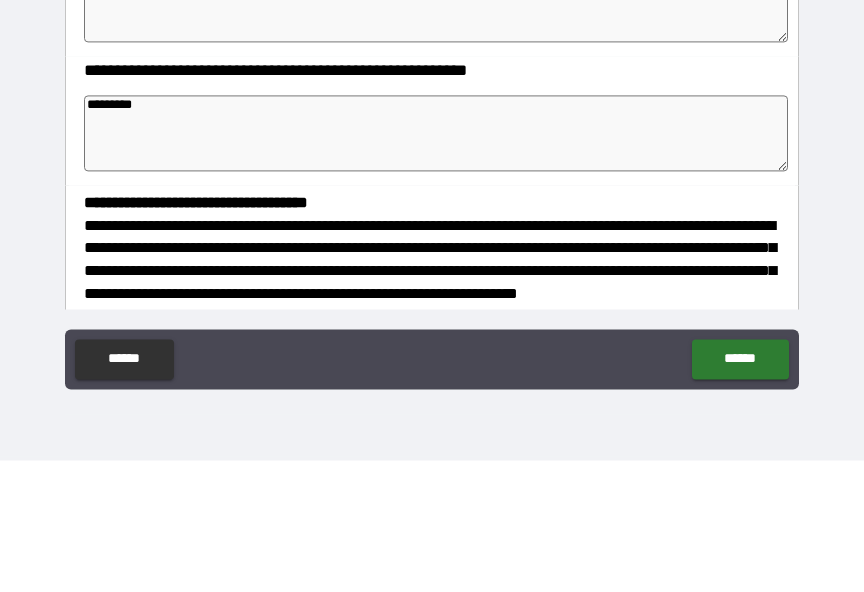 type on "*" 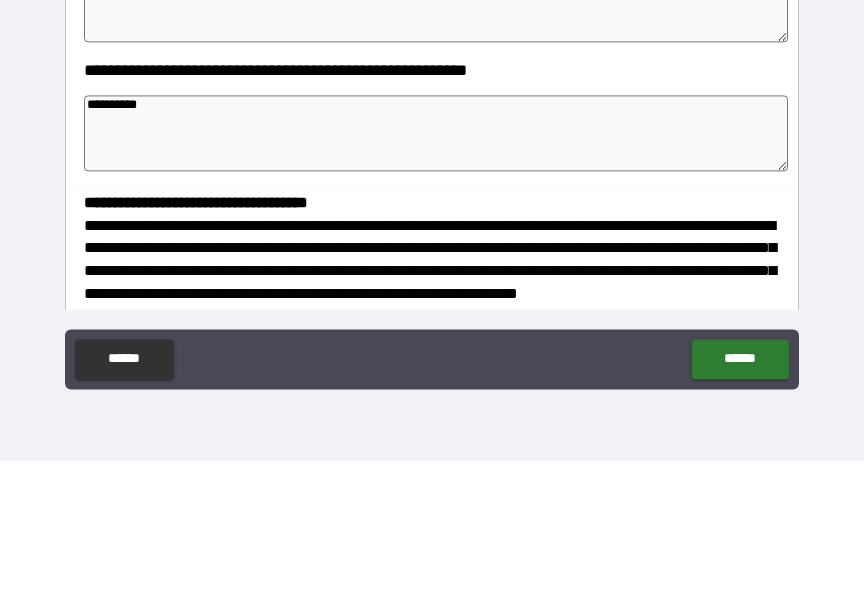 type on "*" 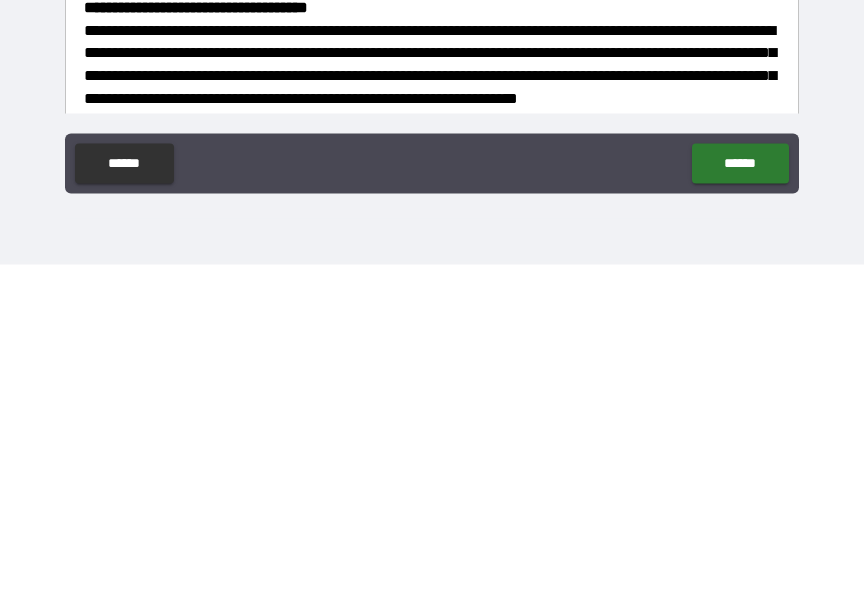 scroll, scrollTop: 25, scrollLeft: 0, axis: vertical 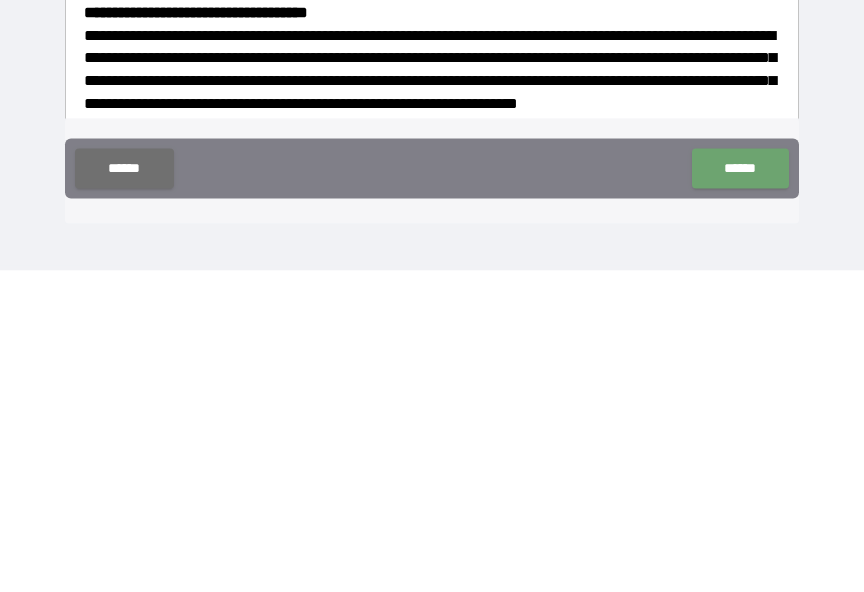 type on "**********" 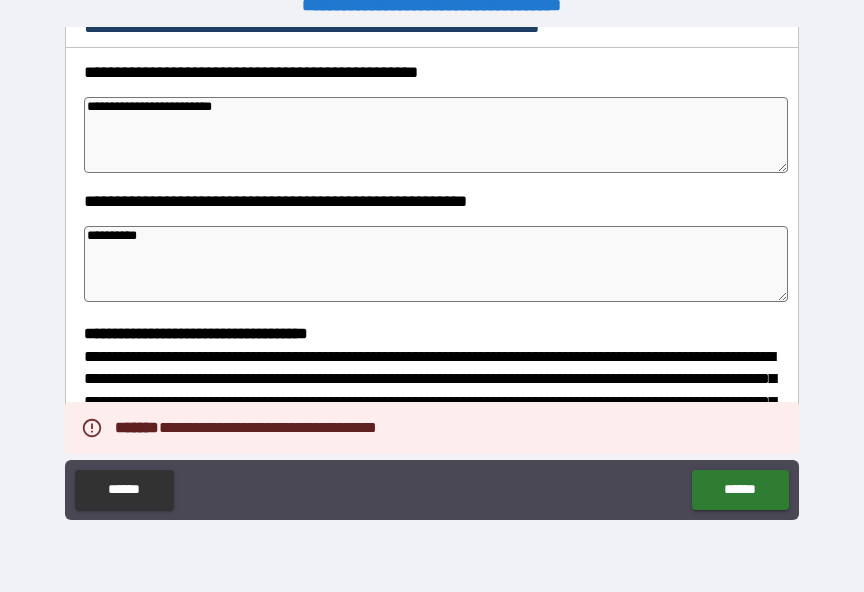 type on "*" 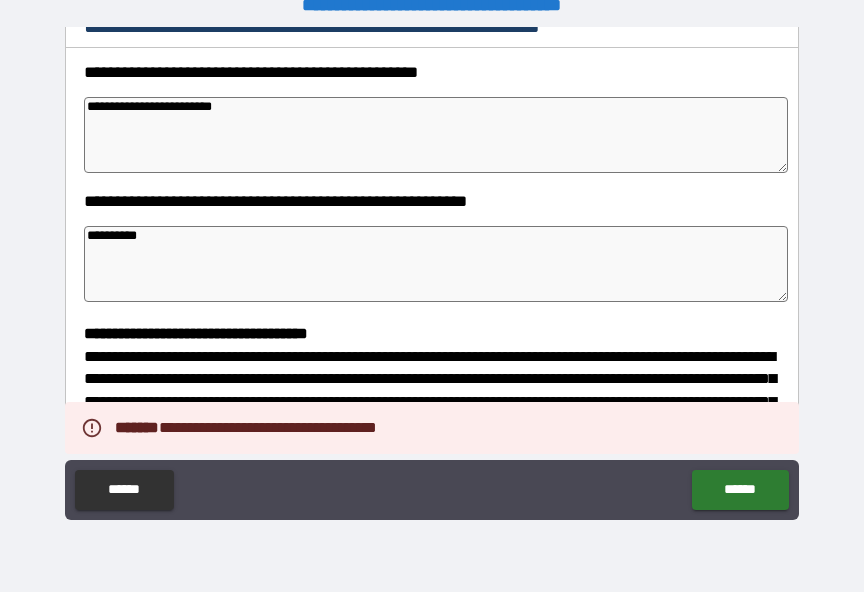 type on "*" 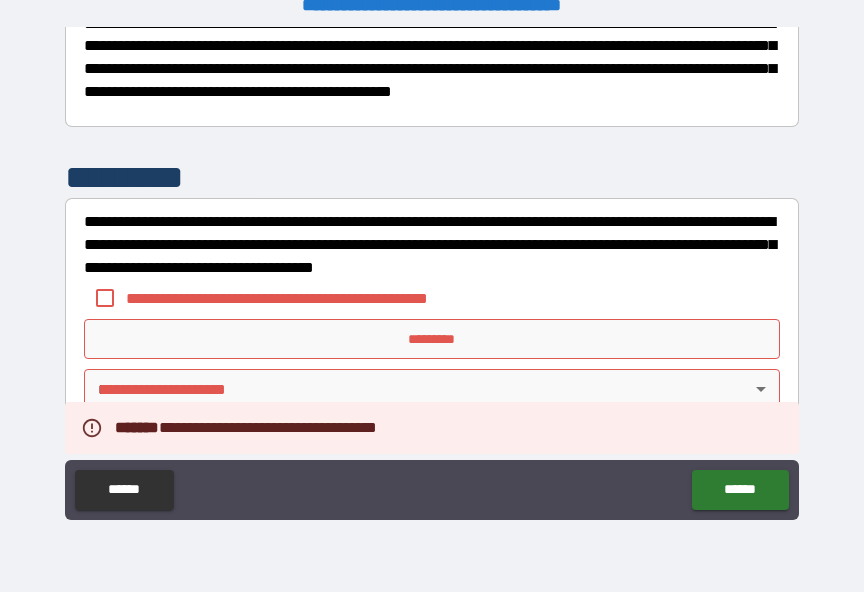 scroll, scrollTop: 743, scrollLeft: 0, axis: vertical 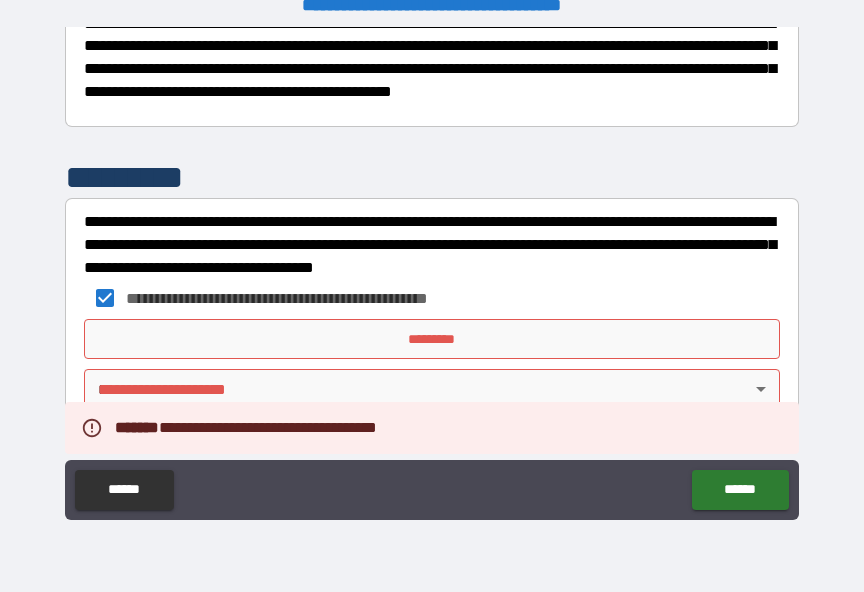 type on "*" 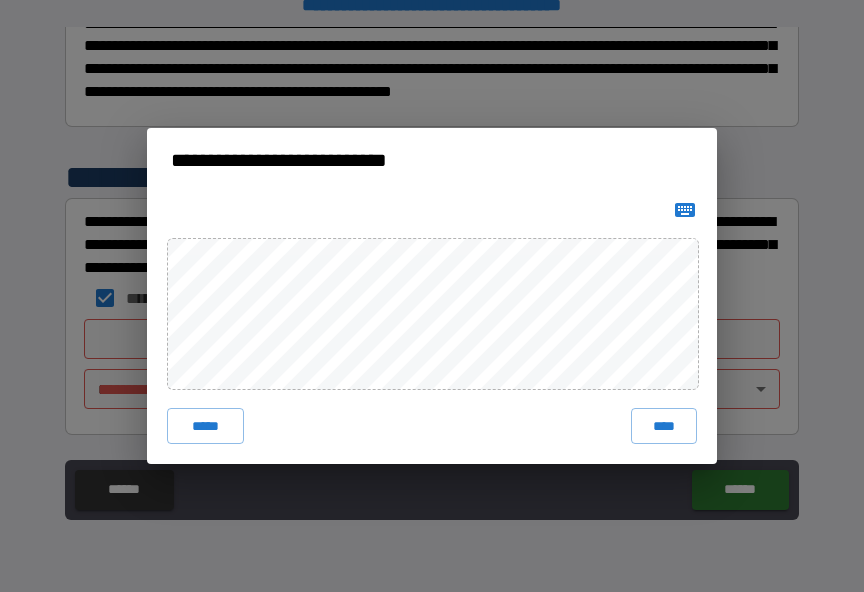 click on "****" at bounding box center (664, 426) 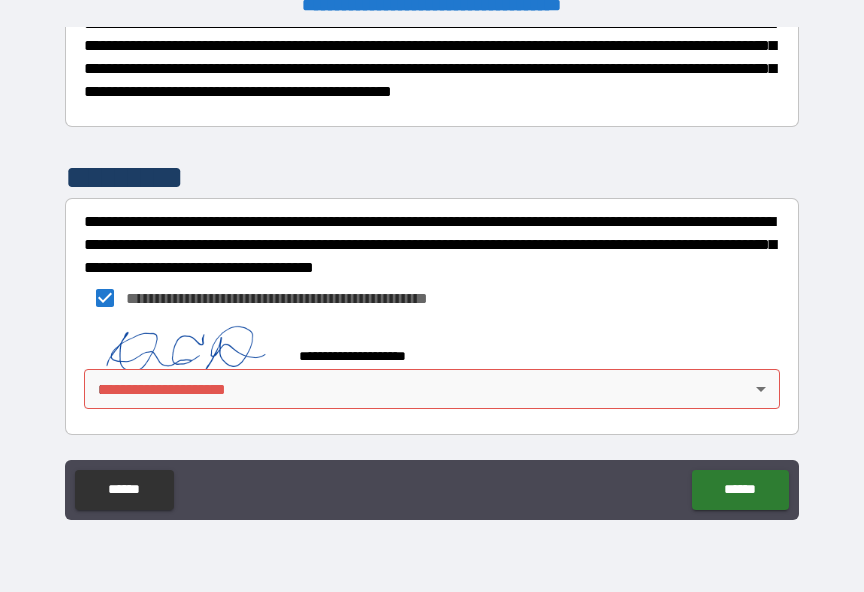 type on "*" 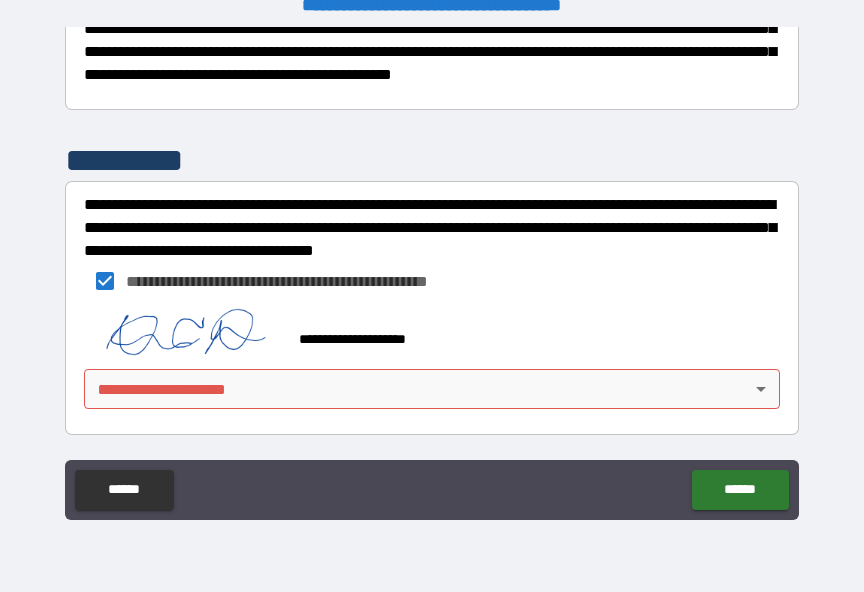 click on "[FIRST] [LAST] [STREET] [CITY] [STATE] [POSTAL_CODE] [COUNTRY] [PHONE] [EMAIL]" at bounding box center (432, 283) 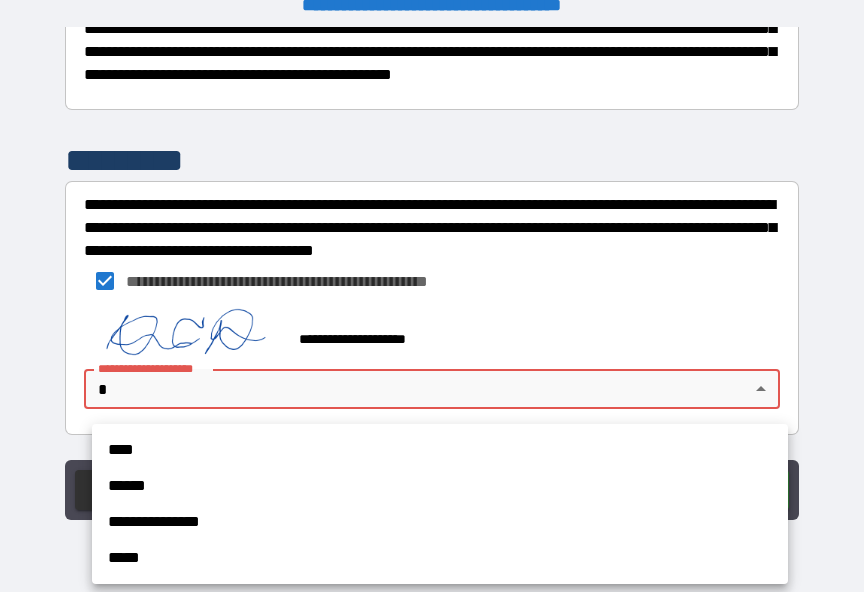 click on "**********" at bounding box center [440, 522] 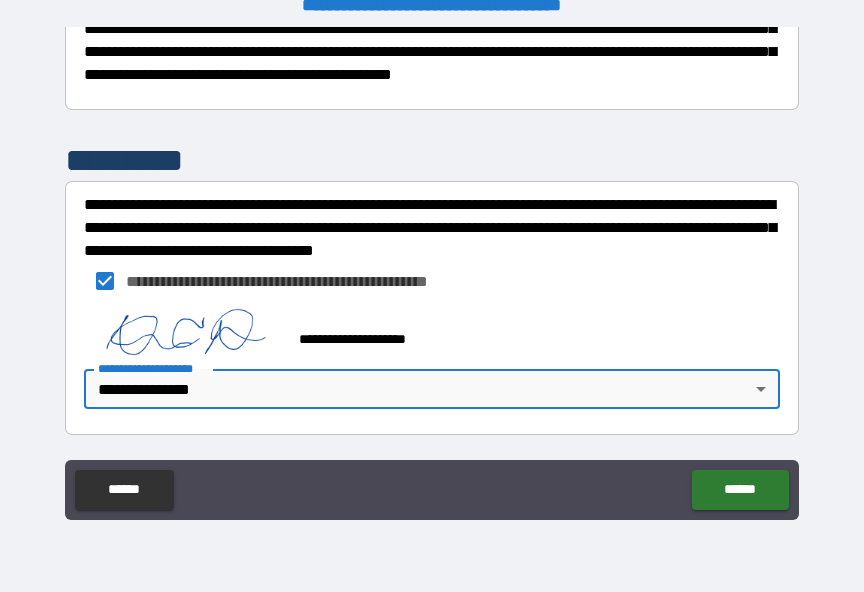 type on "*" 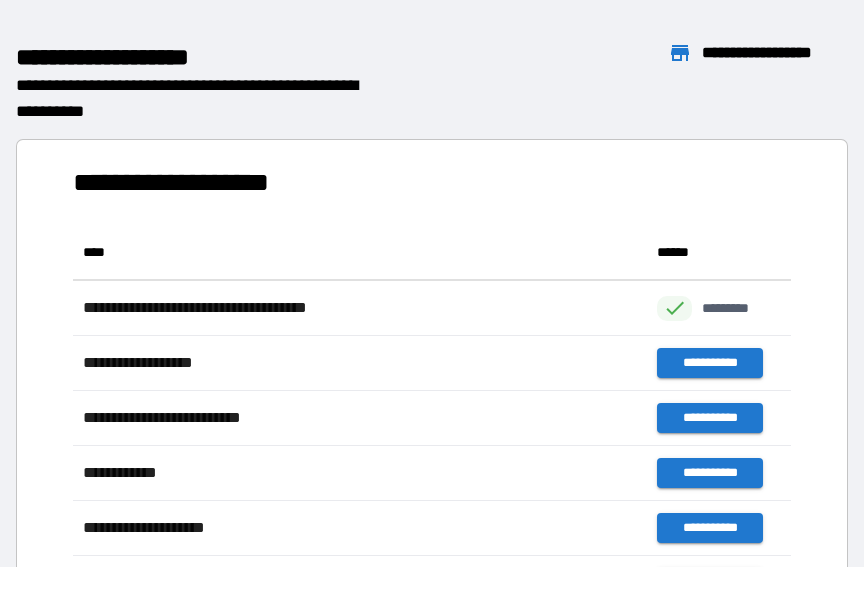 scroll, scrollTop: 1, scrollLeft: 1, axis: both 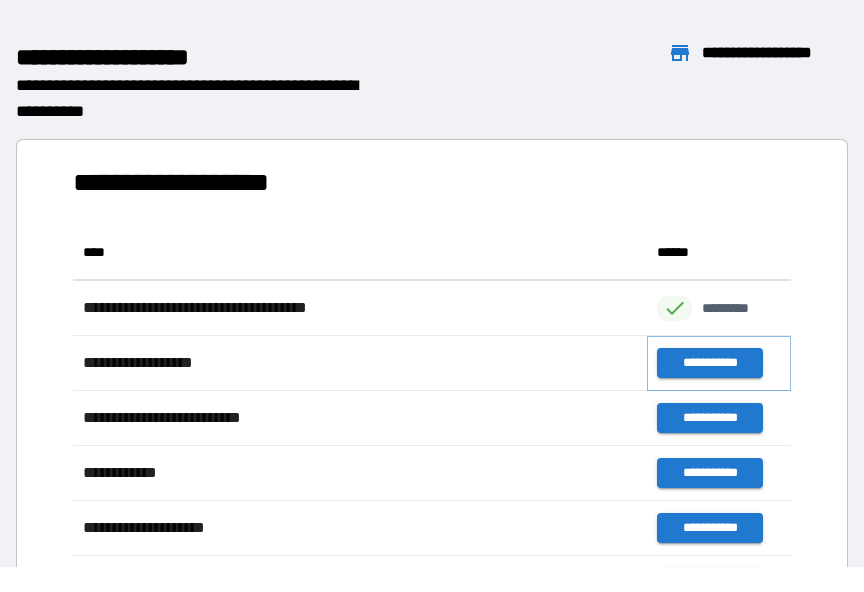click on "**********" at bounding box center (709, 363) 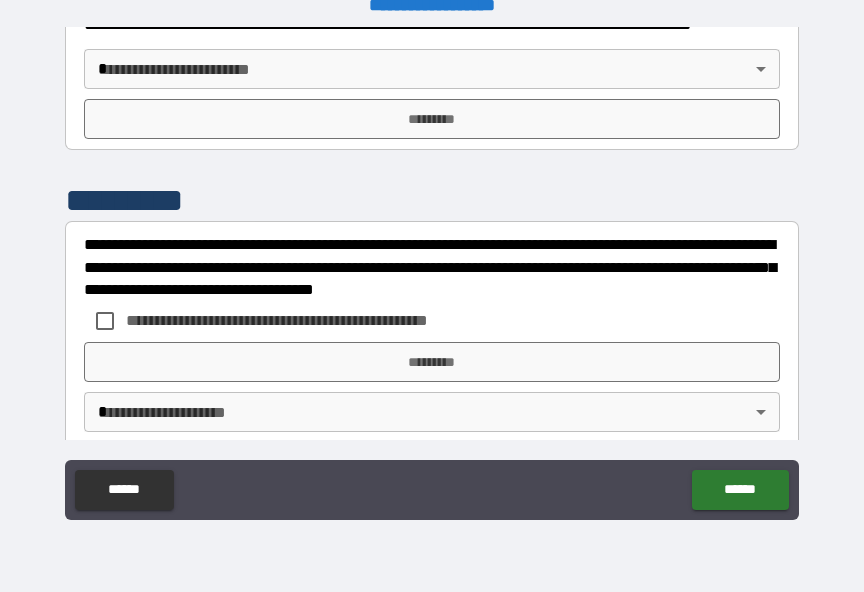 scroll, scrollTop: 2508, scrollLeft: 0, axis: vertical 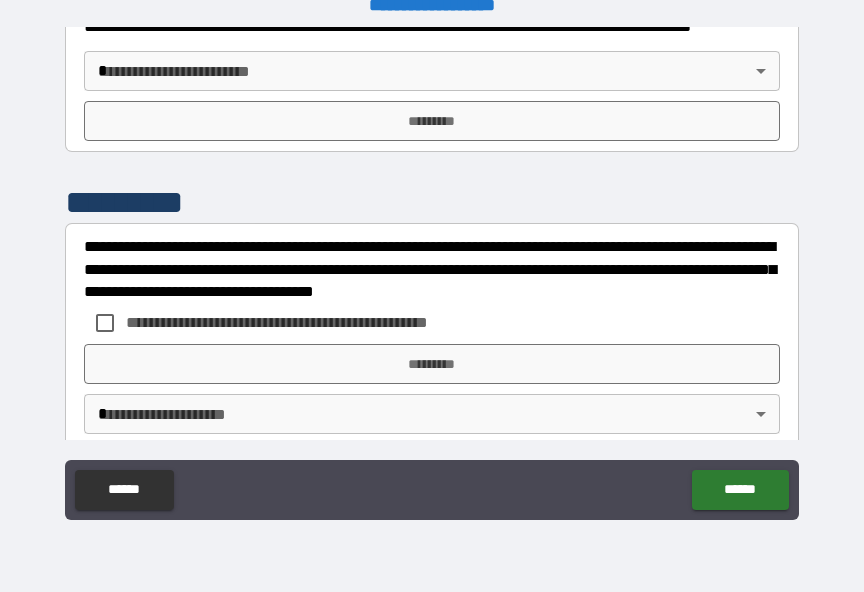 click on "**********" at bounding box center (432, 283) 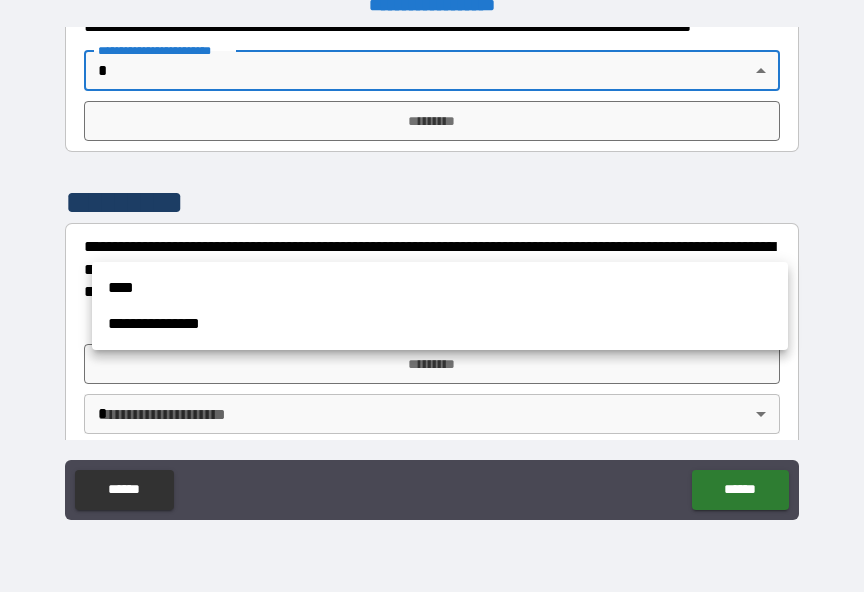click on "**********" at bounding box center (440, 324) 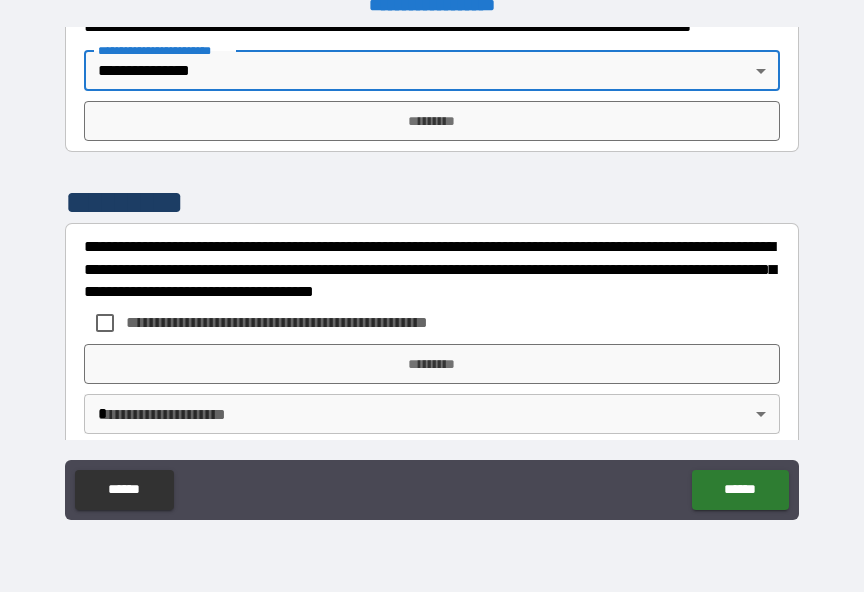type on "**********" 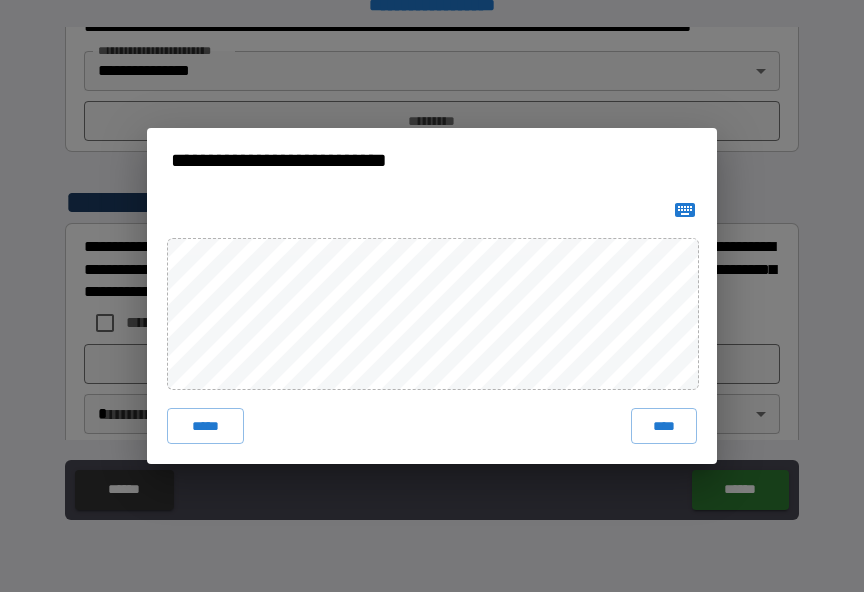click on "****" at bounding box center (664, 426) 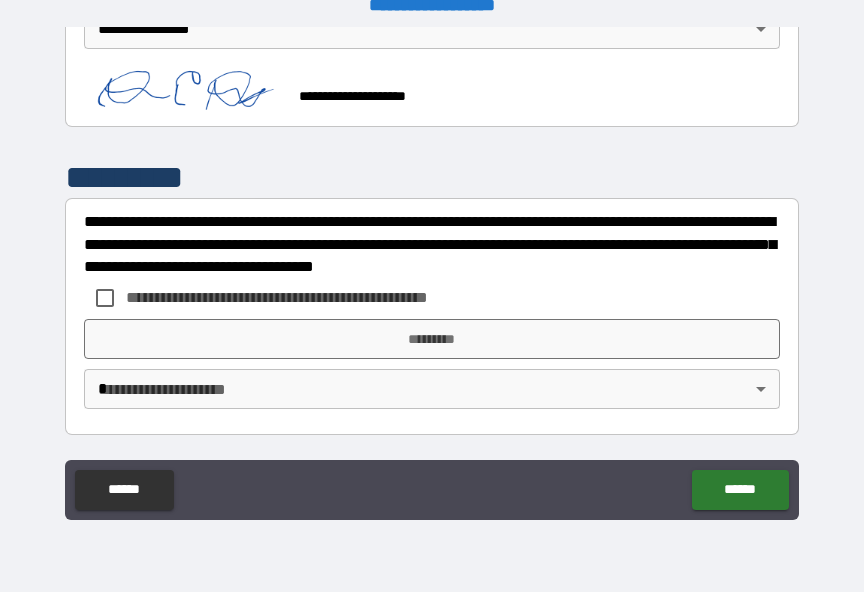 scroll, scrollTop: 2713, scrollLeft: 0, axis: vertical 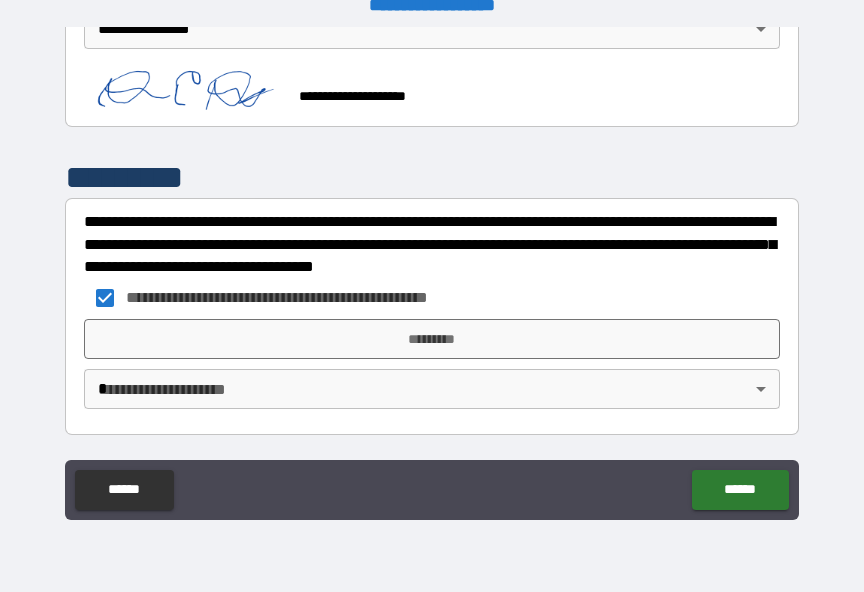 click on "*********" at bounding box center [432, 339] 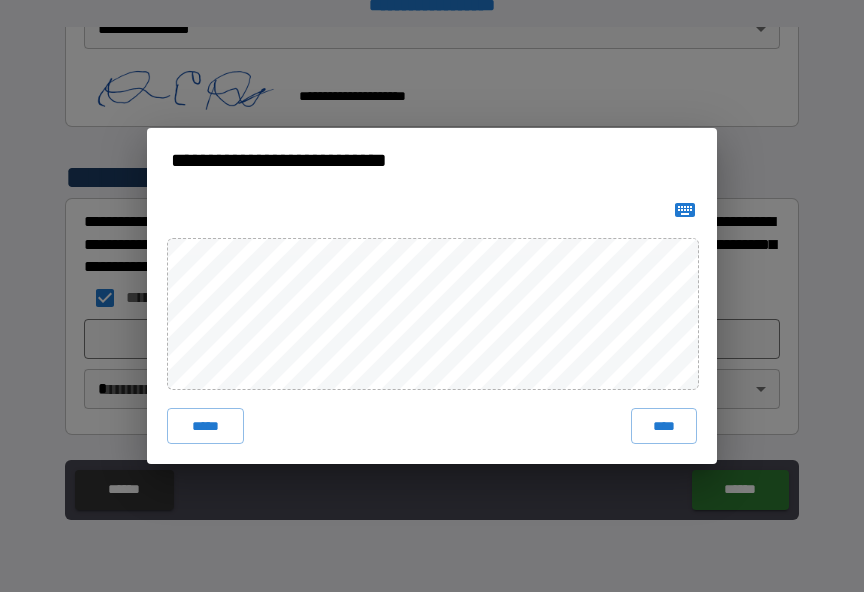 click on "****" at bounding box center [664, 426] 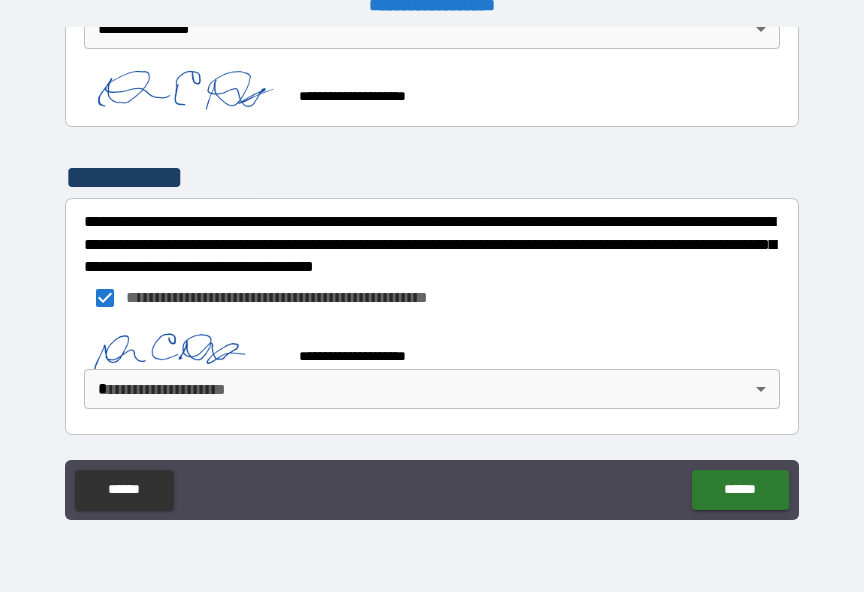 scroll, scrollTop: 2703, scrollLeft: 0, axis: vertical 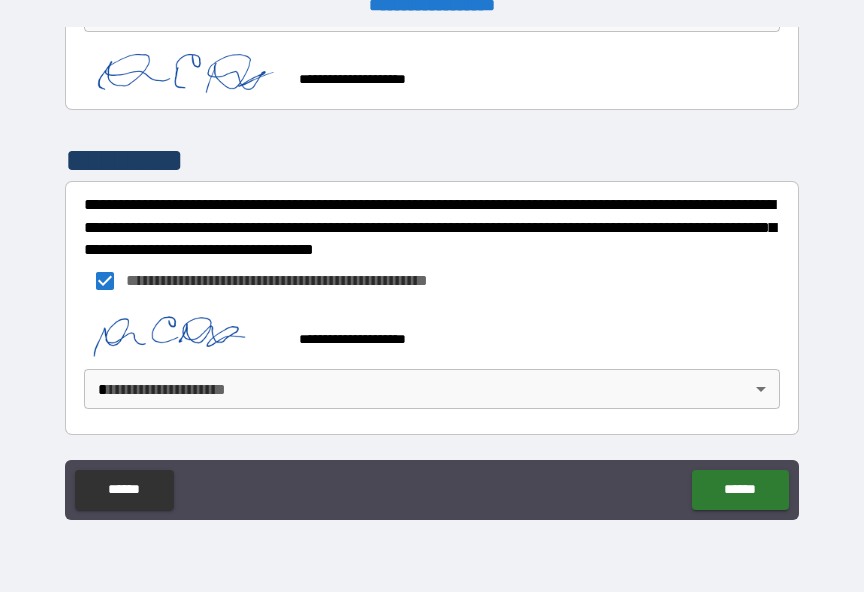 click on "**********" at bounding box center [432, 283] 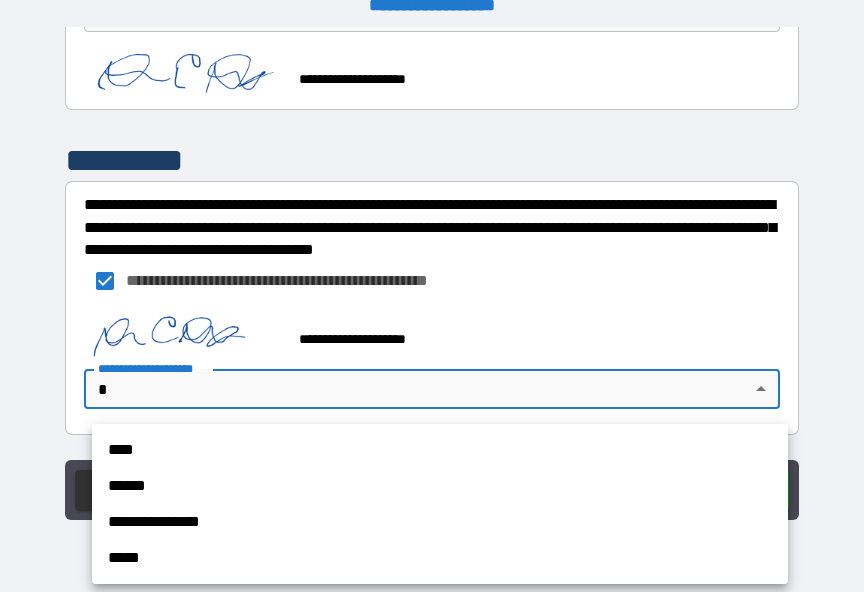 click on "**********" at bounding box center [440, 522] 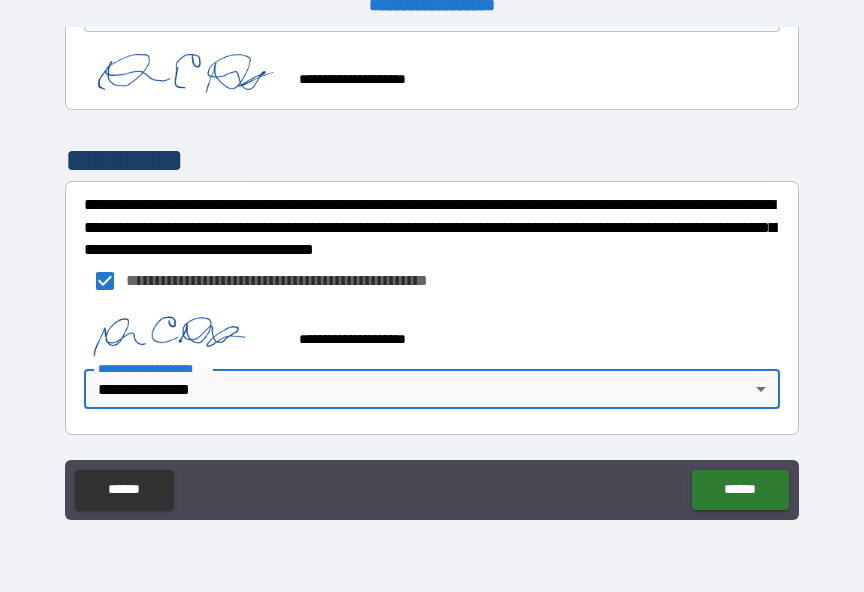 click on "******" at bounding box center (740, 490) 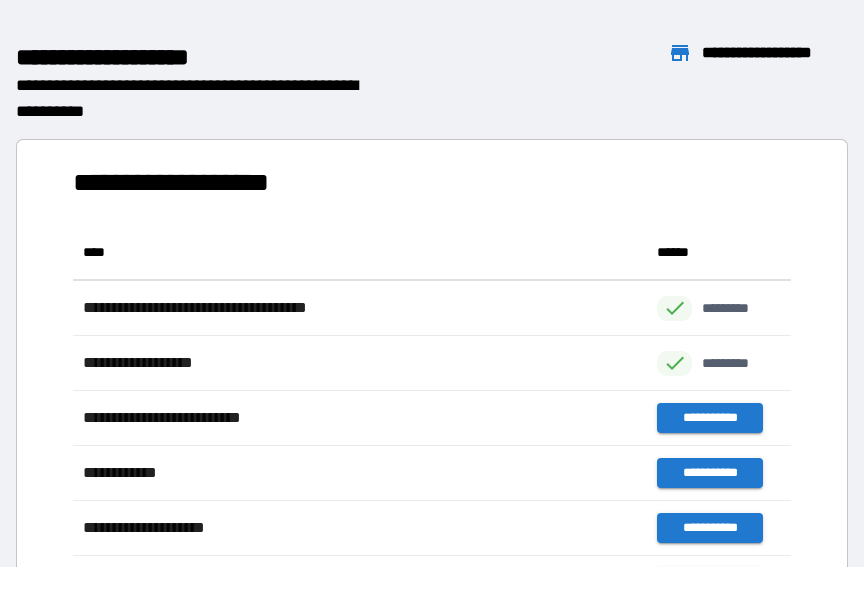 scroll, scrollTop: 386, scrollLeft: 718, axis: both 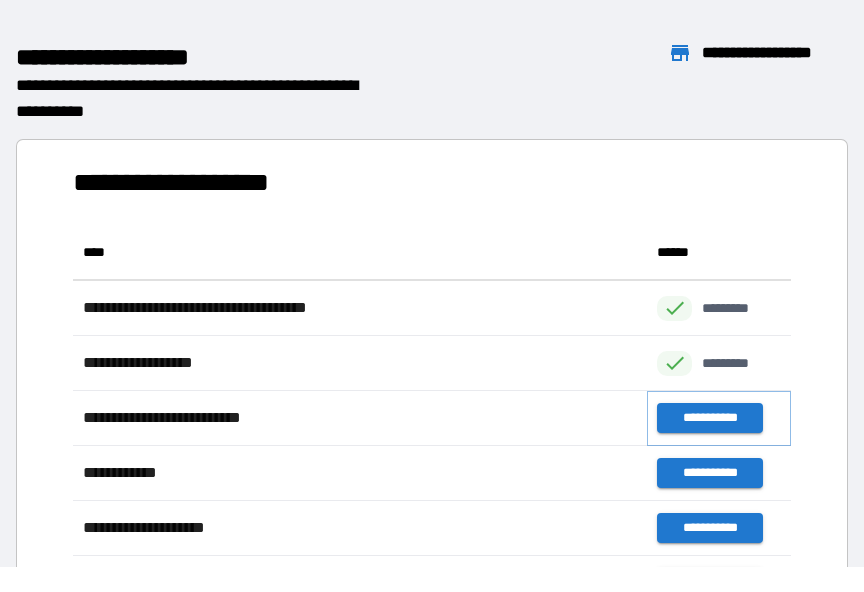 click on "**********" at bounding box center (709, 418) 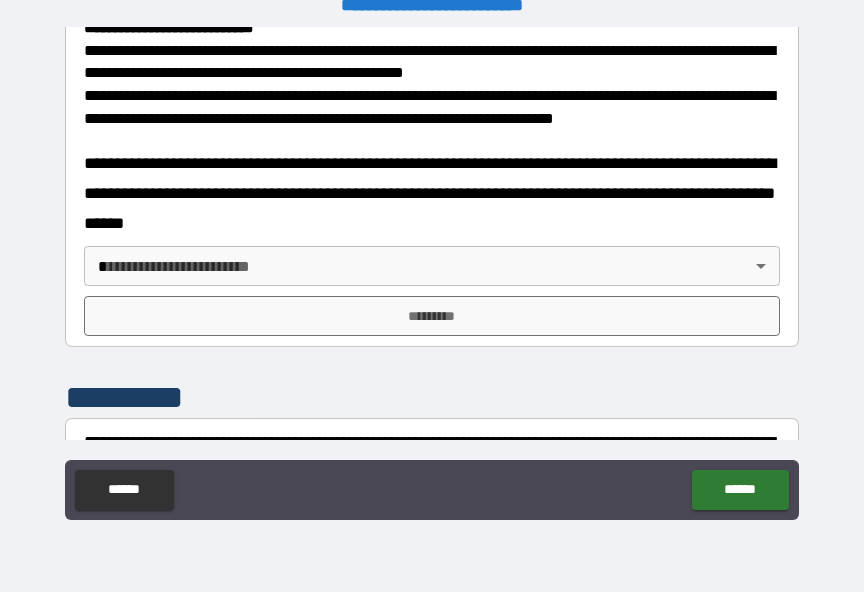 scroll, scrollTop: 777, scrollLeft: 0, axis: vertical 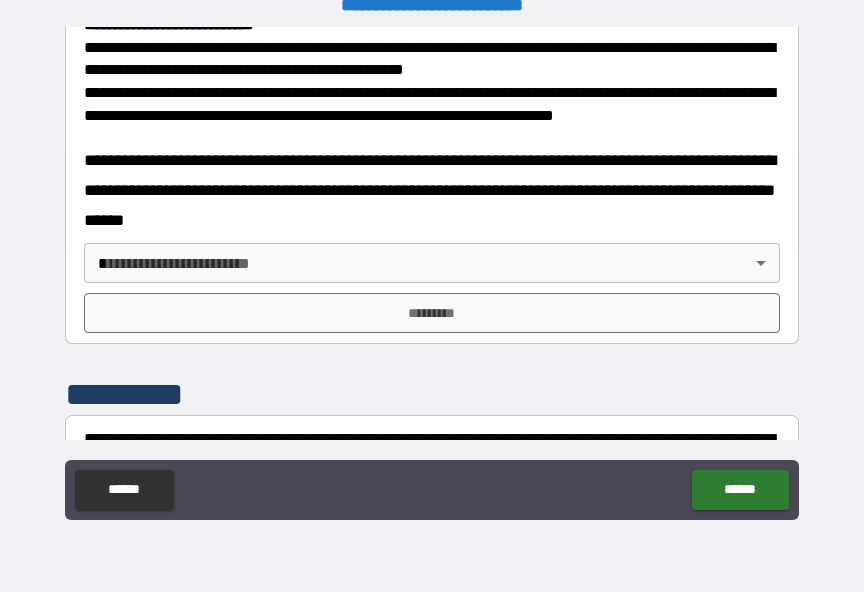 click on "[FIRST] [LAST] [STREET] [CITY] [STATE] [POSTAL_CODE] [COUNTRY] [PHONE] [EMAIL]" at bounding box center (432, 283) 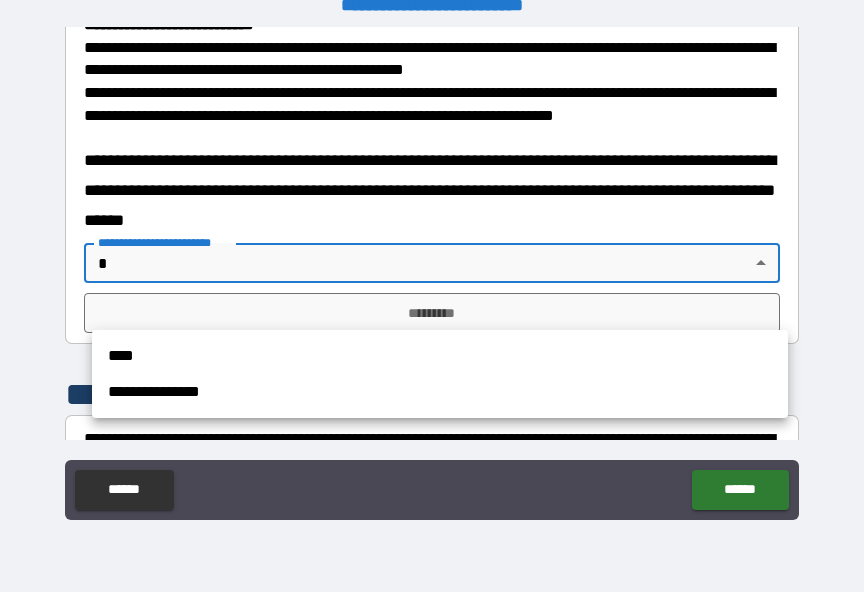 click on "**********" at bounding box center (440, 392) 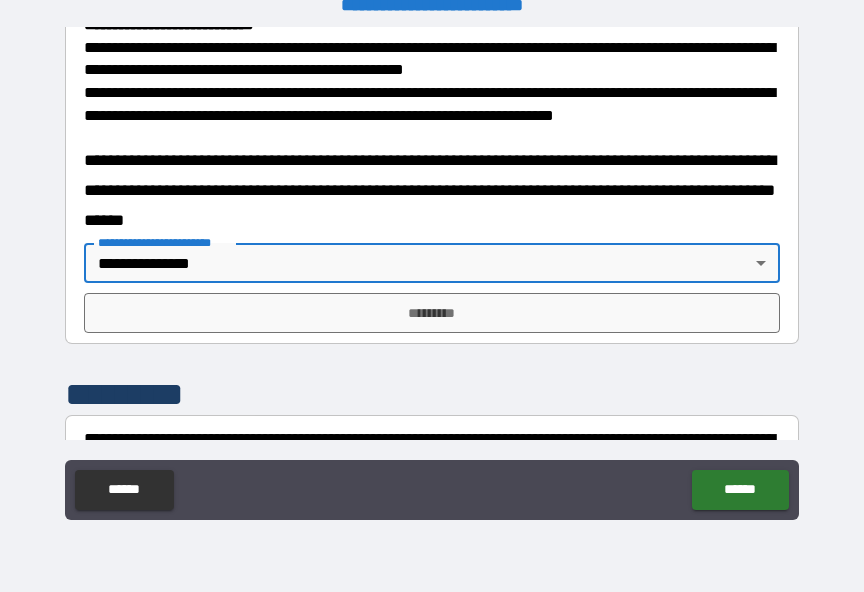 click on "*********" at bounding box center [432, 313] 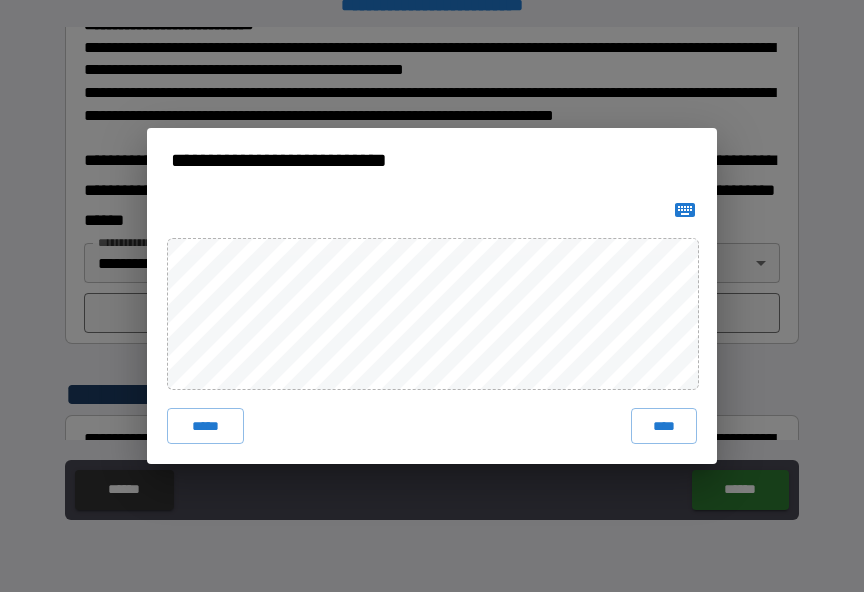click on "****" at bounding box center (664, 426) 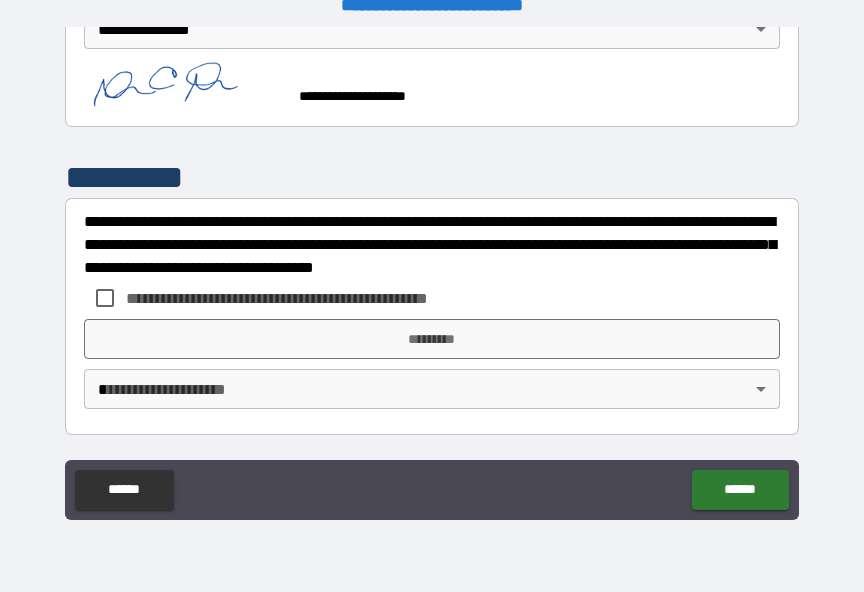 scroll, scrollTop: 1050, scrollLeft: 0, axis: vertical 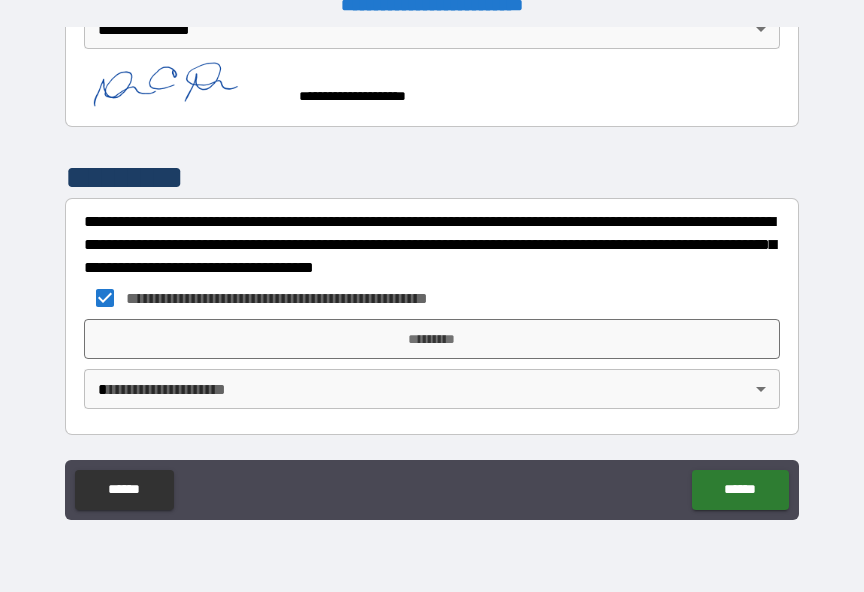 click on "*********" at bounding box center (432, 339) 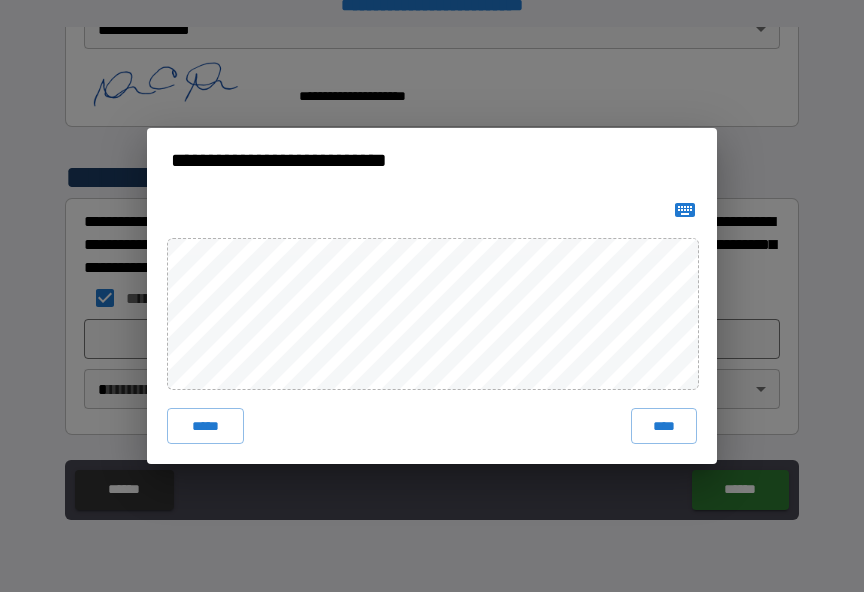 click on "****" at bounding box center (664, 426) 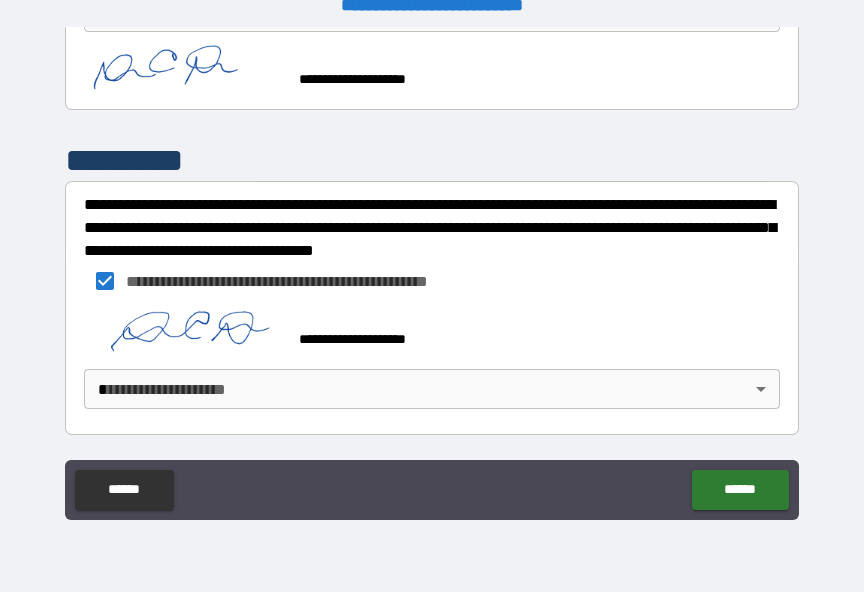 scroll, scrollTop: 1067, scrollLeft: 0, axis: vertical 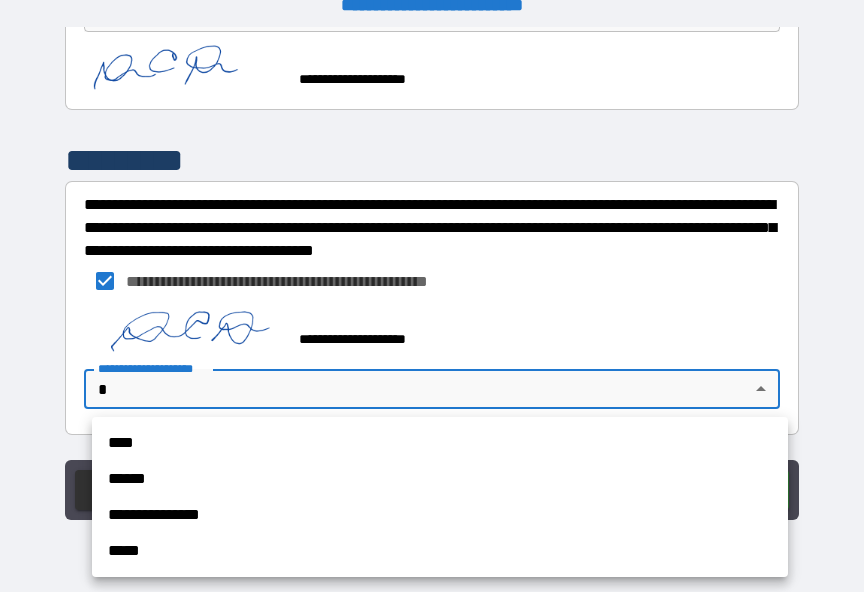 click on "**********" at bounding box center [440, 515] 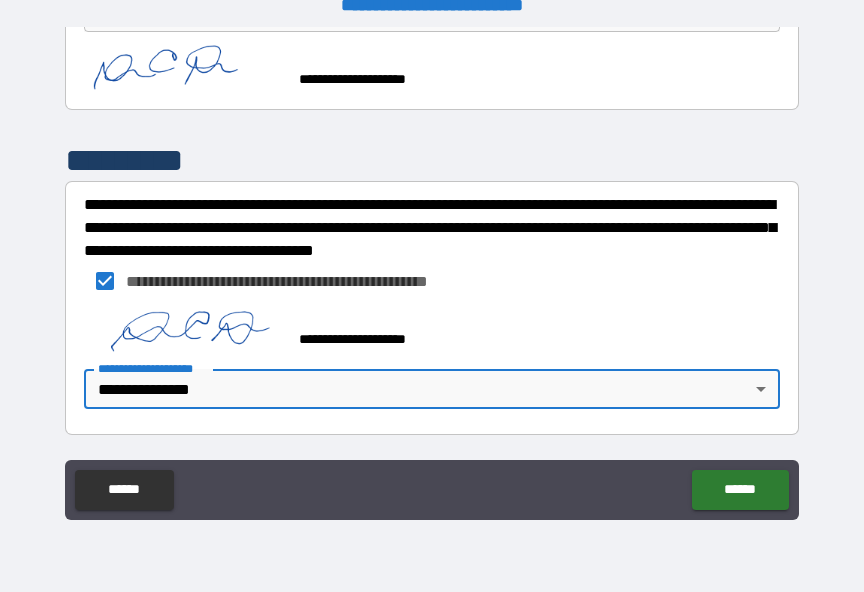 click on "******" at bounding box center (740, 490) 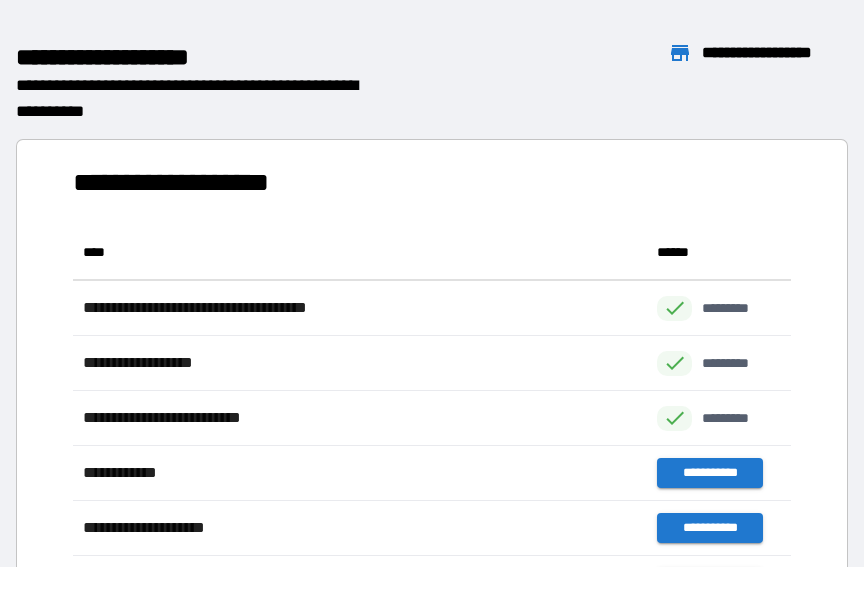 scroll, scrollTop: 1, scrollLeft: 1, axis: both 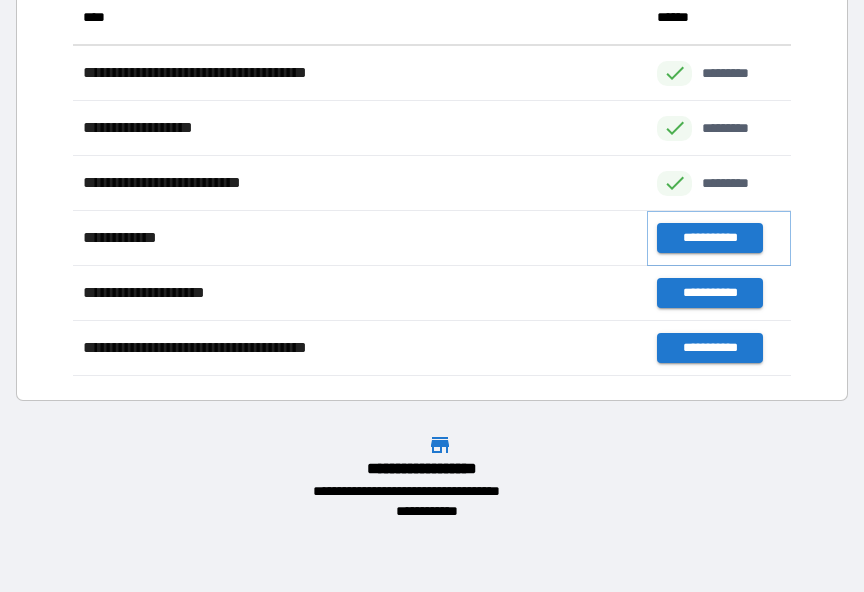 click on "**********" at bounding box center (709, 238) 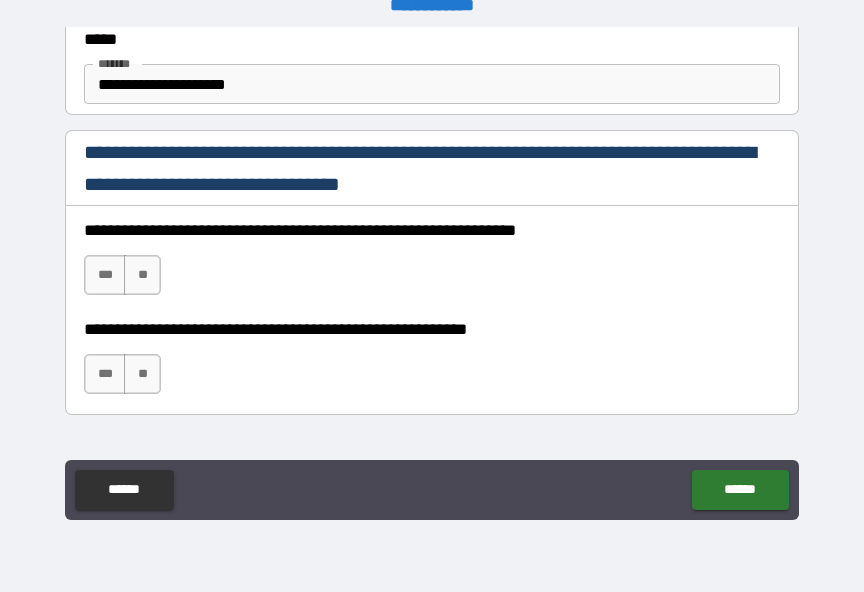 scroll, scrollTop: 1256, scrollLeft: 0, axis: vertical 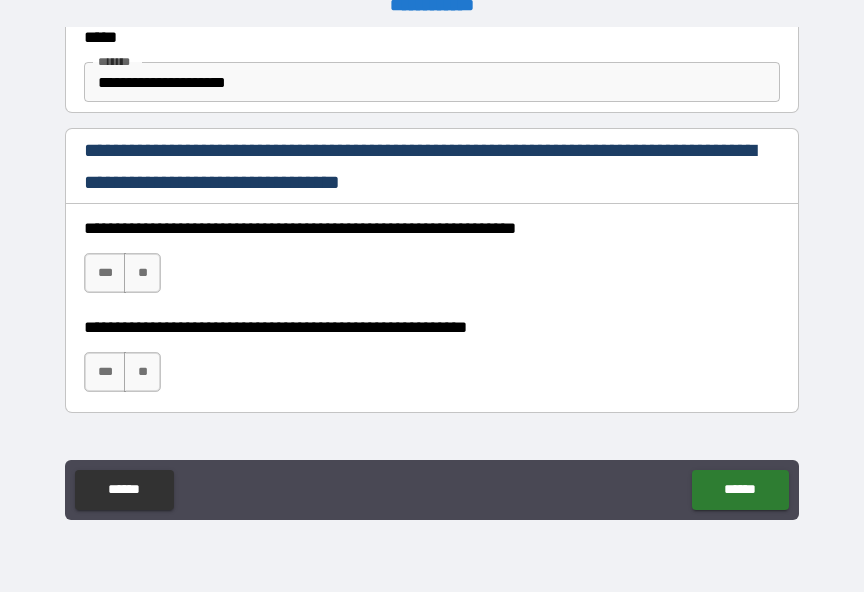 click on "***" at bounding box center [105, 273] 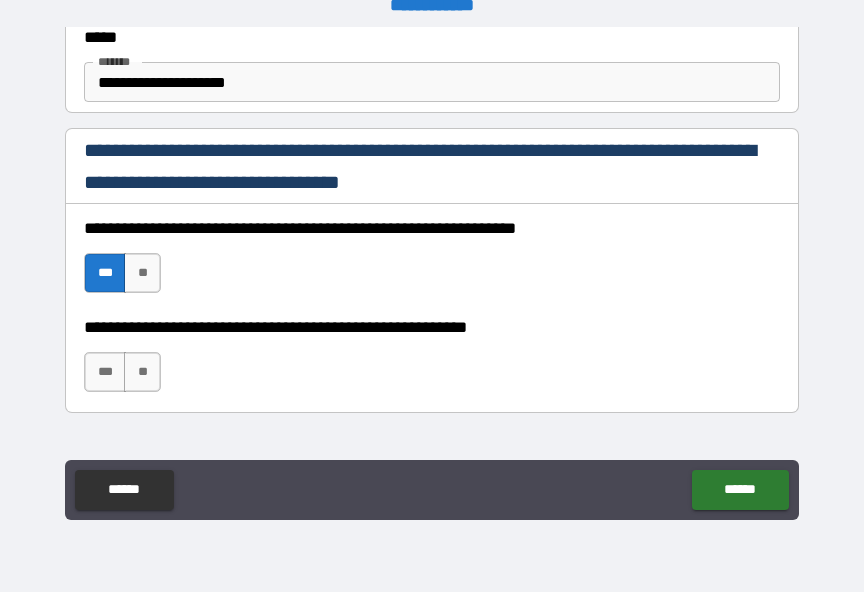 click on "***" at bounding box center [105, 372] 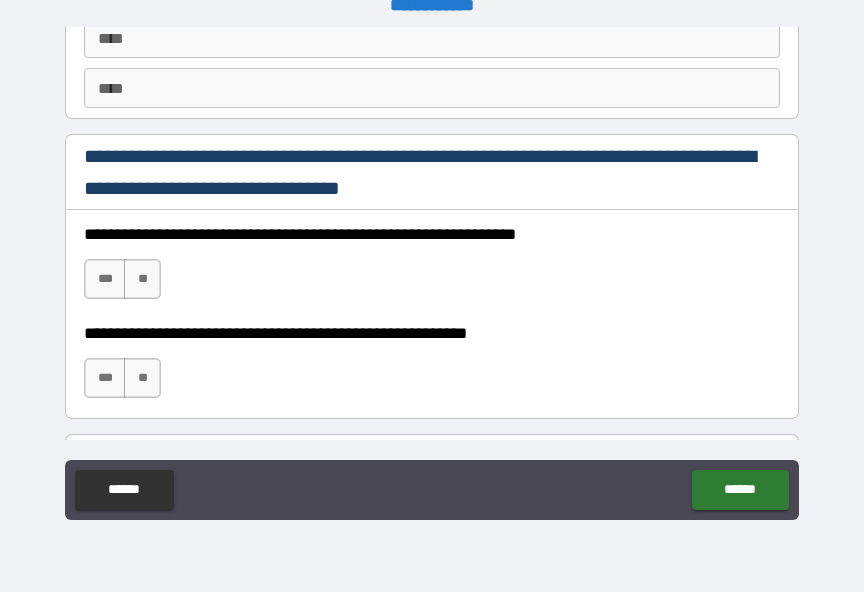 scroll, scrollTop: 2888, scrollLeft: 0, axis: vertical 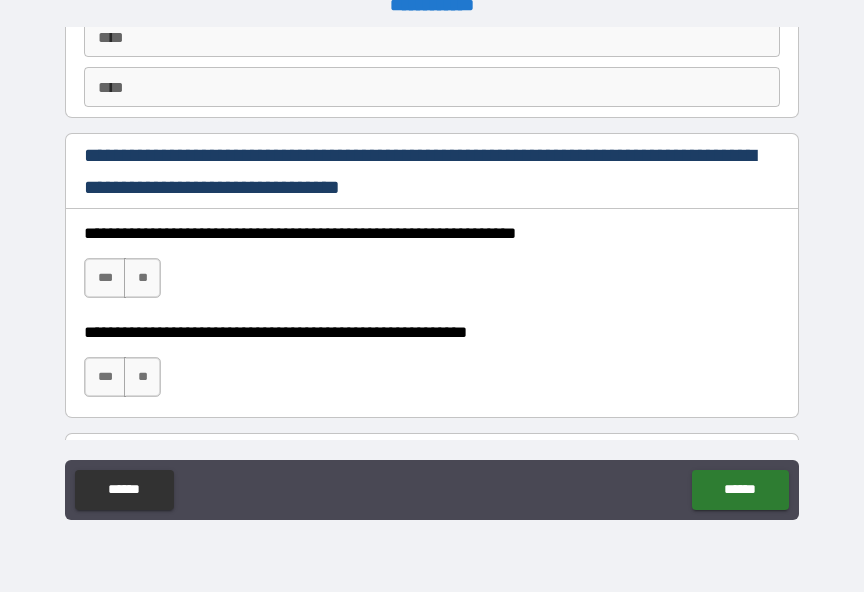 click on "***" at bounding box center [105, 278] 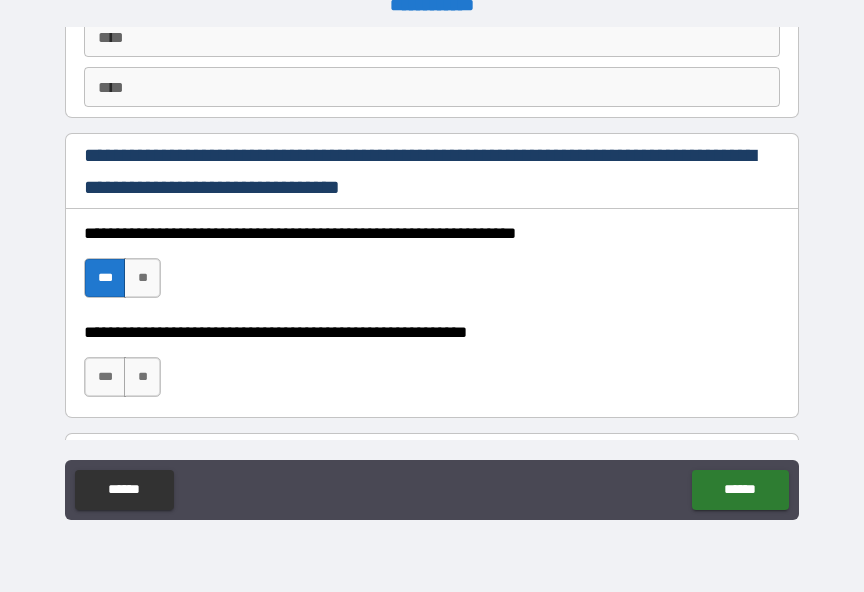 click on "***" at bounding box center (105, 377) 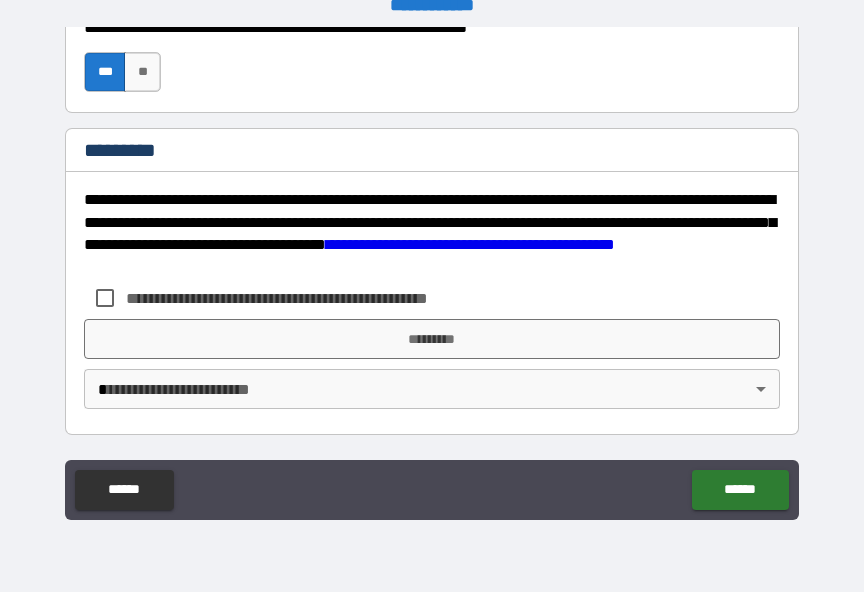 scroll, scrollTop: 3193, scrollLeft: 0, axis: vertical 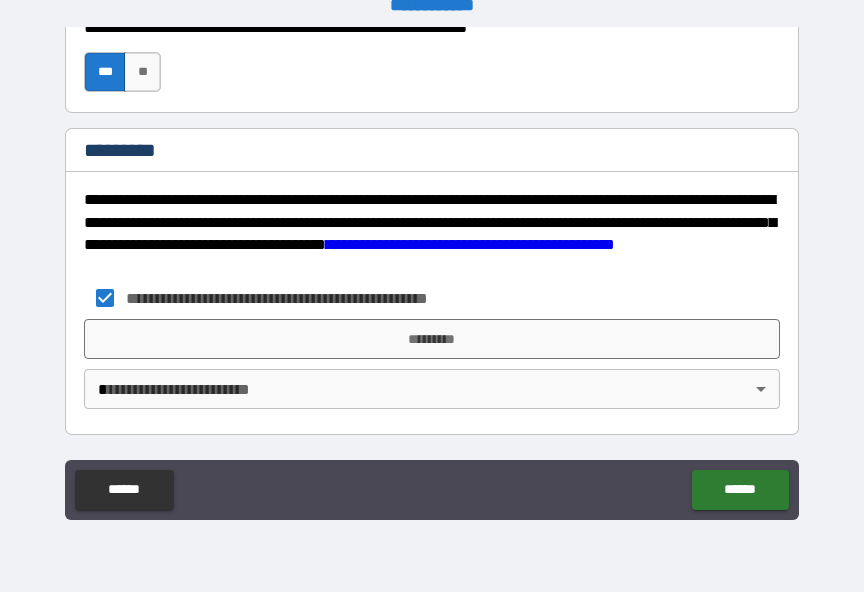 click on "*********" at bounding box center (432, 339) 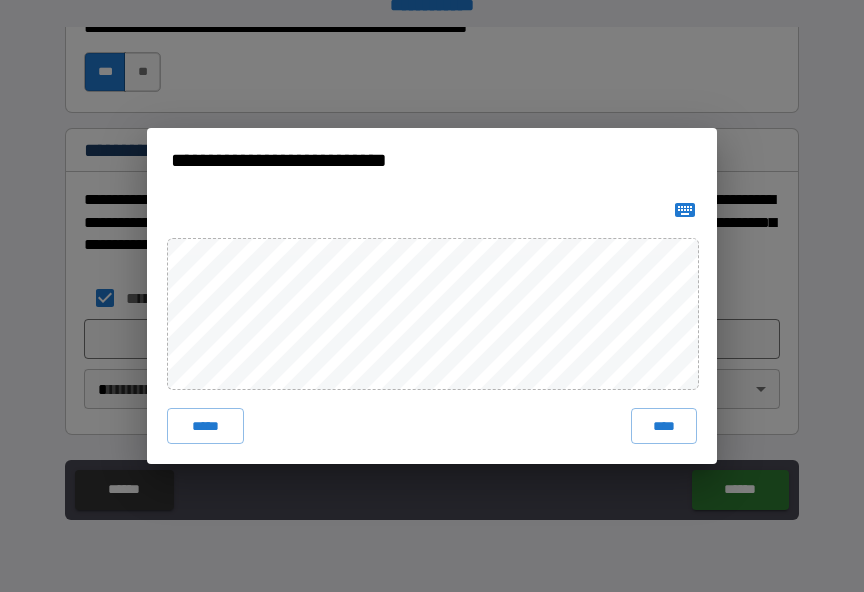 click on "****" at bounding box center (664, 426) 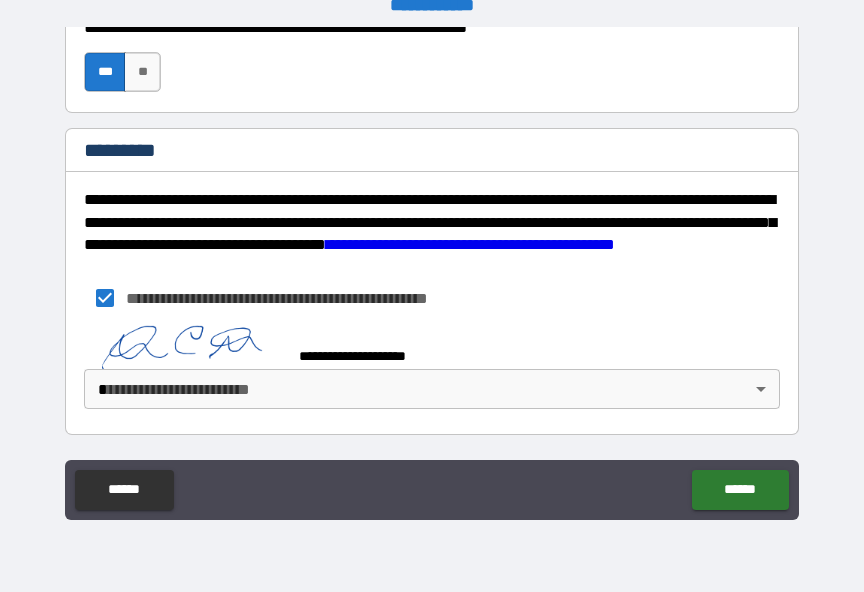 scroll, scrollTop: 3183, scrollLeft: 0, axis: vertical 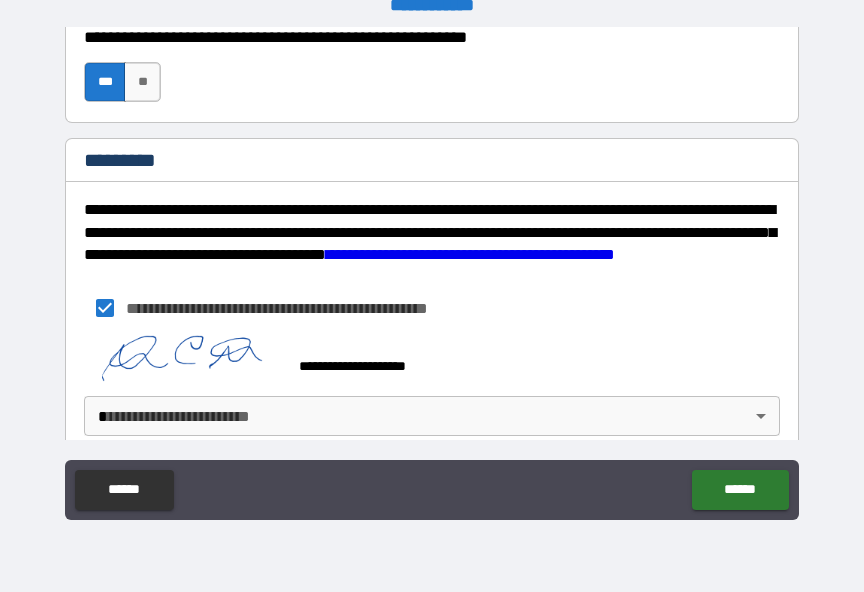 click on "[FIRST] [LAST] [STREET] [CITY] [STATE] [POSTAL_CODE] [COUNTRY] [PHONE] [EMAIL]" at bounding box center (432, 283) 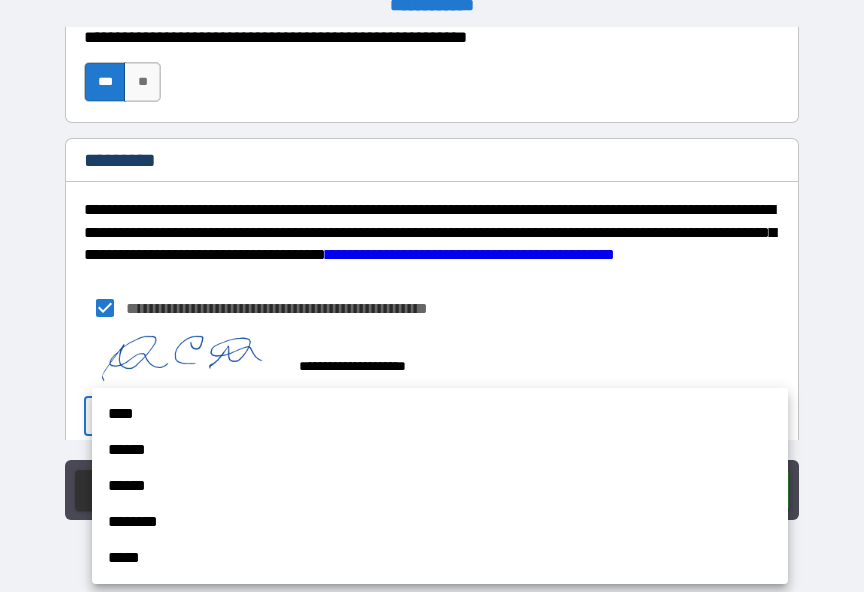click on "******" at bounding box center [440, 450] 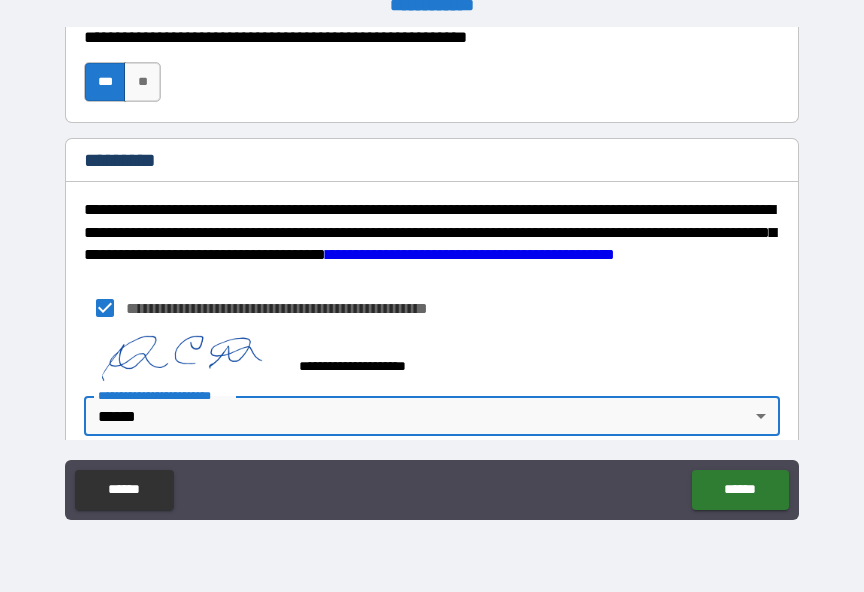click on "******" at bounding box center (740, 490) 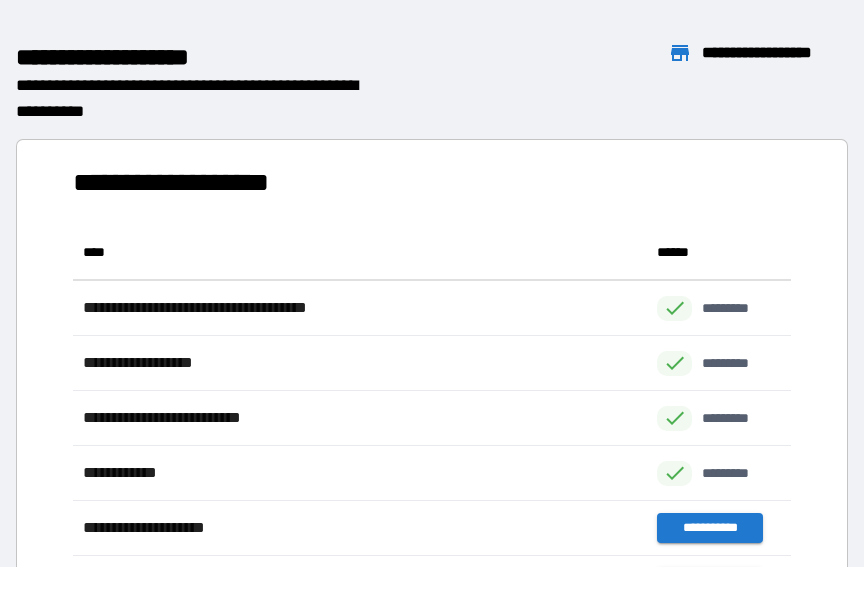 scroll, scrollTop: 1, scrollLeft: 1, axis: both 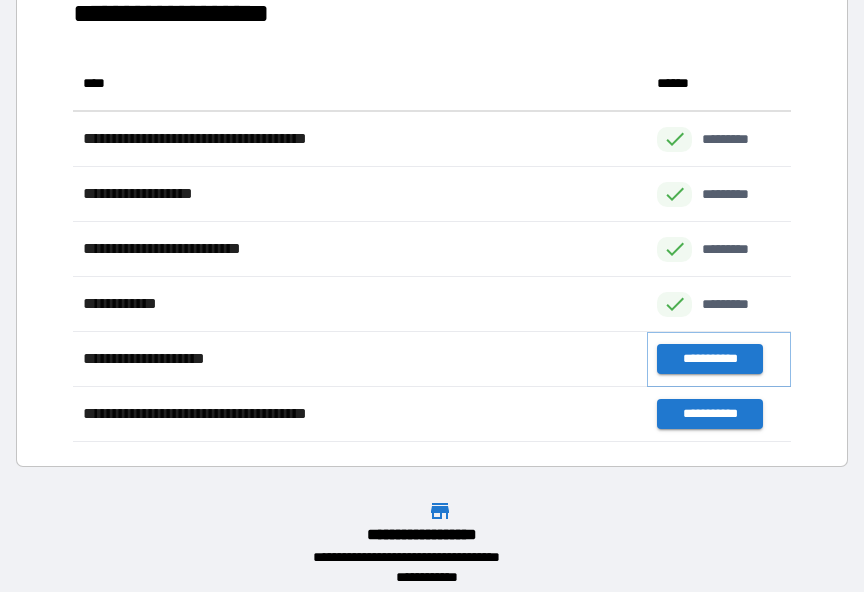 click on "**********" at bounding box center (709, 359) 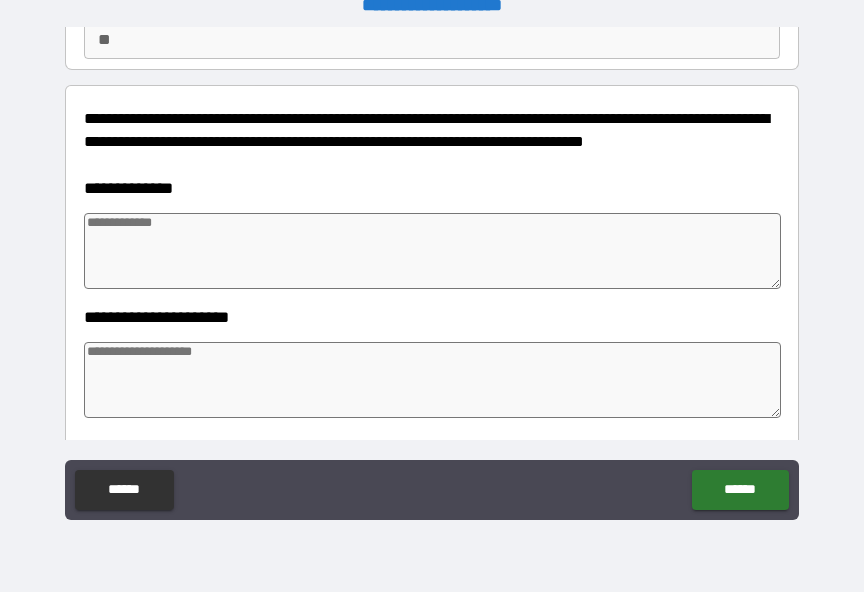 scroll, scrollTop: 205, scrollLeft: 0, axis: vertical 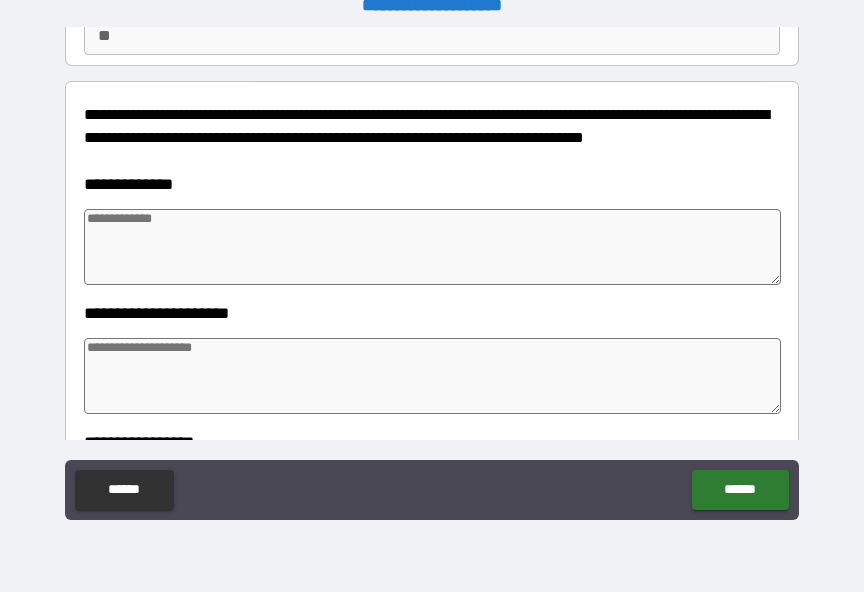 click at bounding box center [432, 247] 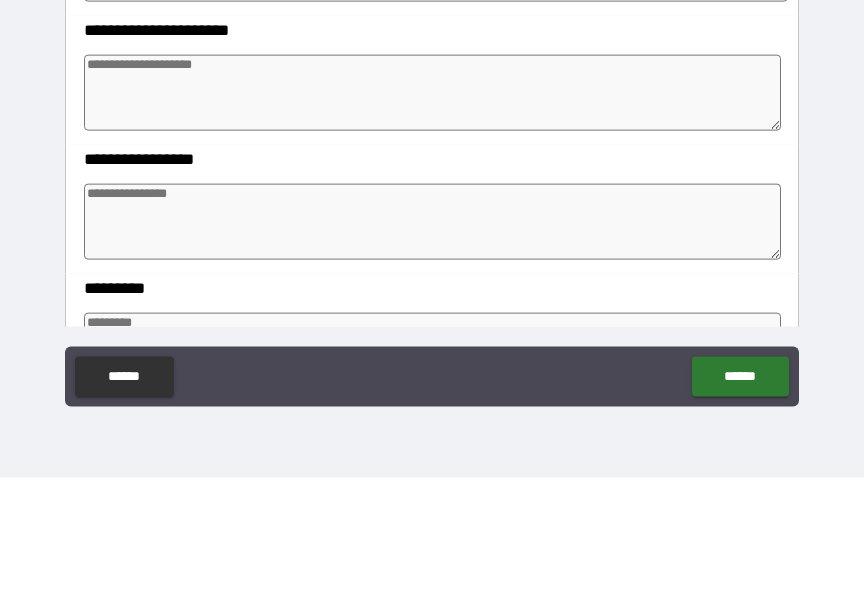 scroll, scrollTop: 376, scrollLeft: 0, axis: vertical 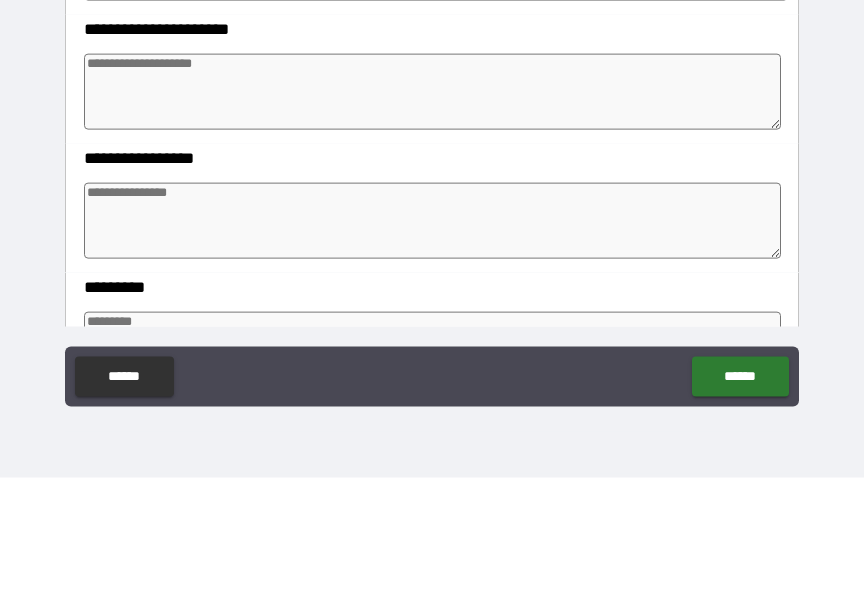 click at bounding box center [432, 335] 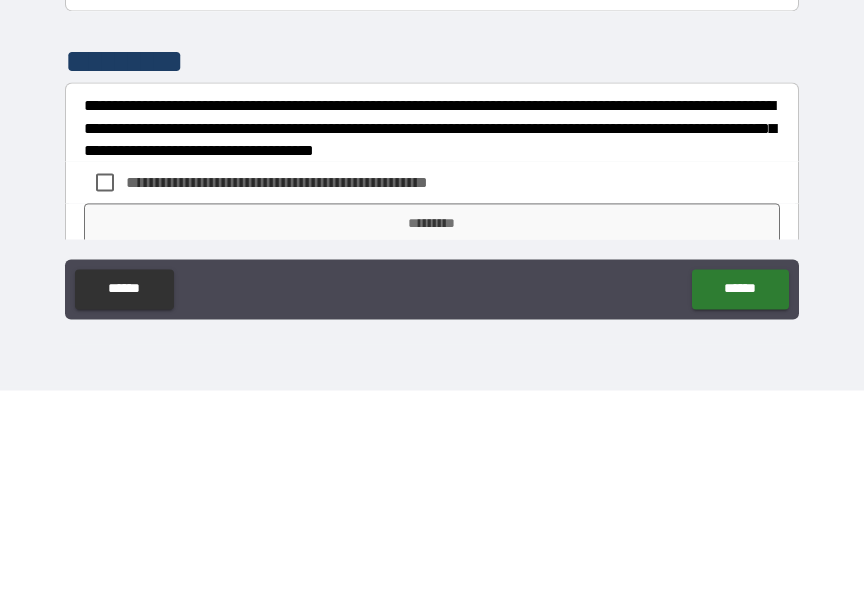 scroll, scrollTop: 683, scrollLeft: 0, axis: vertical 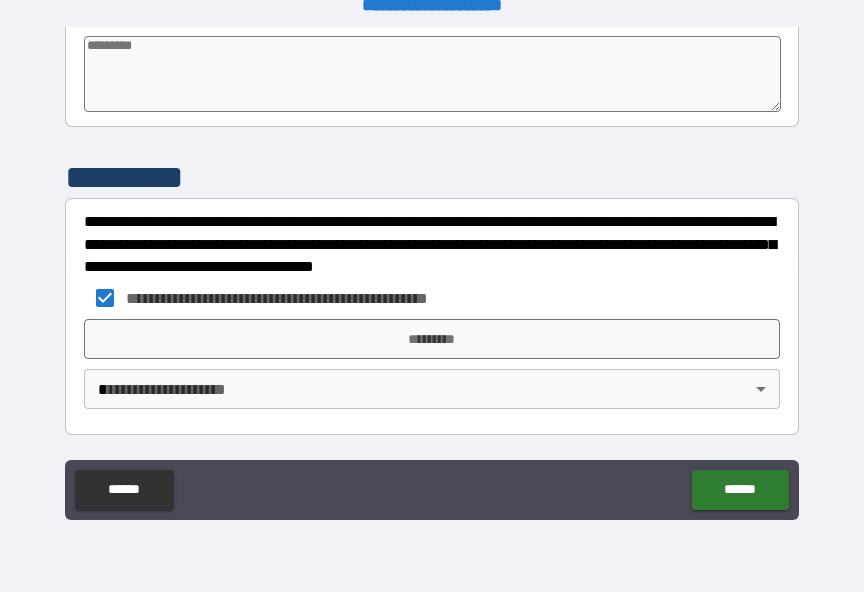 click on "*********" at bounding box center (432, 339) 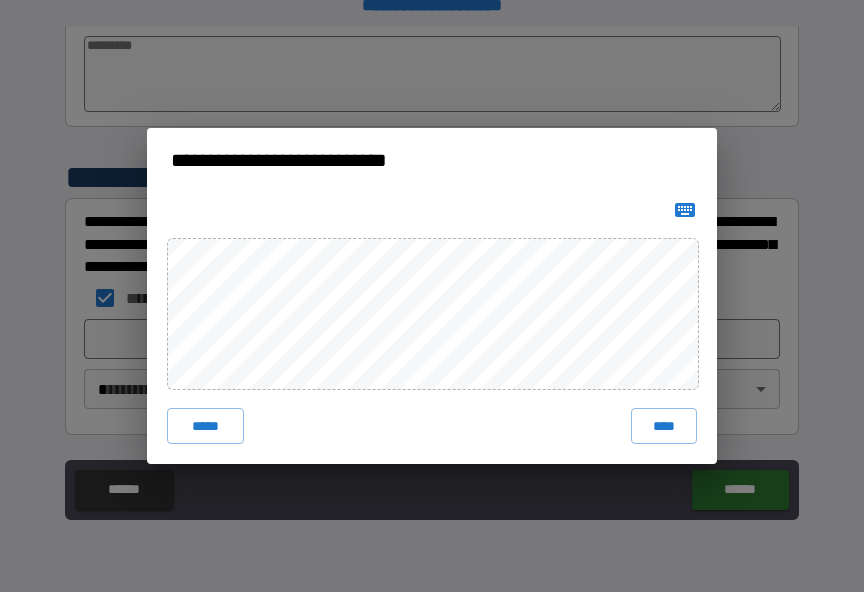 click on "****" at bounding box center (664, 426) 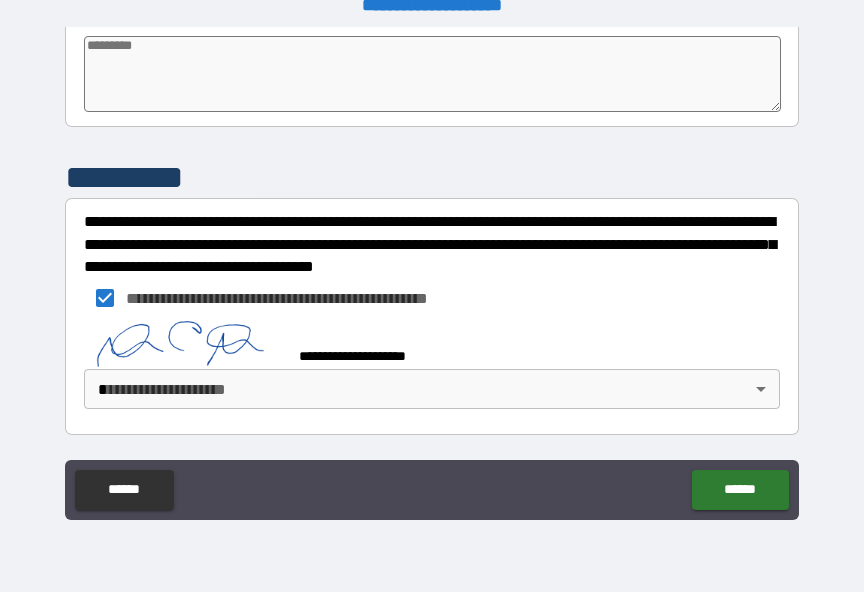 scroll, scrollTop: 755, scrollLeft: 0, axis: vertical 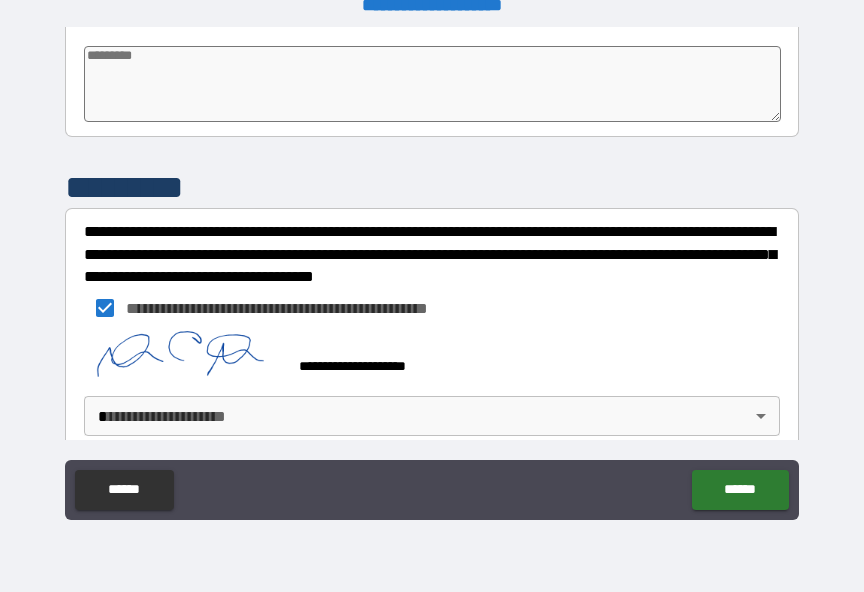 click on "[FIRST] [LAST] [STREET] [CITY] [STATE] [POSTAL_CODE] [COUNTRY] [PHONE] [EMAIL]" at bounding box center [432, 283] 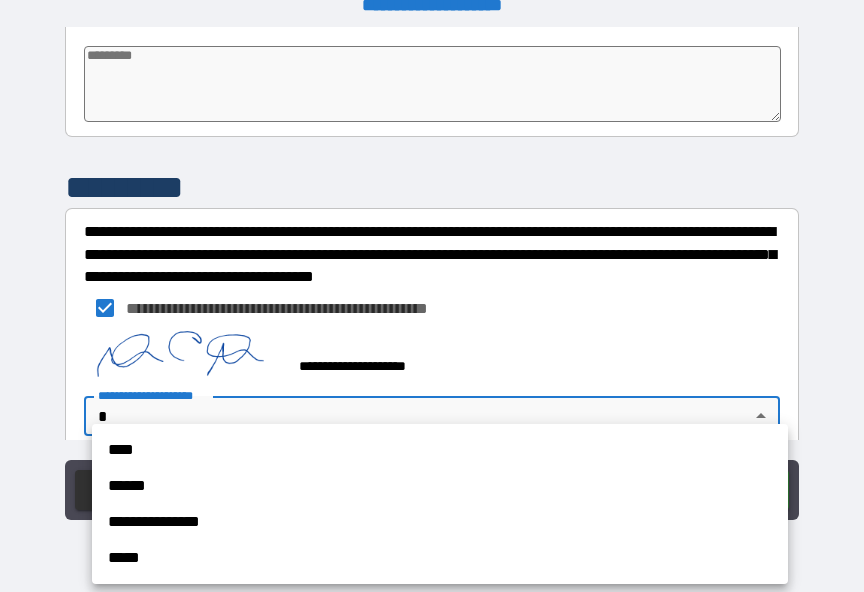 click on "**********" at bounding box center [440, 522] 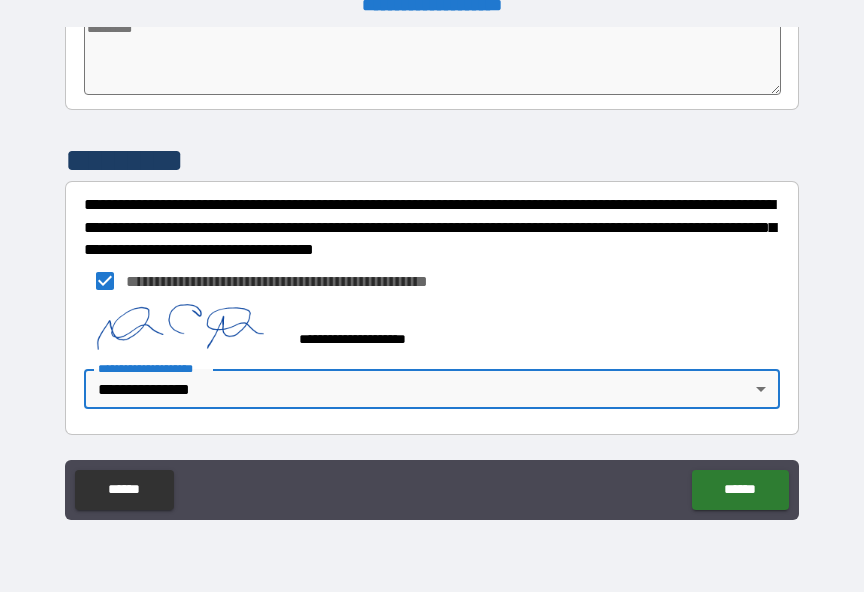 scroll, scrollTop: 782, scrollLeft: 0, axis: vertical 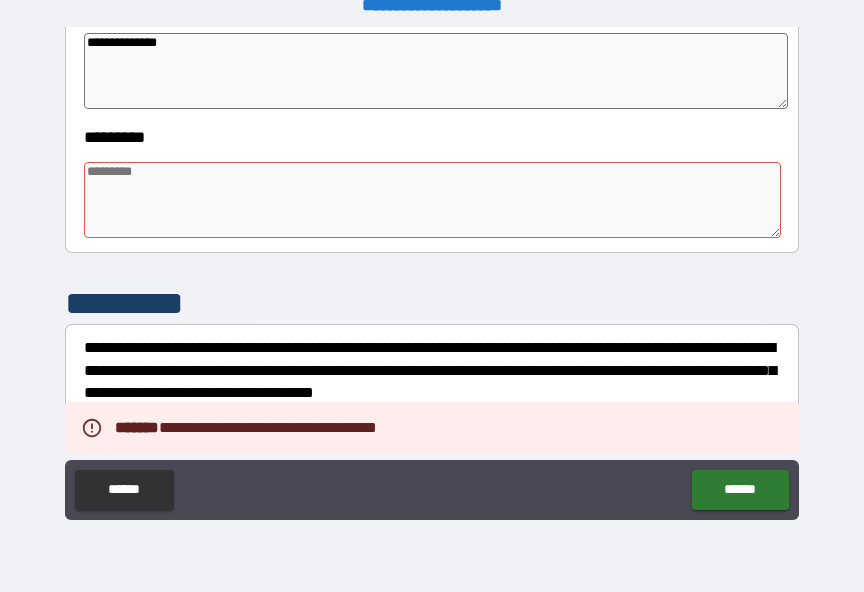 click at bounding box center [432, 200] 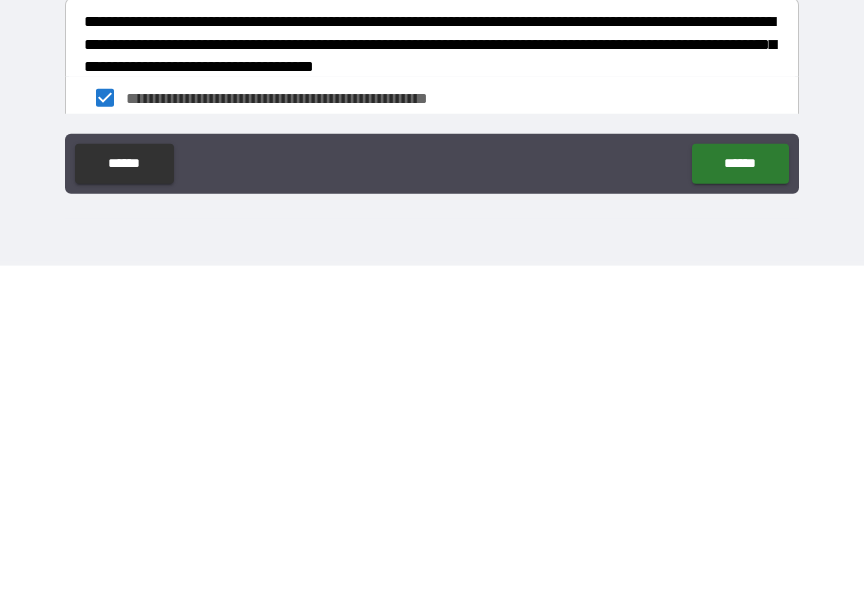 click on "******" at bounding box center [740, 490] 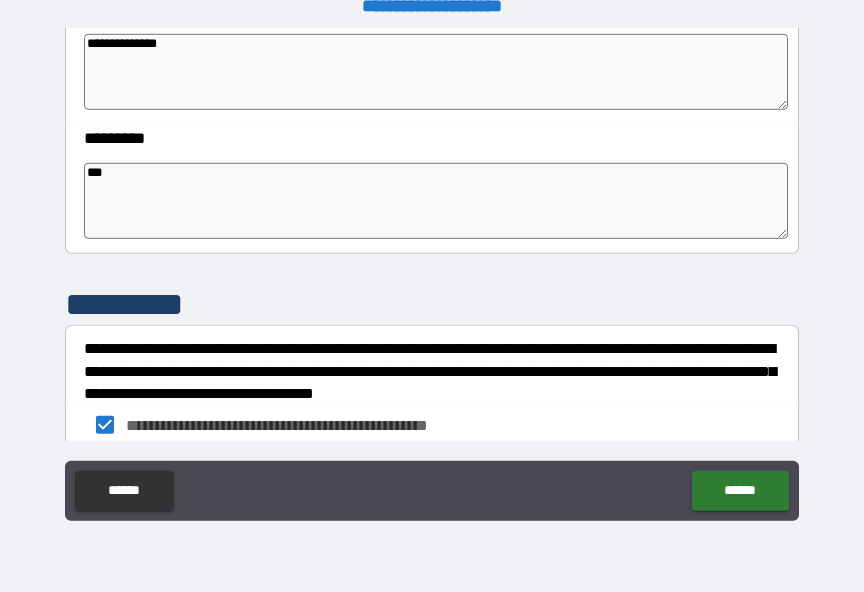 scroll, scrollTop: 25, scrollLeft: 0, axis: vertical 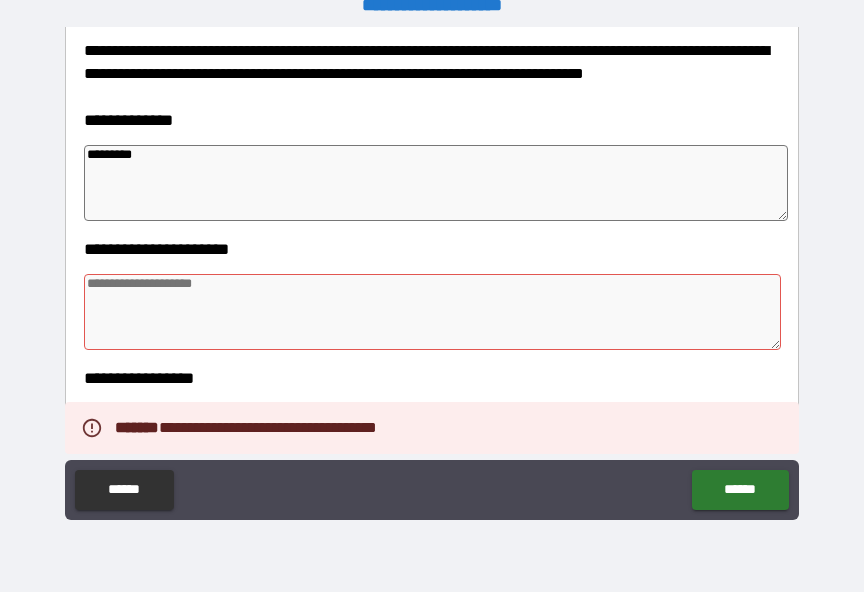 click at bounding box center [432, 312] 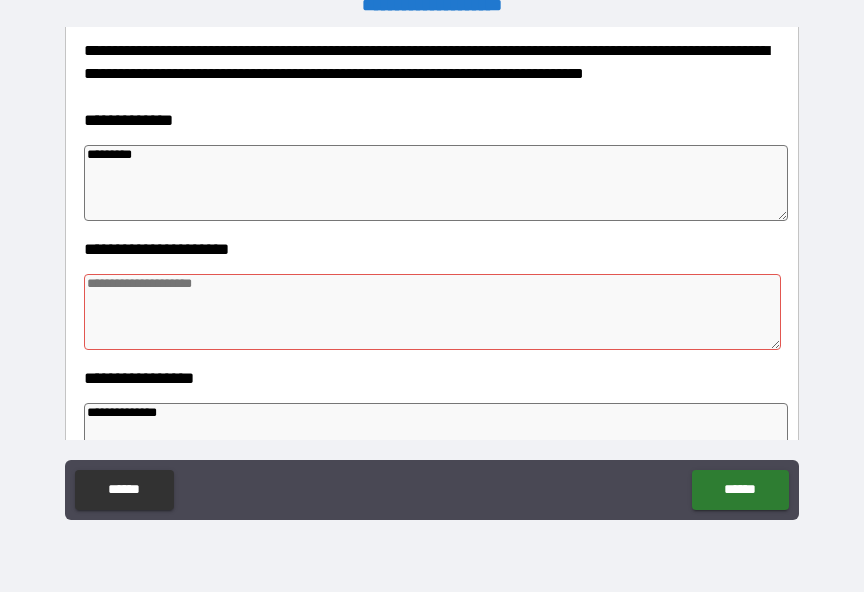 scroll, scrollTop: 24, scrollLeft: 0, axis: vertical 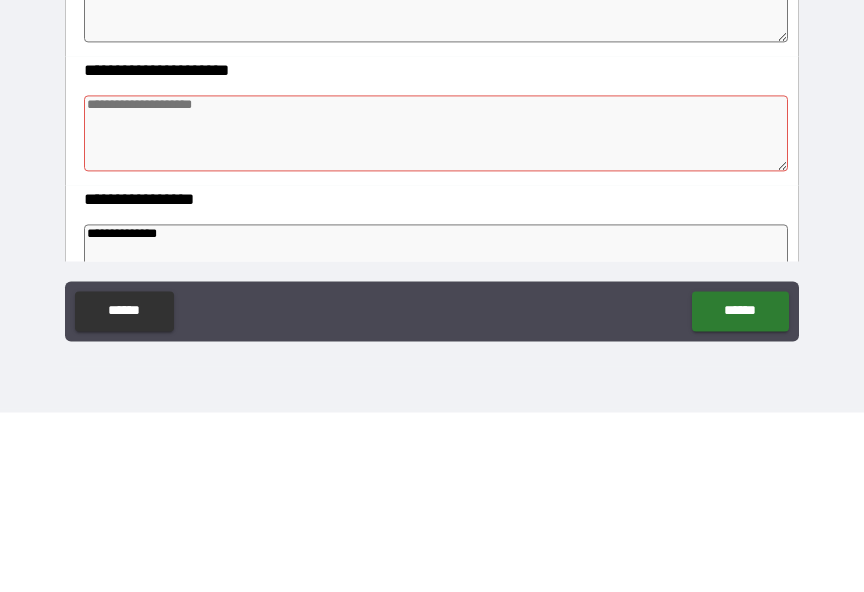 click on "[FIRST] [LAST]" at bounding box center [438, 429] 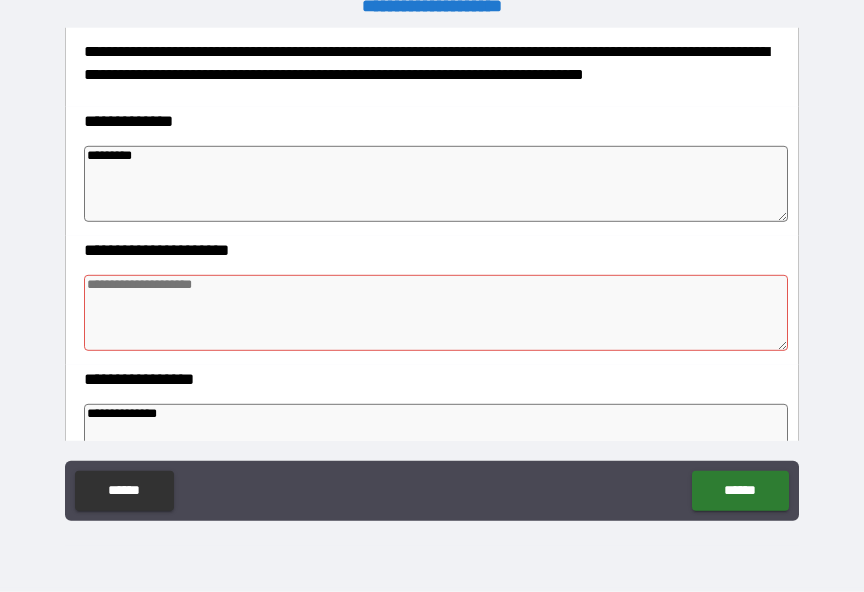 click on "**********" at bounding box center [436, 442] 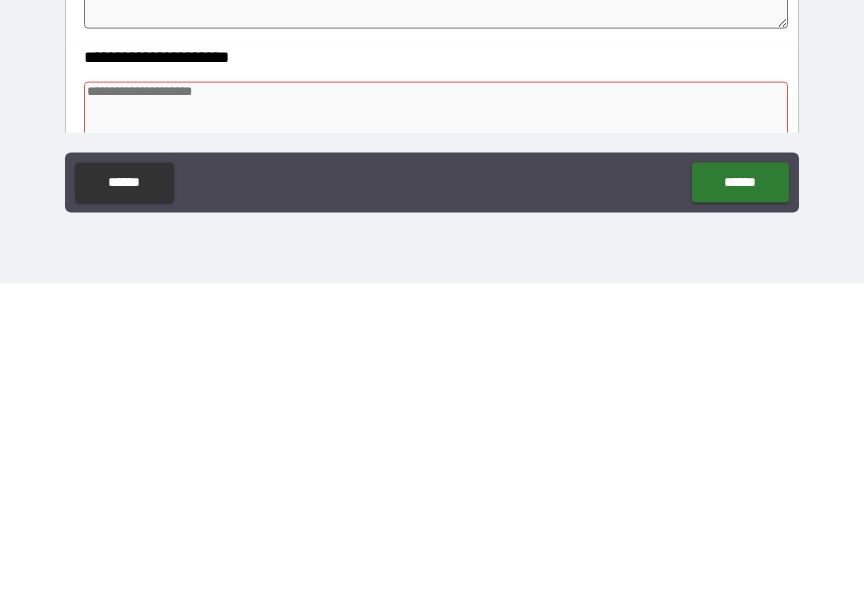 scroll, scrollTop: 158, scrollLeft: 0, axis: vertical 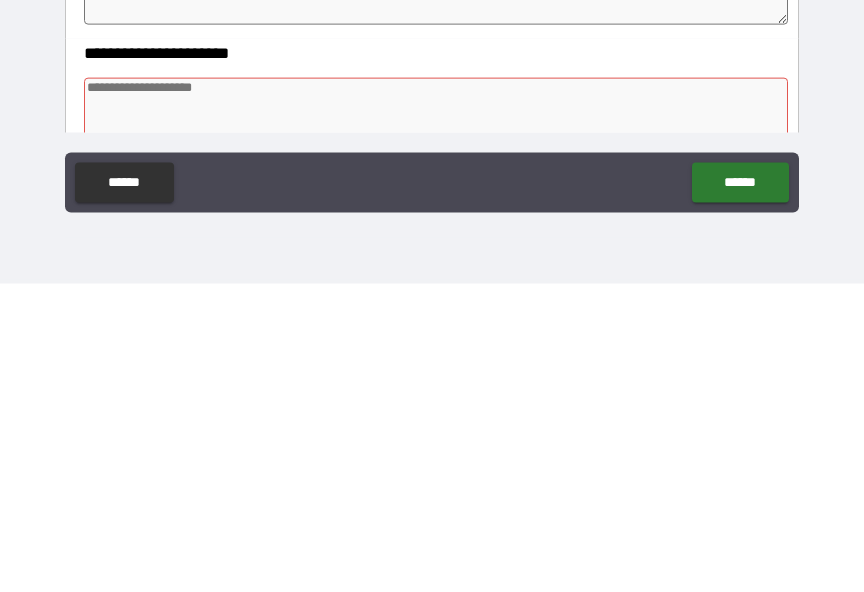 click at bounding box center (436, 424) 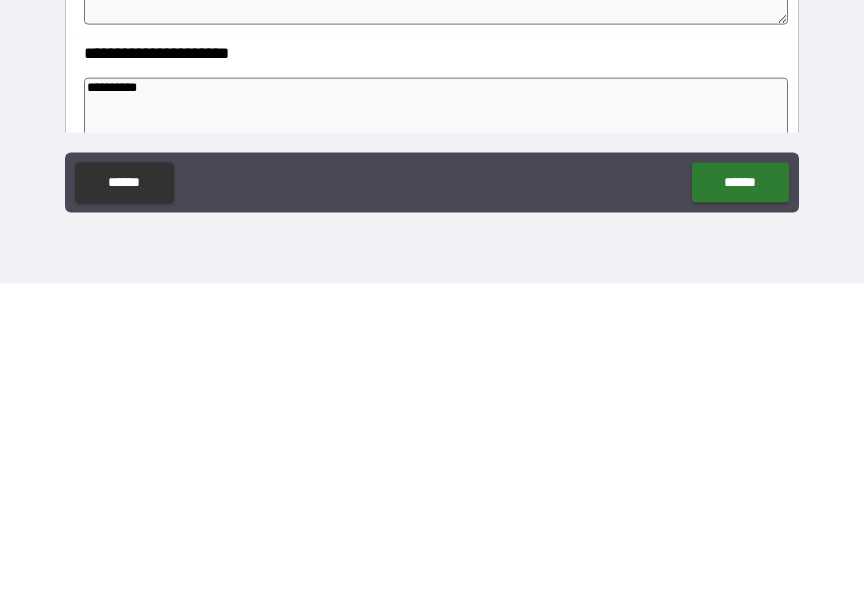 click on "******" at bounding box center (740, 491) 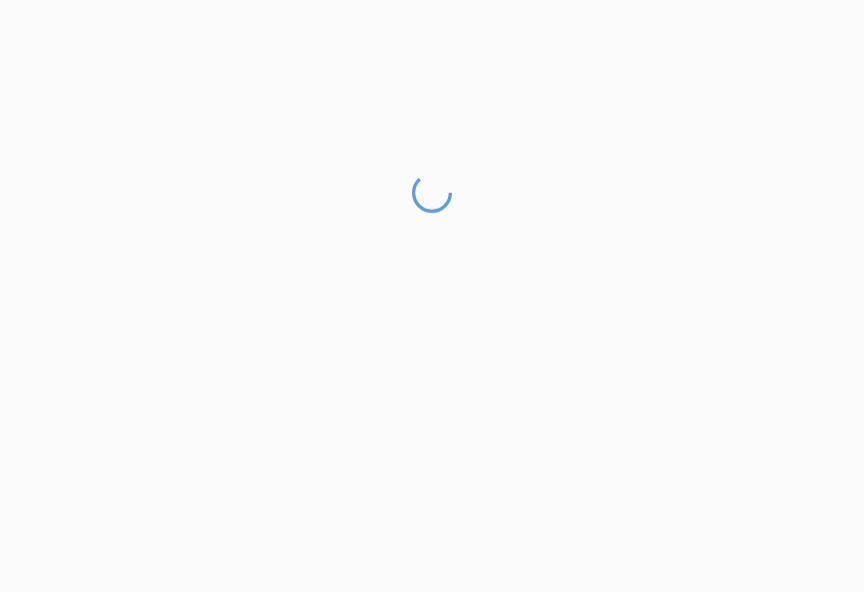 scroll, scrollTop: 25, scrollLeft: 0, axis: vertical 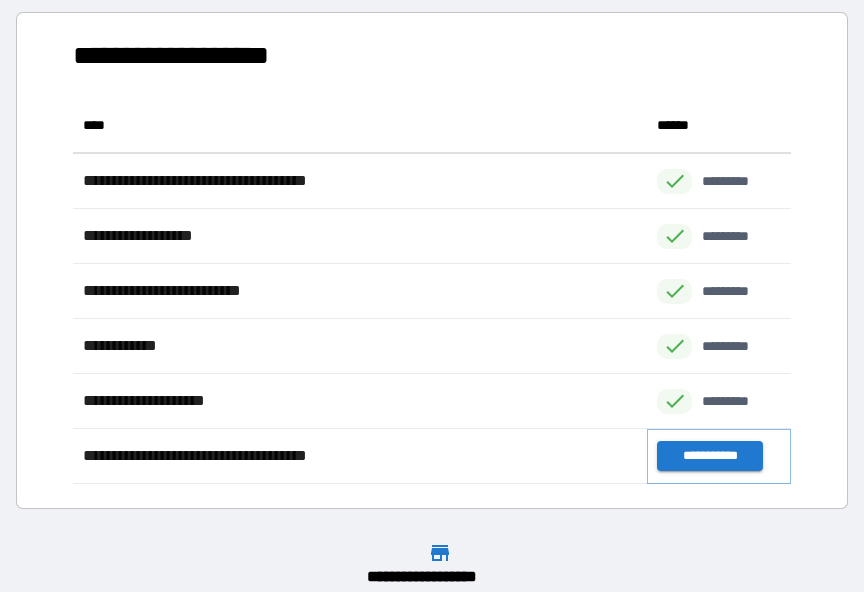click on "**********" at bounding box center [709, 456] 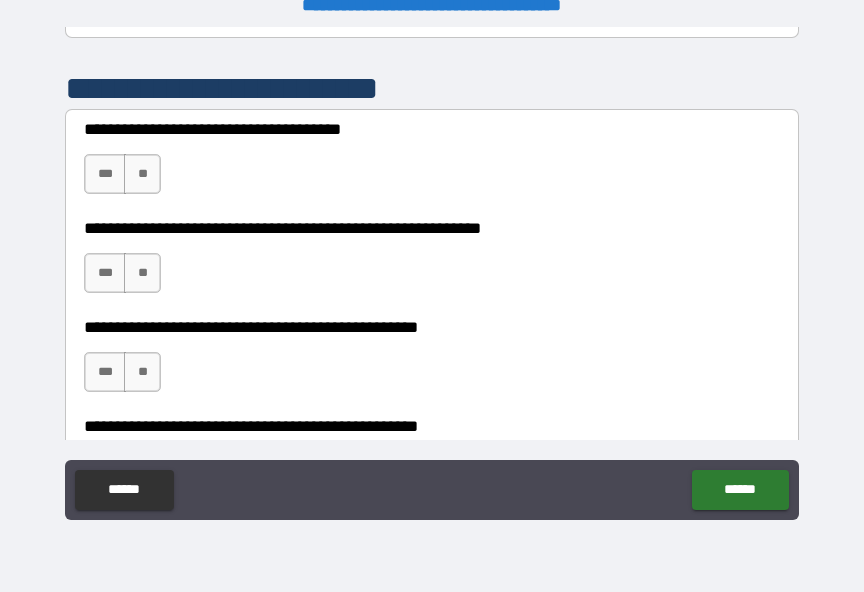 scroll, scrollTop: 367, scrollLeft: 0, axis: vertical 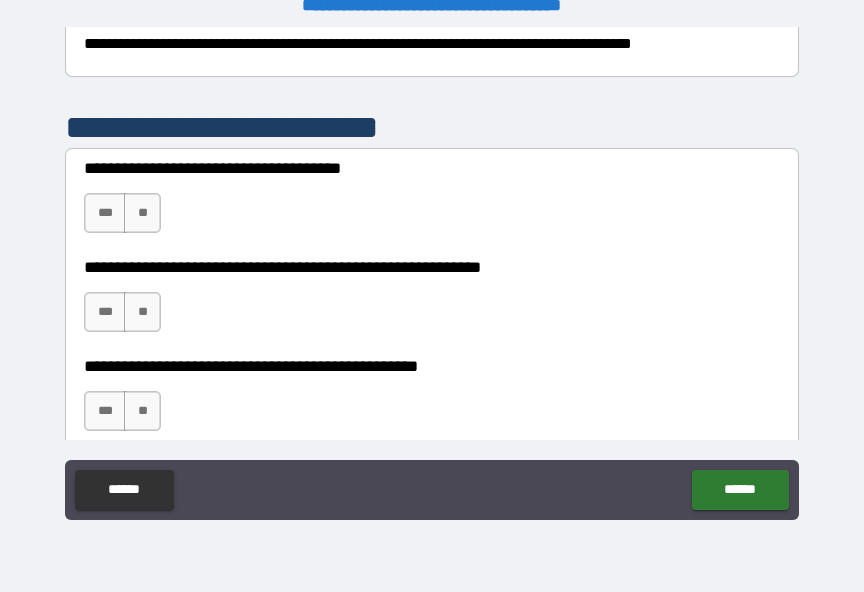 click on "**" at bounding box center [142, 213] 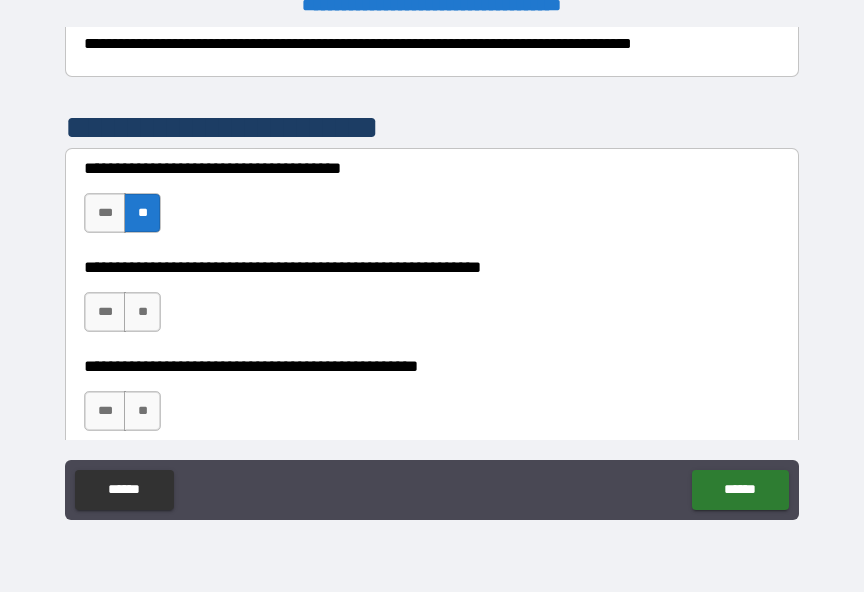 click on "***" at bounding box center [105, 312] 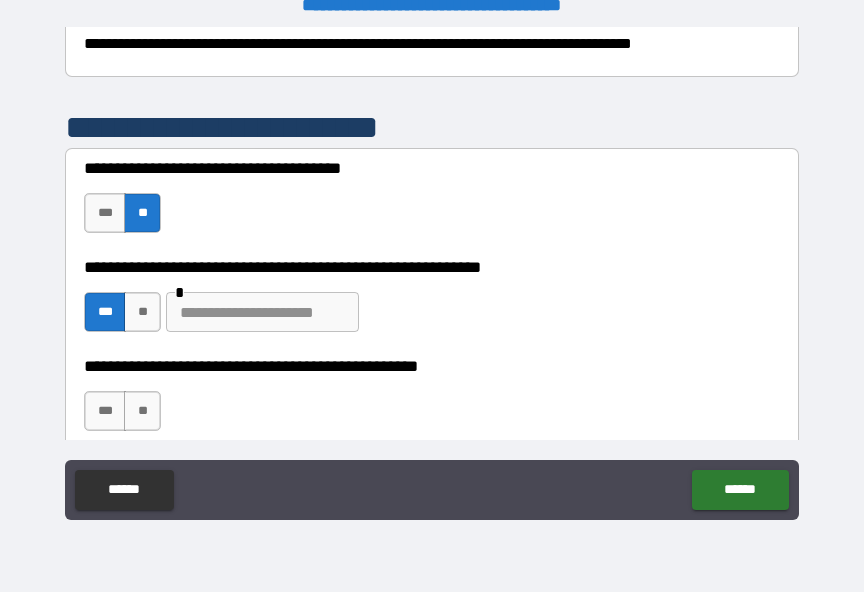 click at bounding box center (262, 312) 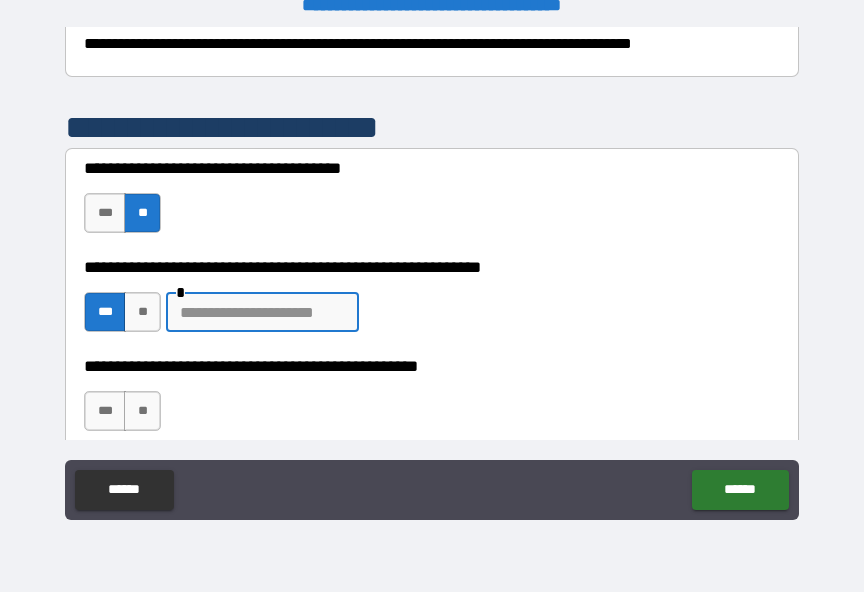 scroll, scrollTop: 24, scrollLeft: 0, axis: vertical 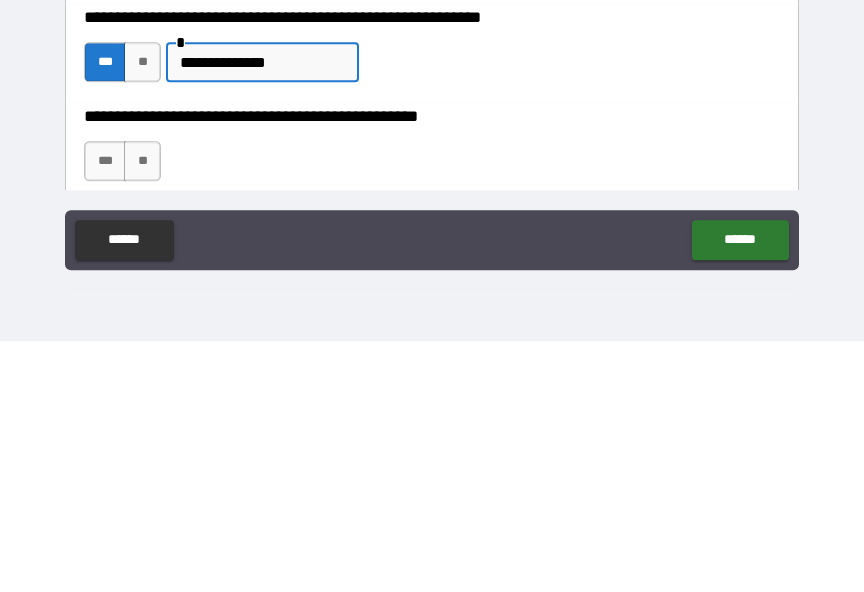 click on "**" at bounding box center (142, 412) 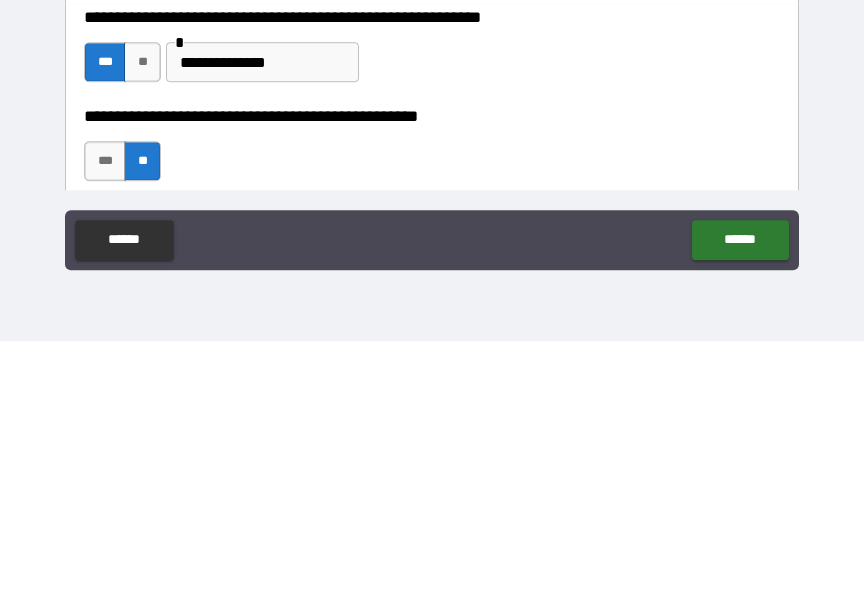 scroll, scrollTop: 25, scrollLeft: 0, axis: vertical 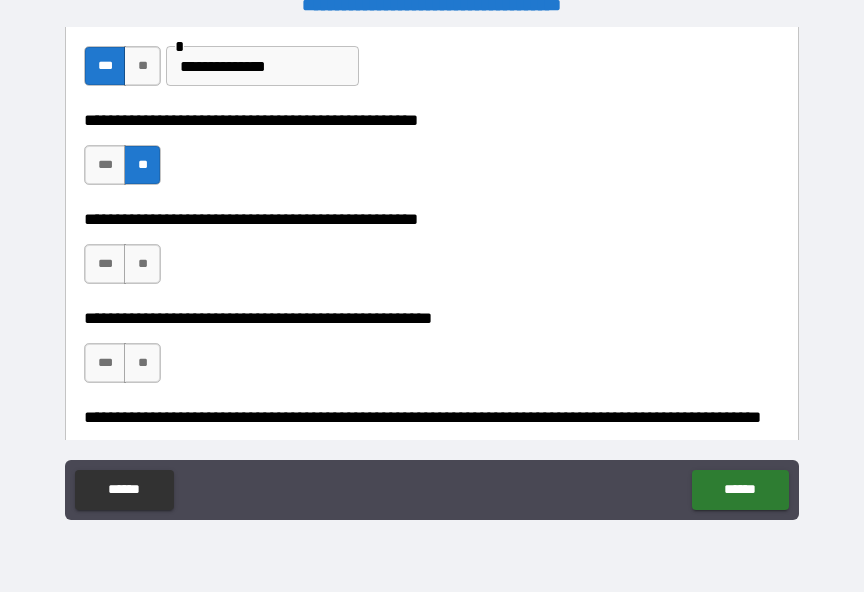 click on "***" at bounding box center [105, 264] 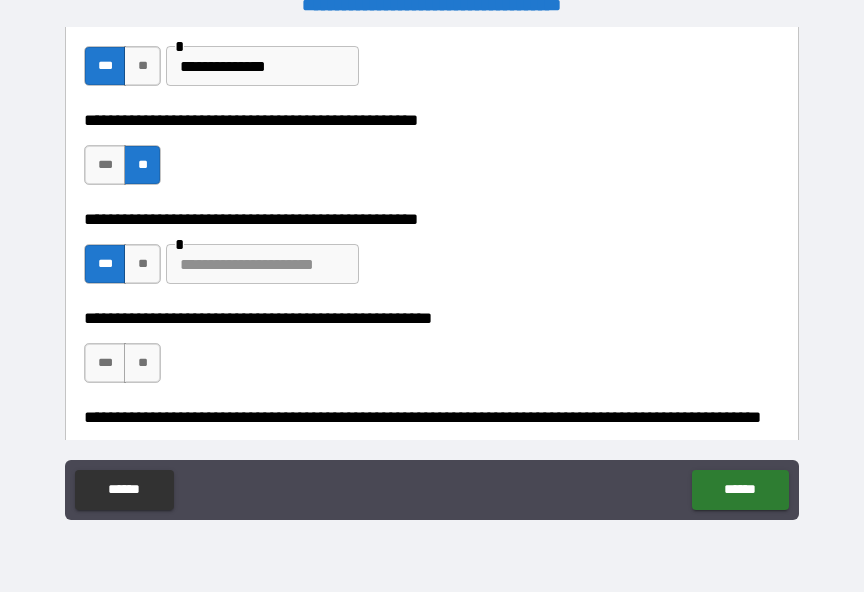 click at bounding box center [262, 264] 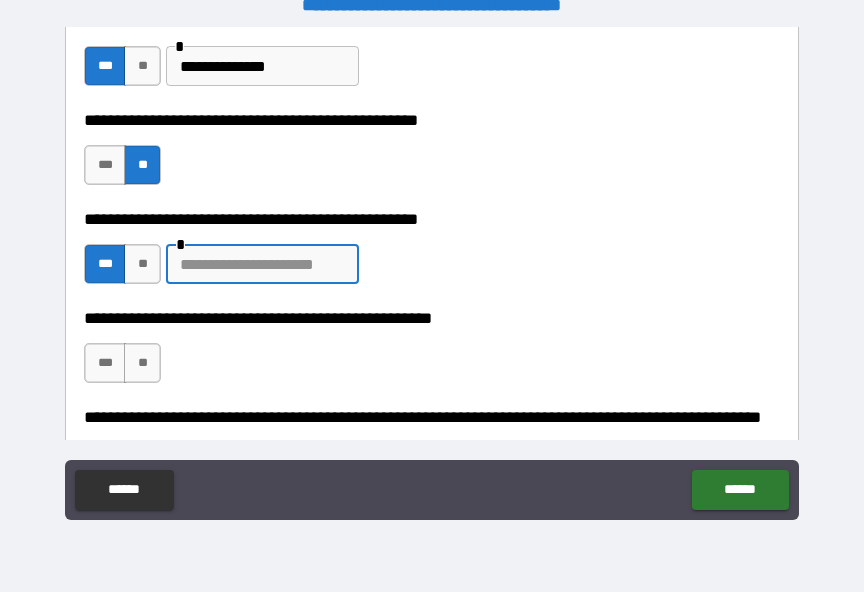 scroll, scrollTop: 24, scrollLeft: 0, axis: vertical 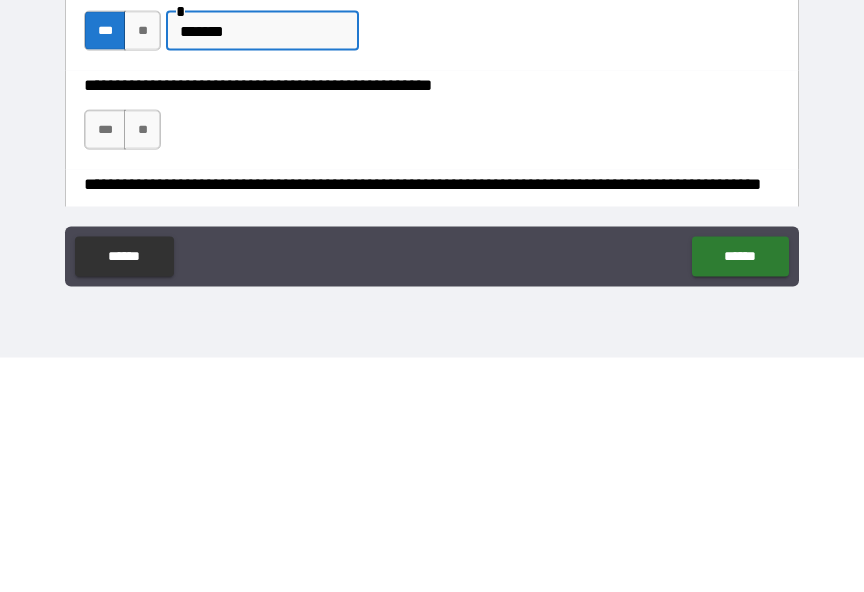 click on "**" at bounding box center (142, 364) 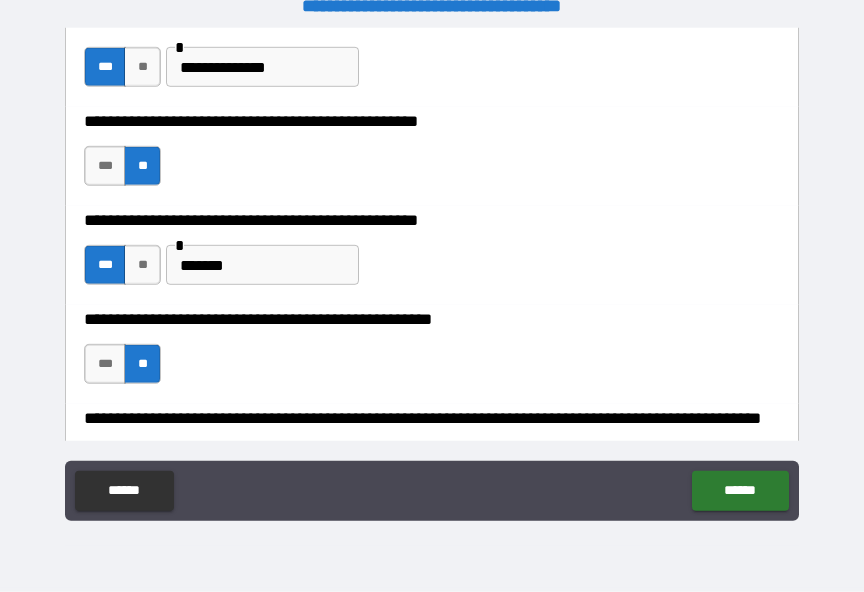 scroll, scrollTop: 25, scrollLeft: 0, axis: vertical 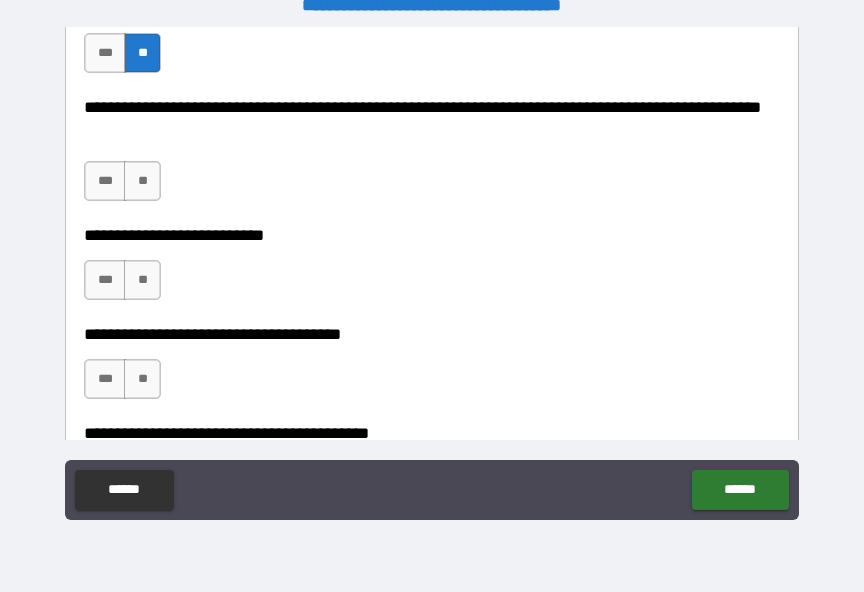 click on "**" at bounding box center (142, 181) 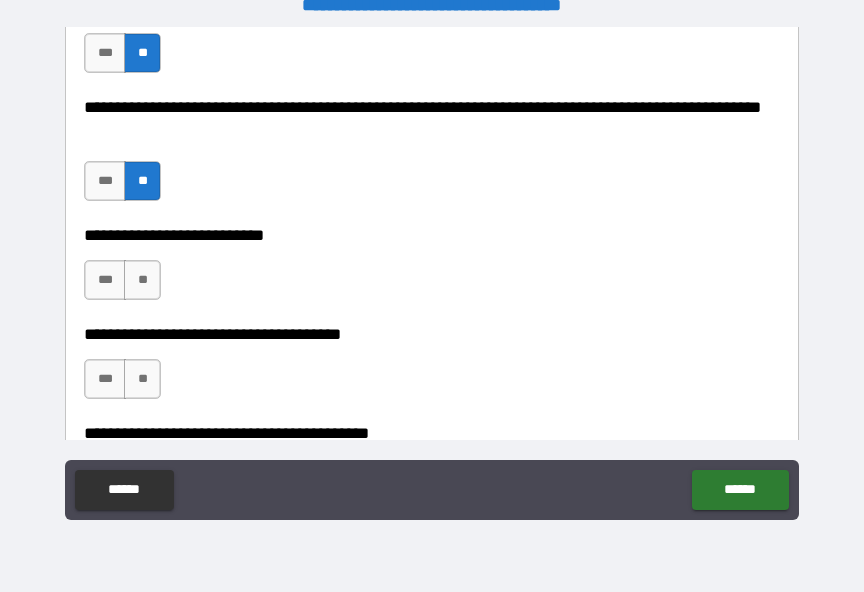 click on "**" at bounding box center [142, 280] 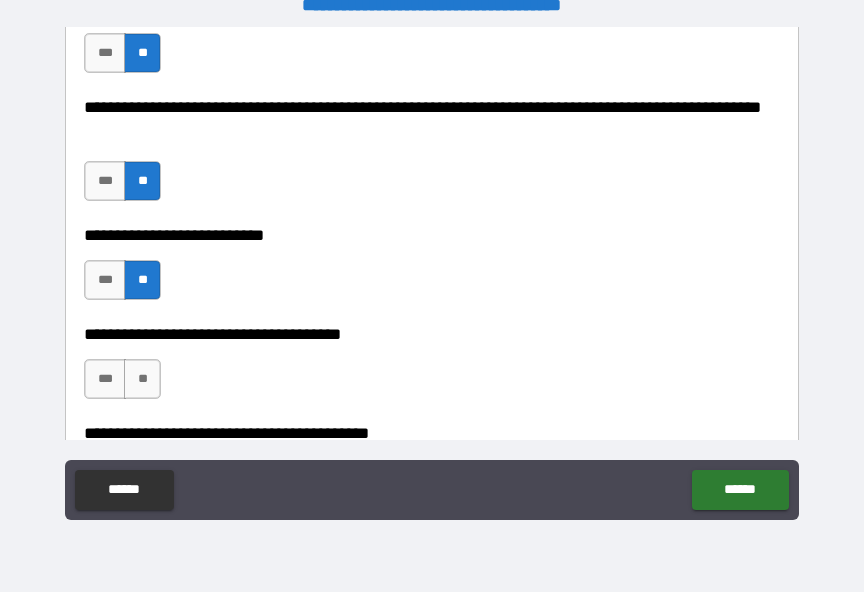 click on "**" at bounding box center (142, 379) 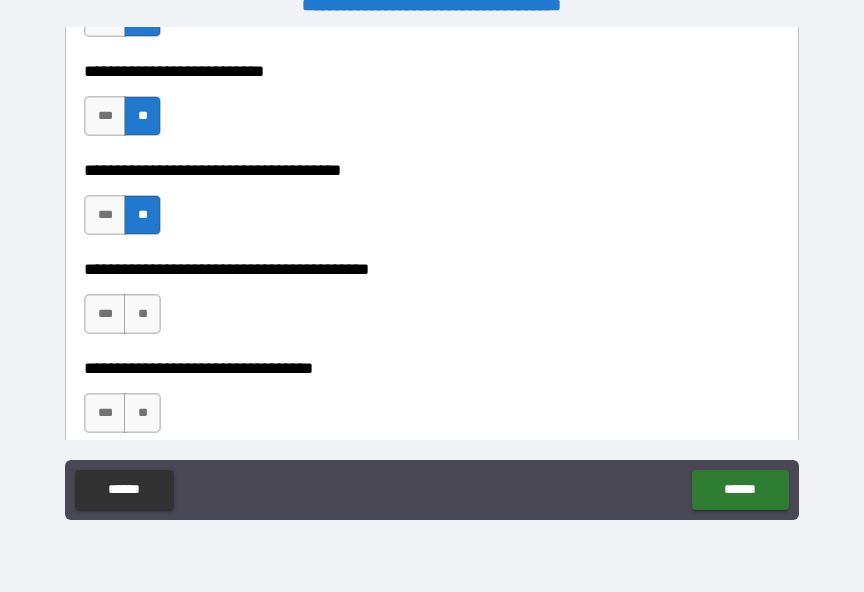 scroll, scrollTop: 1096, scrollLeft: 0, axis: vertical 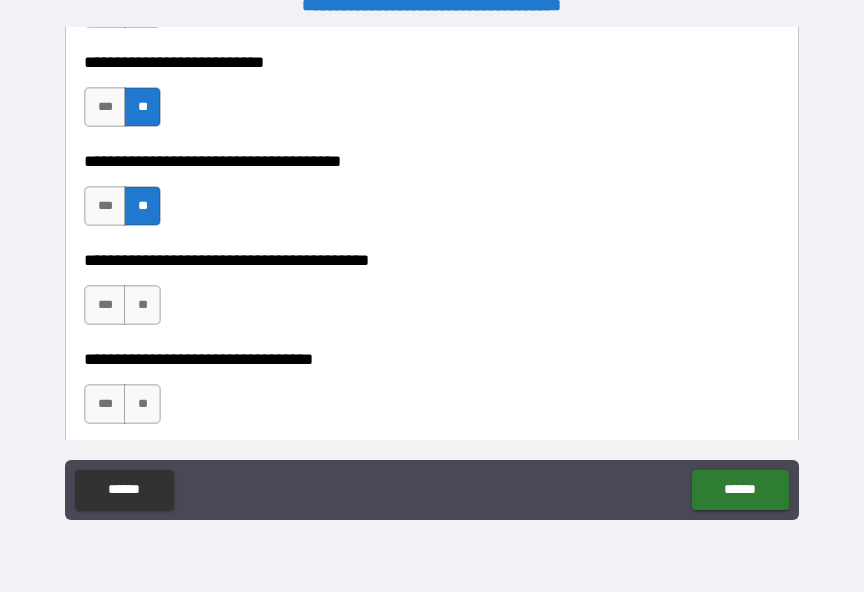 click on "**" at bounding box center [142, 305] 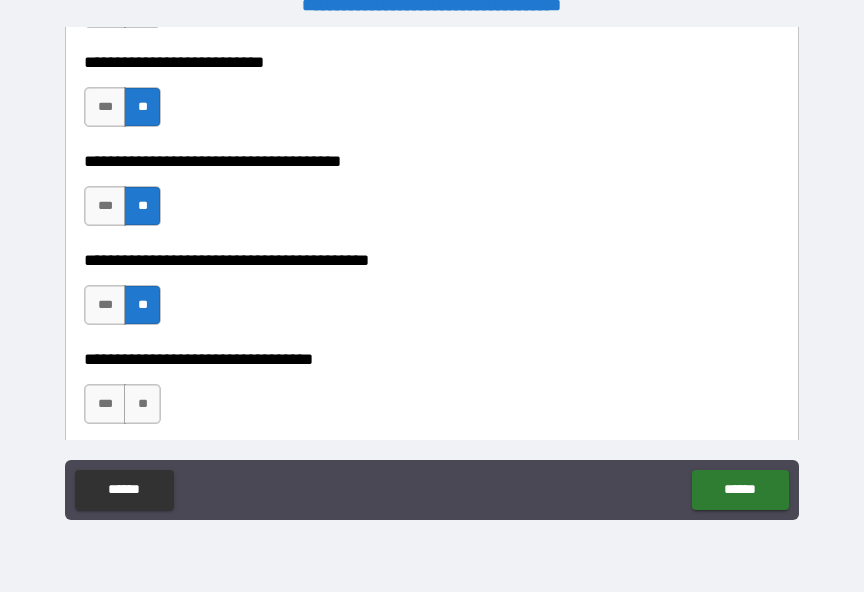 click on "**" at bounding box center (142, 404) 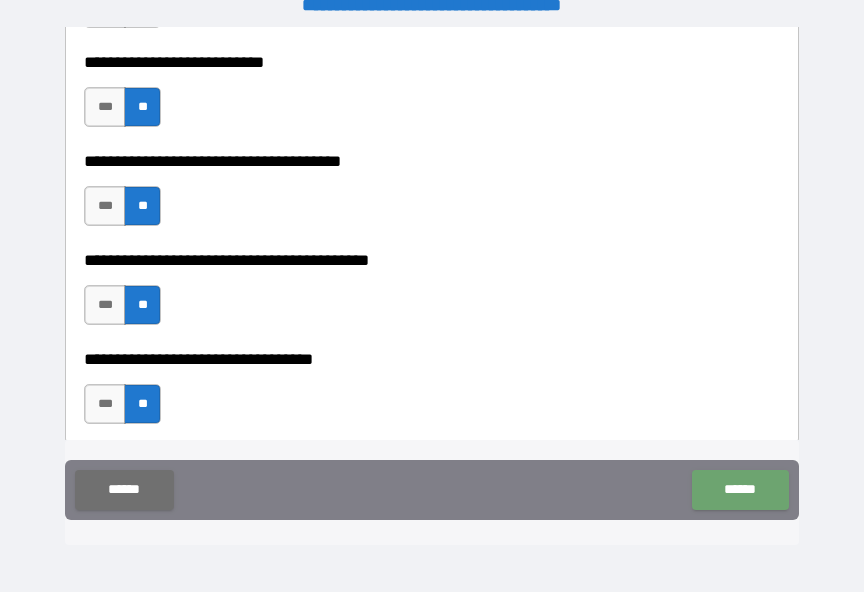 click on "******" at bounding box center (740, 490) 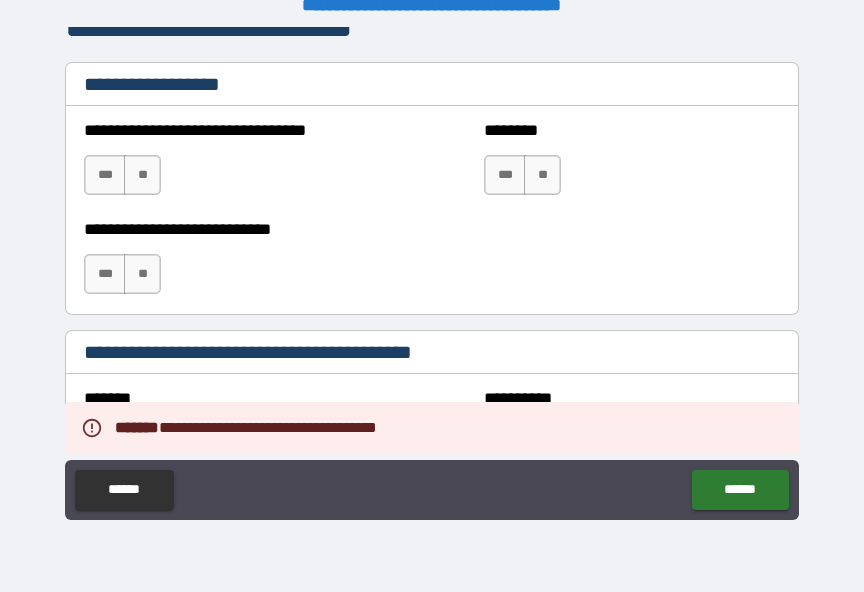 scroll, scrollTop: 1564, scrollLeft: 0, axis: vertical 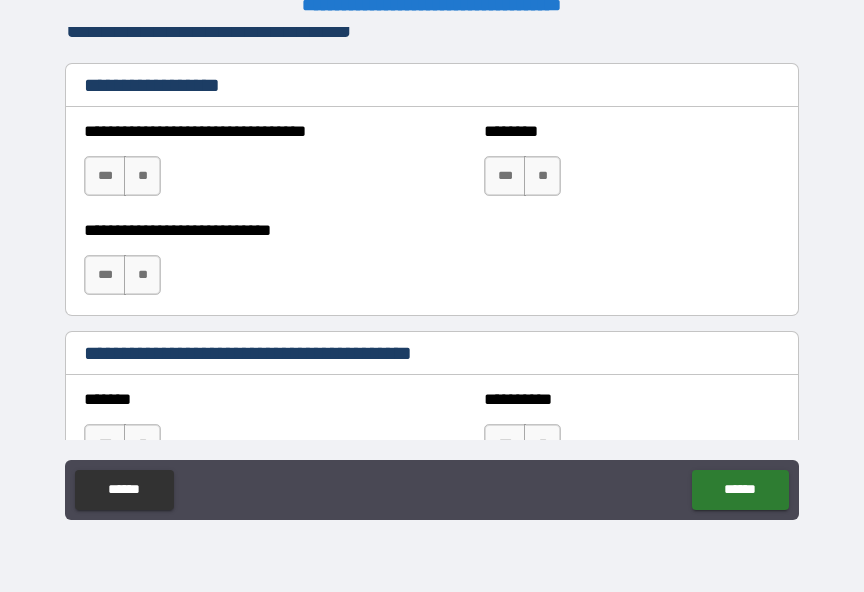 click on "**" at bounding box center (142, 176) 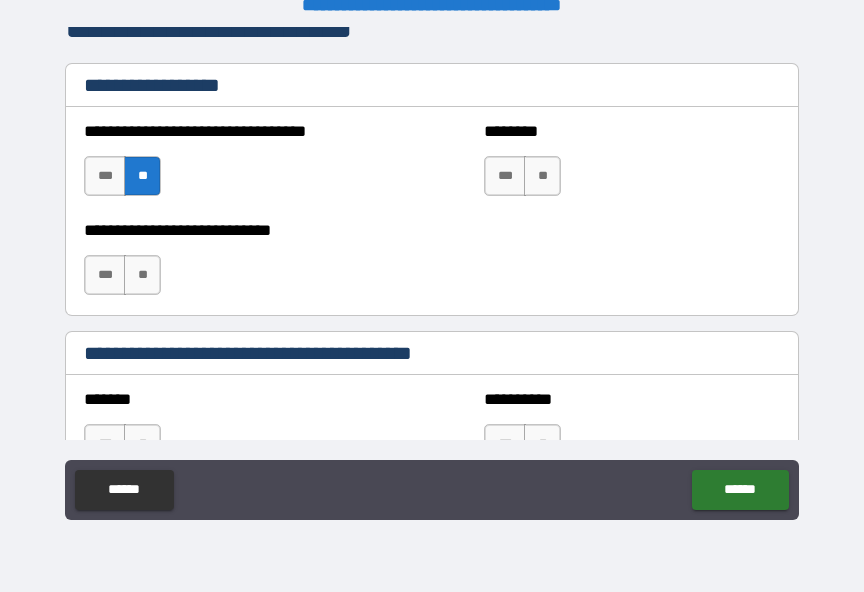click on "**" at bounding box center (542, 176) 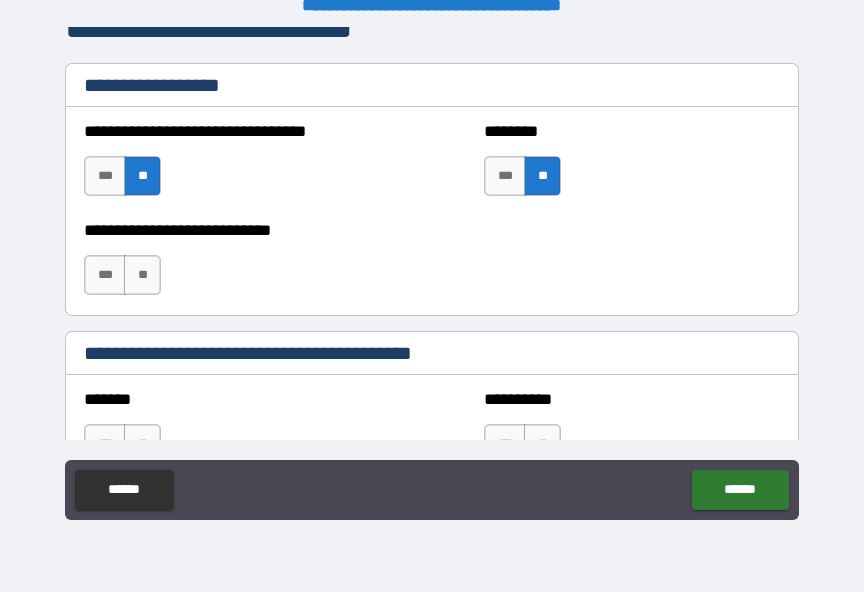 click on "**" at bounding box center (142, 275) 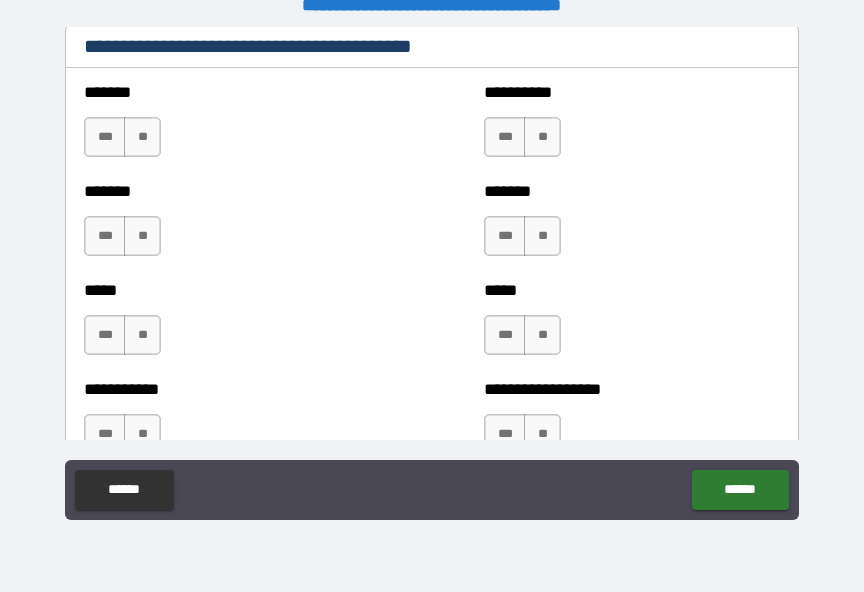 scroll, scrollTop: 1872, scrollLeft: 0, axis: vertical 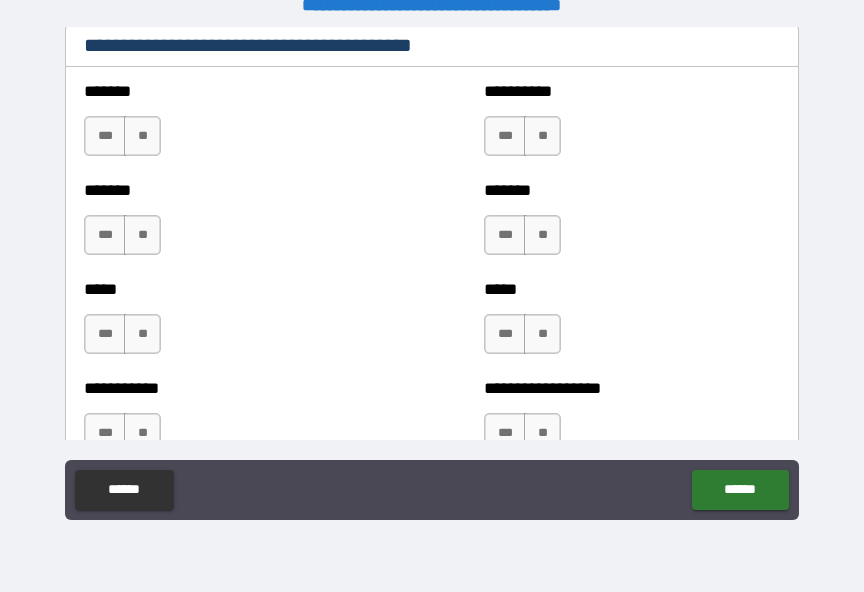 click on "**" at bounding box center [142, 136] 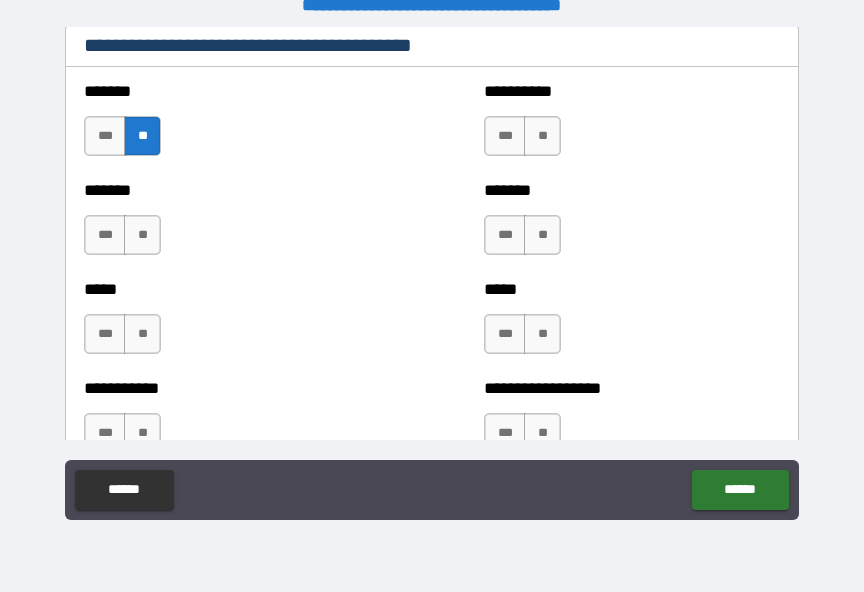 click on "**" at bounding box center (142, 235) 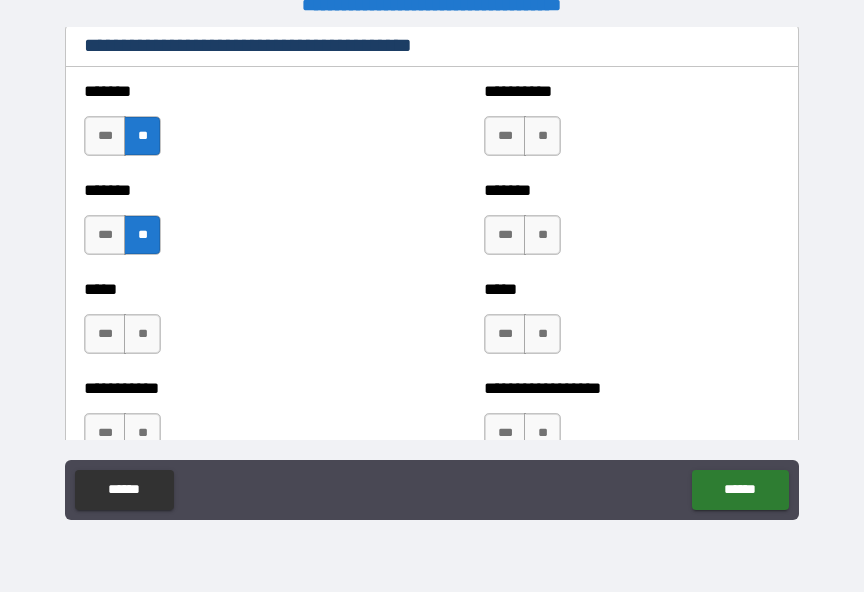 click on "**" at bounding box center [542, 136] 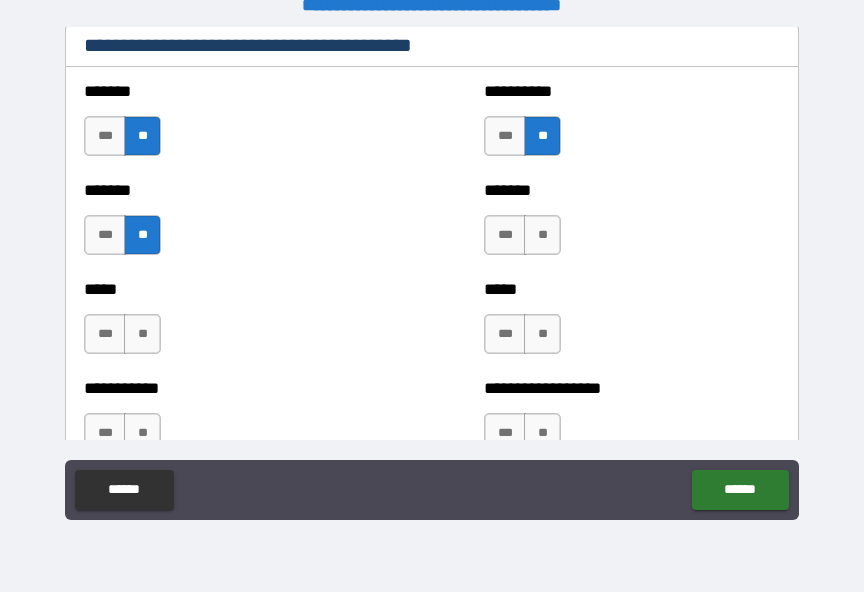 click on "**" at bounding box center (542, 235) 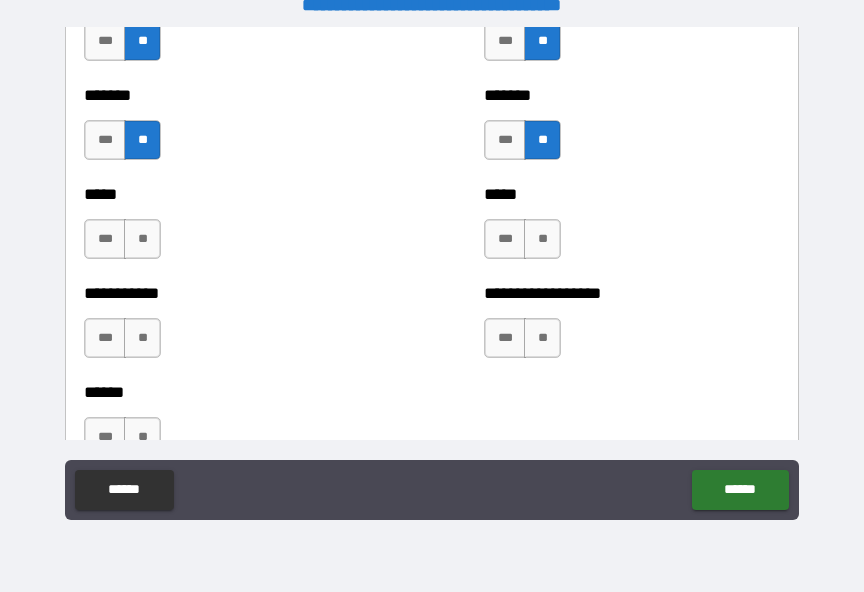 scroll, scrollTop: 1973, scrollLeft: 0, axis: vertical 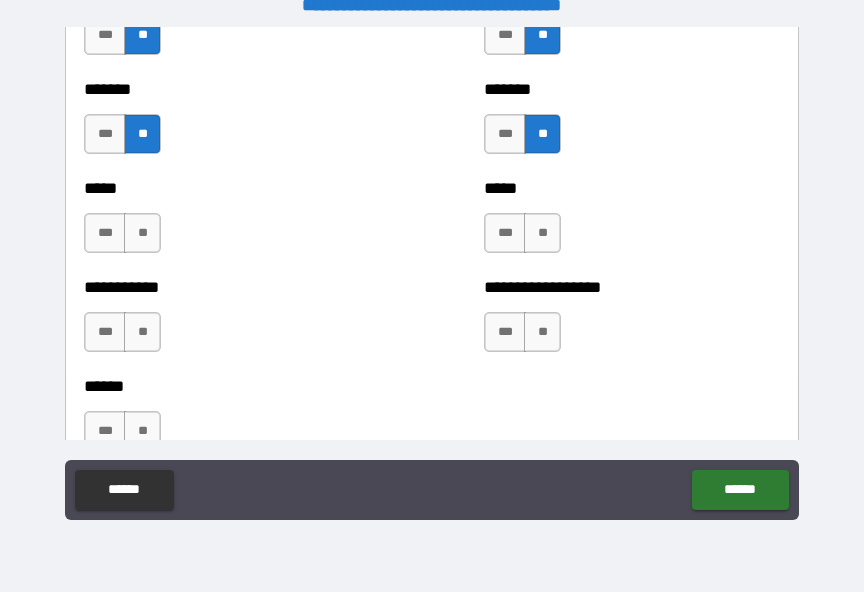 click on "**" at bounding box center (142, 233) 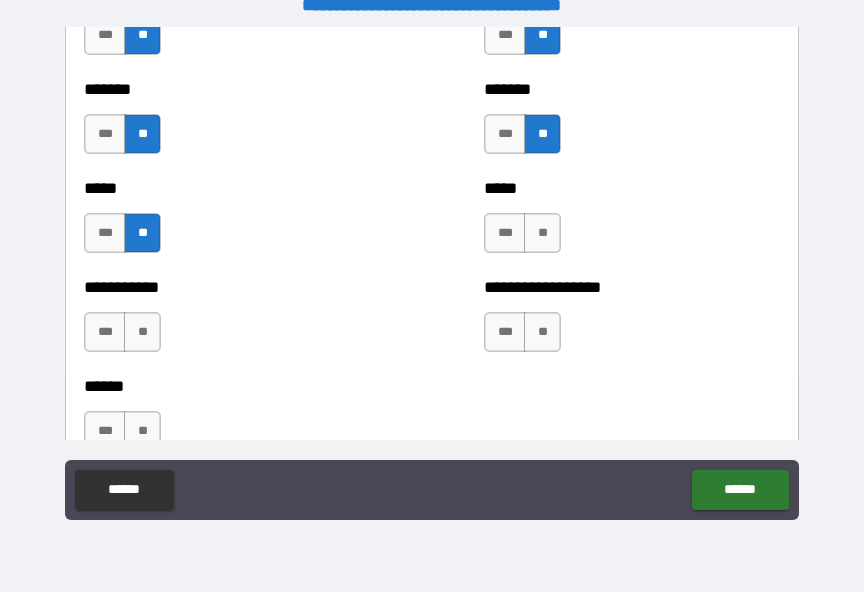 click on "**" at bounding box center [542, 233] 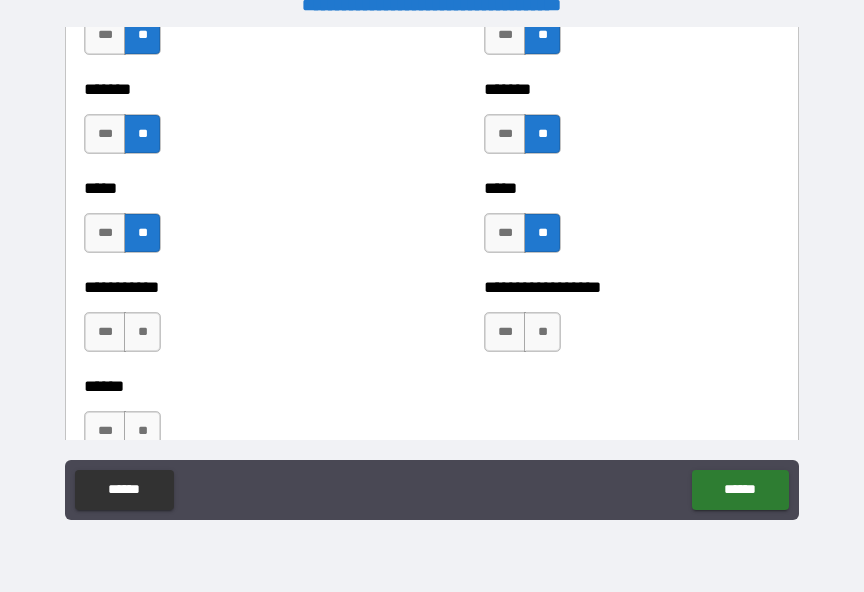 click on "**" at bounding box center (142, 332) 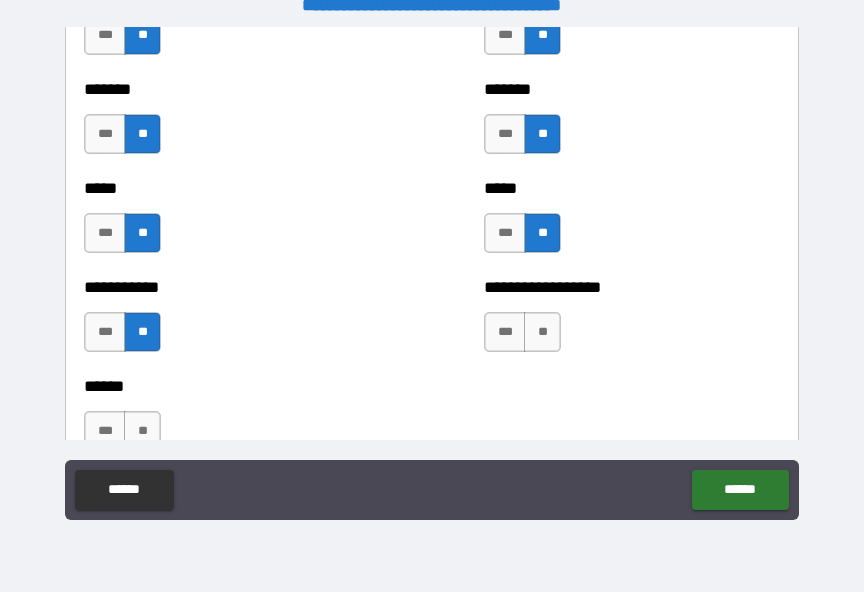 click on "**" at bounding box center (542, 332) 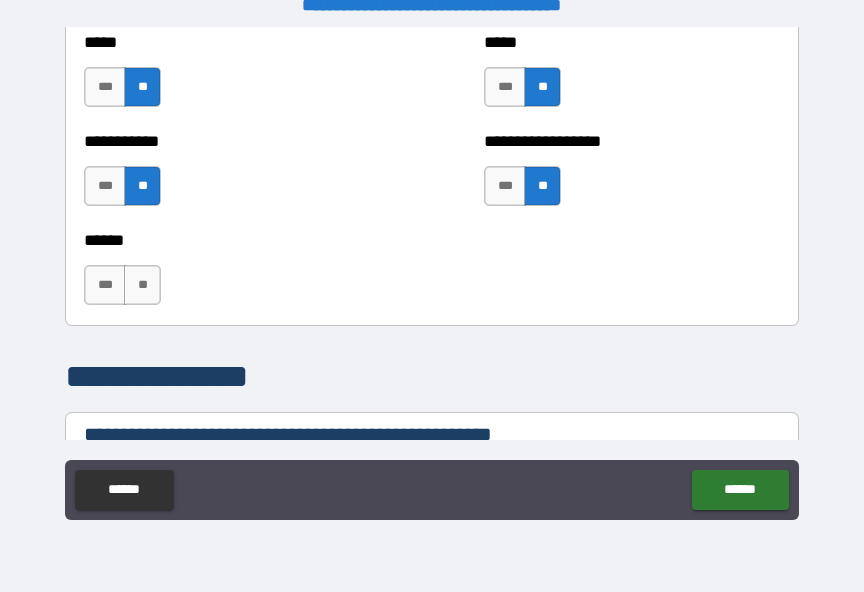 scroll, scrollTop: 2122, scrollLeft: 0, axis: vertical 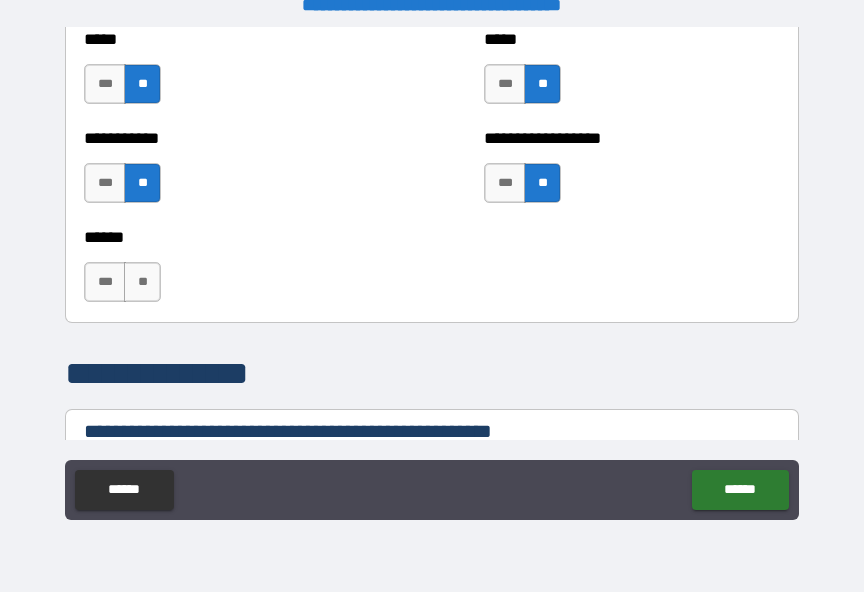 click on "**" at bounding box center (142, 282) 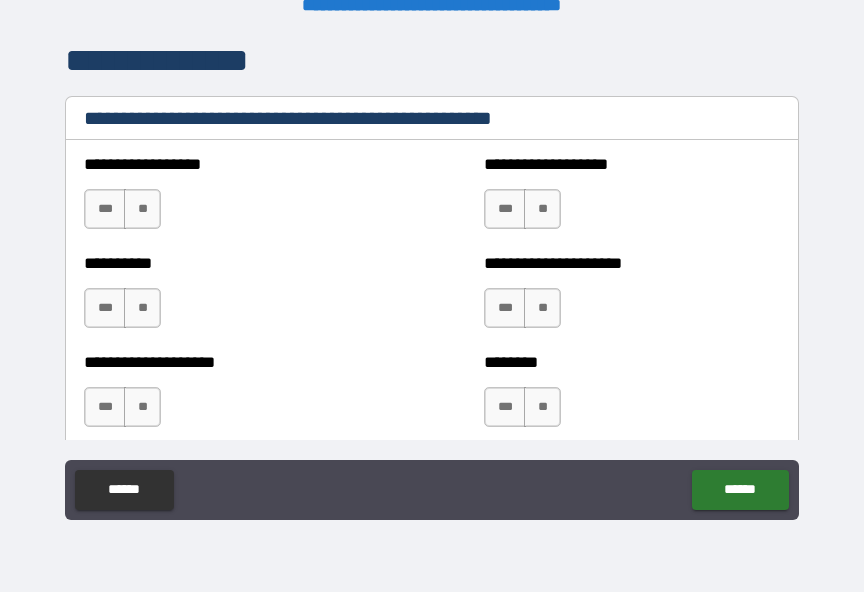 scroll, scrollTop: 2438, scrollLeft: 0, axis: vertical 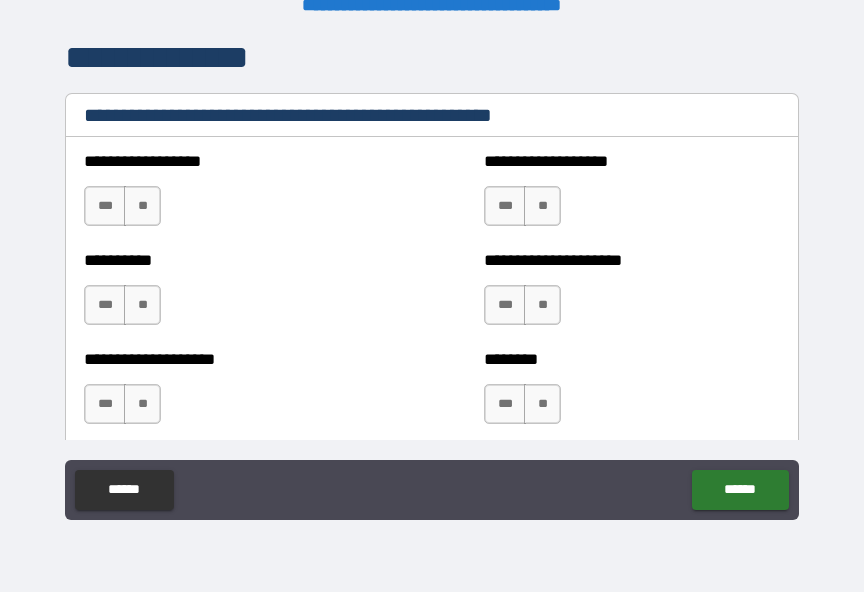 click on "**" at bounding box center (142, 206) 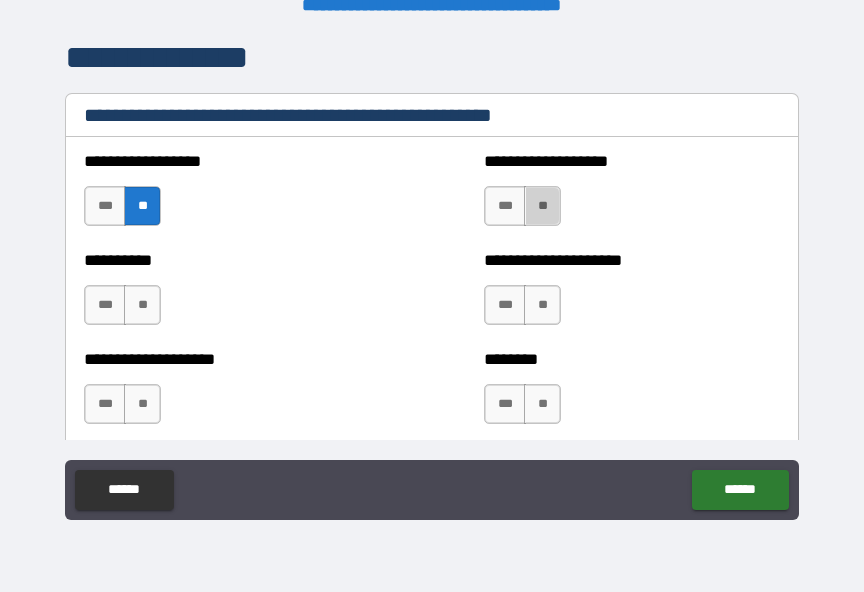 click on "**" at bounding box center (542, 206) 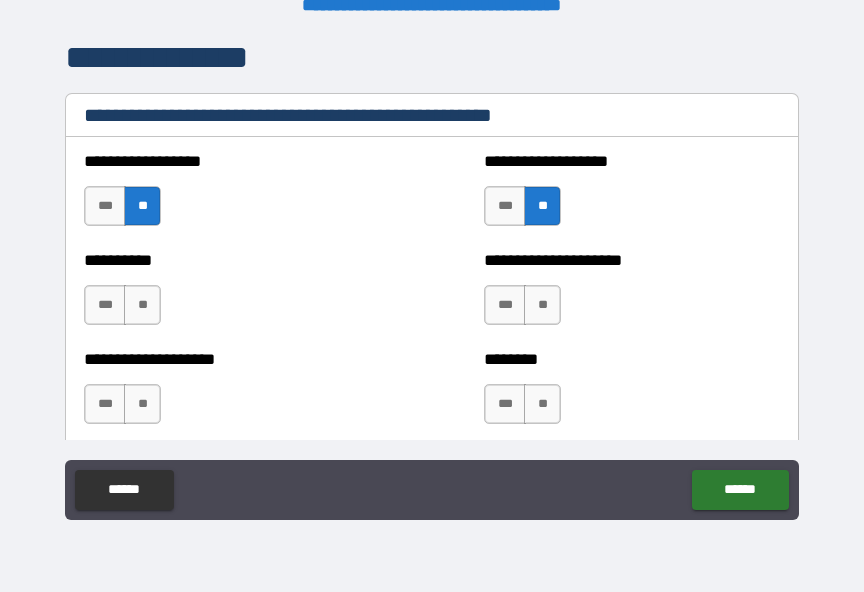 click on "**" at bounding box center (142, 305) 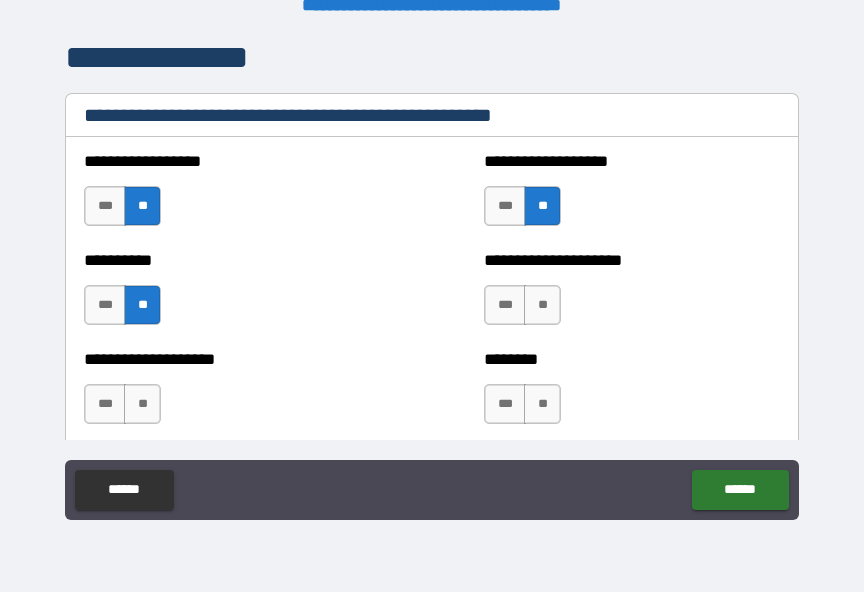 click on "**" at bounding box center (542, 305) 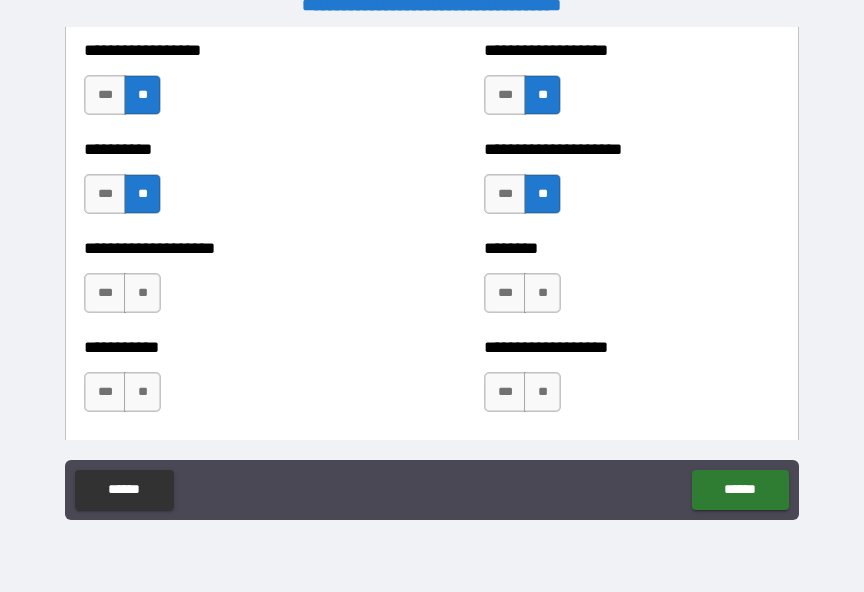scroll, scrollTop: 2551, scrollLeft: 0, axis: vertical 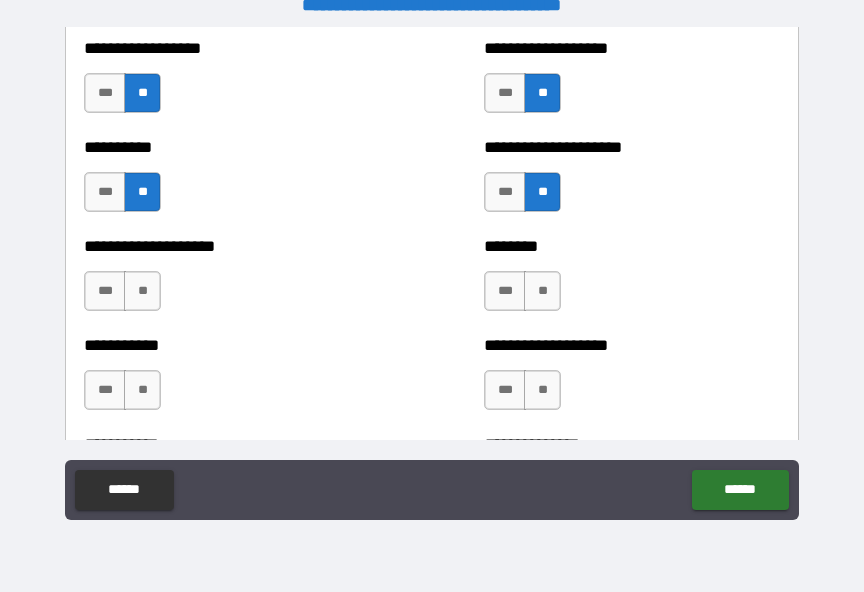 click on "**" at bounding box center [142, 291] 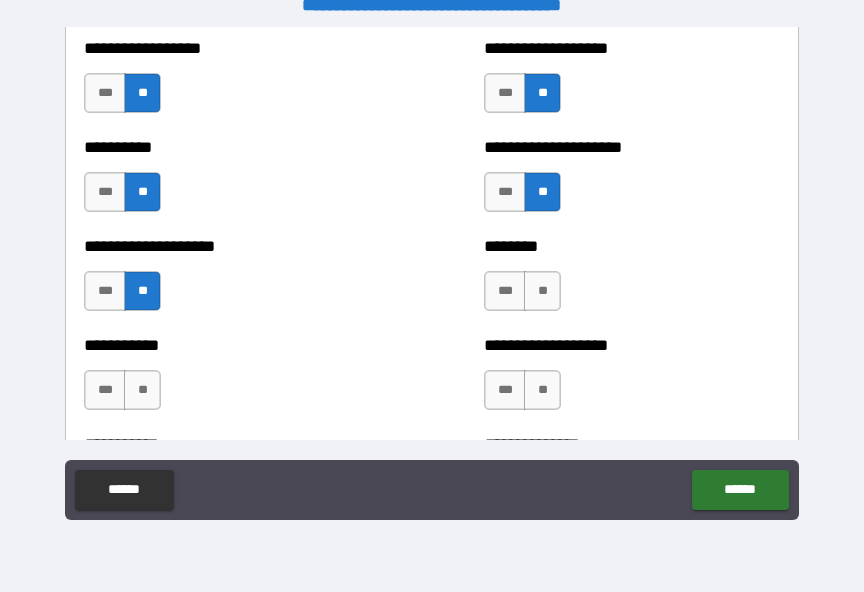 click on "**" at bounding box center (542, 291) 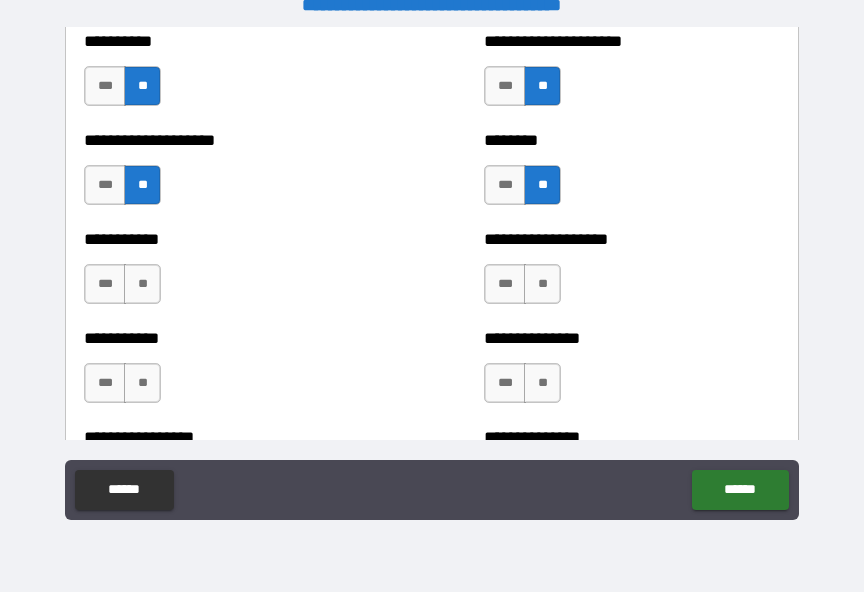 scroll, scrollTop: 2660, scrollLeft: 0, axis: vertical 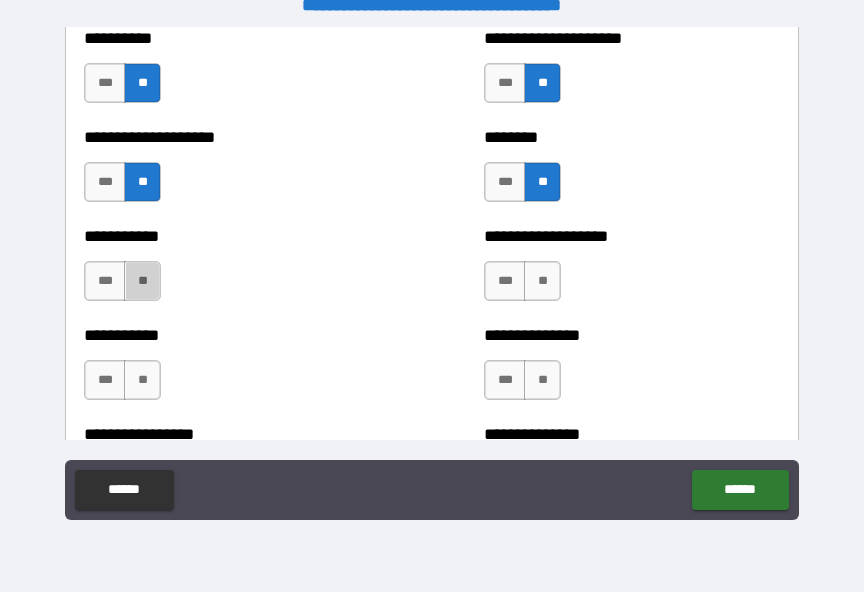 click on "**" at bounding box center (142, 281) 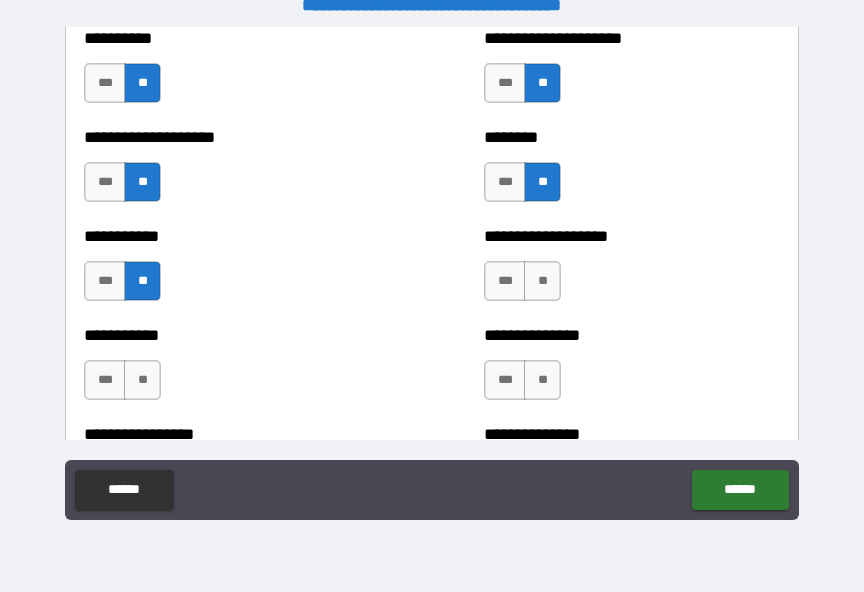 click on "**" at bounding box center [542, 281] 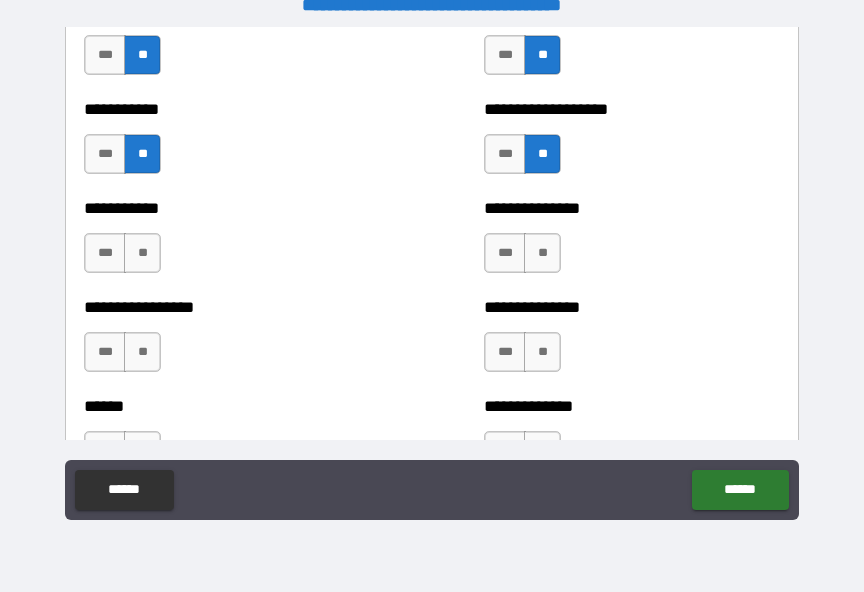 scroll, scrollTop: 2793, scrollLeft: 0, axis: vertical 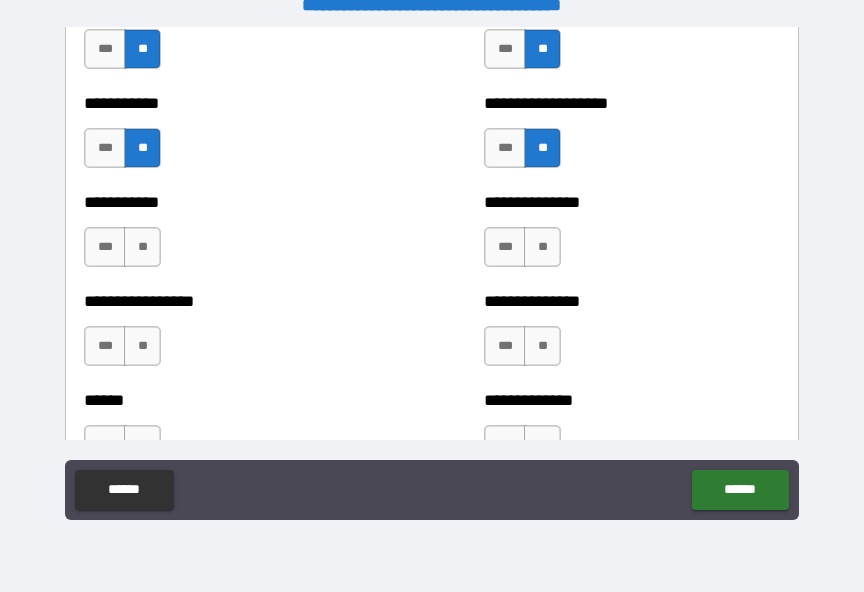 click on "**" at bounding box center (142, 247) 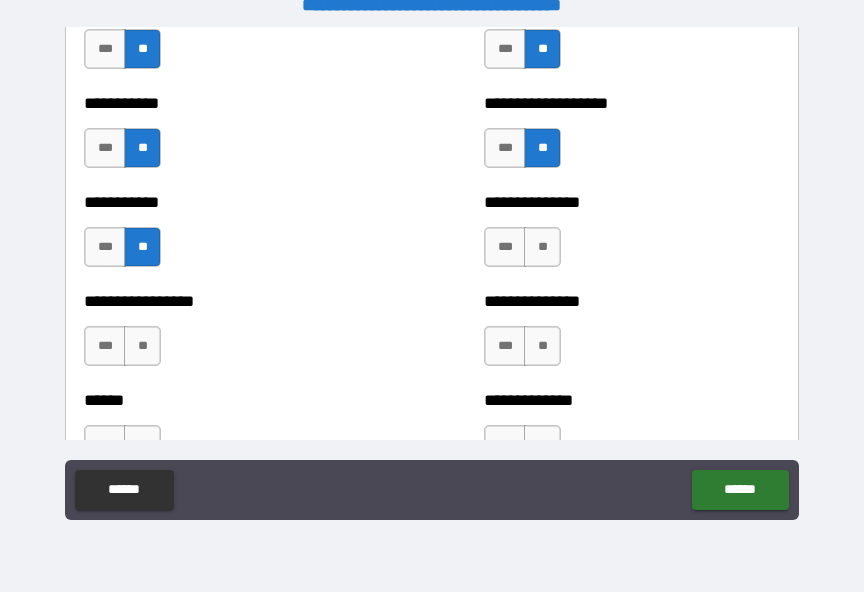 click on "**" at bounding box center (542, 247) 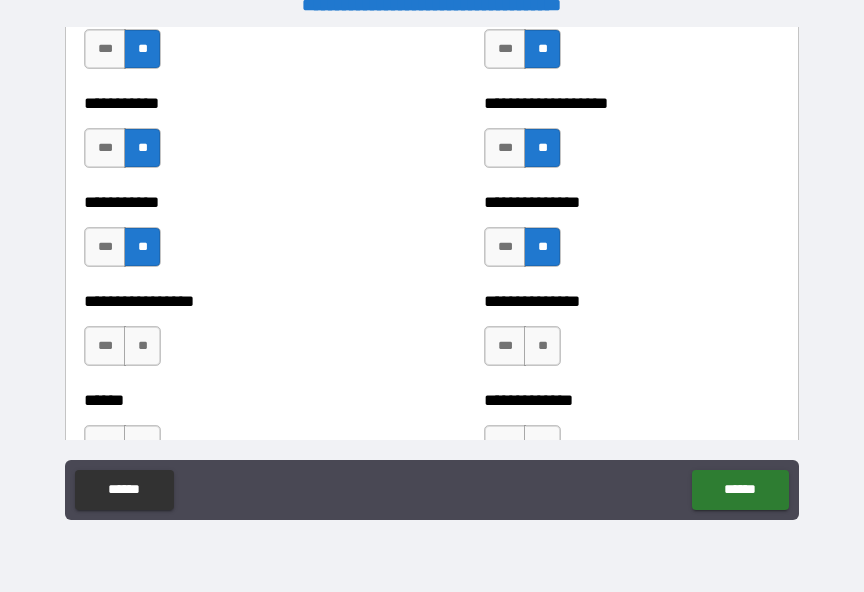 click on "**" at bounding box center [142, 346] 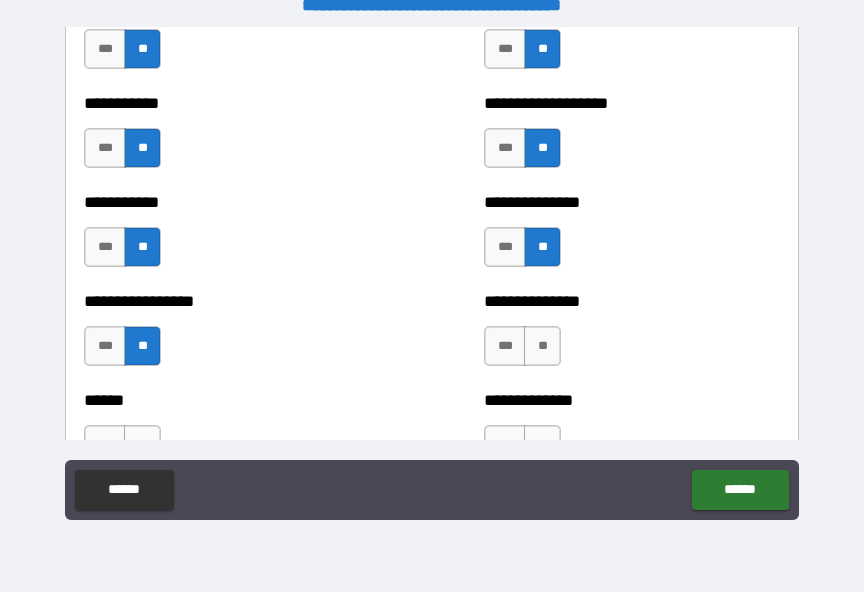 click on "**" at bounding box center (542, 346) 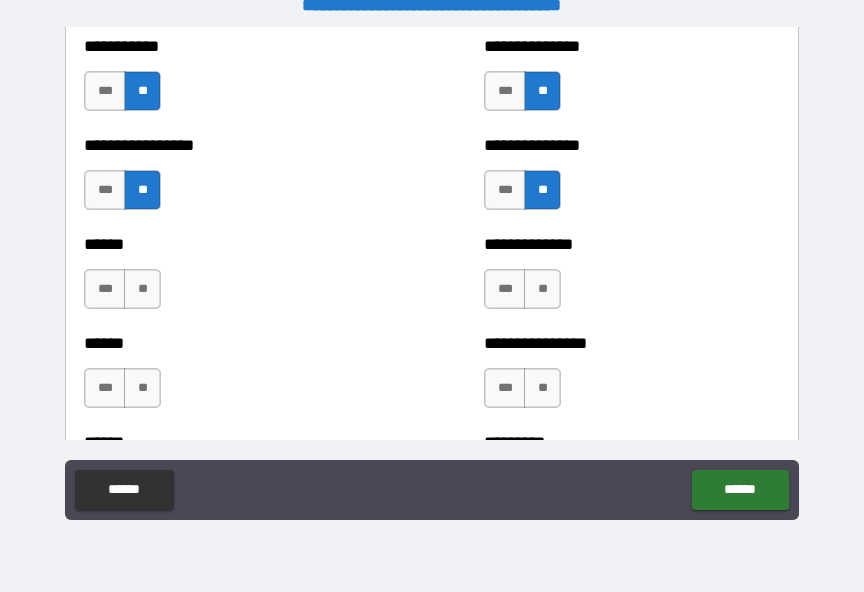 scroll, scrollTop: 2965, scrollLeft: 0, axis: vertical 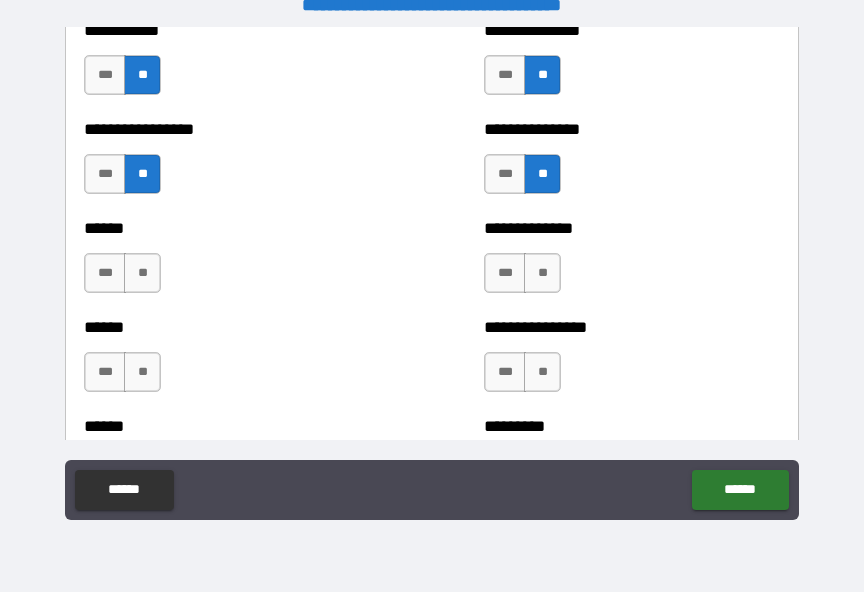 click on "**" at bounding box center (142, 273) 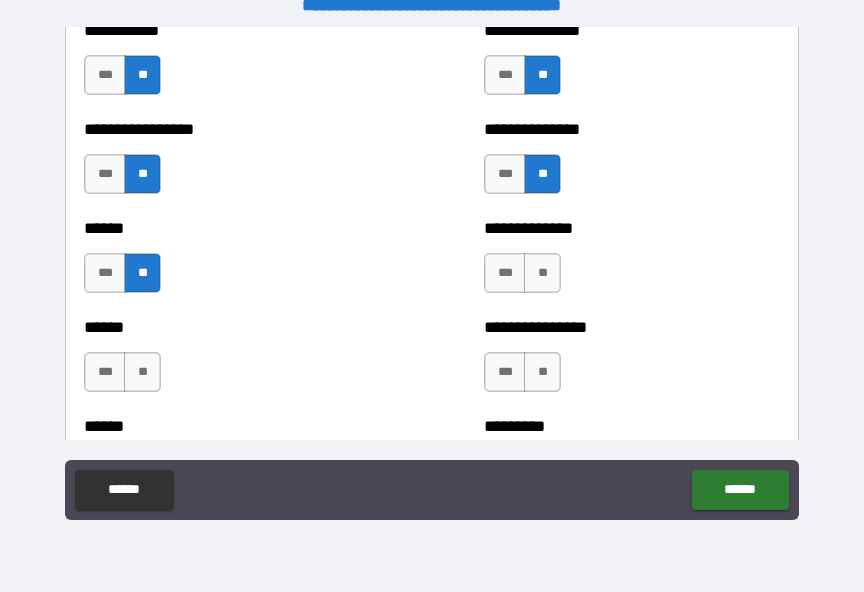 click on "**" at bounding box center [542, 273] 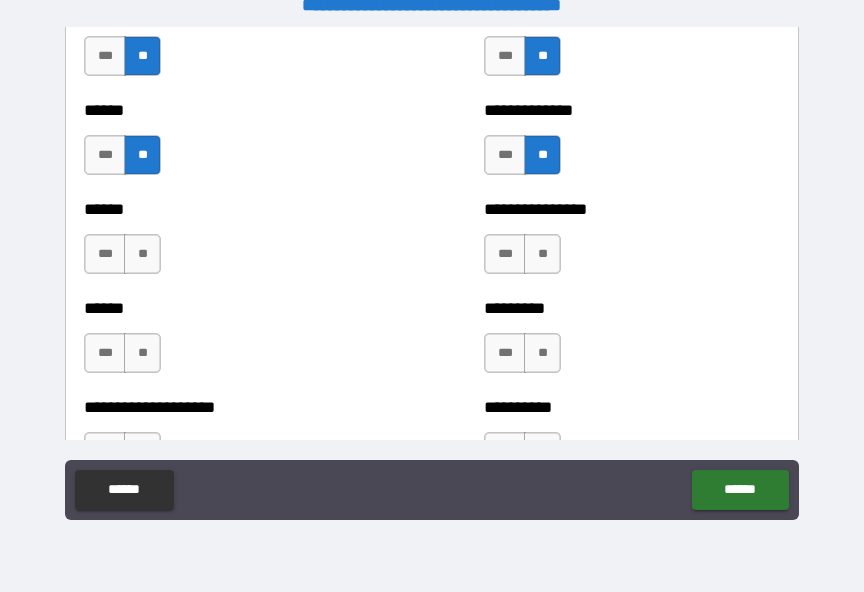 scroll, scrollTop: 3081, scrollLeft: 0, axis: vertical 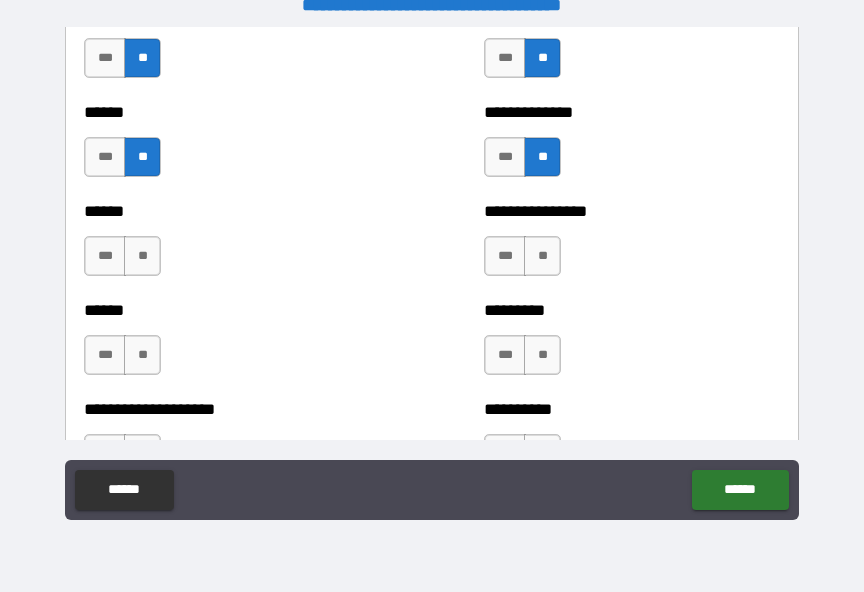 click on "******" at bounding box center [232, 211] 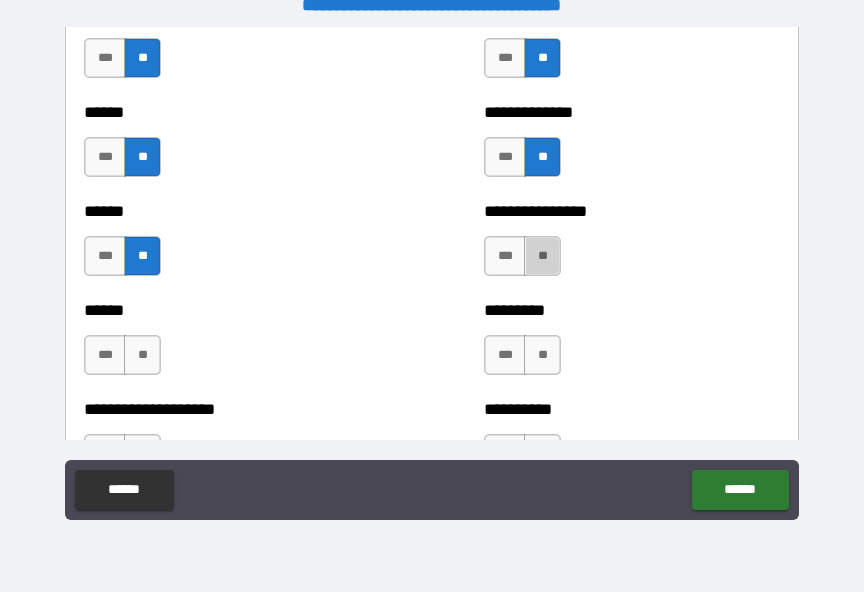 click on "**" at bounding box center (542, 256) 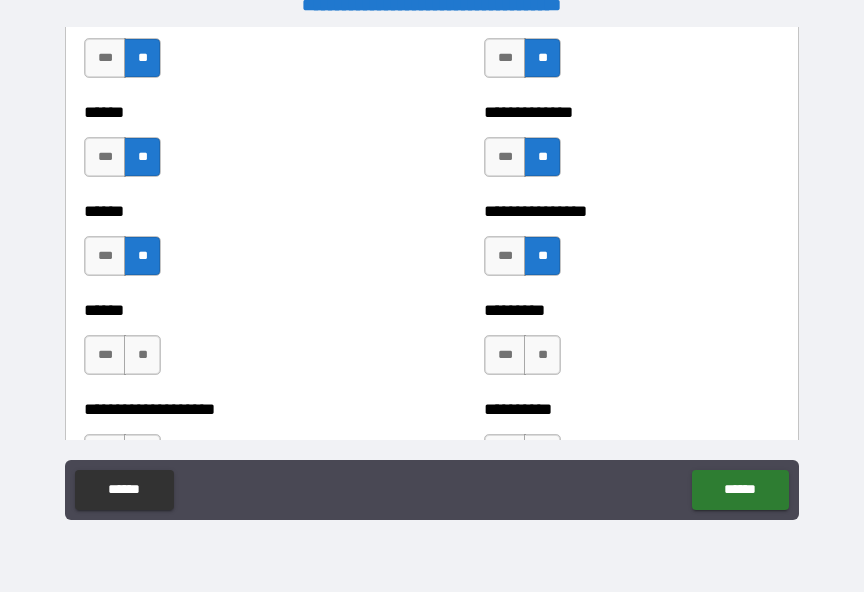 click on "**" at bounding box center (142, 355) 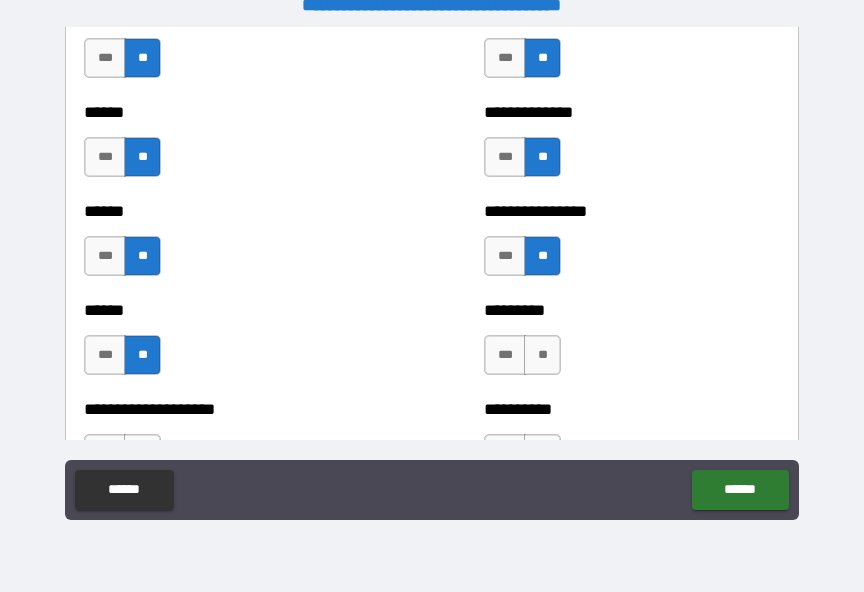 click on "**" at bounding box center [542, 355] 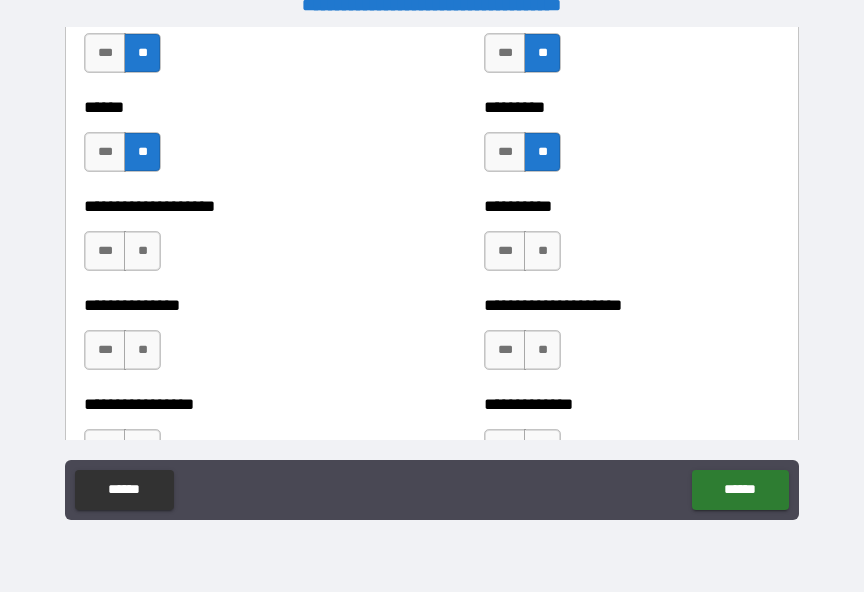 scroll, scrollTop: 3304, scrollLeft: 0, axis: vertical 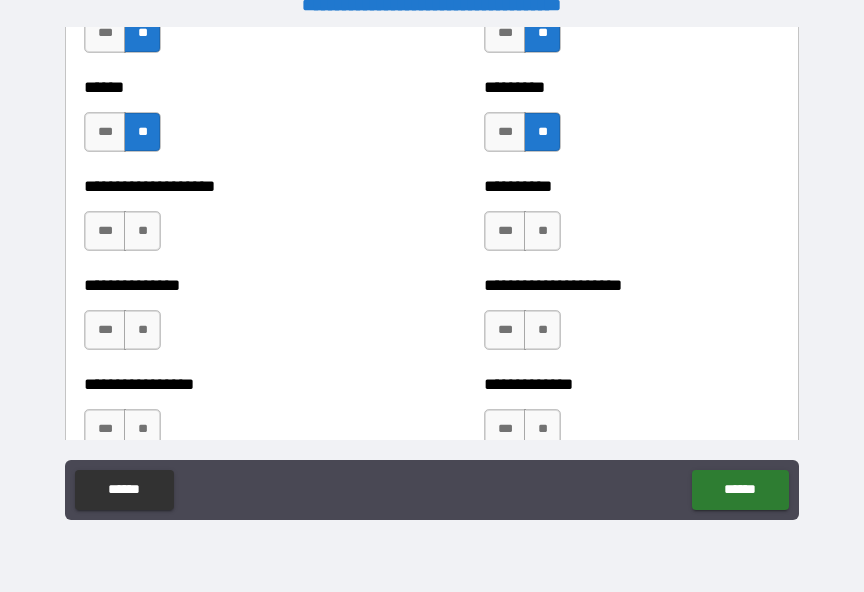 click on "**" at bounding box center (142, 231) 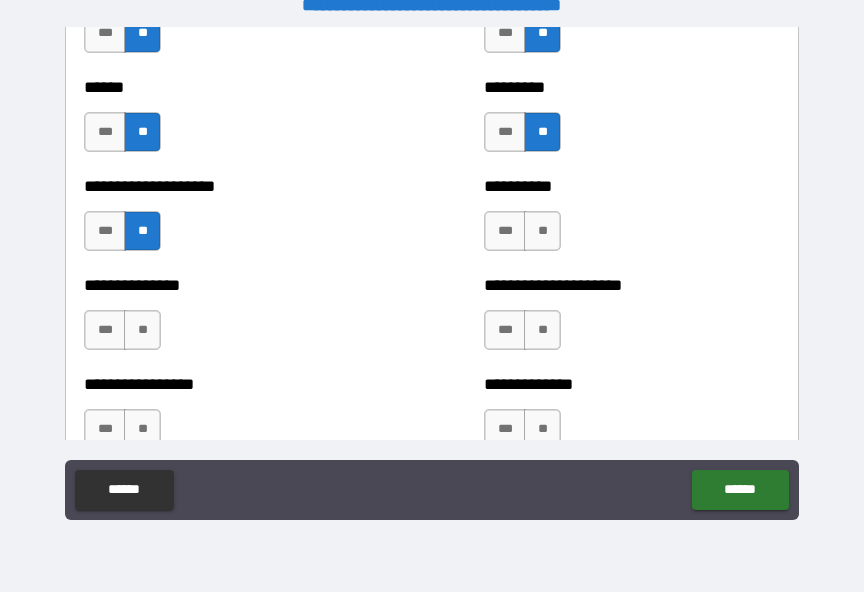 click on "**" at bounding box center [142, 330] 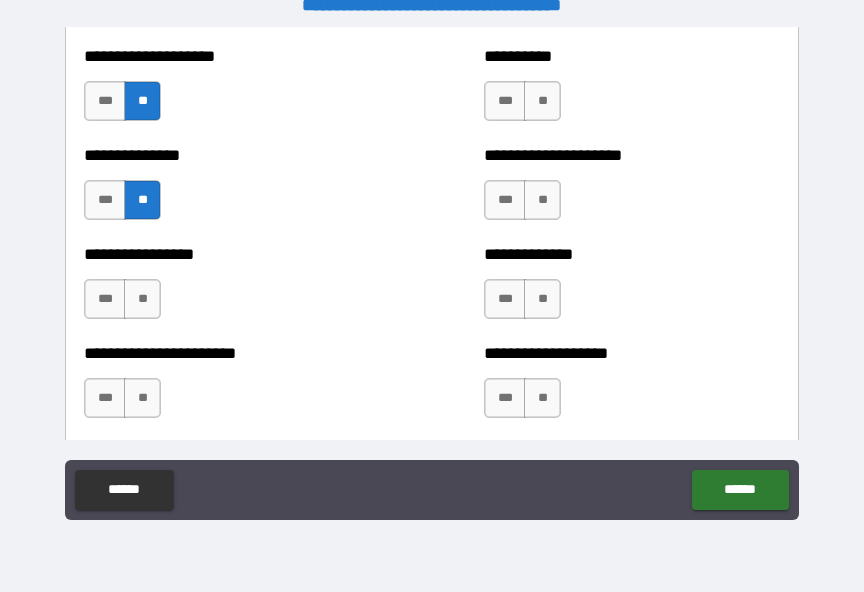 scroll, scrollTop: 3436, scrollLeft: 0, axis: vertical 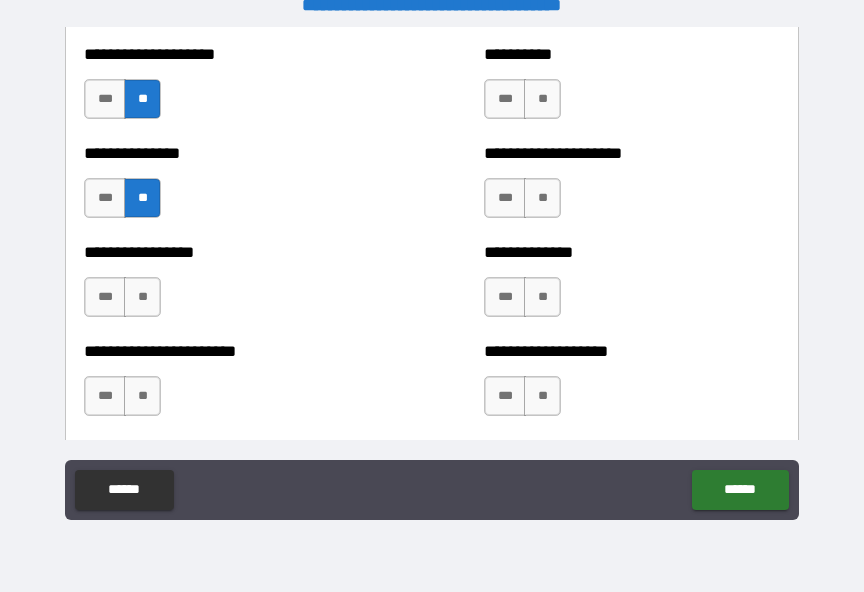 click on "**" at bounding box center (542, 99) 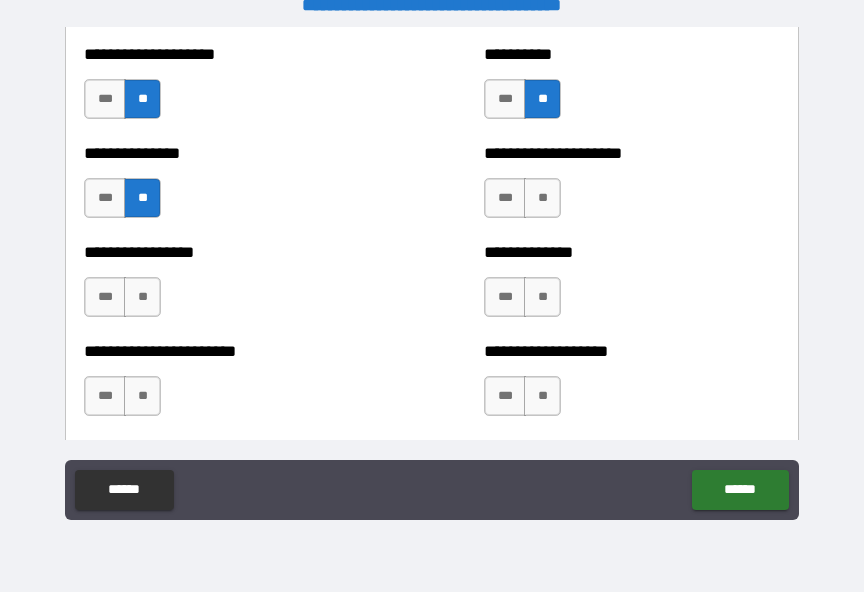 click on "**" at bounding box center [542, 198] 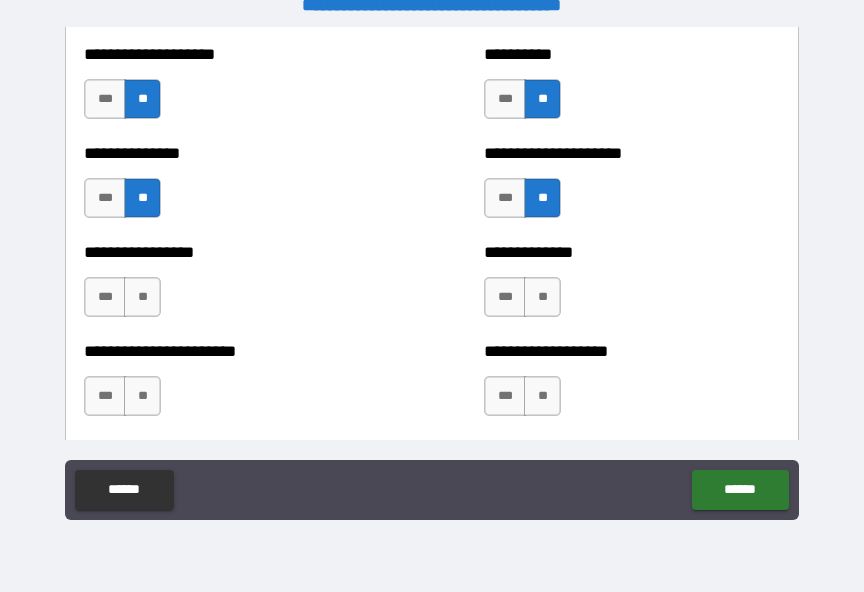 click on "**" at bounding box center (542, 297) 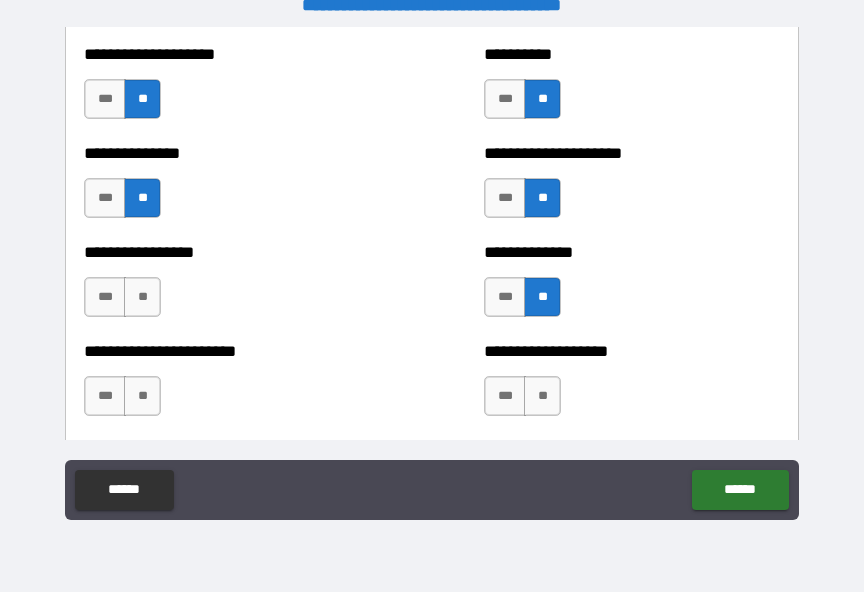 click on "**" at bounding box center (142, 297) 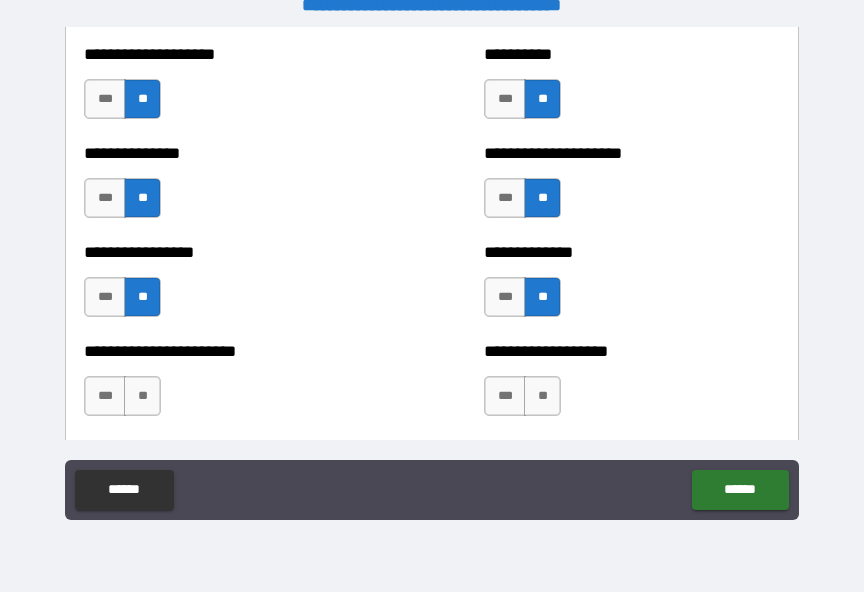 click on "**" at bounding box center (142, 396) 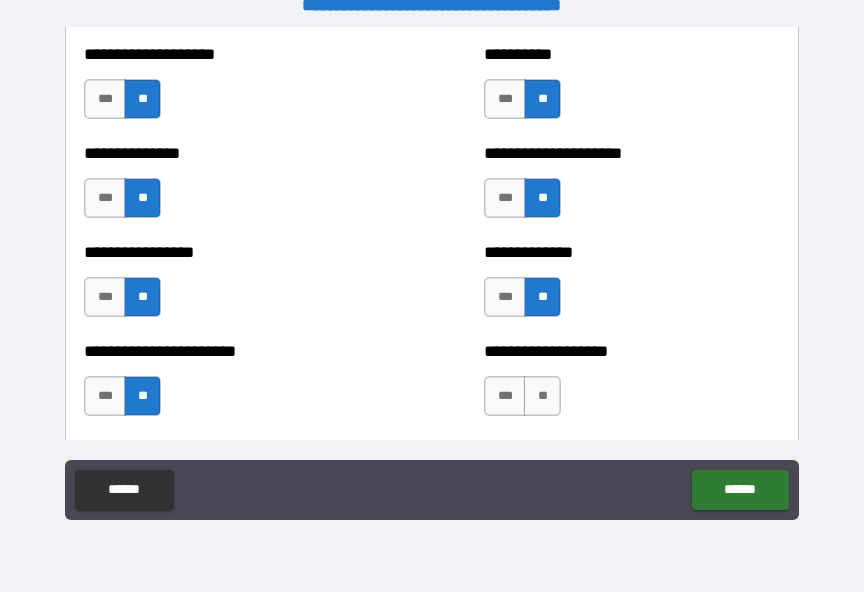 click on "**" at bounding box center (542, 396) 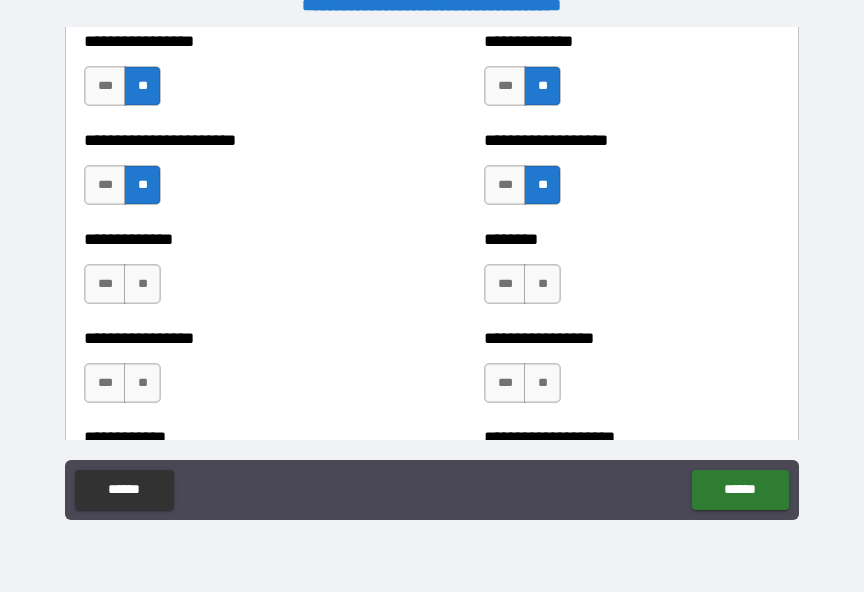 scroll, scrollTop: 3651, scrollLeft: 0, axis: vertical 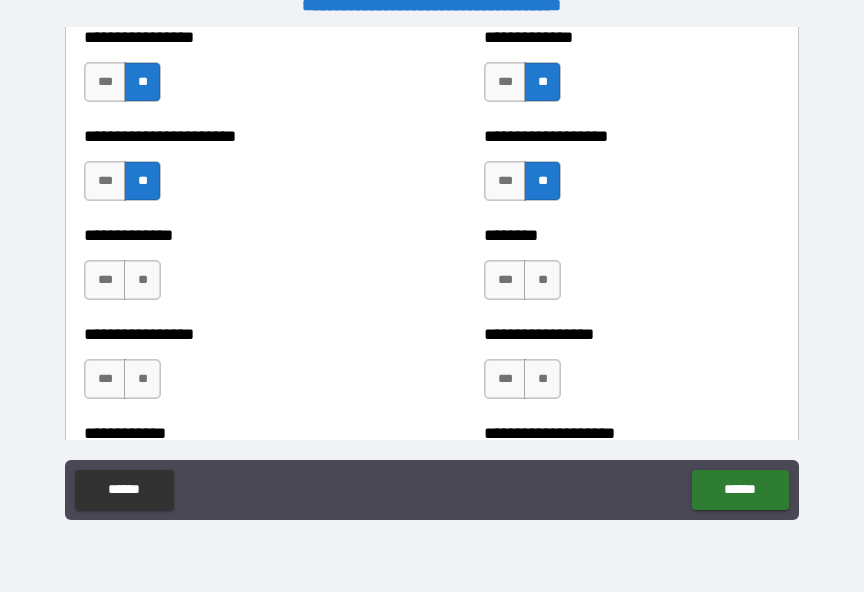 click on "**" at bounding box center [142, 280] 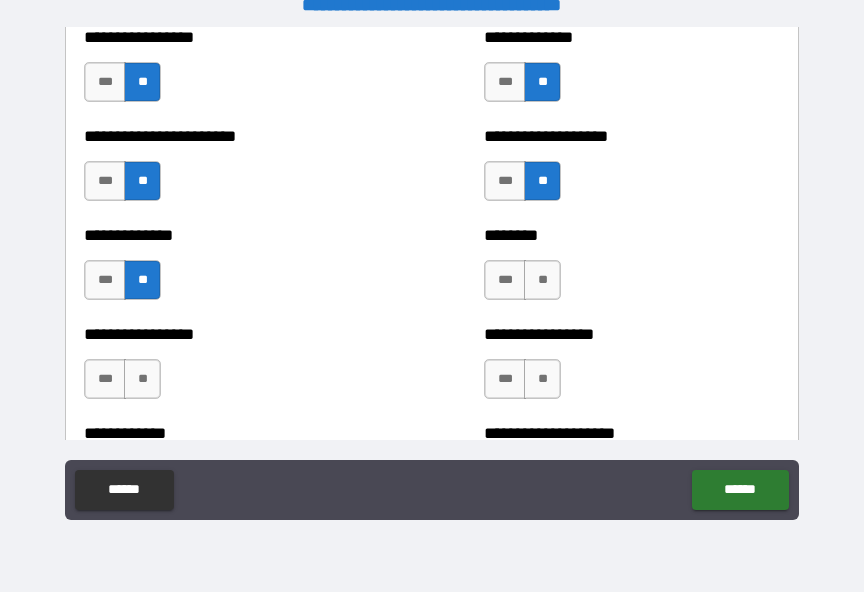click on "**" at bounding box center [542, 280] 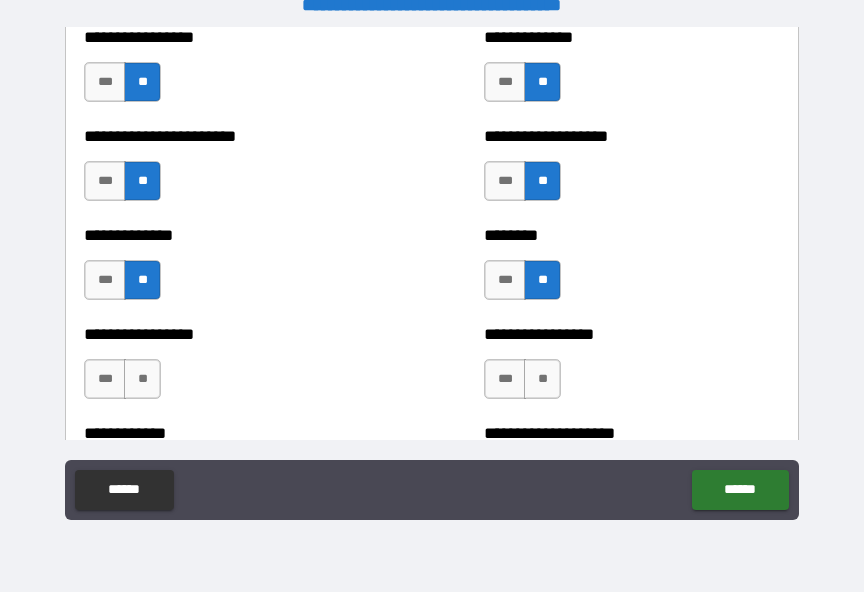 click on "**" at bounding box center [142, 379] 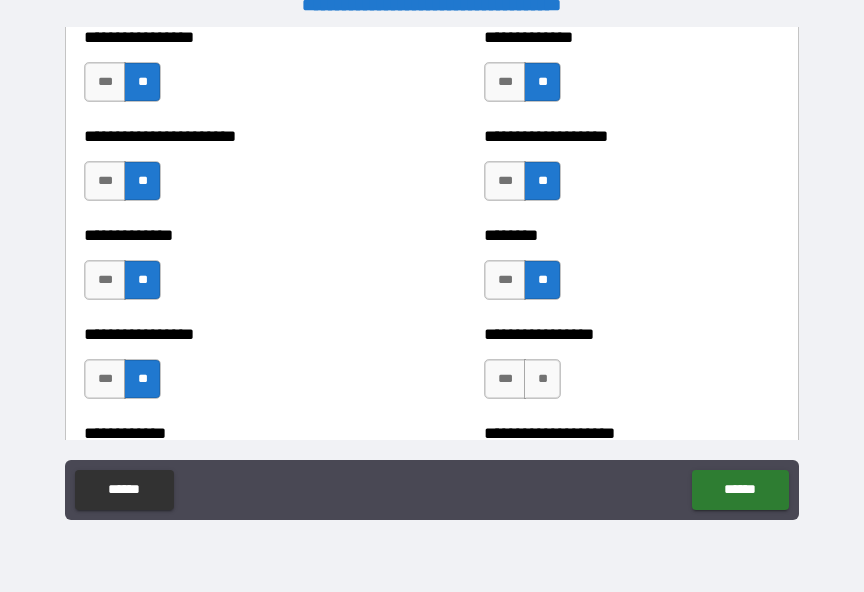 click on "**" at bounding box center [542, 379] 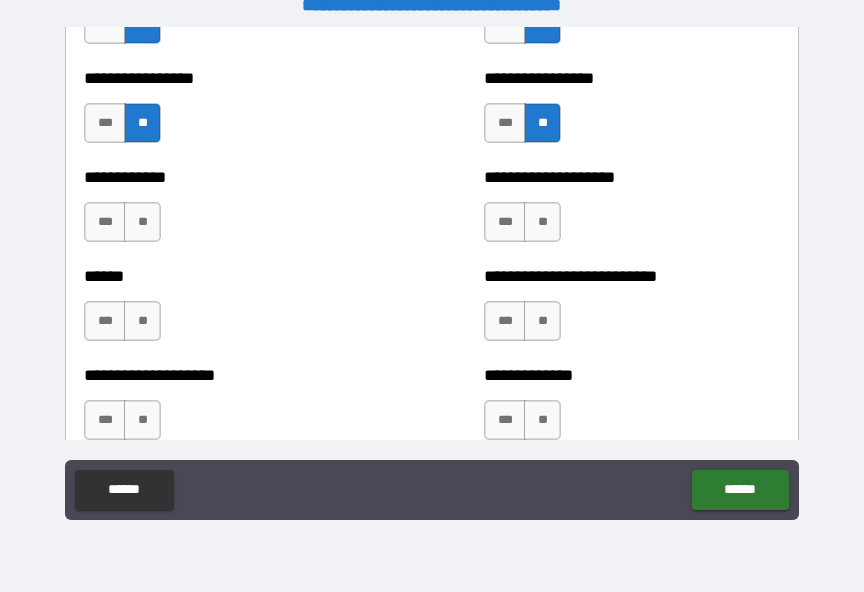 scroll, scrollTop: 3904, scrollLeft: 0, axis: vertical 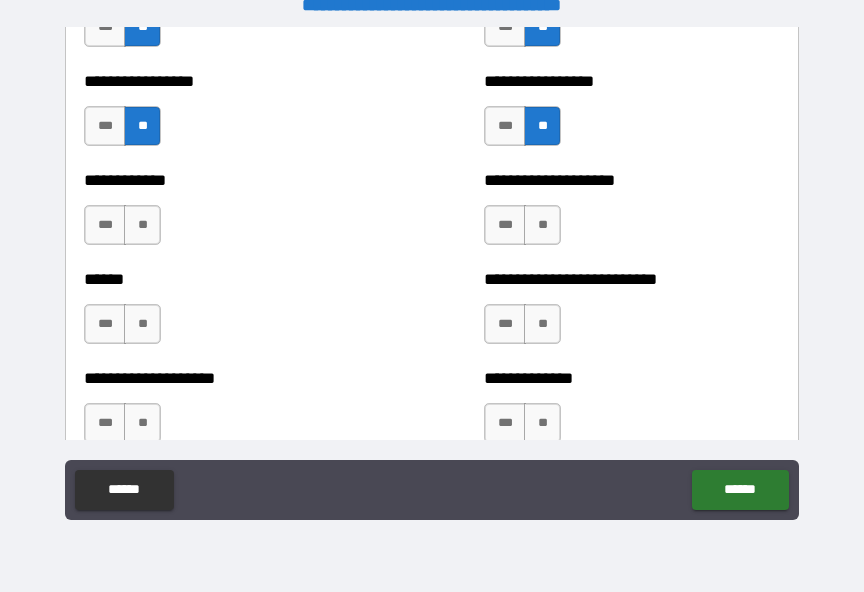 click on "**" at bounding box center (142, 225) 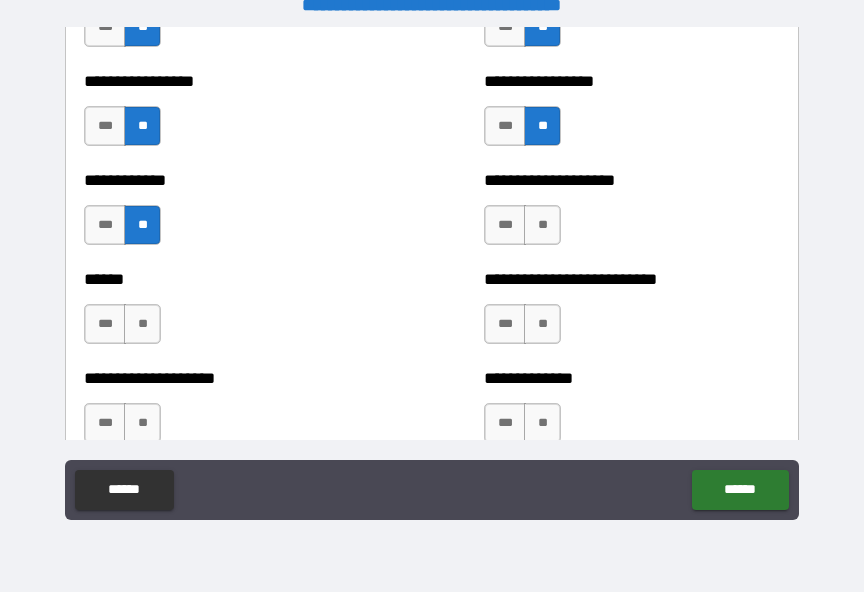 click on "**" at bounding box center (542, 225) 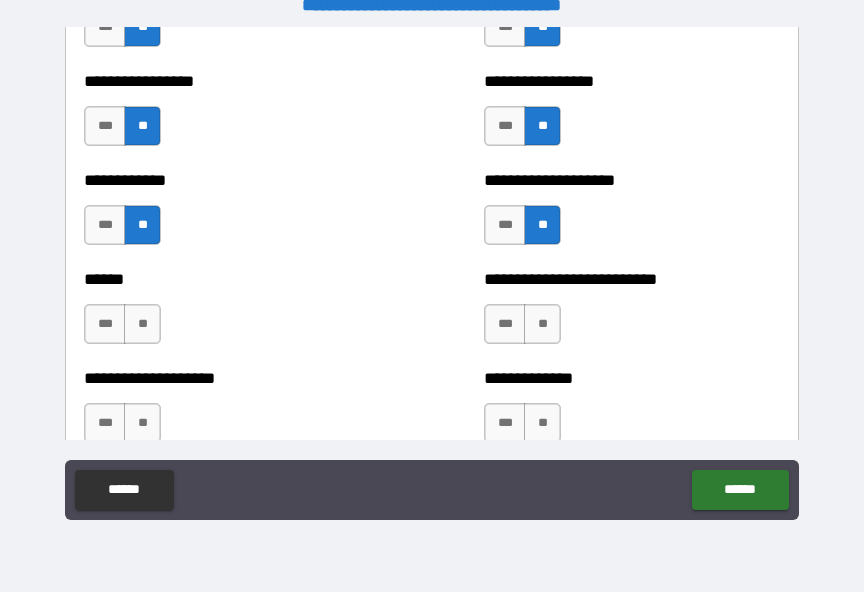 click on "**" at bounding box center (142, 324) 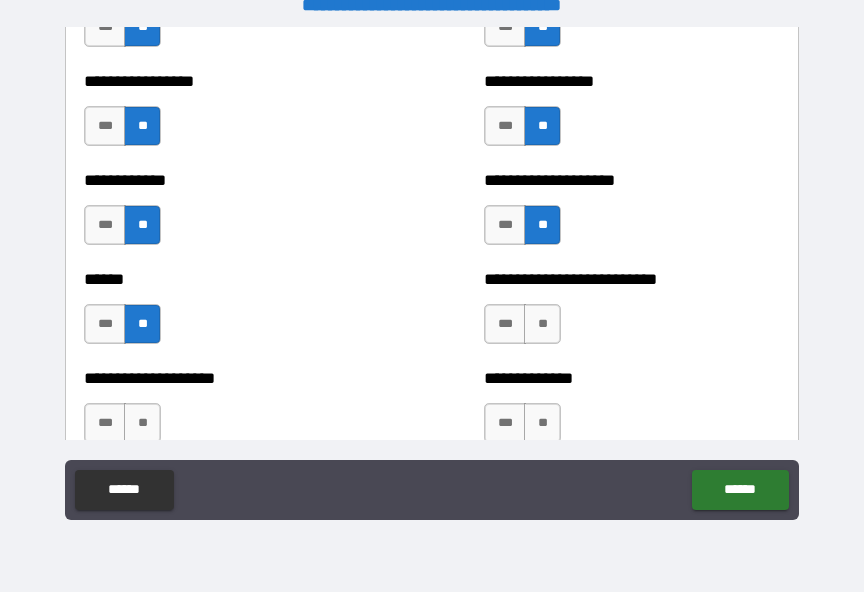 click on "**" at bounding box center [542, 324] 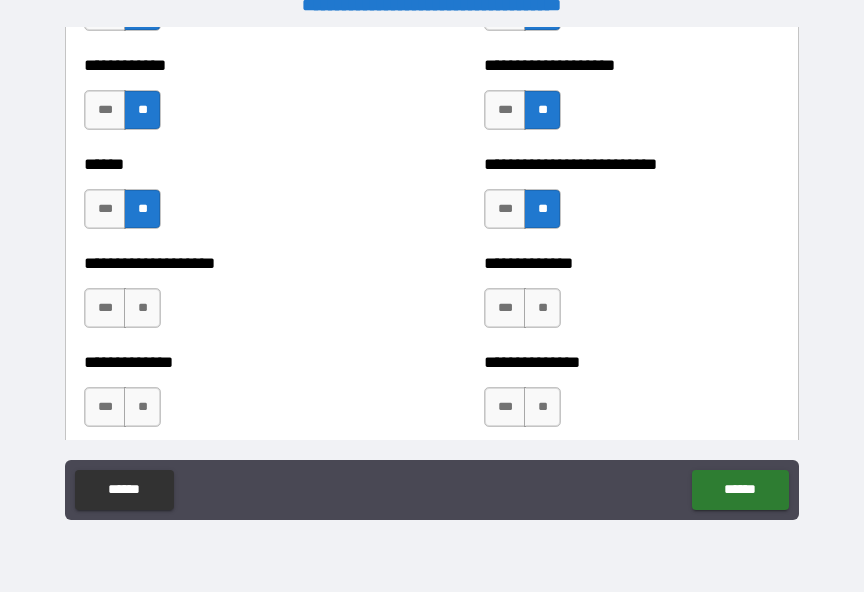 scroll, scrollTop: 4049, scrollLeft: 0, axis: vertical 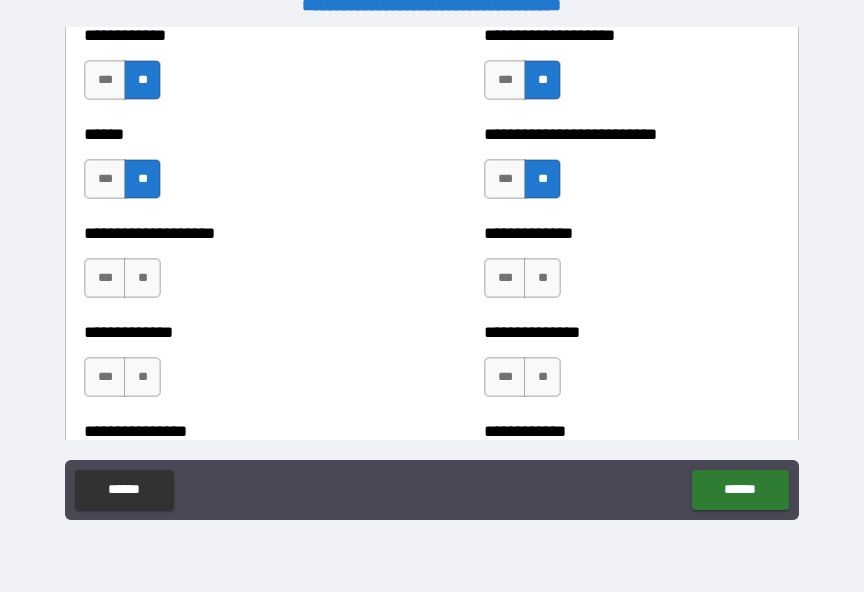 click on "**" at bounding box center [142, 278] 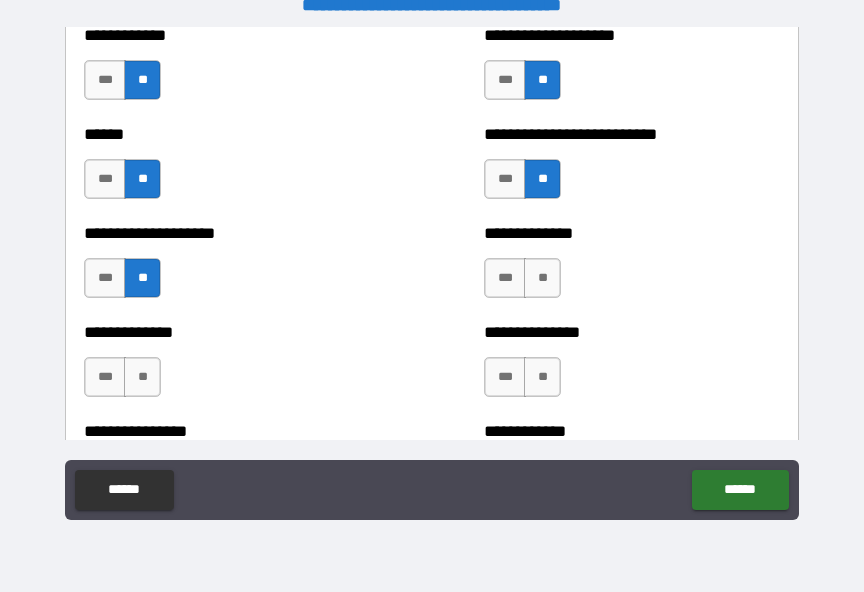 click on "**" at bounding box center [542, 278] 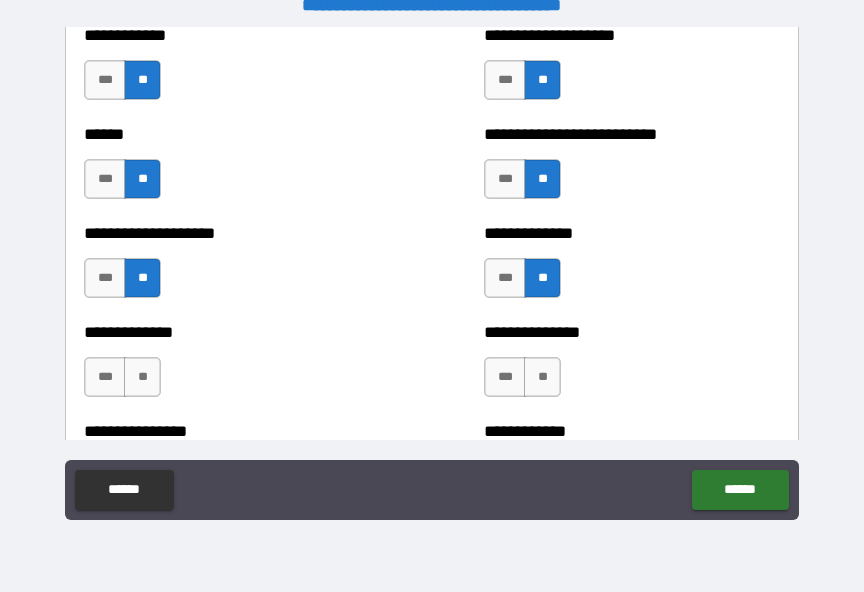 click on "**" at bounding box center (142, 377) 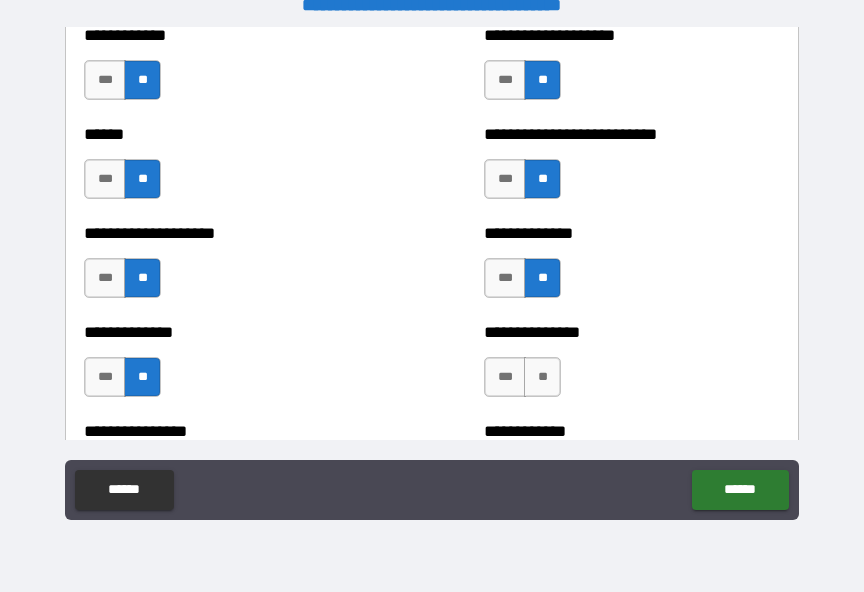 click on "**" at bounding box center [542, 377] 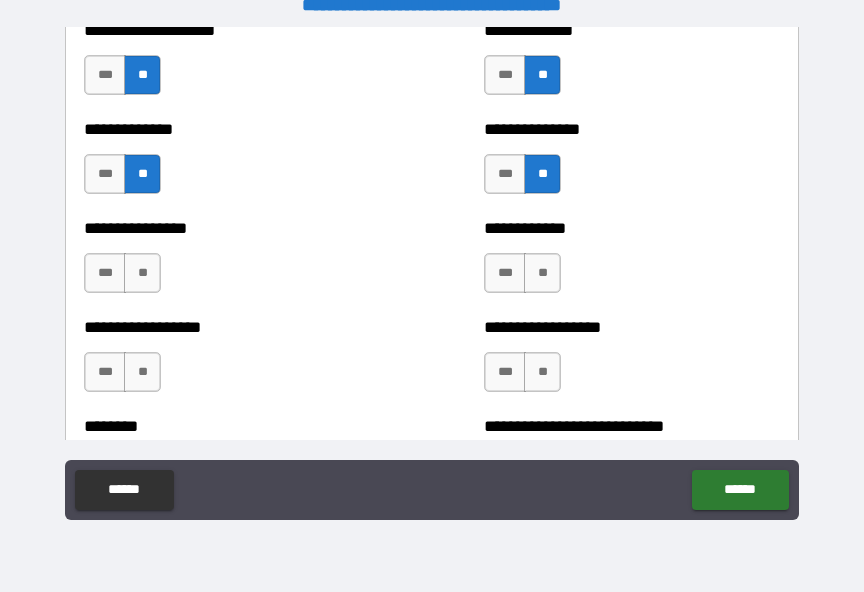 scroll, scrollTop: 4254, scrollLeft: 0, axis: vertical 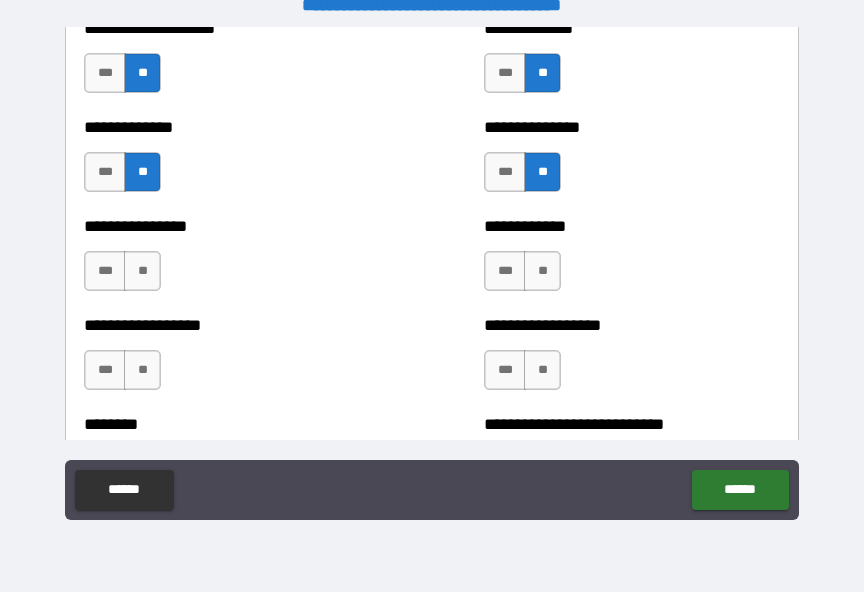 click on "**" at bounding box center (142, 271) 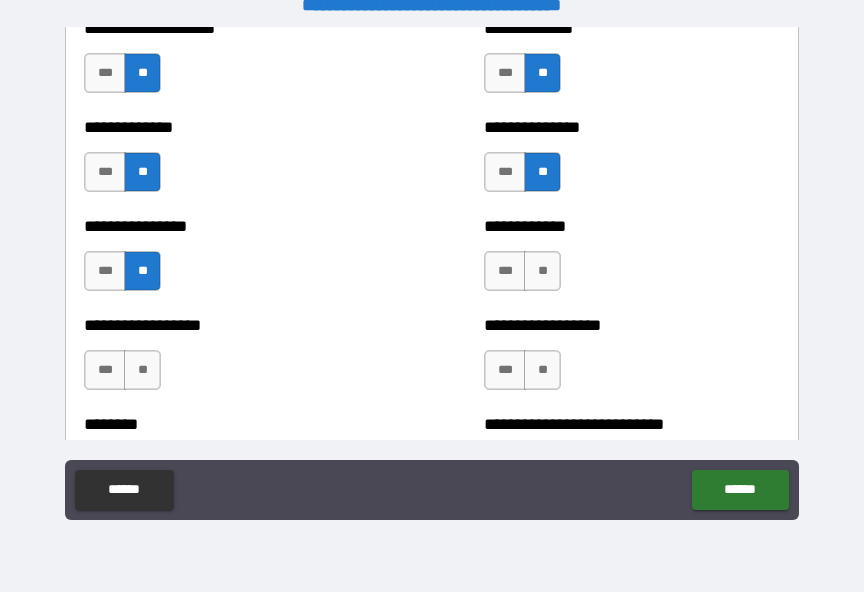 click on "**" at bounding box center (542, 271) 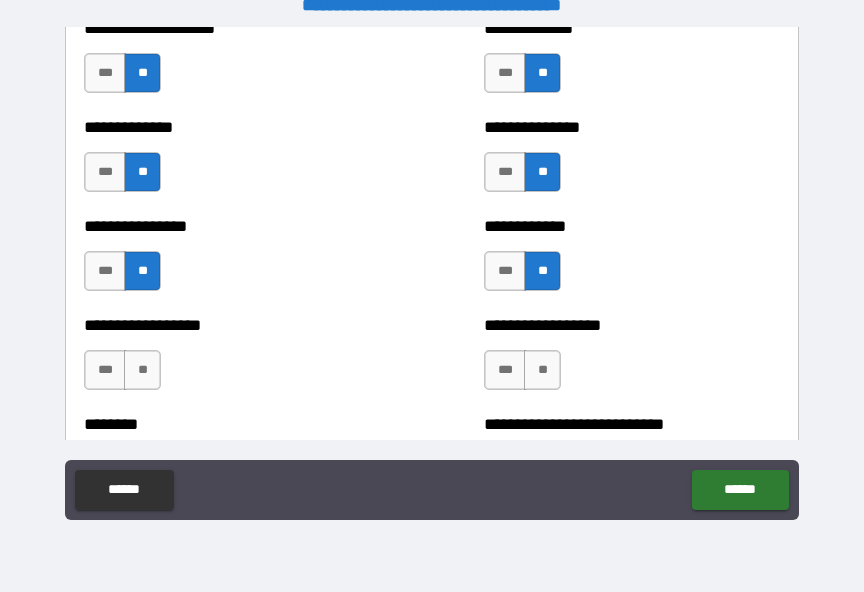 click on "**" at bounding box center [142, 370] 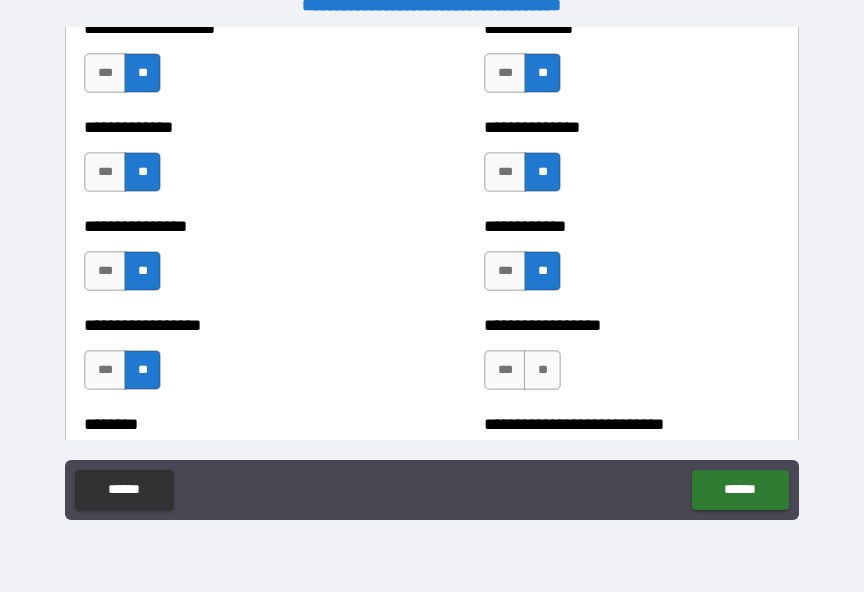 click on "**" at bounding box center [542, 370] 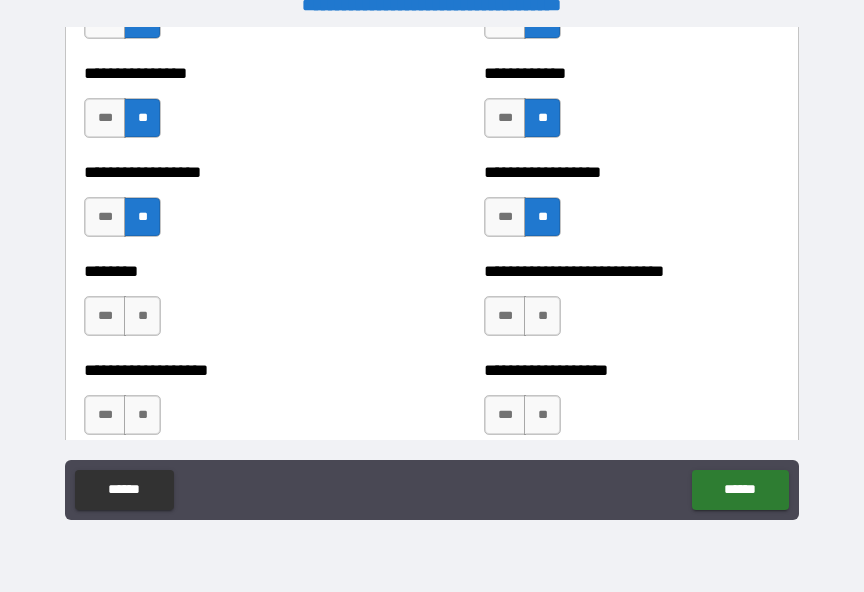 scroll, scrollTop: 4409, scrollLeft: 0, axis: vertical 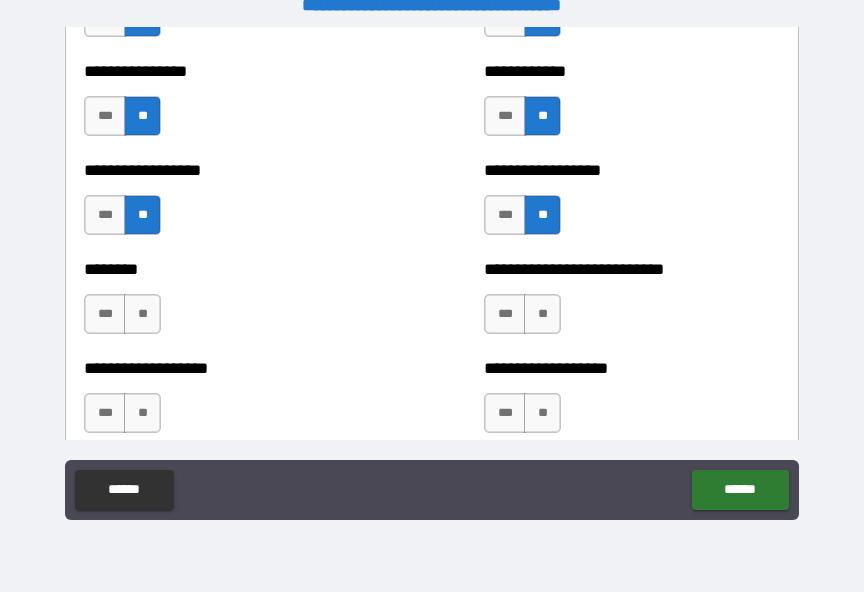 click on "**" at bounding box center (142, 314) 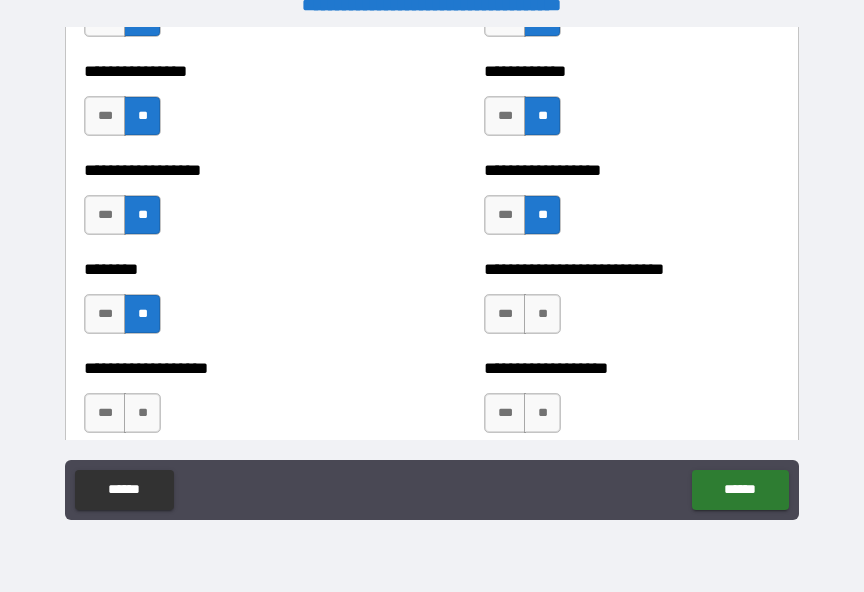 click on "**" at bounding box center (542, 314) 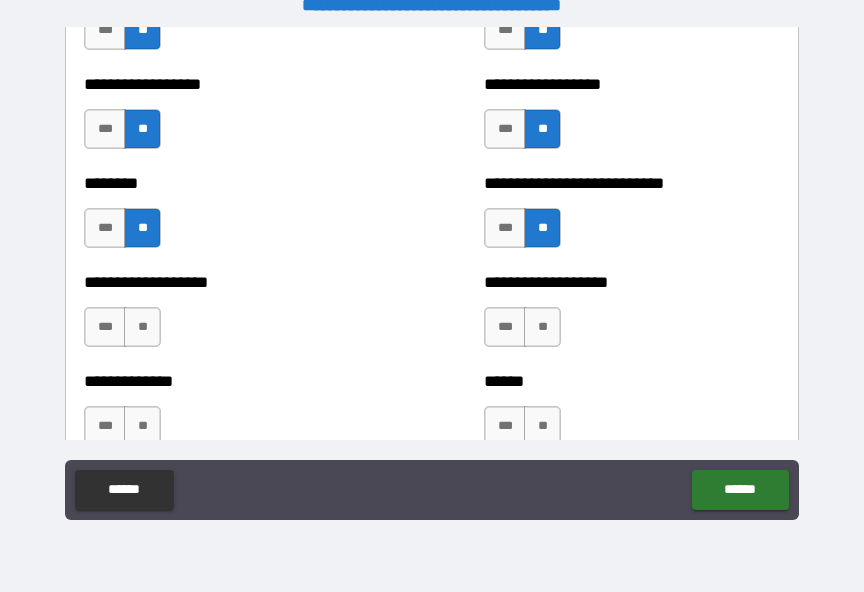 scroll, scrollTop: 4495, scrollLeft: 0, axis: vertical 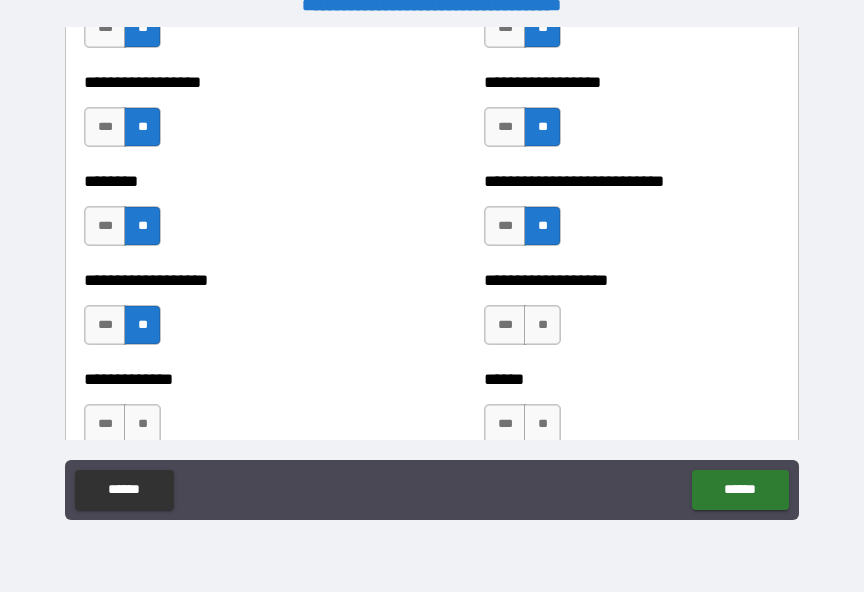 click on "**" at bounding box center (542, 325) 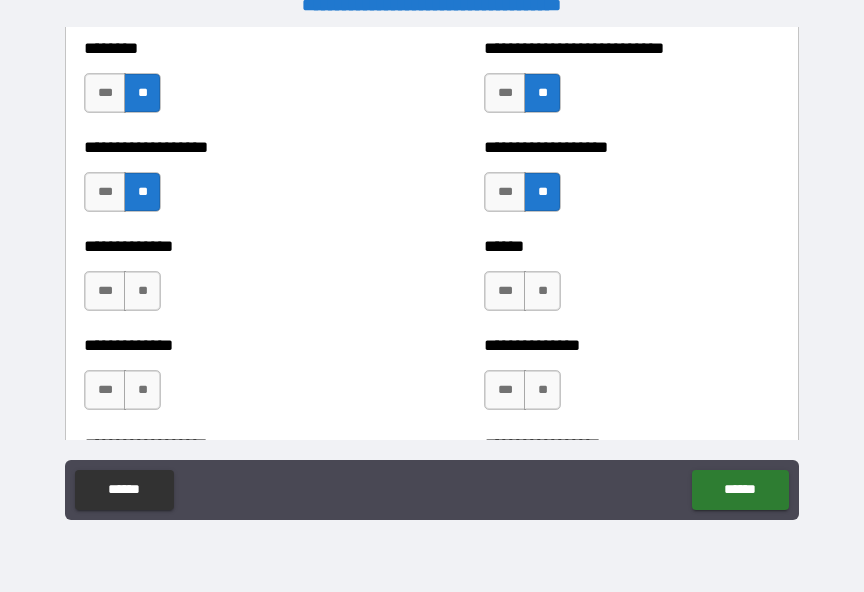 scroll, scrollTop: 4632, scrollLeft: 0, axis: vertical 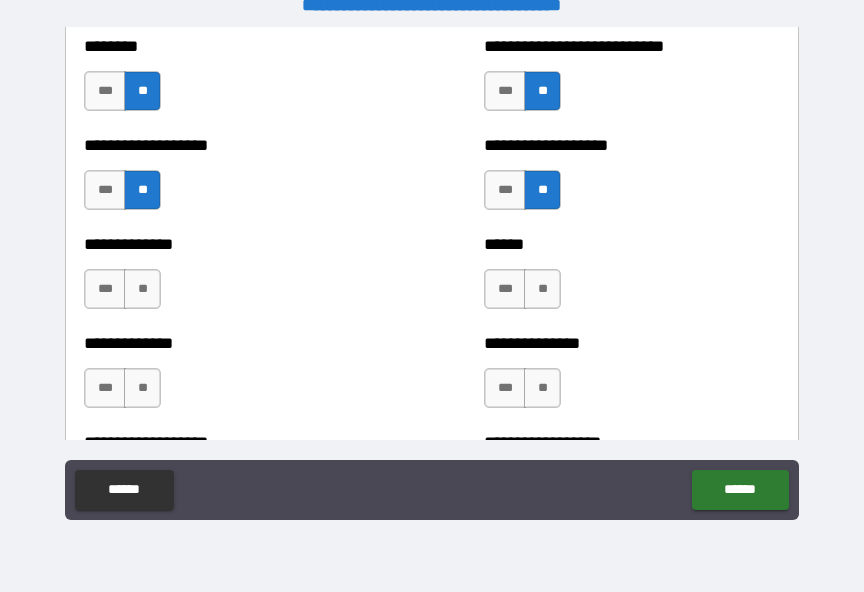 click on "**" at bounding box center [142, 289] 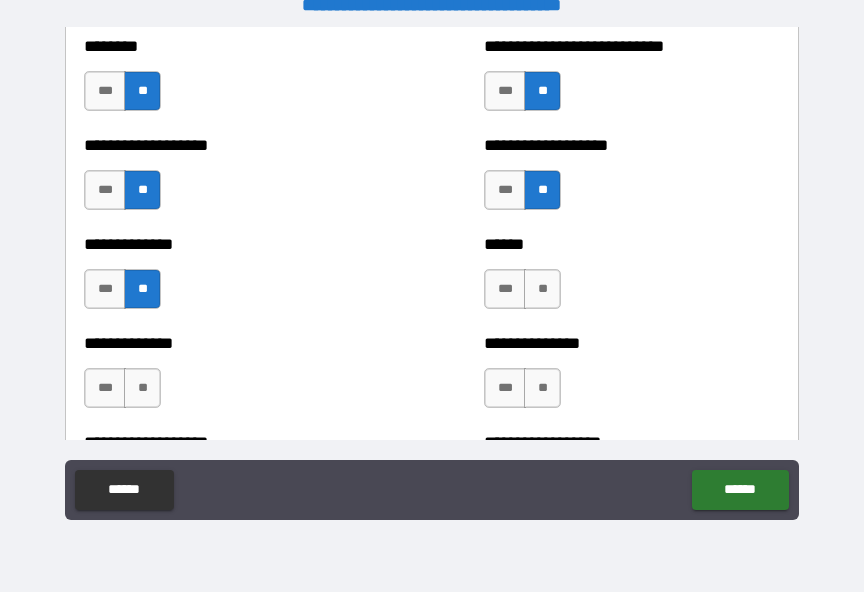 click on "**" at bounding box center [542, 289] 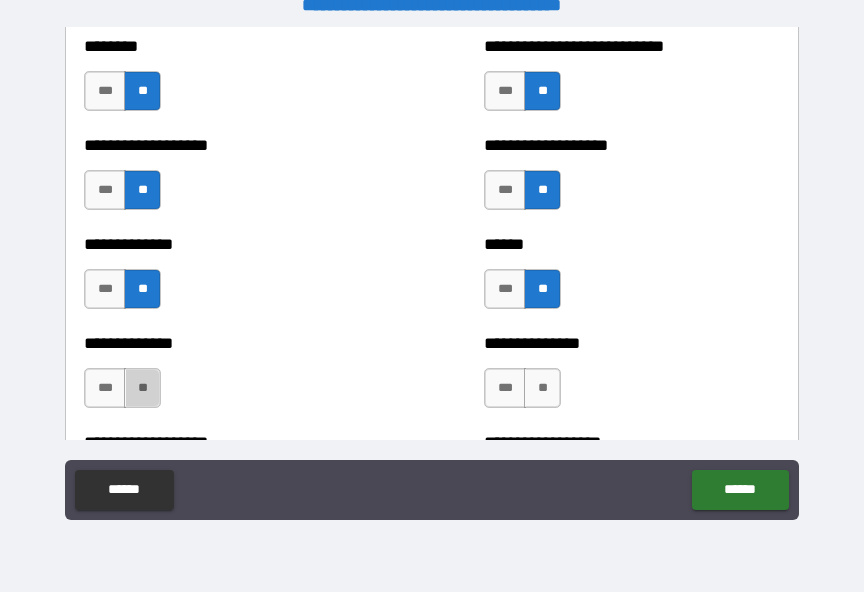 click on "**" at bounding box center [142, 388] 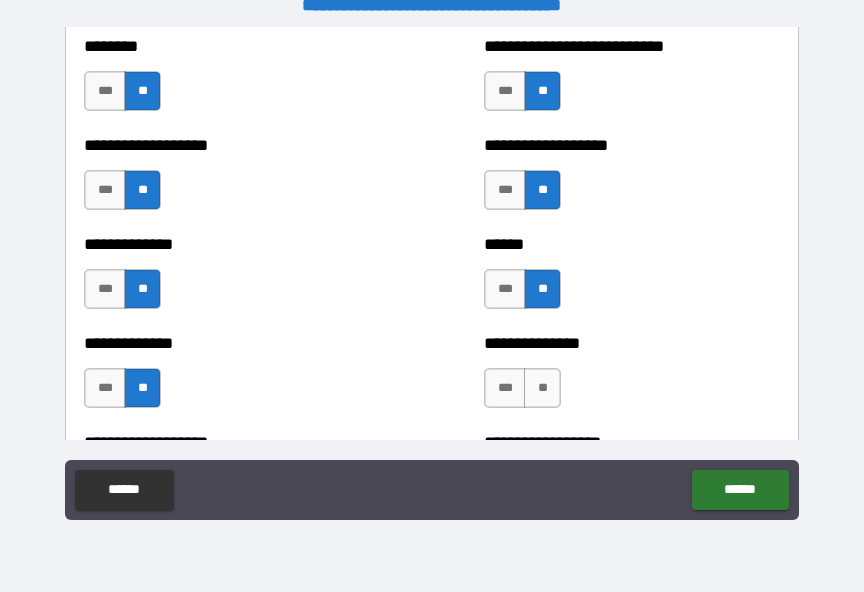 click on "**" at bounding box center [542, 388] 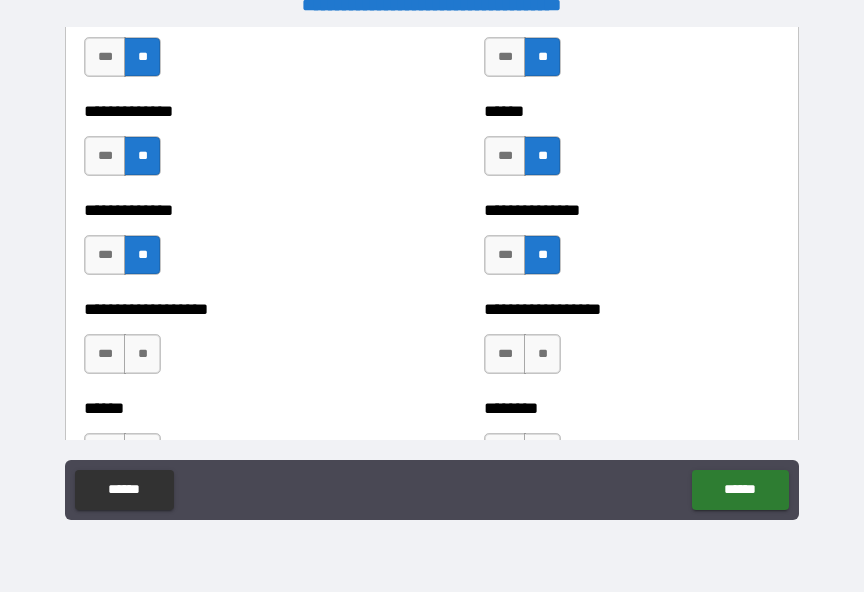 scroll, scrollTop: 4774, scrollLeft: 0, axis: vertical 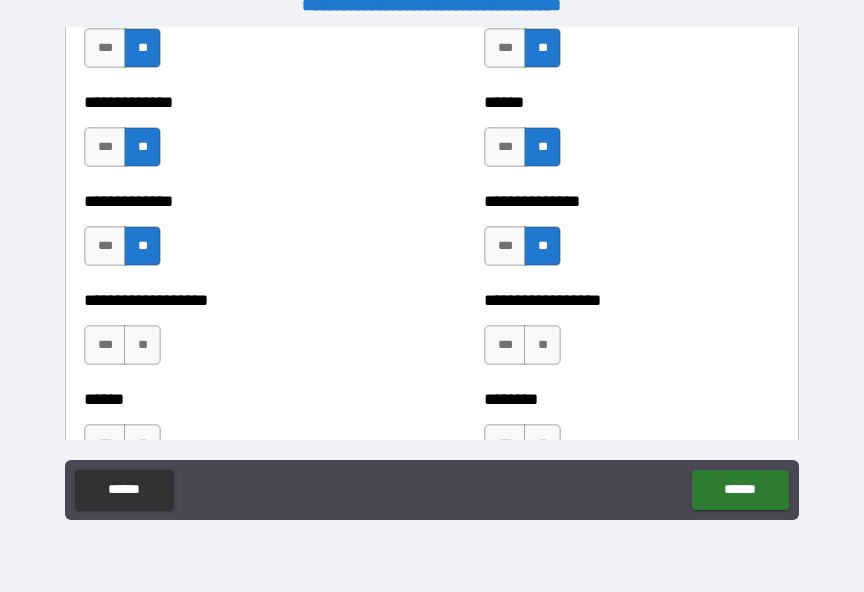 click on "**" at bounding box center [142, 345] 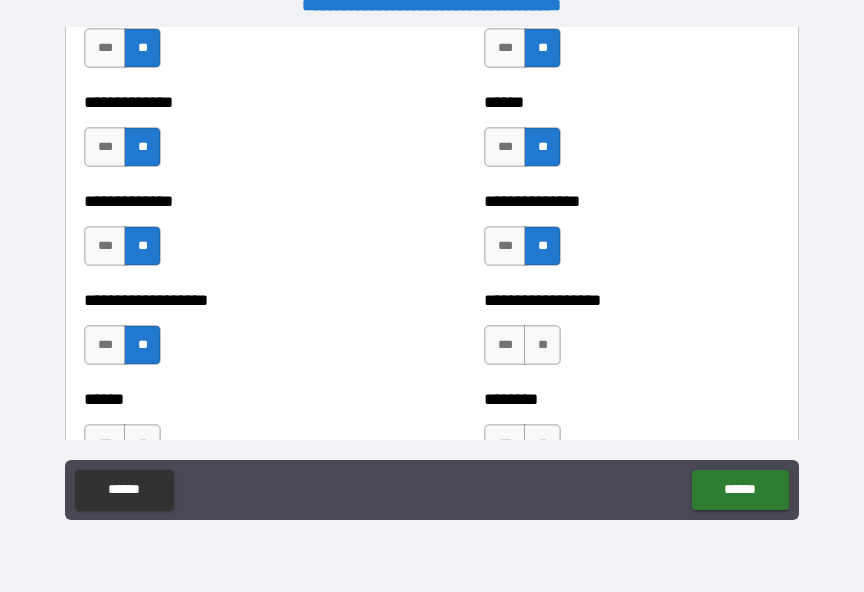 click on "**" at bounding box center [542, 345] 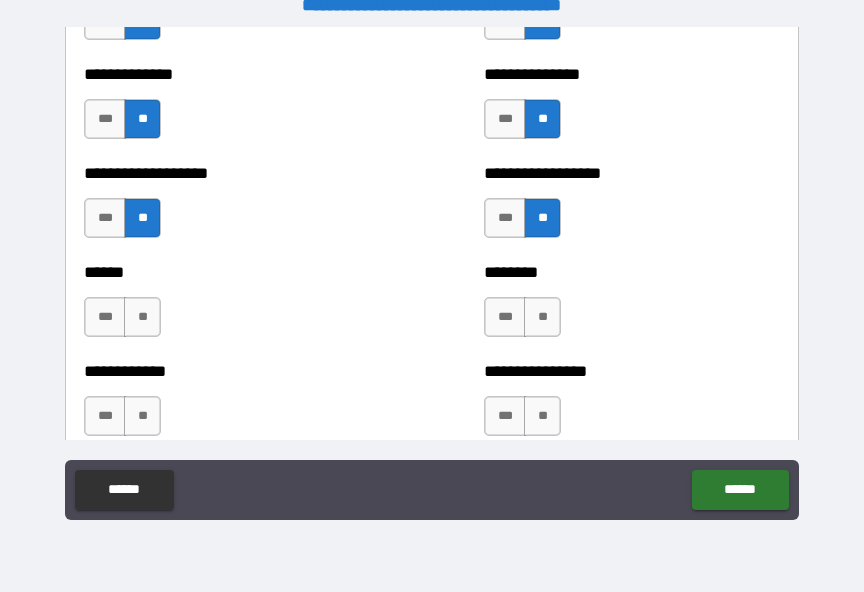 scroll, scrollTop: 4903, scrollLeft: 0, axis: vertical 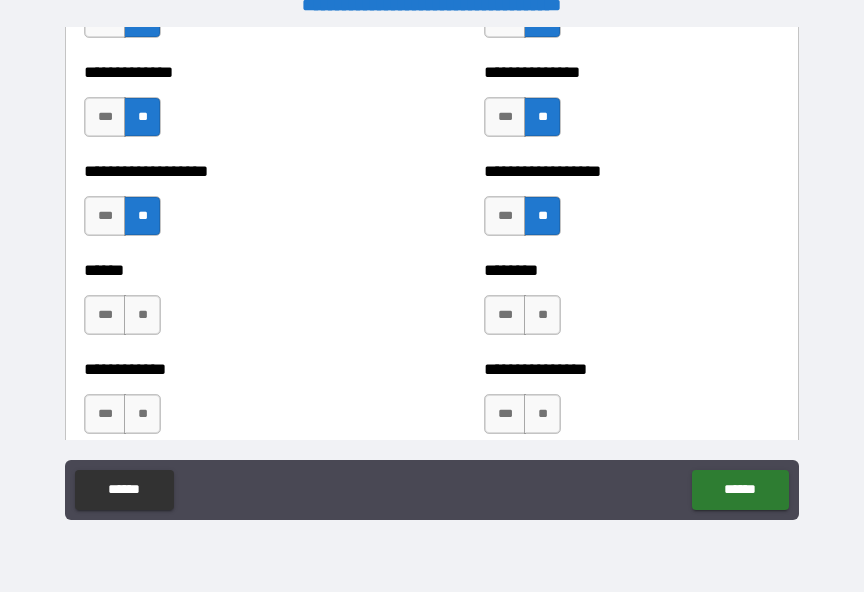 click on "**" at bounding box center [142, 315] 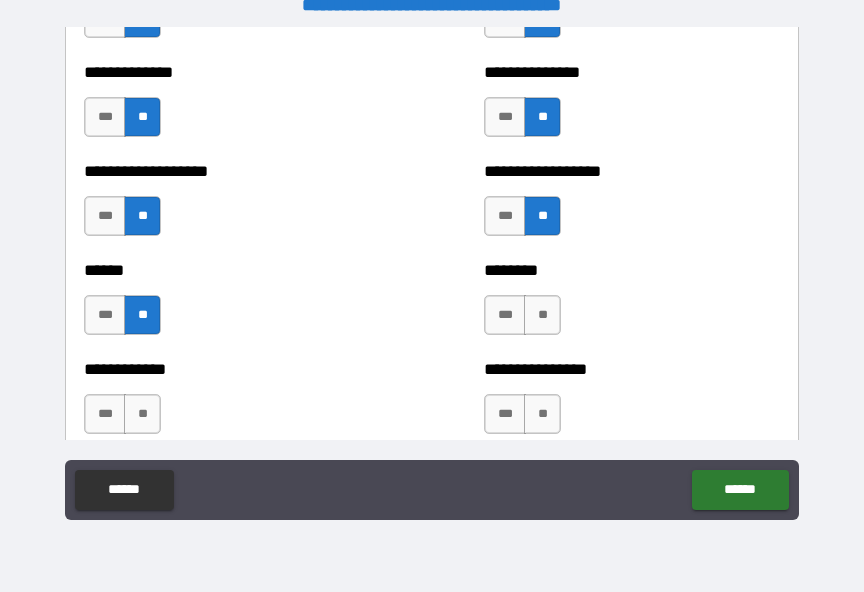 click on "**" at bounding box center (542, 315) 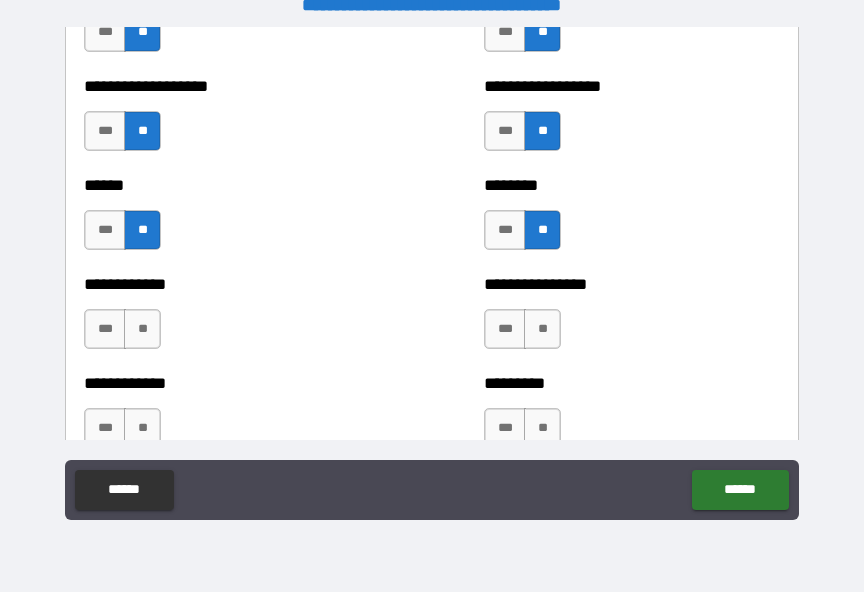 scroll, scrollTop: 5001, scrollLeft: 0, axis: vertical 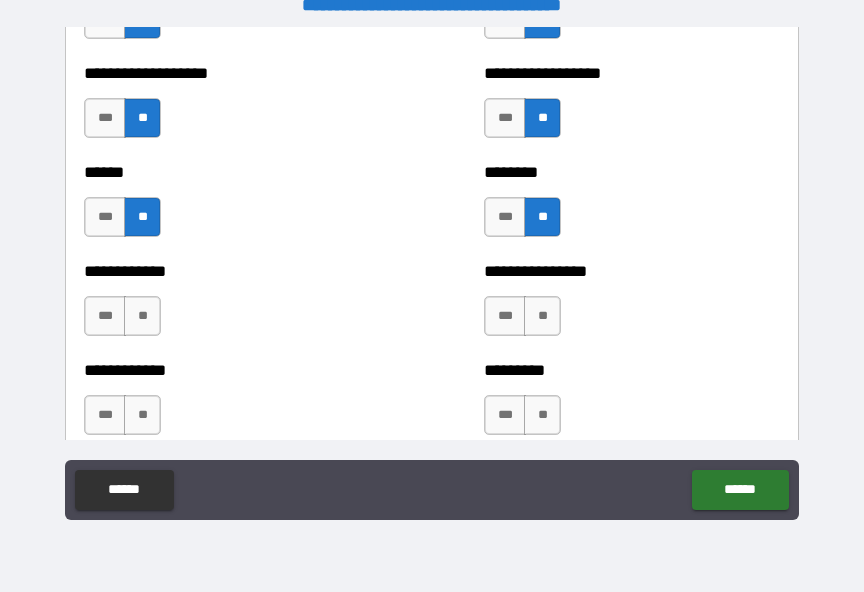 click on "**" at bounding box center [142, 316] 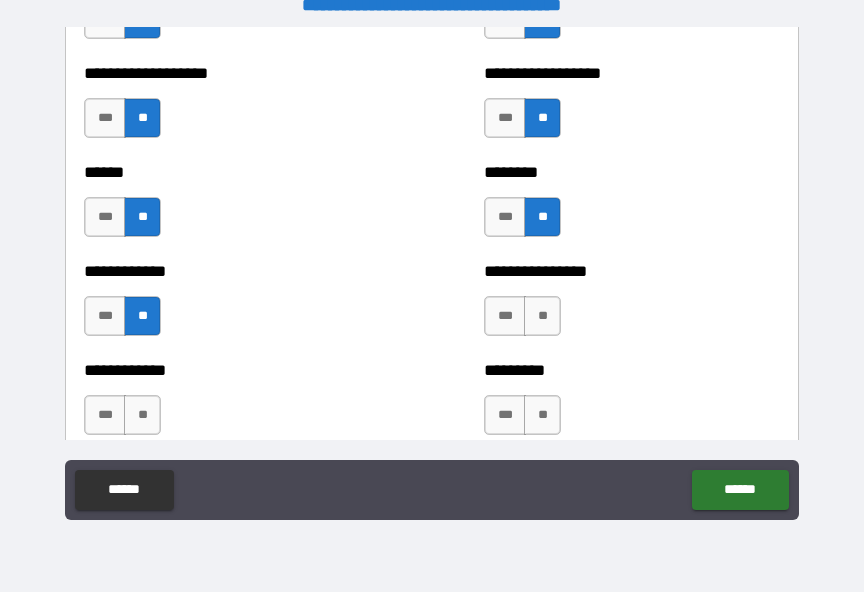 click on "**" at bounding box center (542, 316) 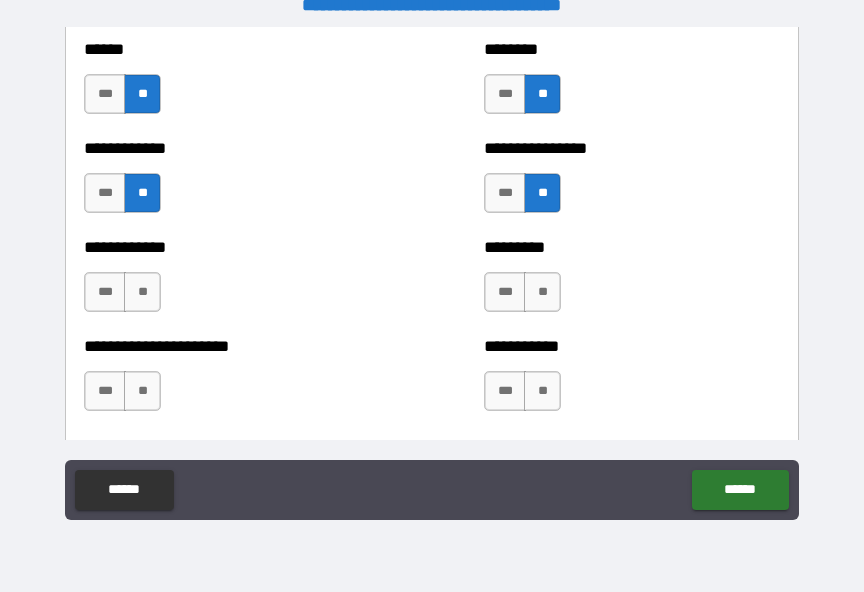 scroll, scrollTop: 5127, scrollLeft: 0, axis: vertical 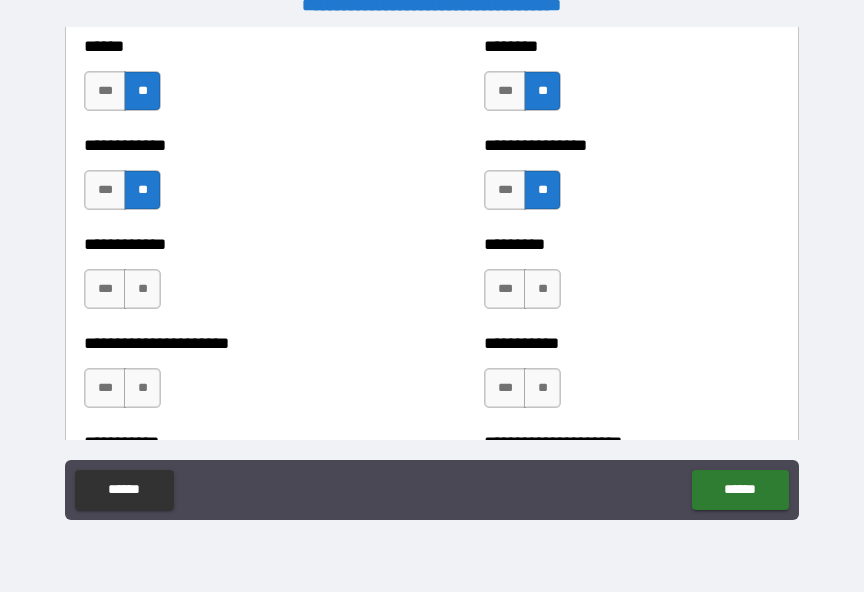 click on "**" at bounding box center [142, 289] 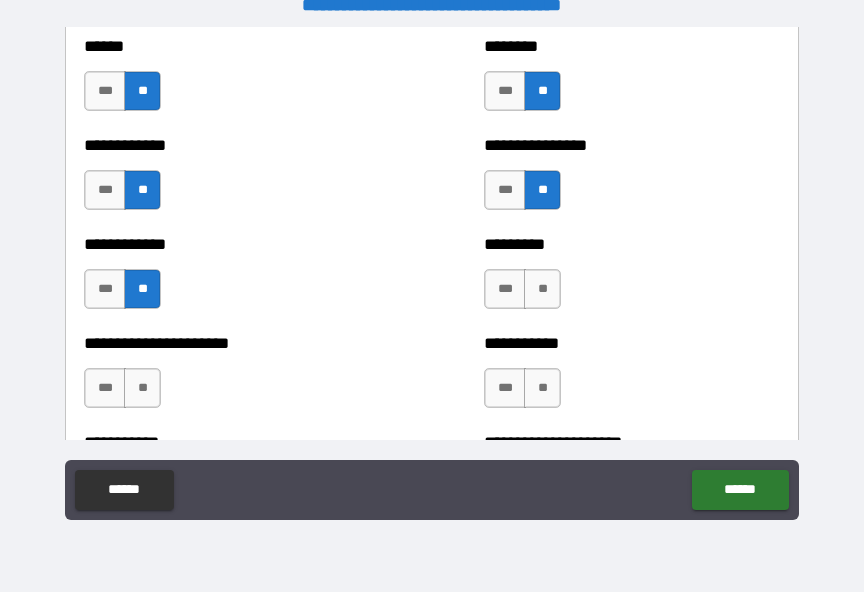 click on "**" at bounding box center [542, 289] 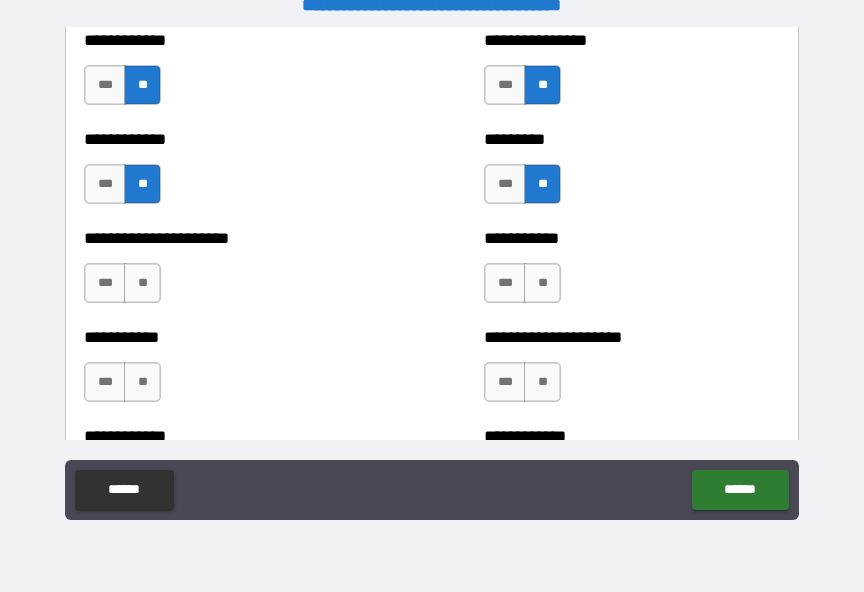 scroll, scrollTop: 5233, scrollLeft: 0, axis: vertical 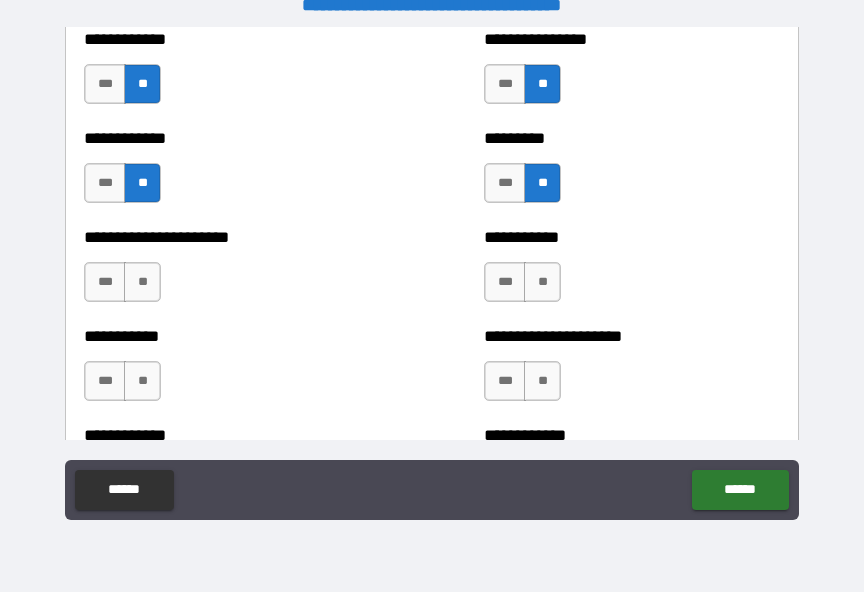 click on "**" at bounding box center [142, 282] 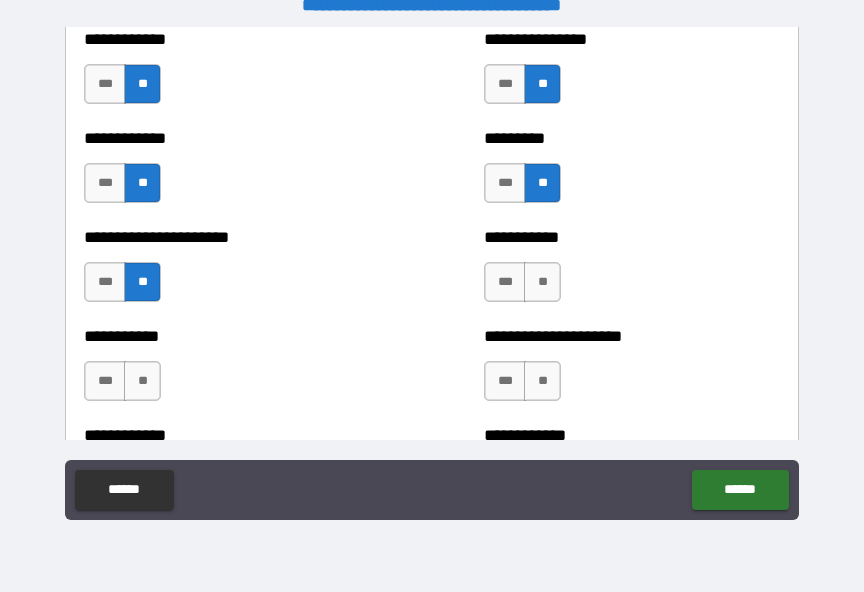 click on "**" at bounding box center [542, 282] 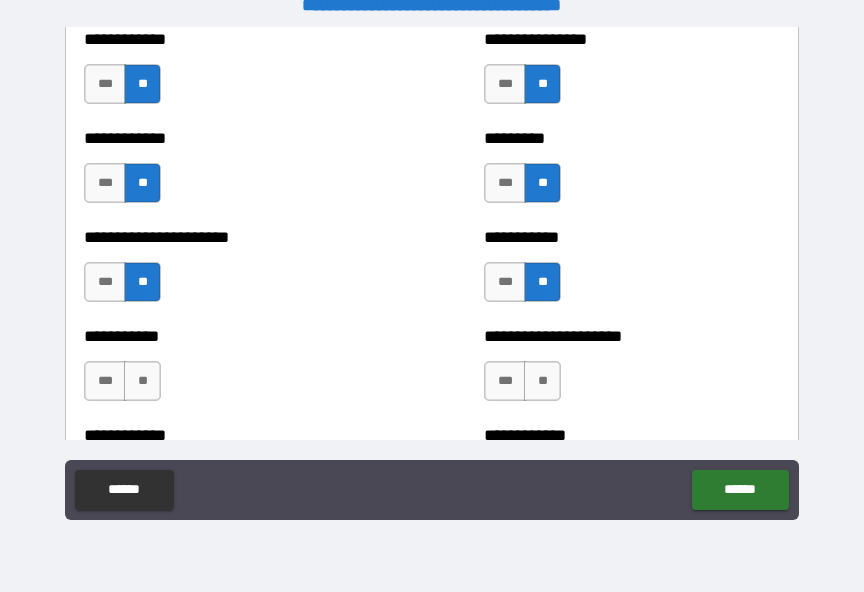 click on "**" at bounding box center [142, 381] 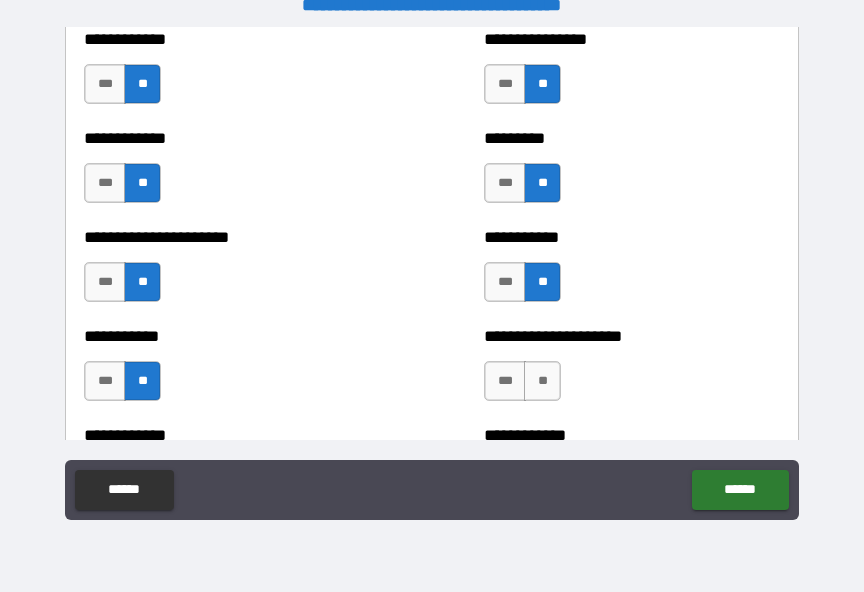 click on "**" at bounding box center (542, 381) 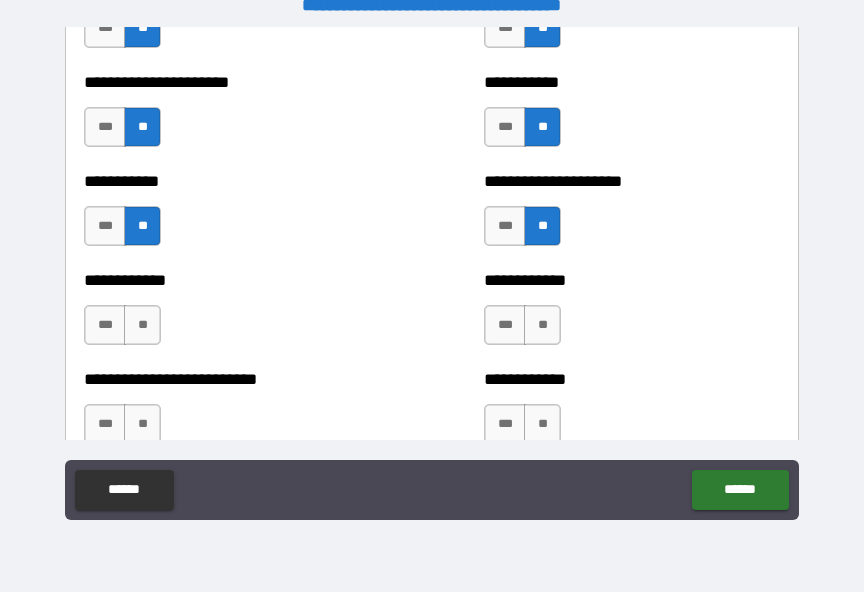 scroll, scrollTop: 5390, scrollLeft: 0, axis: vertical 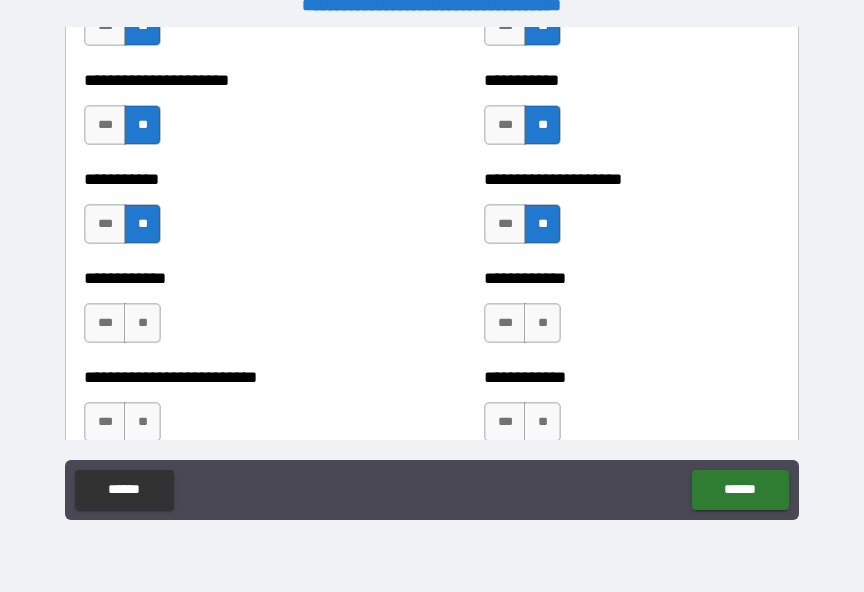 click on "**" at bounding box center [142, 323] 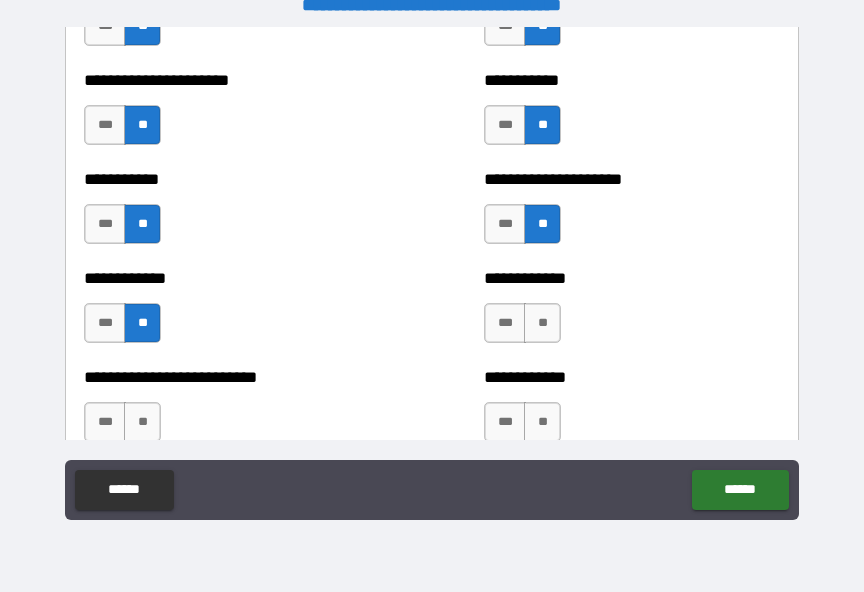 click on "**" at bounding box center (542, 323) 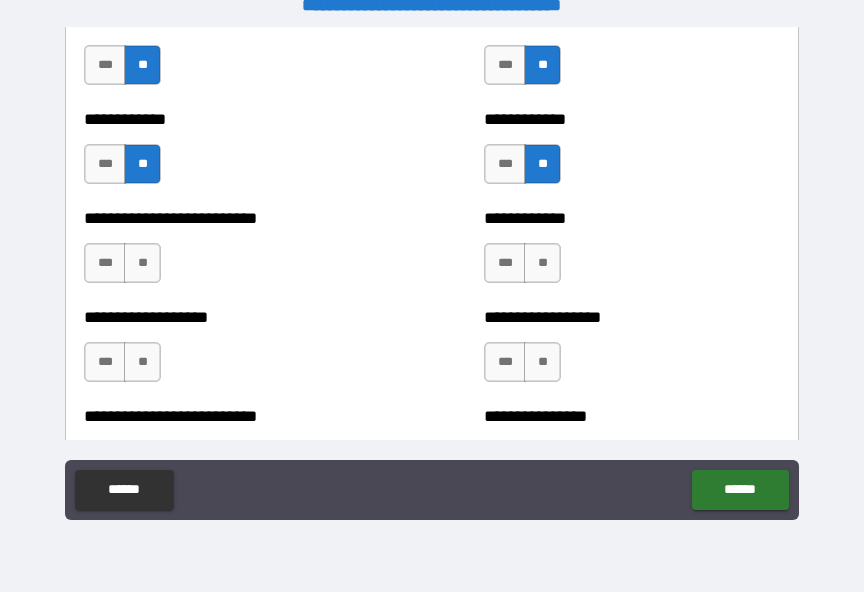 scroll, scrollTop: 5551, scrollLeft: 0, axis: vertical 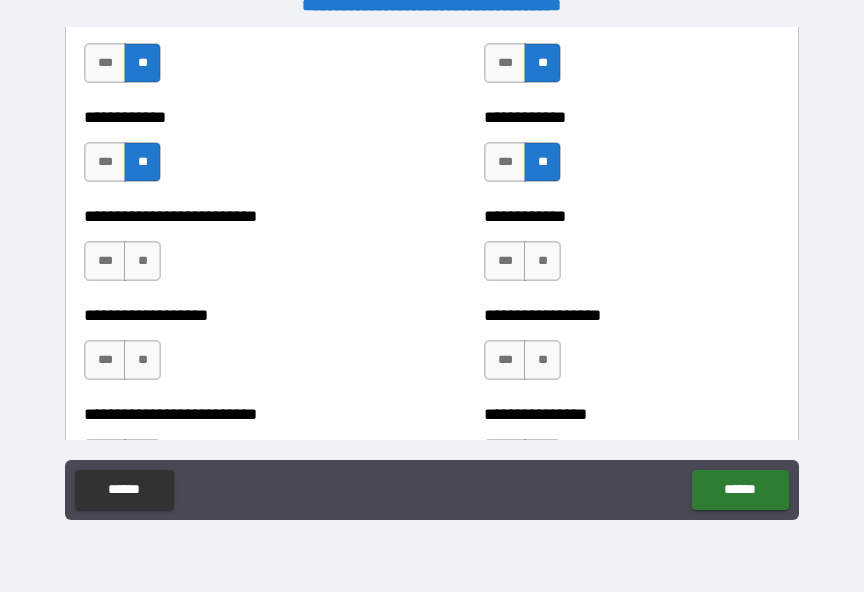 click on "**" at bounding box center [142, 261] 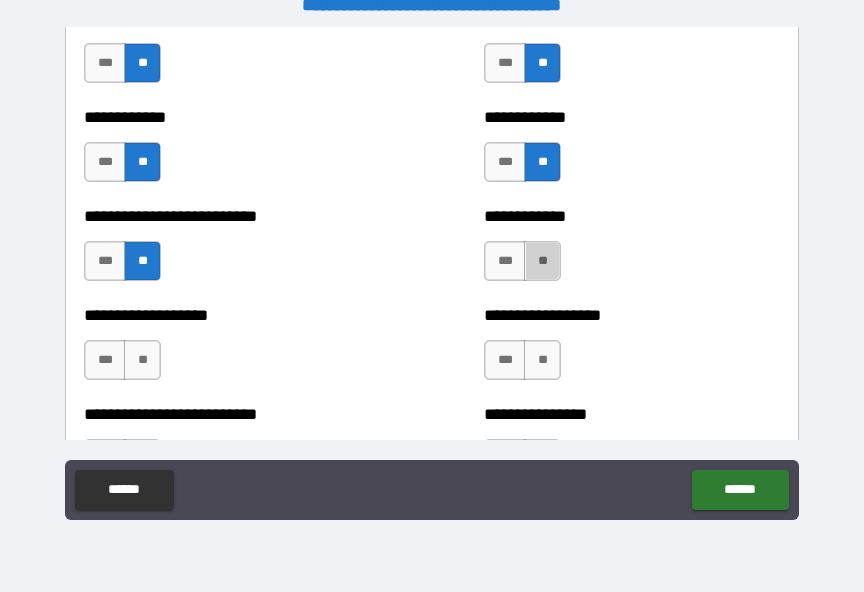 click on "**" at bounding box center (542, 261) 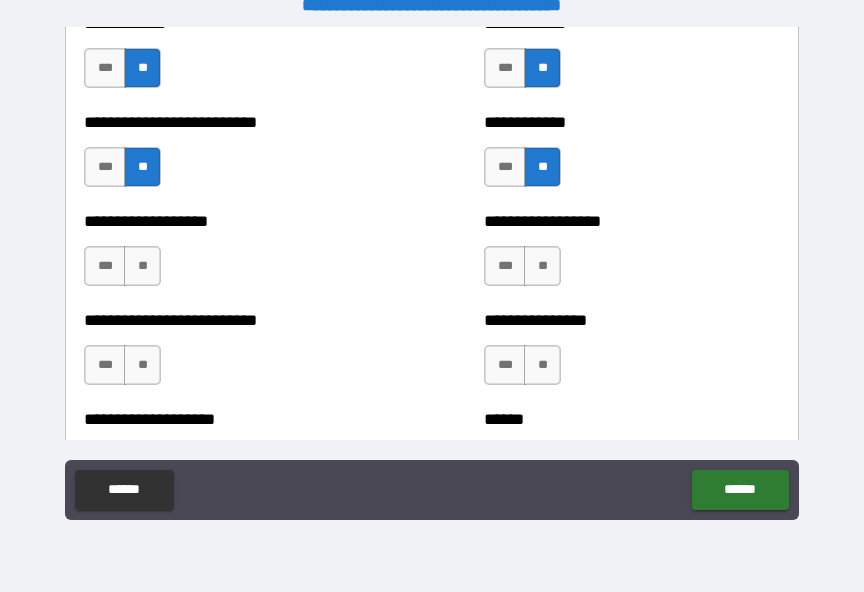scroll, scrollTop: 5648, scrollLeft: 0, axis: vertical 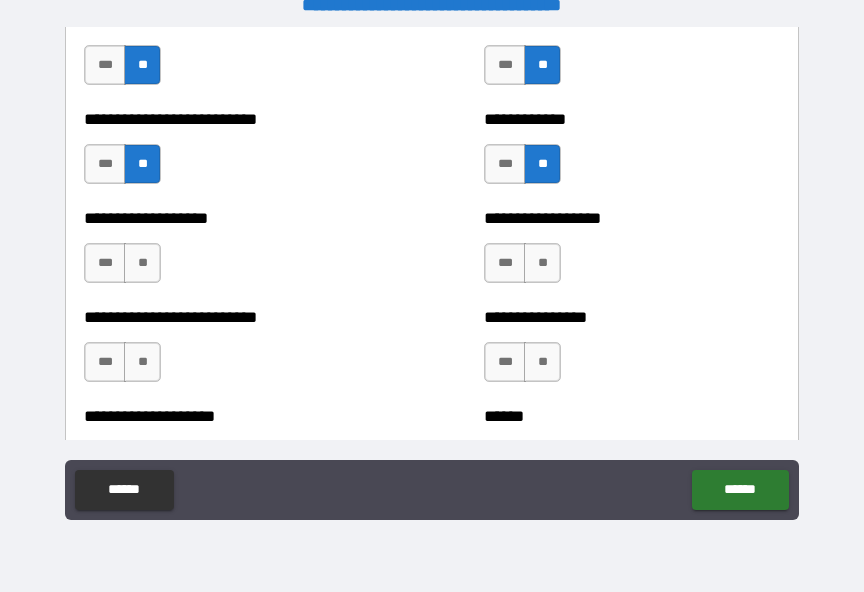 click on "**" at bounding box center [142, 263] 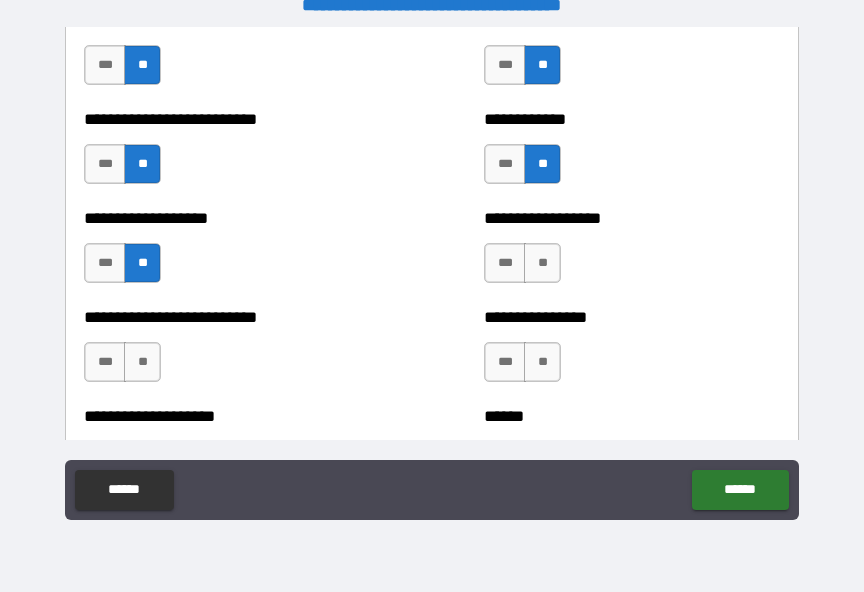 click on "**" at bounding box center [542, 263] 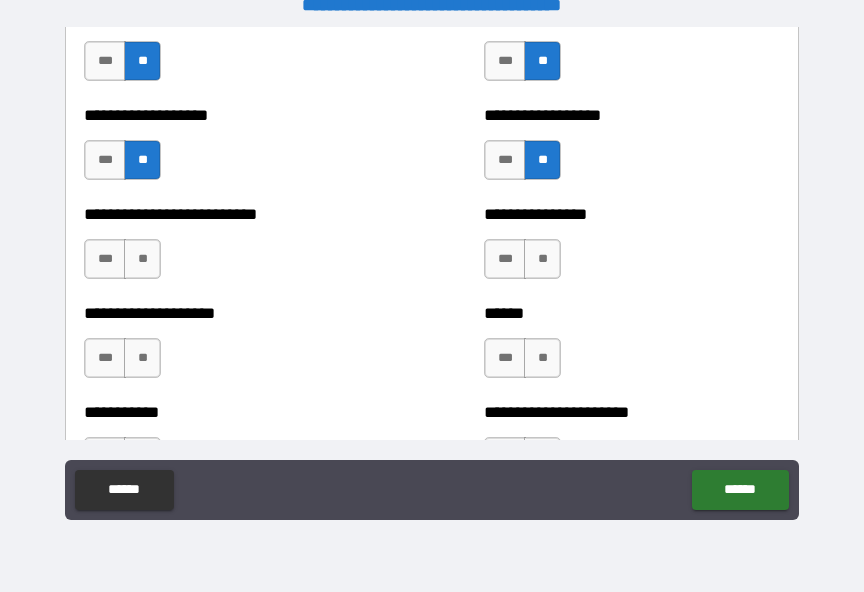 scroll, scrollTop: 5752, scrollLeft: 0, axis: vertical 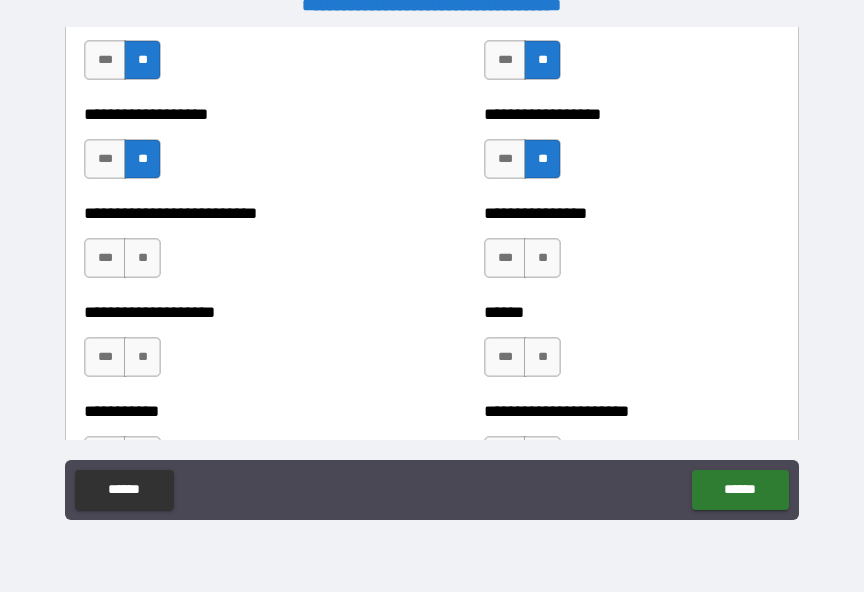 click on "**" at bounding box center [142, 258] 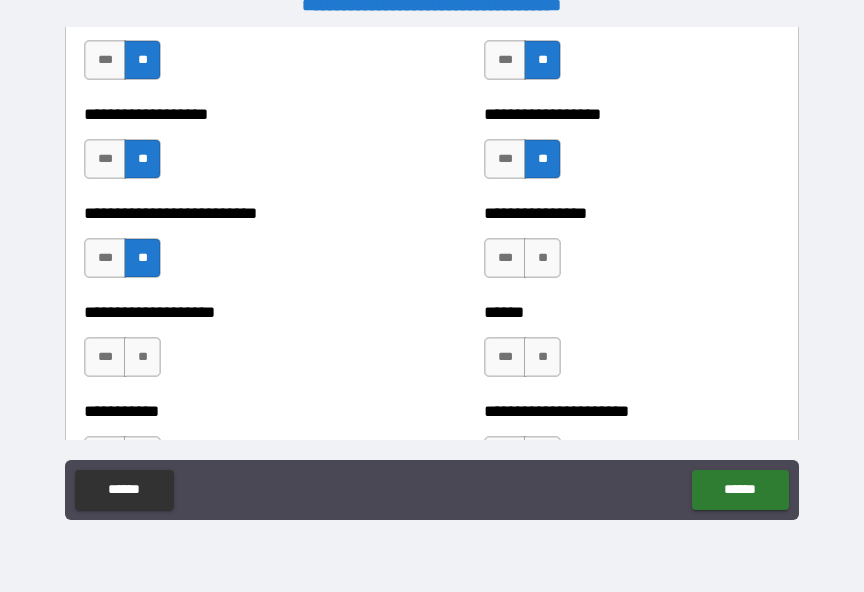 click on "**" at bounding box center (542, 258) 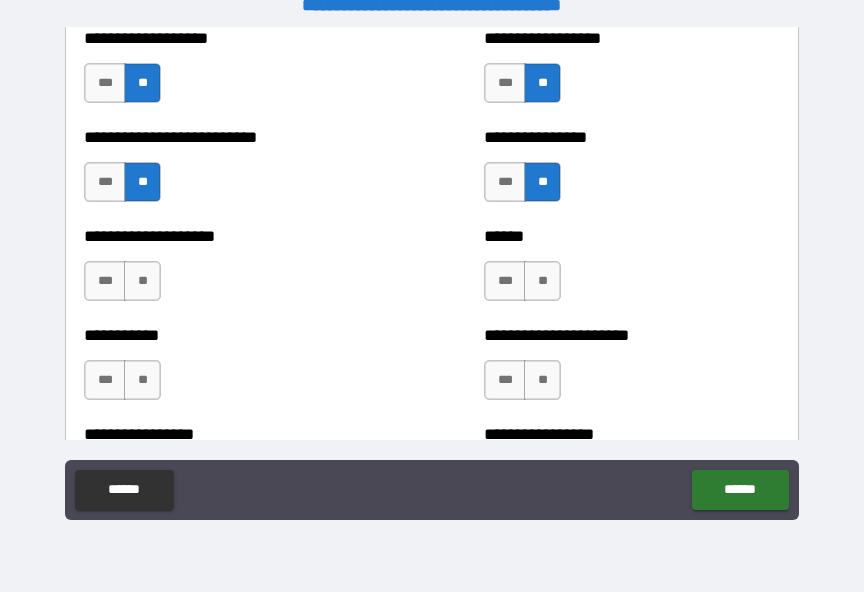scroll, scrollTop: 5833, scrollLeft: 0, axis: vertical 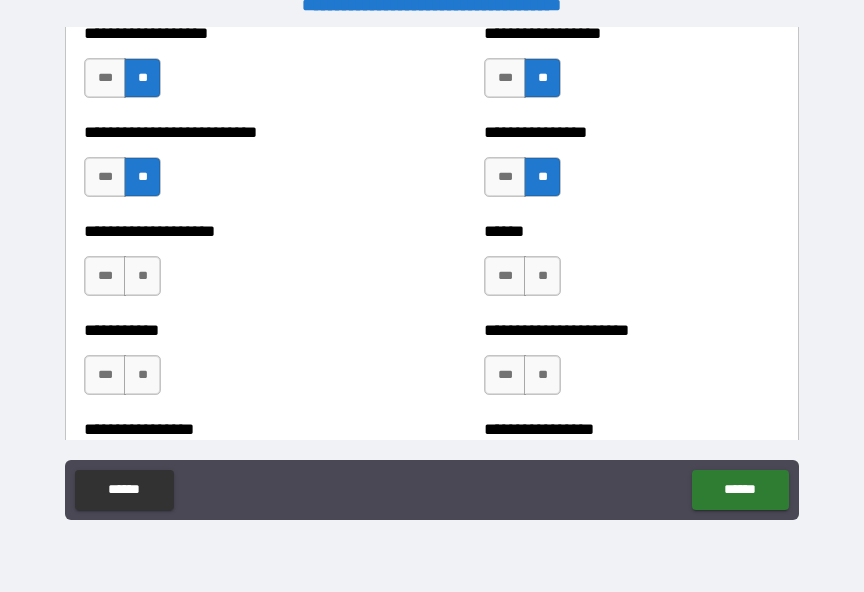 click on "**" at bounding box center (142, 276) 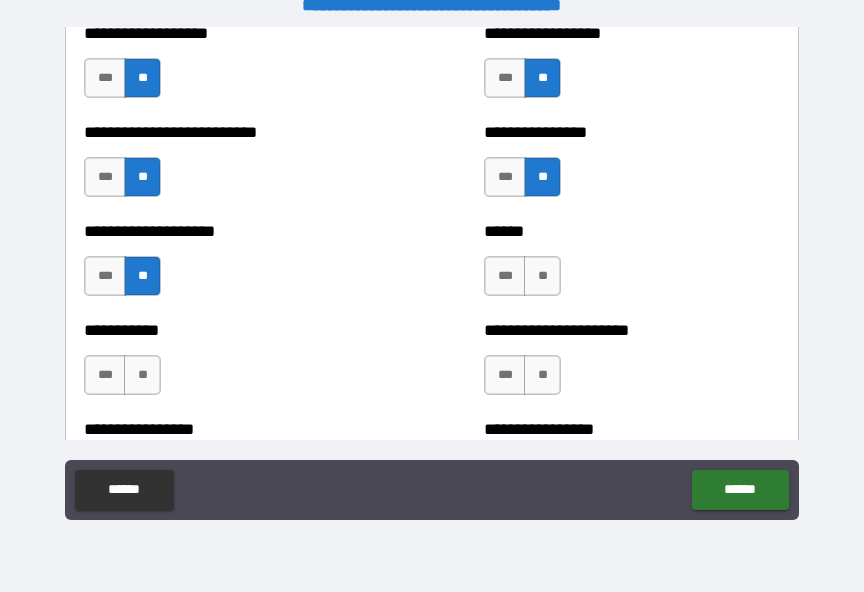 click on "**" at bounding box center (542, 276) 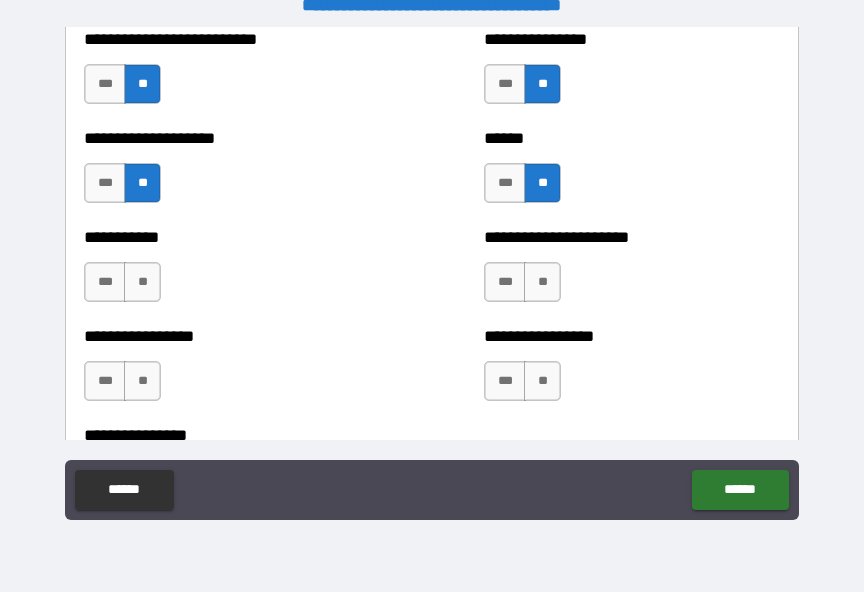 scroll, scrollTop: 5933, scrollLeft: 0, axis: vertical 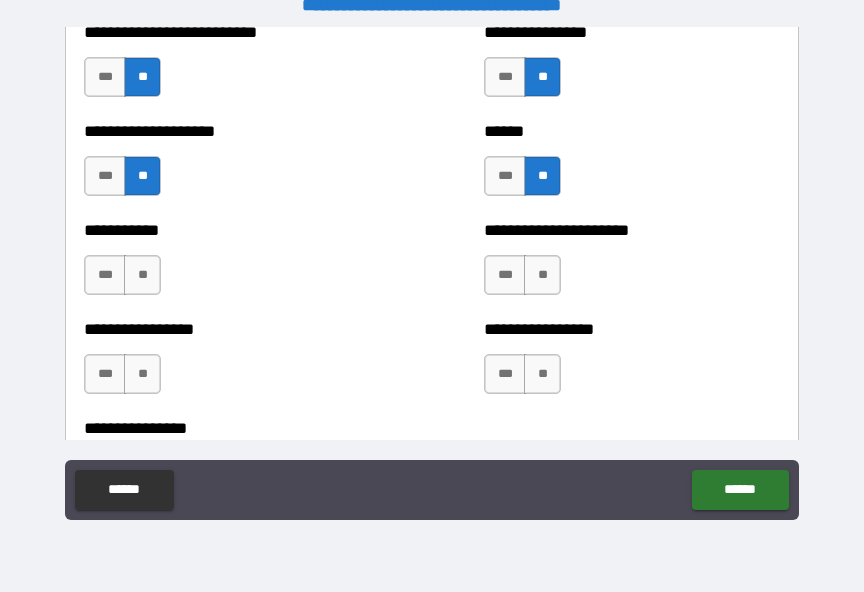 click on "**" at bounding box center [142, 275] 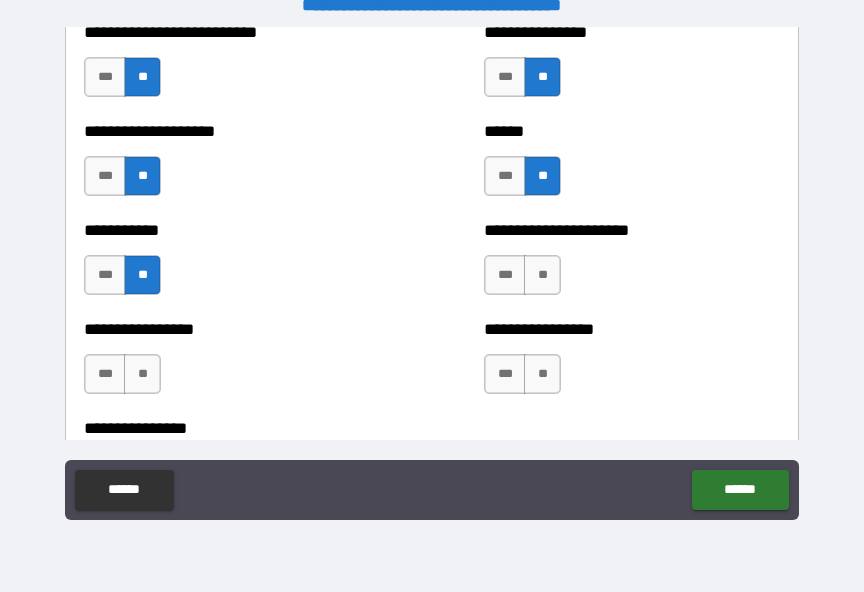 click on "**" at bounding box center [542, 275] 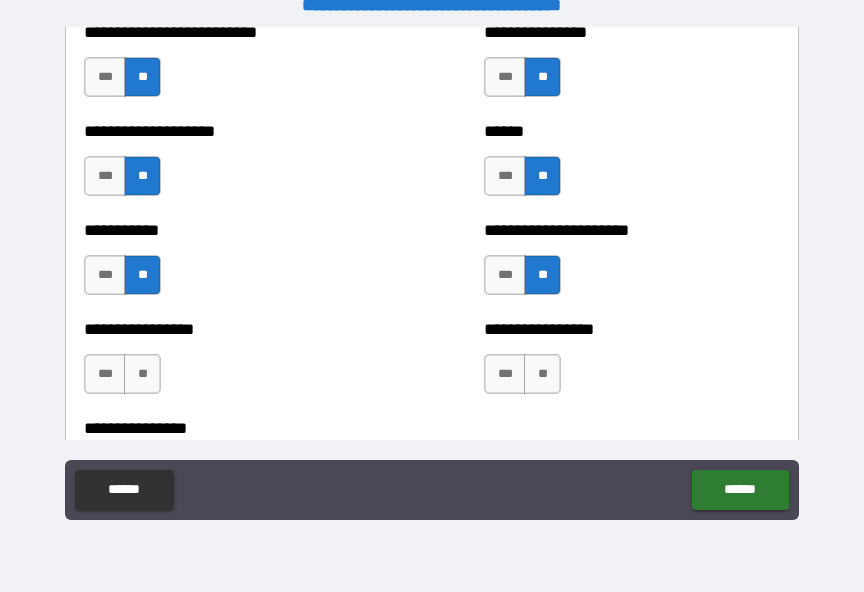 click on "**" at bounding box center [142, 374] 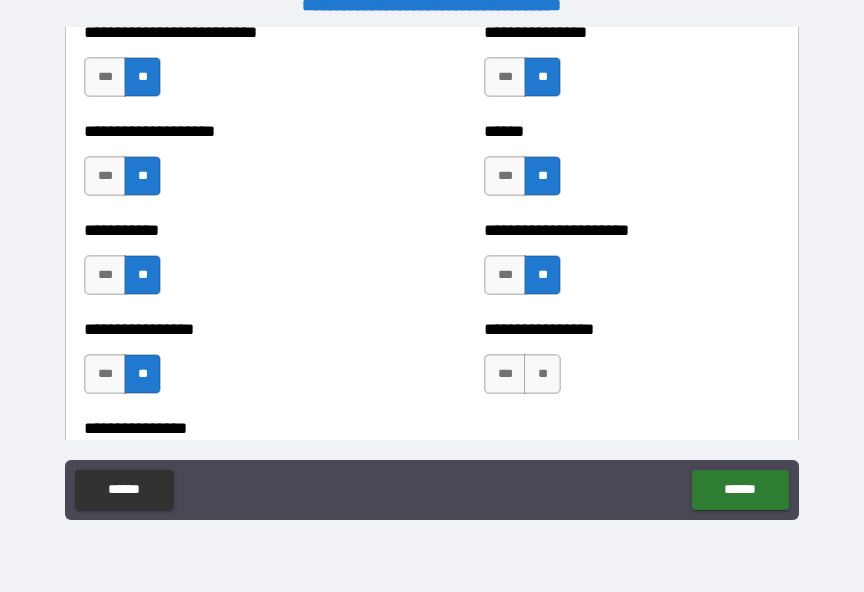 click on "**" at bounding box center [542, 374] 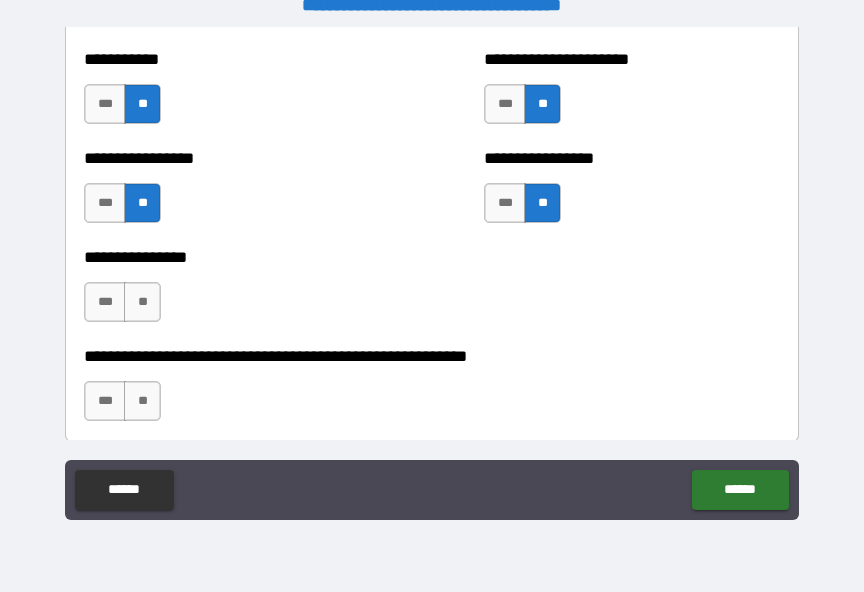 scroll, scrollTop: 6108, scrollLeft: 0, axis: vertical 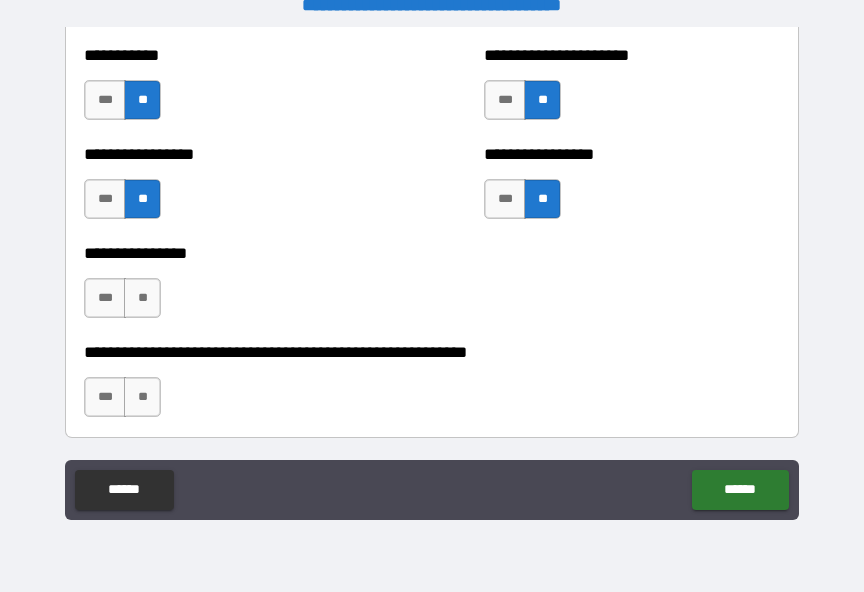 click on "**" at bounding box center (142, 298) 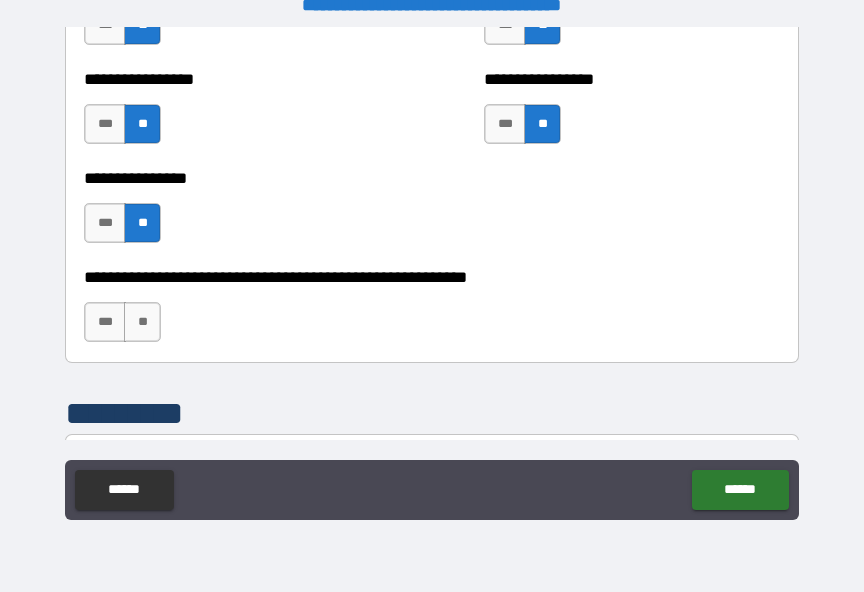 scroll, scrollTop: 6184, scrollLeft: 0, axis: vertical 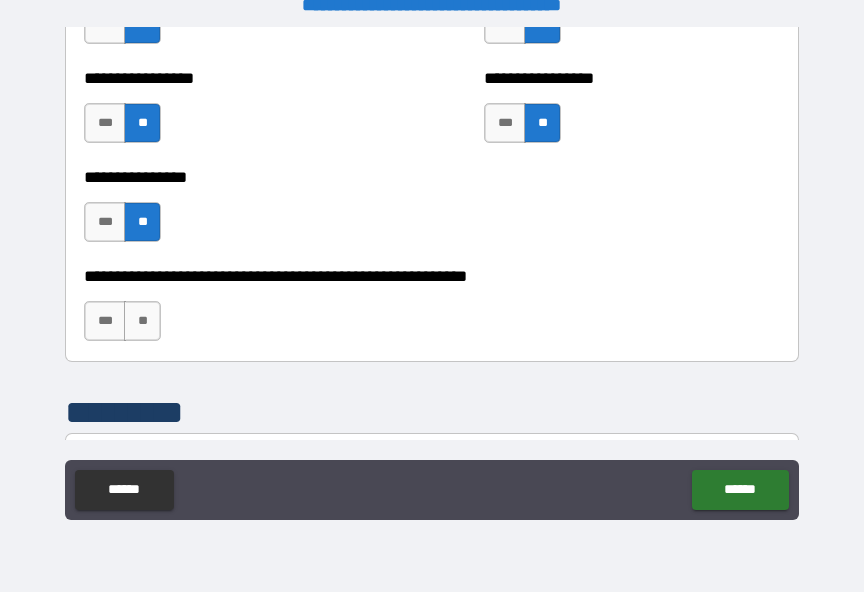 click on "**" at bounding box center [142, 321] 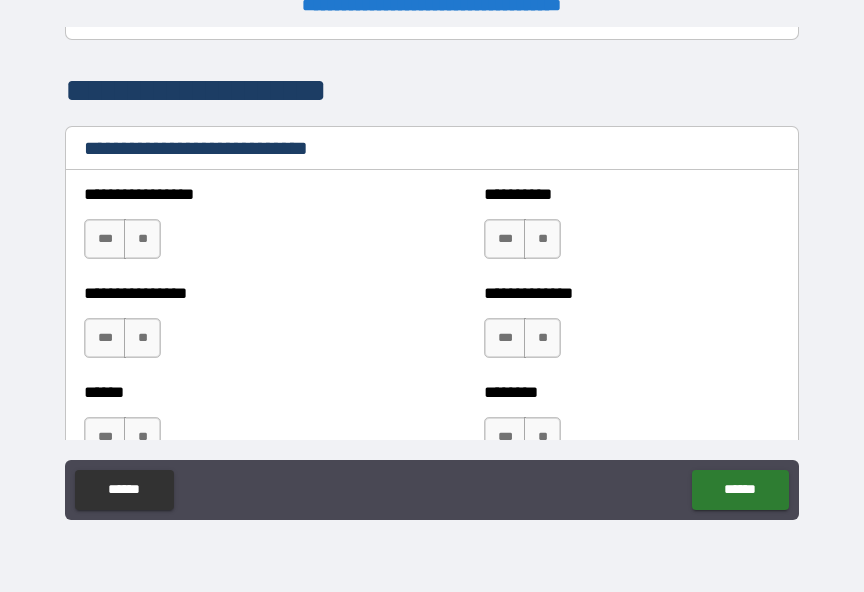 scroll, scrollTop: 6701, scrollLeft: 0, axis: vertical 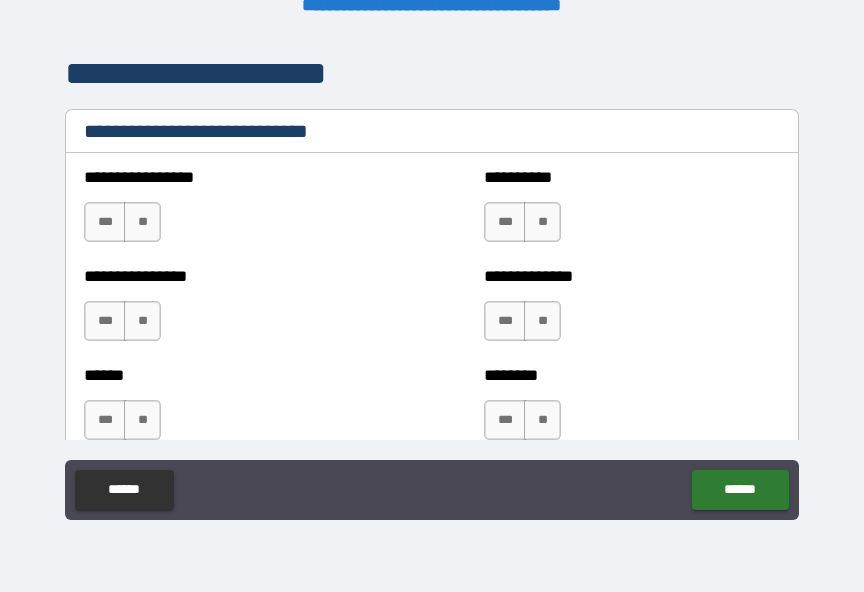 click on "**" at bounding box center [142, 222] 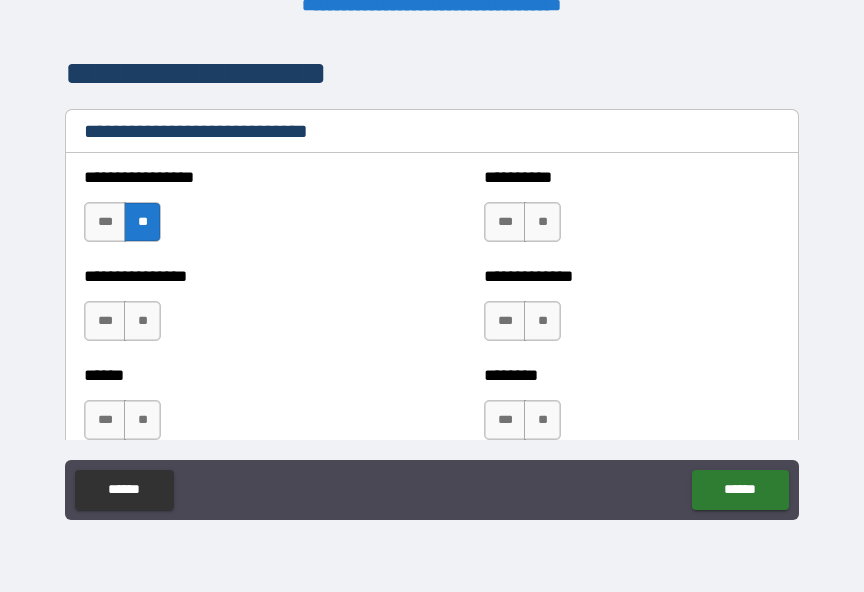 click on "**" at bounding box center (542, 222) 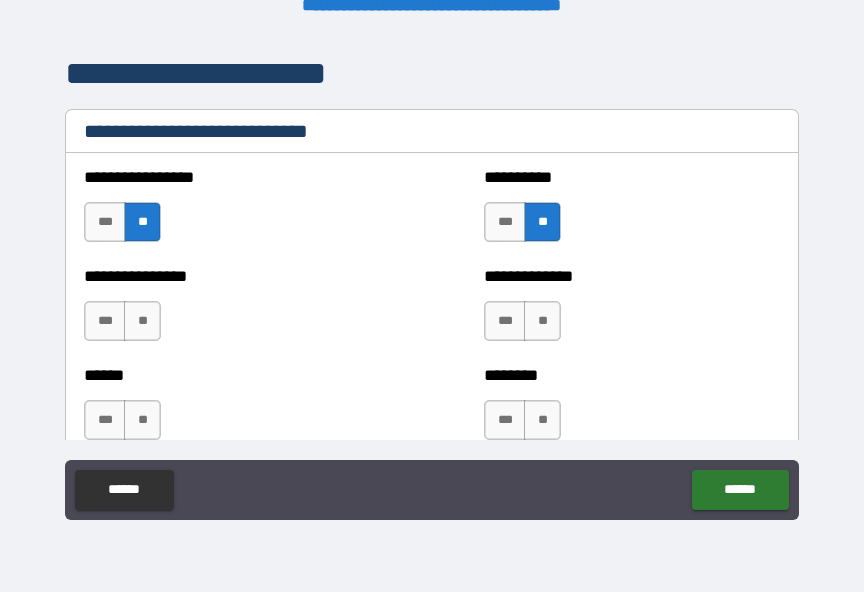 click on "***" at bounding box center [505, 321] 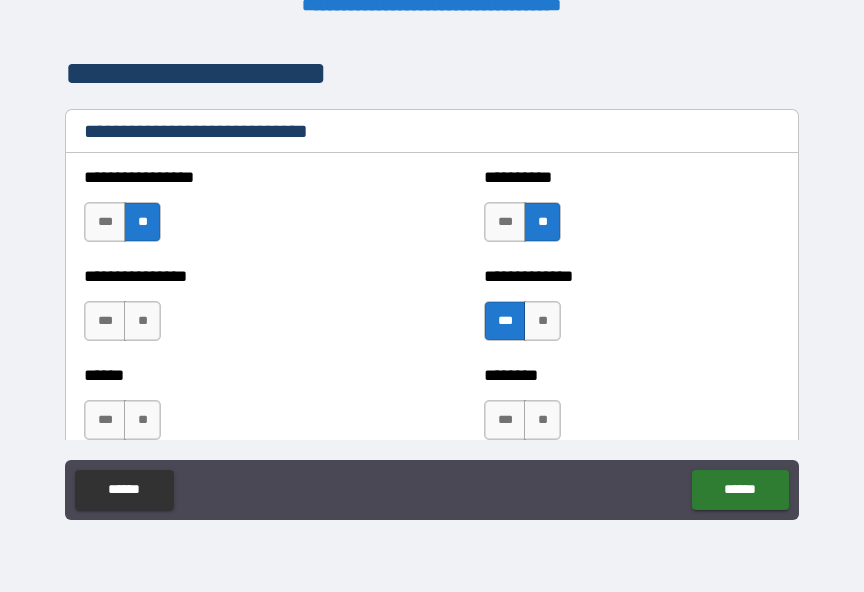 click on "***" at bounding box center [105, 222] 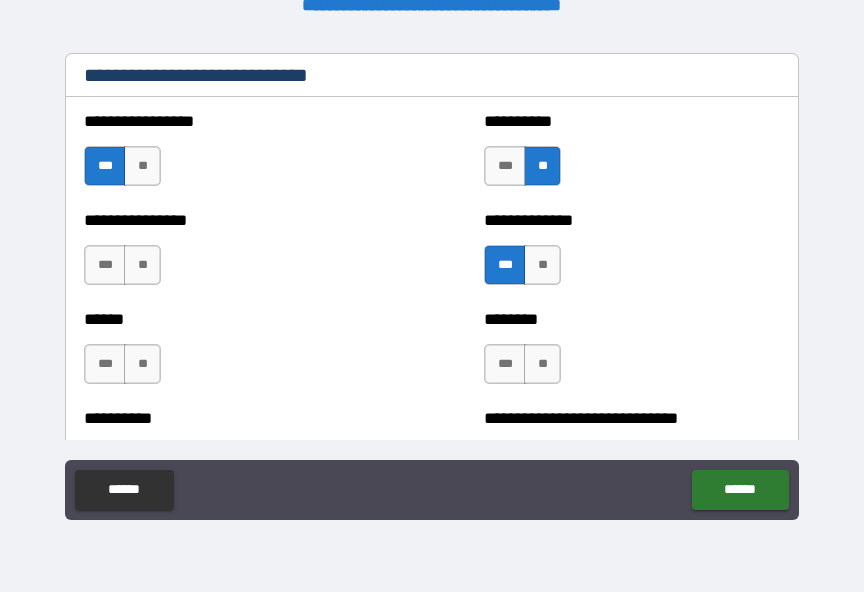 scroll, scrollTop: 6759, scrollLeft: 0, axis: vertical 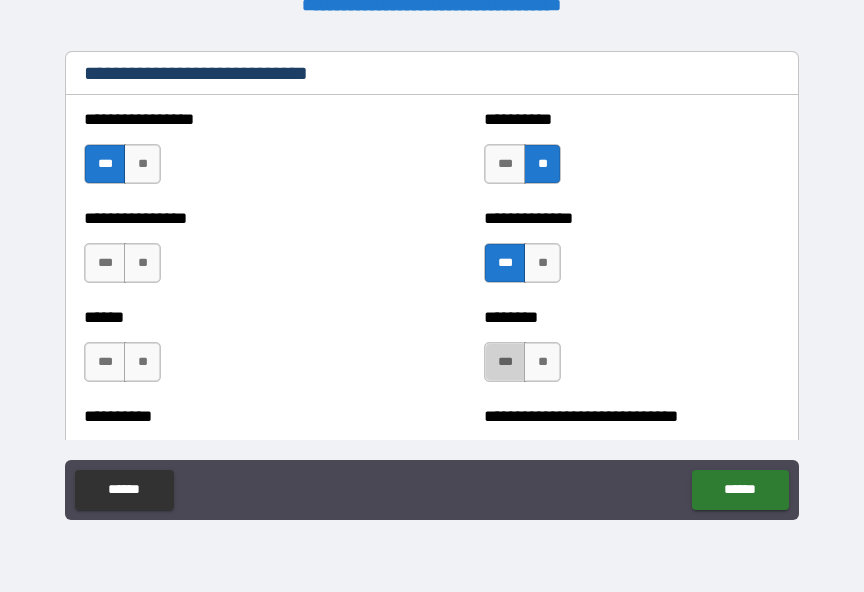 click on "***" at bounding box center (505, 362) 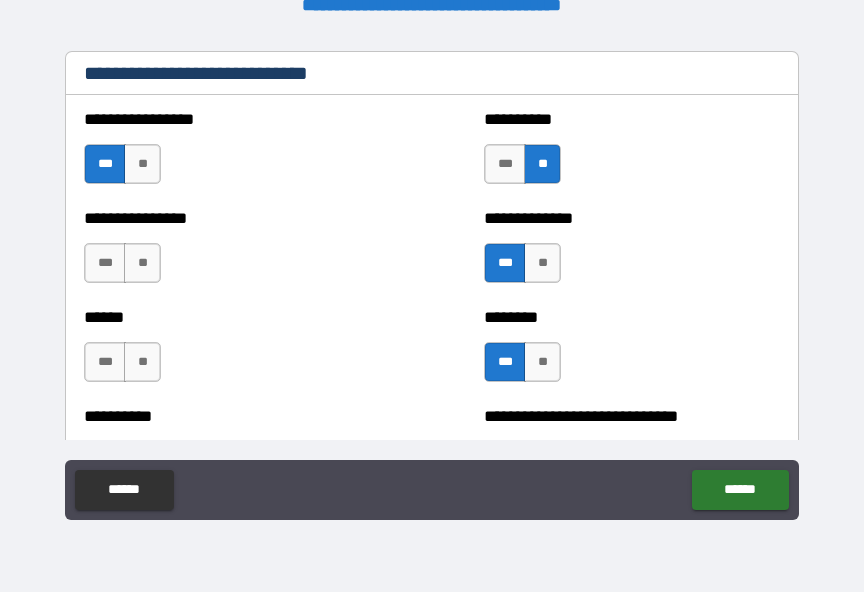 click on "**" at bounding box center (142, 263) 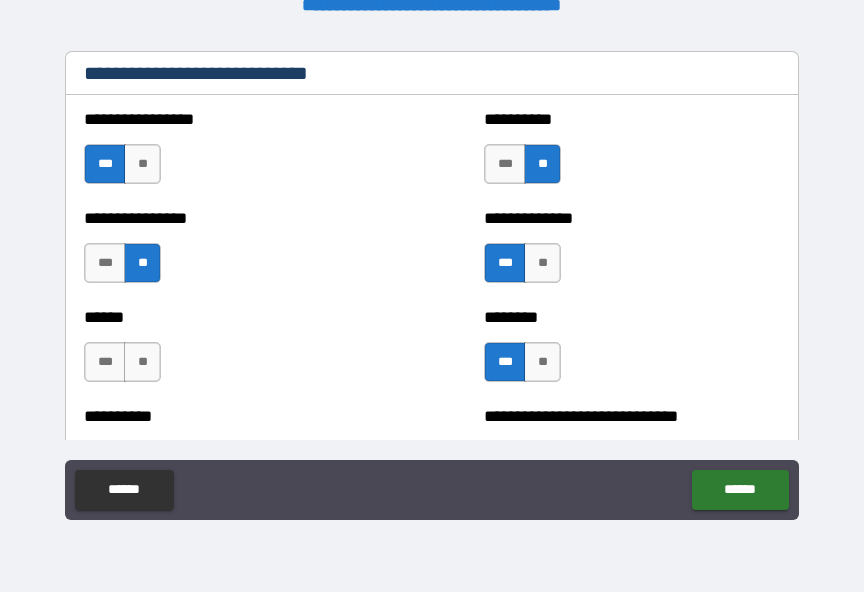 click on "***" at bounding box center [105, 362] 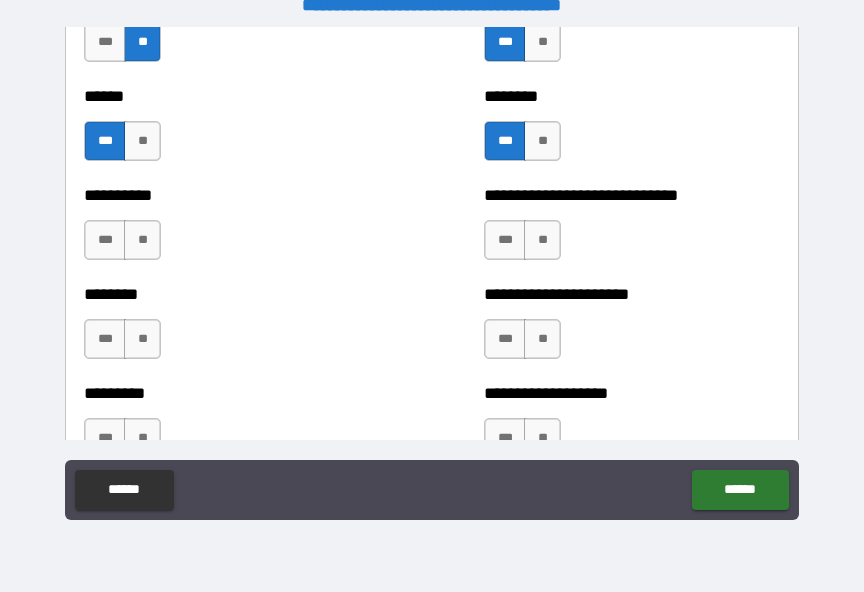 scroll, scrollTop: 6979, scrollLeft: 0, axis: vertical 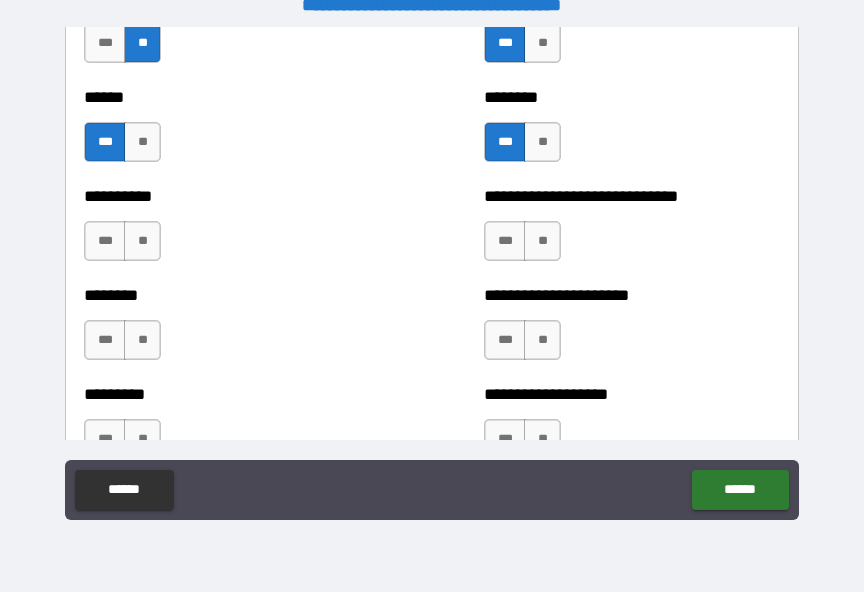 click on "**" at bounding box center (542, 241) 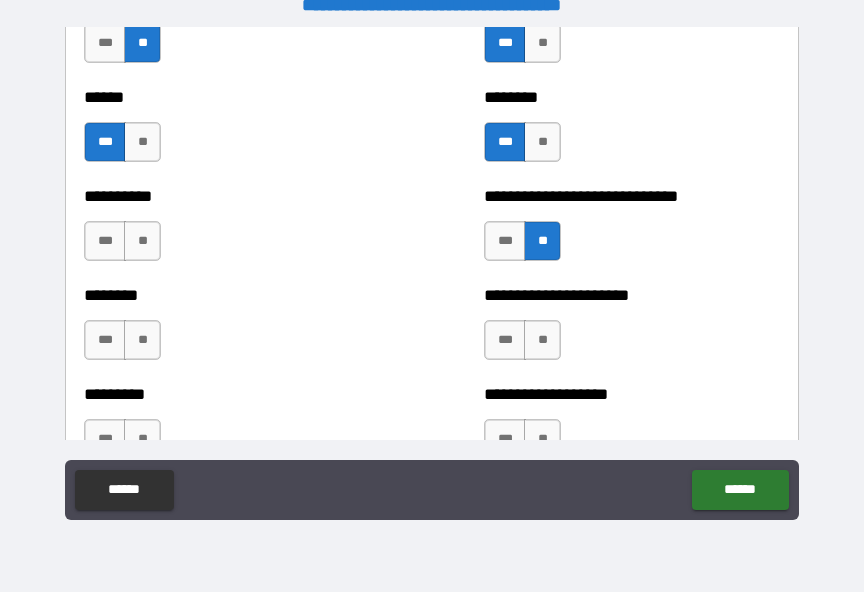 click on "***" at bounding box center (105, 241) 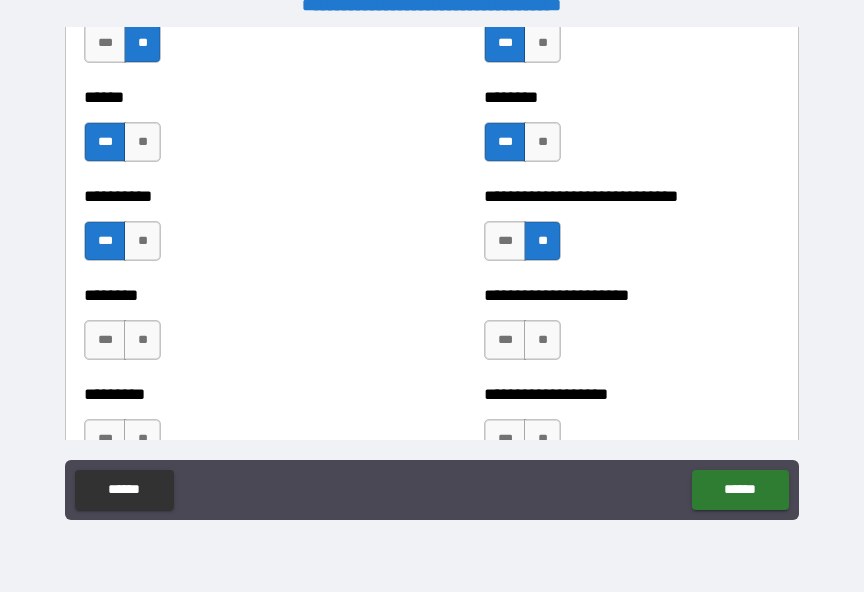 click on "**" at bounding box center [142, 340] 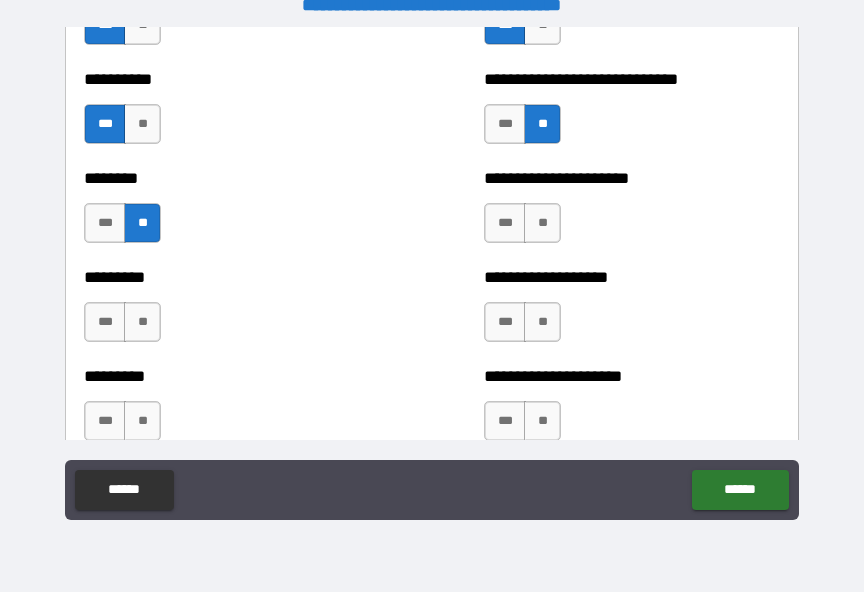 scroll, scrollTop: 7097, scrollLeft: 0, axis: vertical 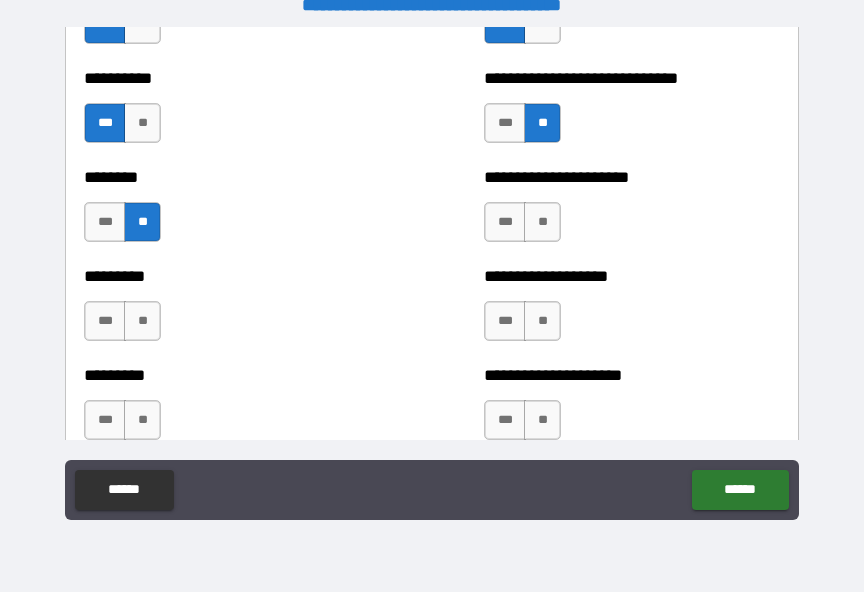 click on "**" at bounding box center (542, 222) 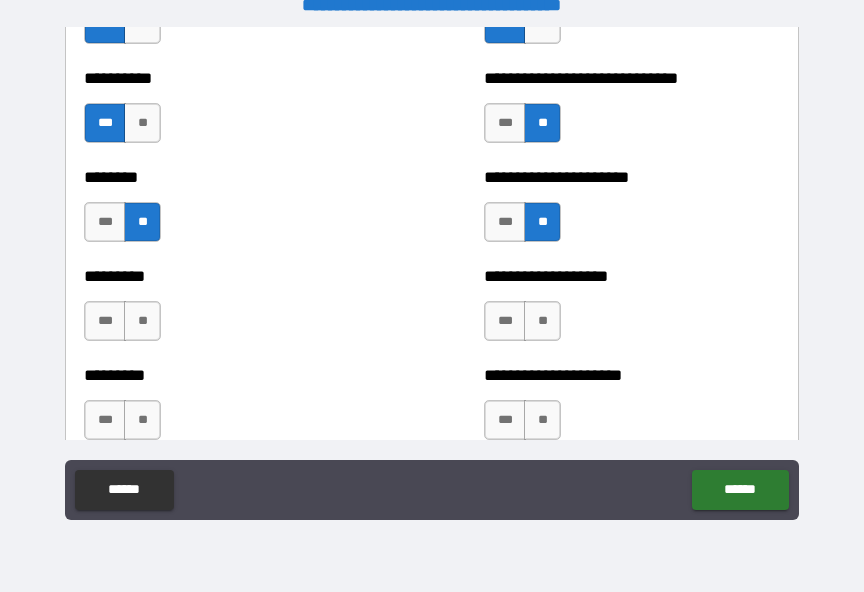 click on "**" at bounding box center [142, 321] 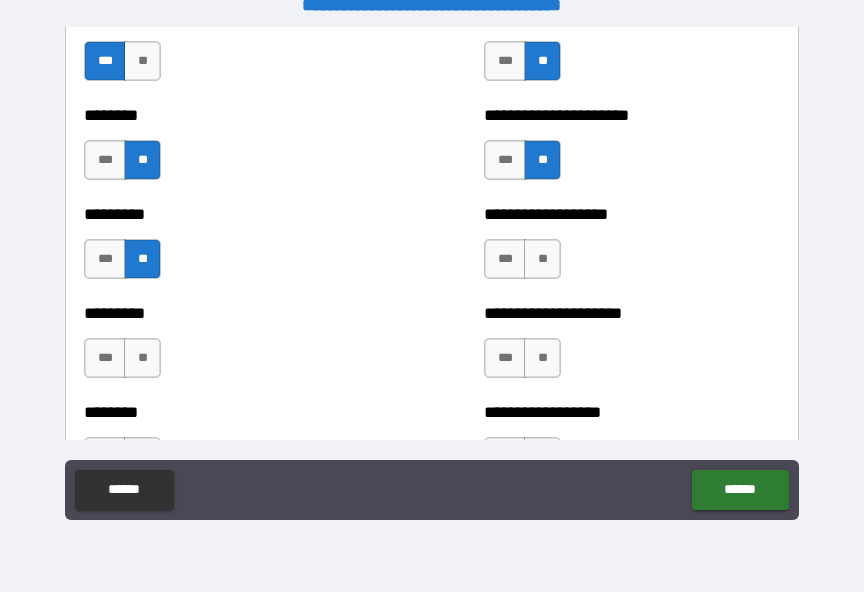 scroll, scrollTop: 7161, scrollLeft: 0, axis: vertical 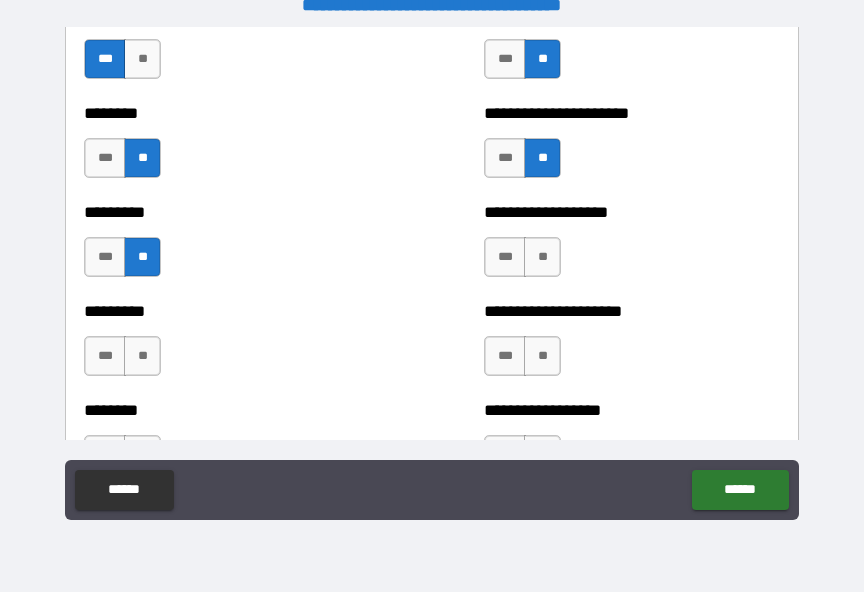 click on "**" at bounding box center (542, 257) 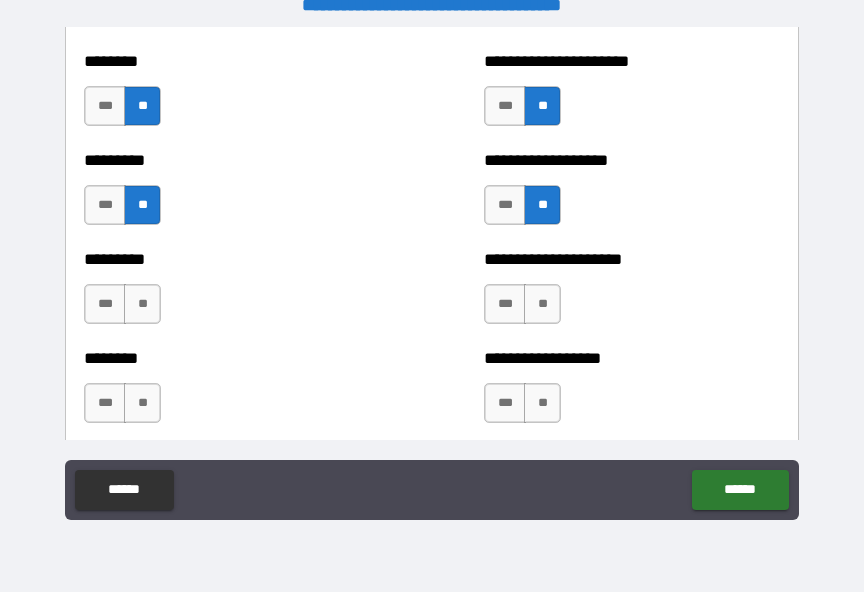 scroll, scrollTop: 7251, scrollLeft: 0, axis: vertical 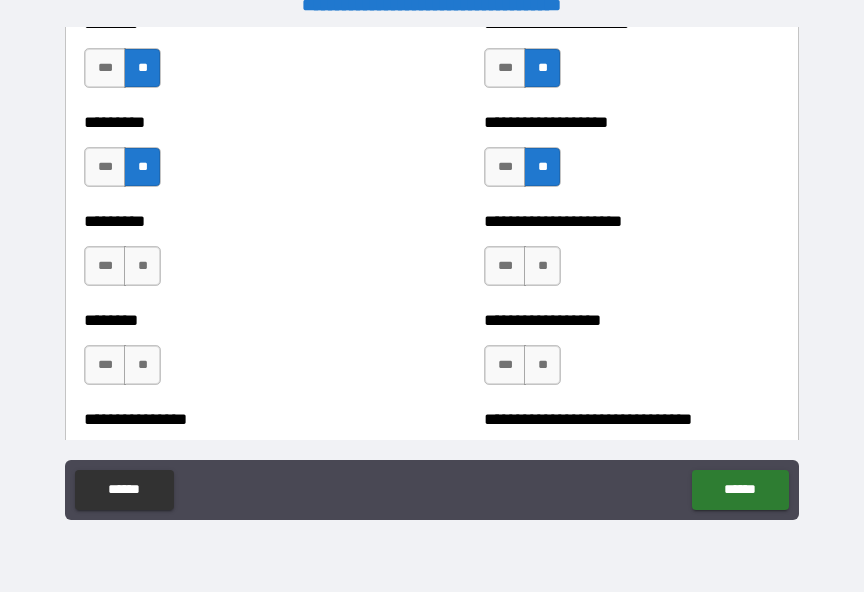 click on "***" at bounding box center (105, 266) 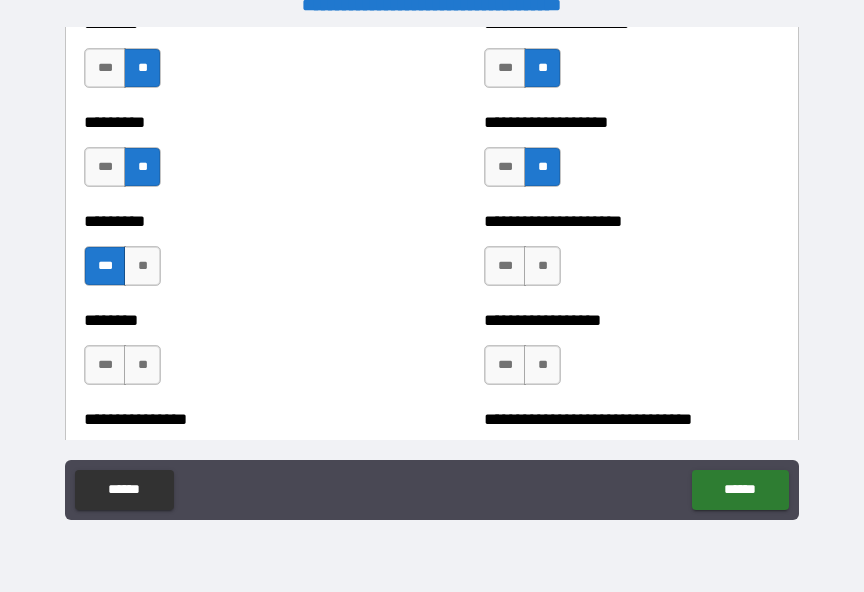 click on "**" at bounding box center (542, 266) 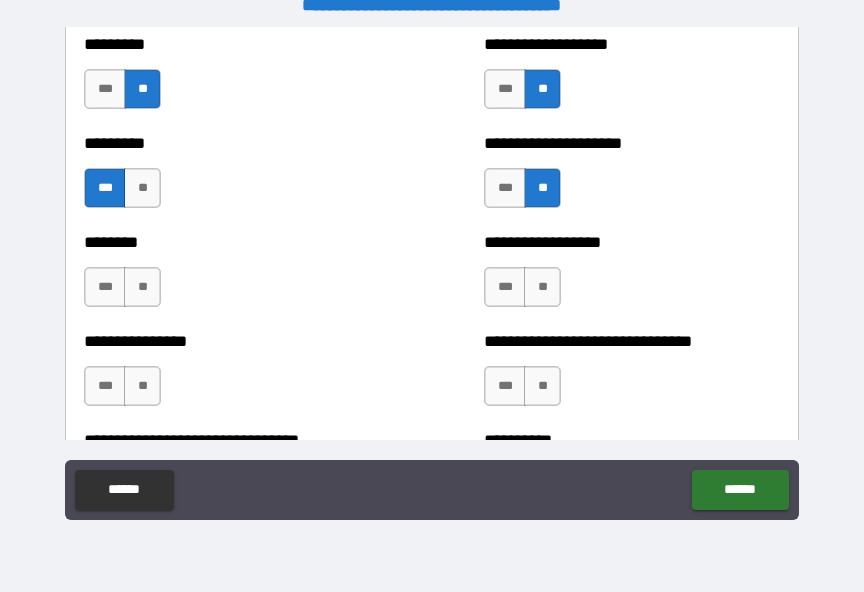 scroll, scrollTop: 7331, scrollLeft: 0, axis: vertical 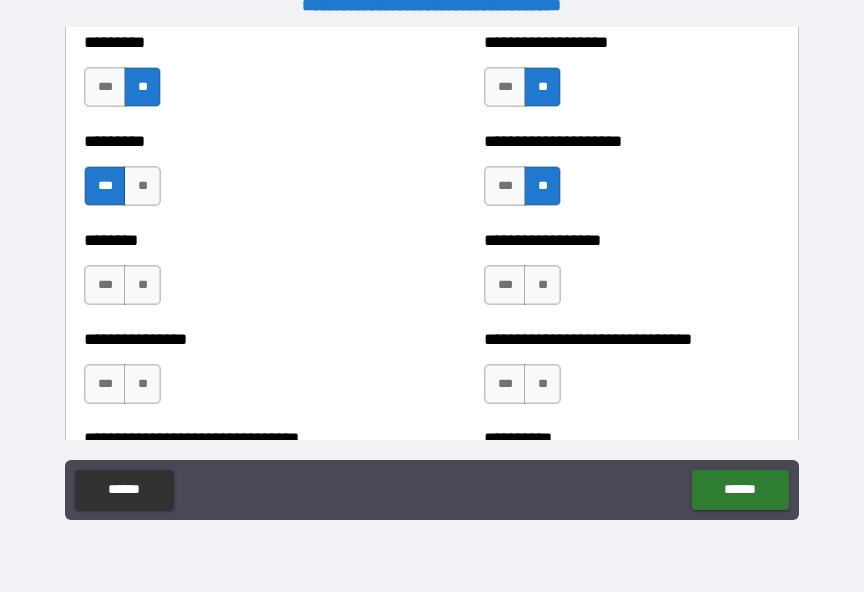 click on "***" at bounding box center [105, 285] 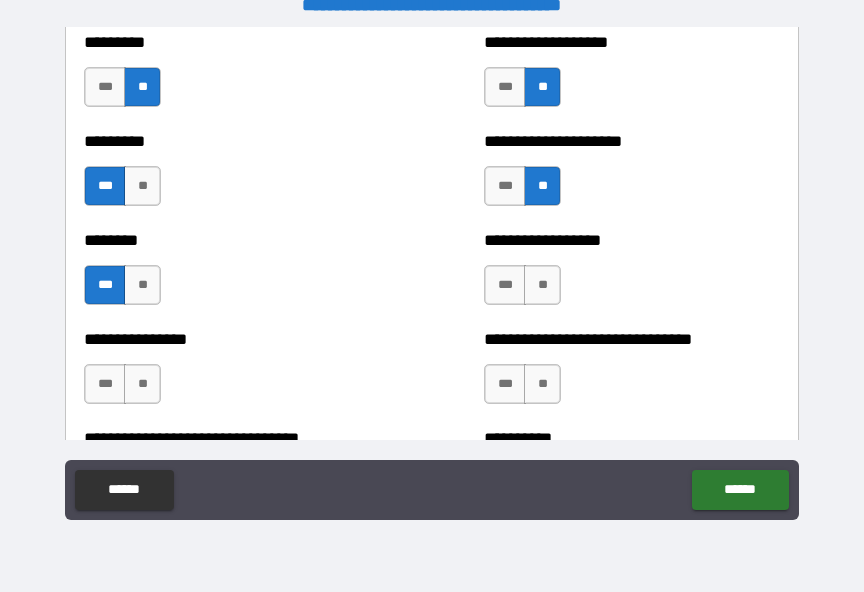 click on "**" at bounding box center (542, 285) 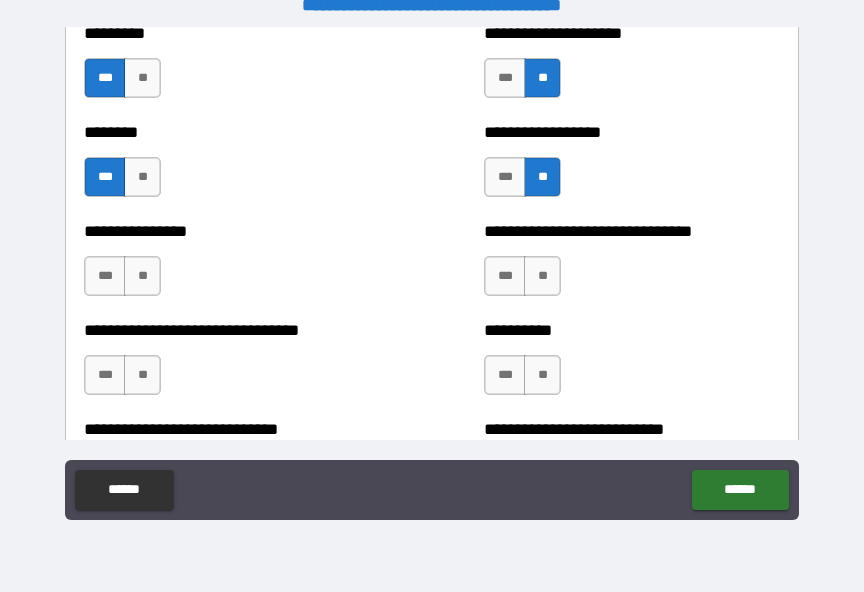 scroll, scrollTop: 7470, scrollLeft: 0, axis: vertical 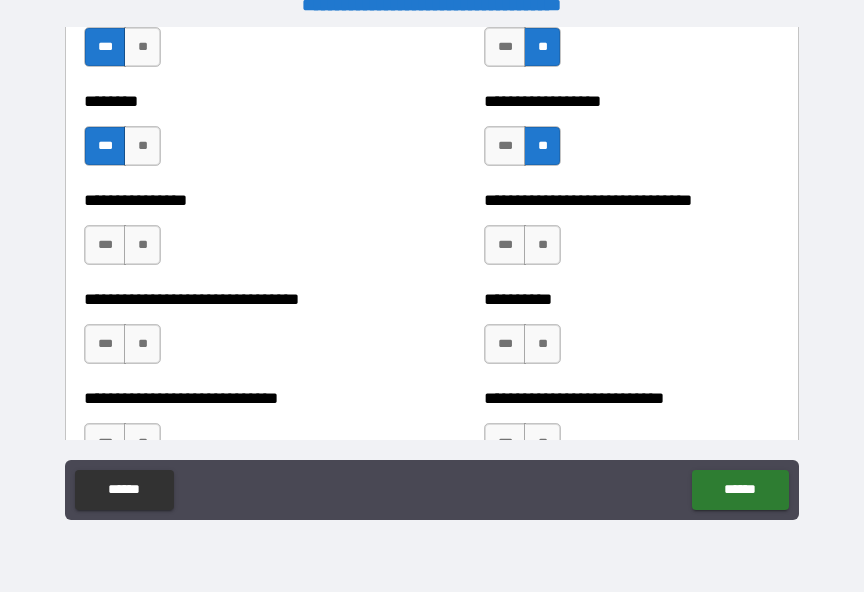 click on "**" at bounding box center [142, 245] 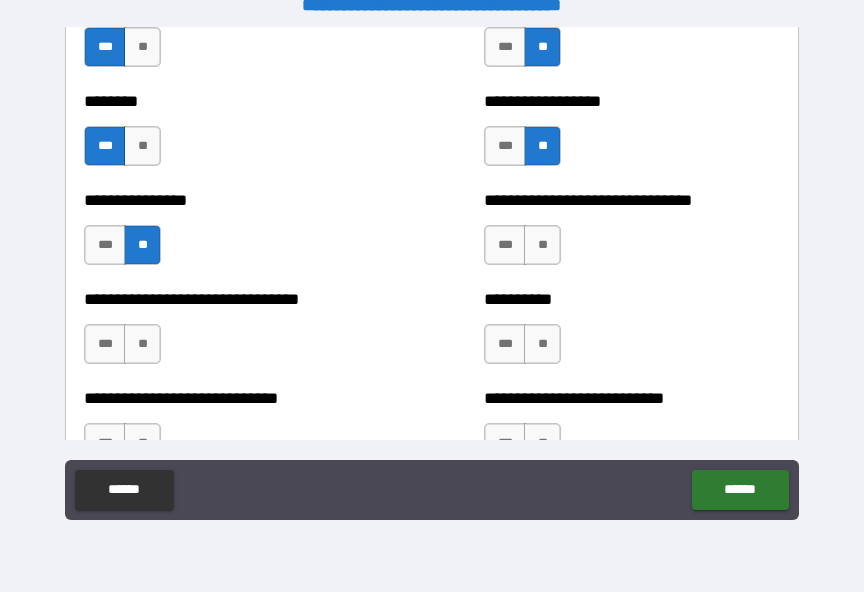 click on "**********" at bounding box center (632, 235) 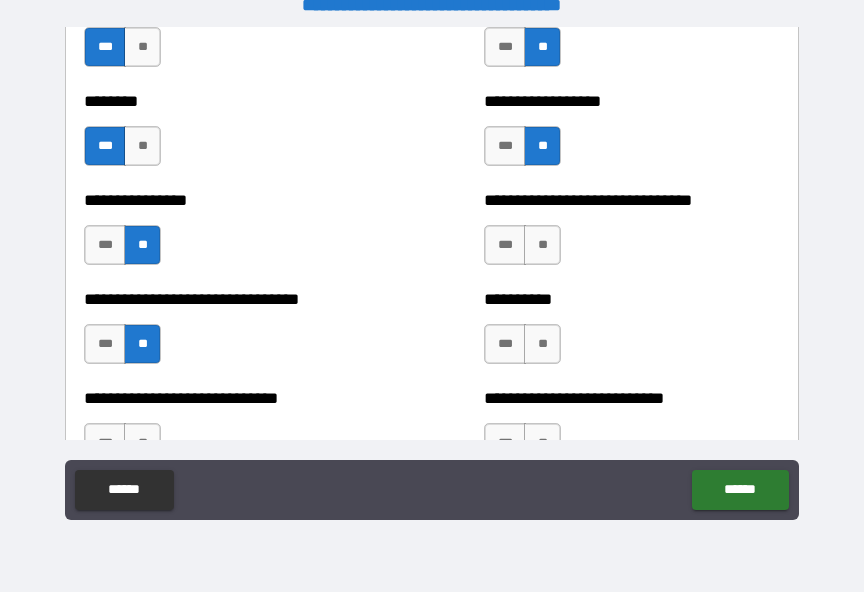 click on "**" at bounding box center [542, 344] 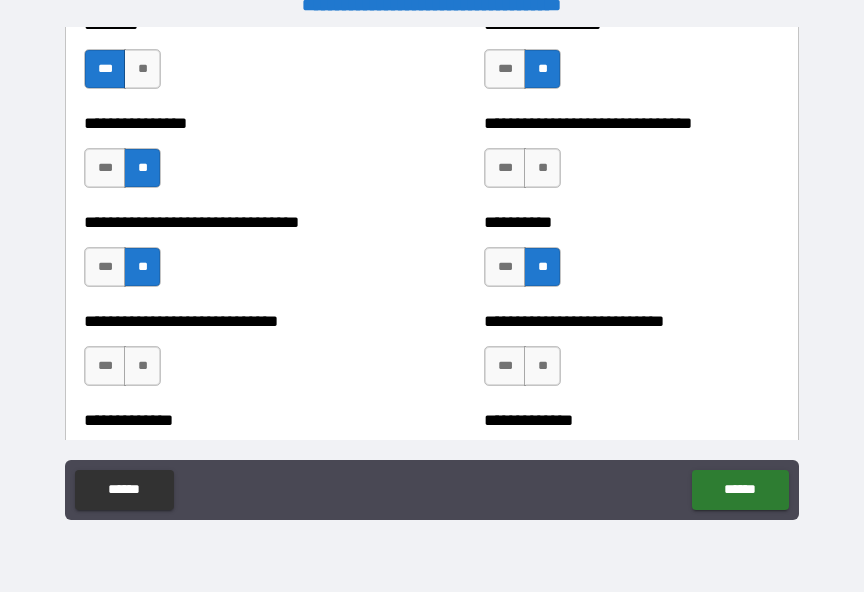 scroll, scrollTop: 7549, scrollLeft: 0, axis: vertical 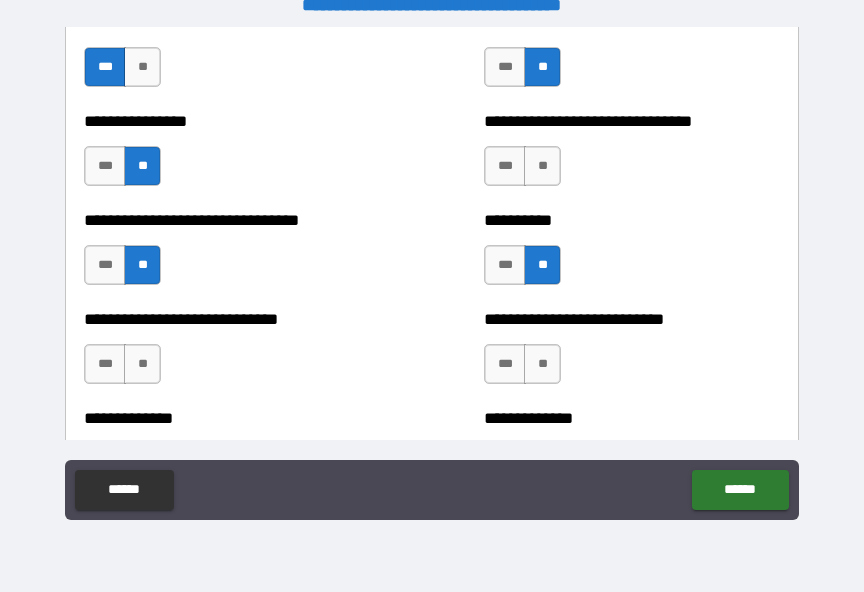 click on "**" at bounding box center (542, 166) 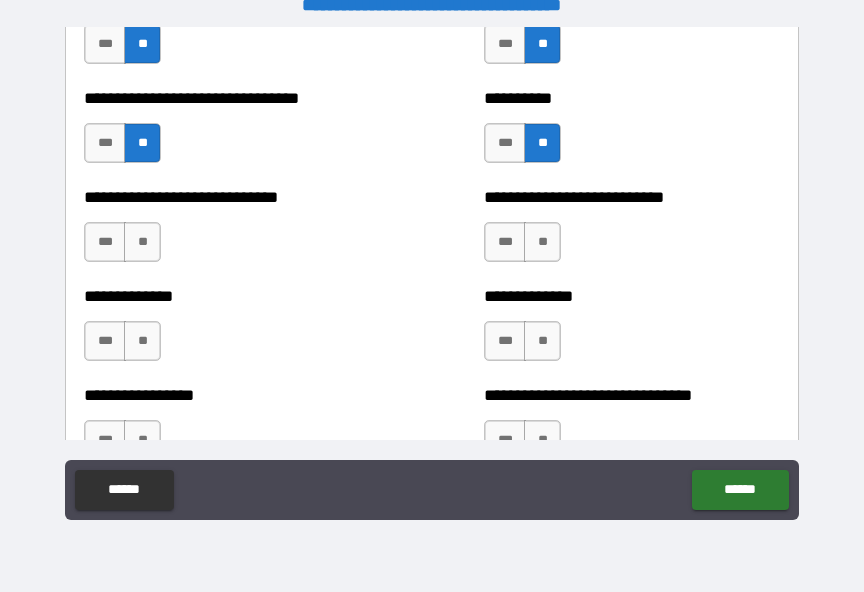 scroll, scrollTop: 7673, scrollLeft: 0, axis: vertical 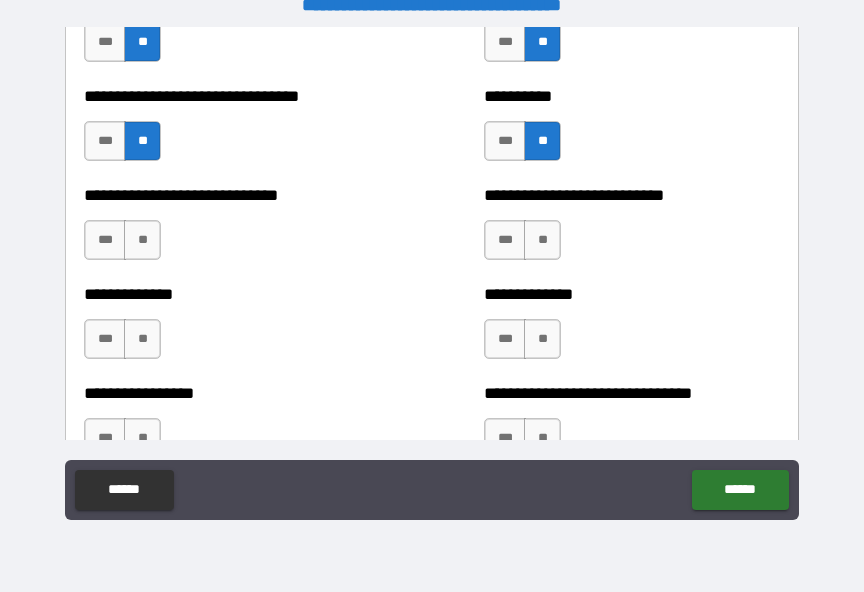 click on "**" at bounding box center [142, 240] 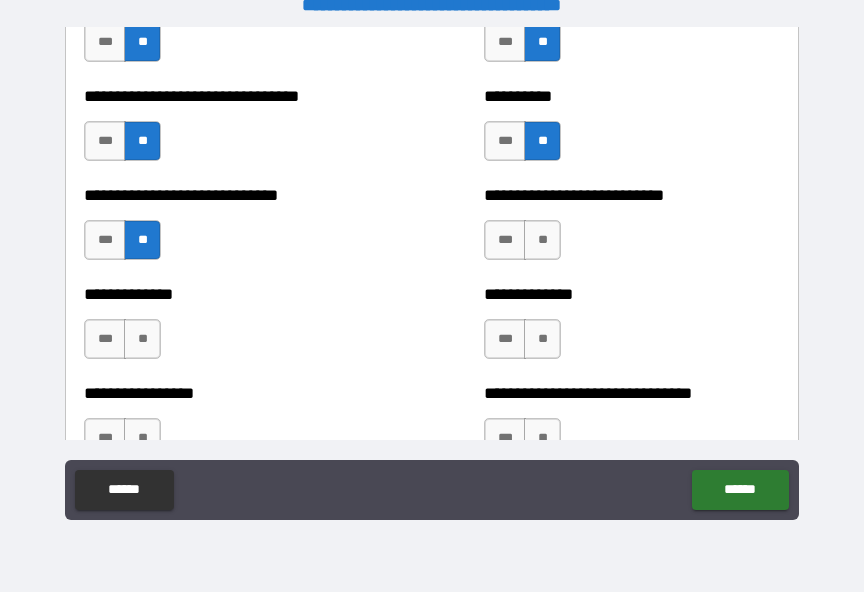 click on "**" at bounding box center (542, 240) 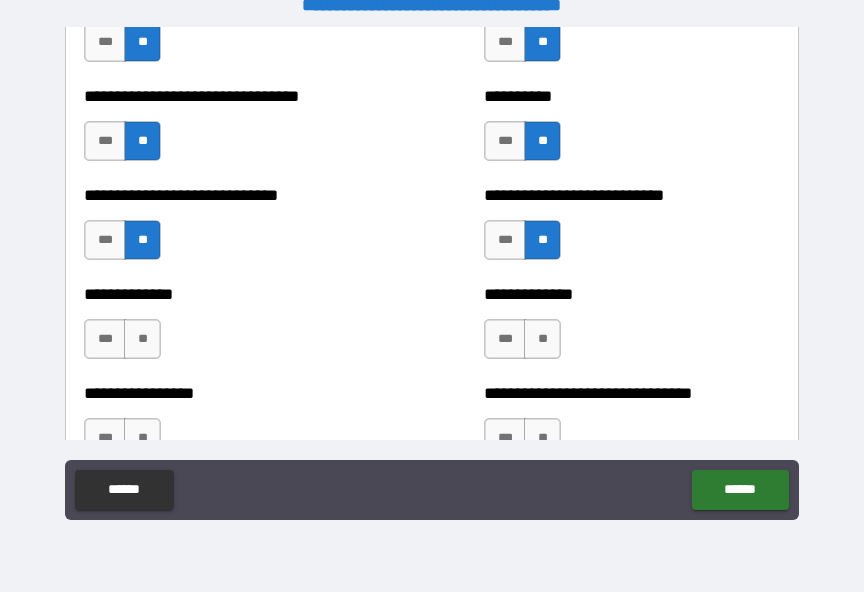 click on "**" at bounding box center [142, 339] 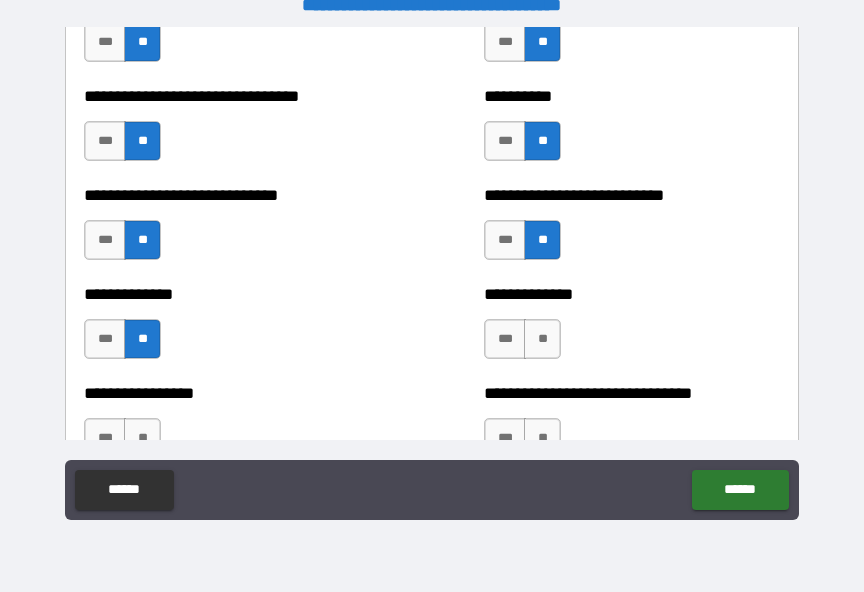 click on "***" at bounding box center [105, 339] 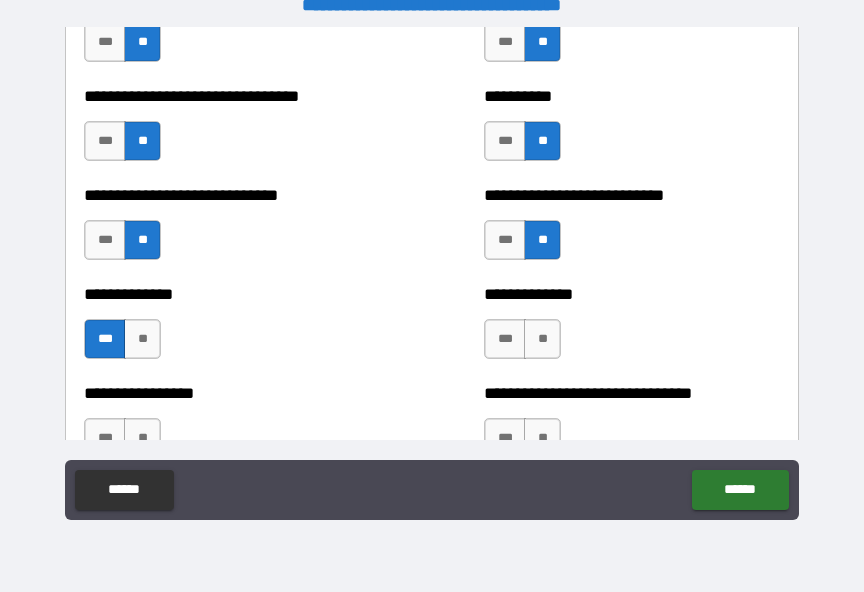click on "**" at bounding box center [542, 339] 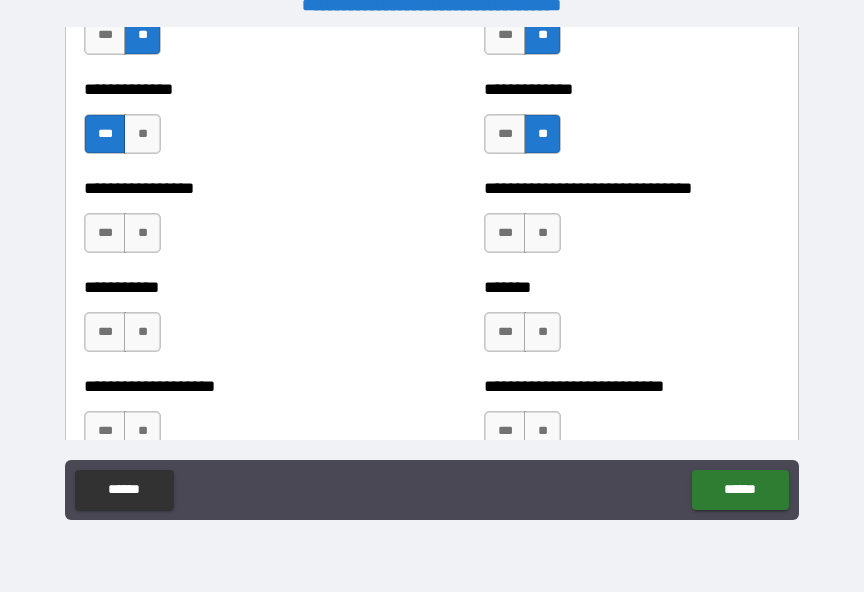 scroll, scrollTop: 7879, scrollLeft: 0, axis: vertical 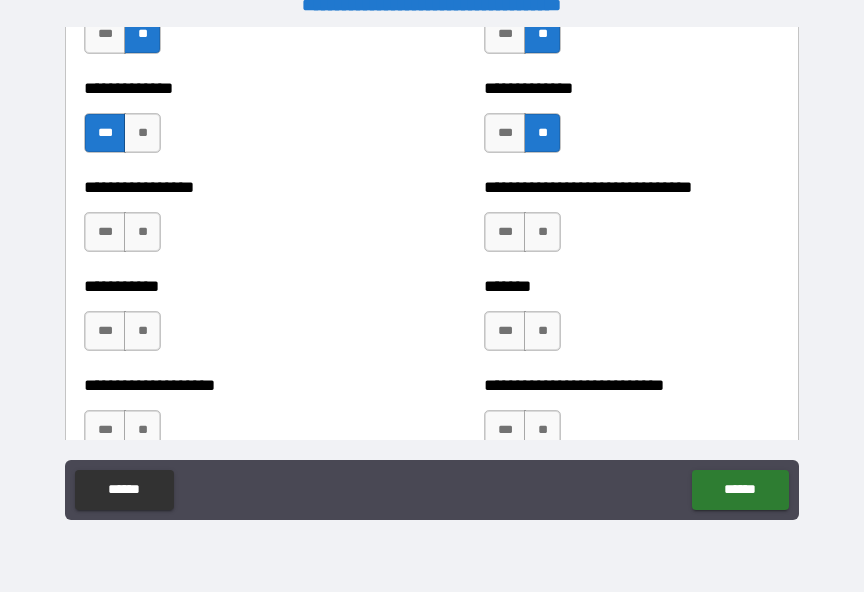 click on "**" at bounding box center [142, 232] 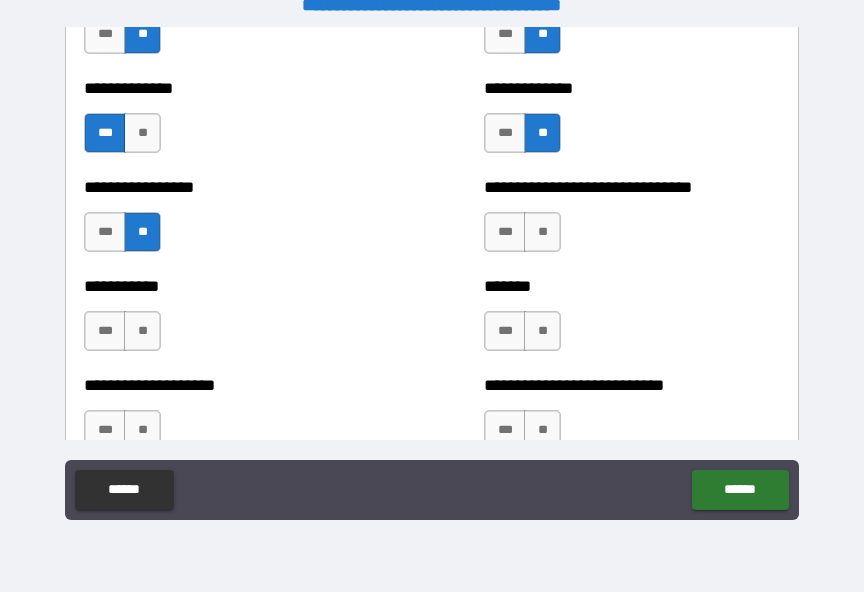 click on "**" at bounding box center [542, 232] 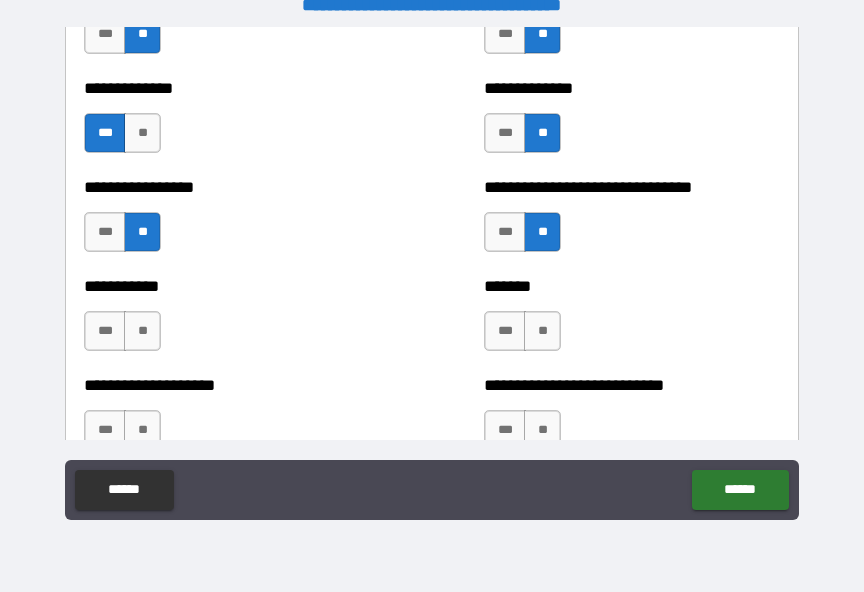click on "**" at bounding box center (142, 331) 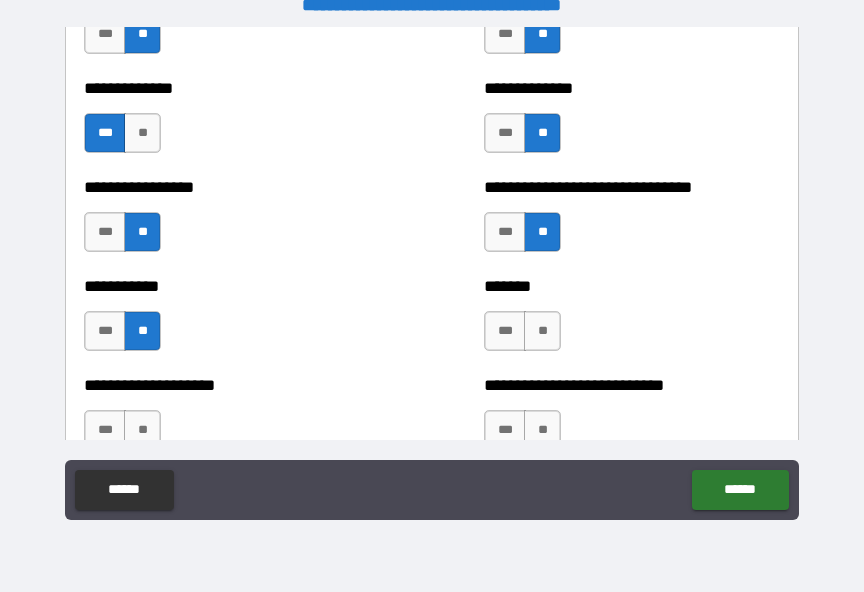 click on "**" at bounding box center (542, 331) 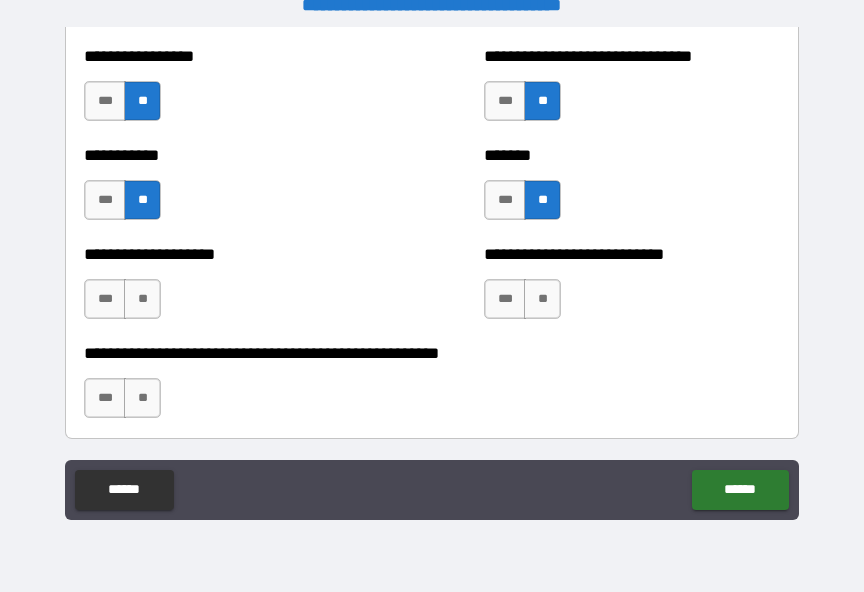 scroll, scrollTop: 8017, scrollLeft: 0, axis: vertical 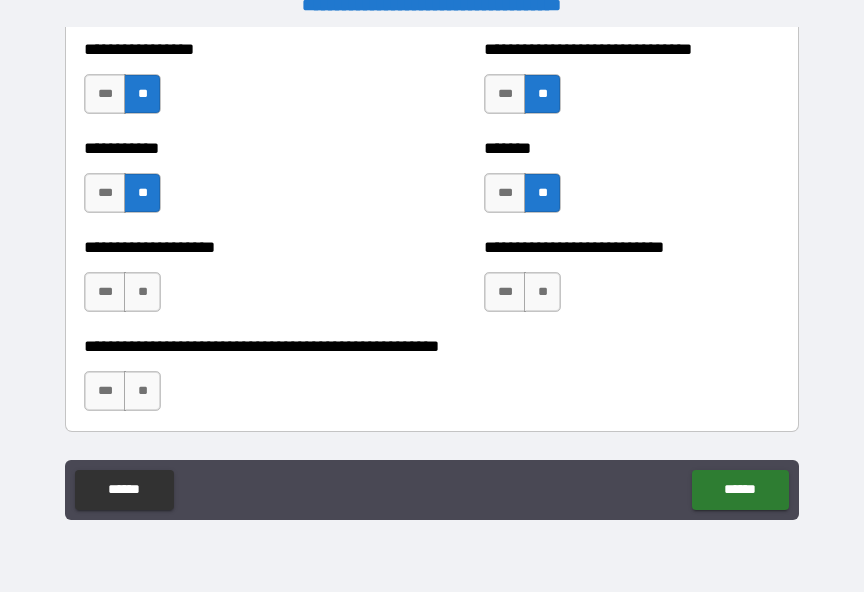 click on "**" at bounding box center [142, 292] 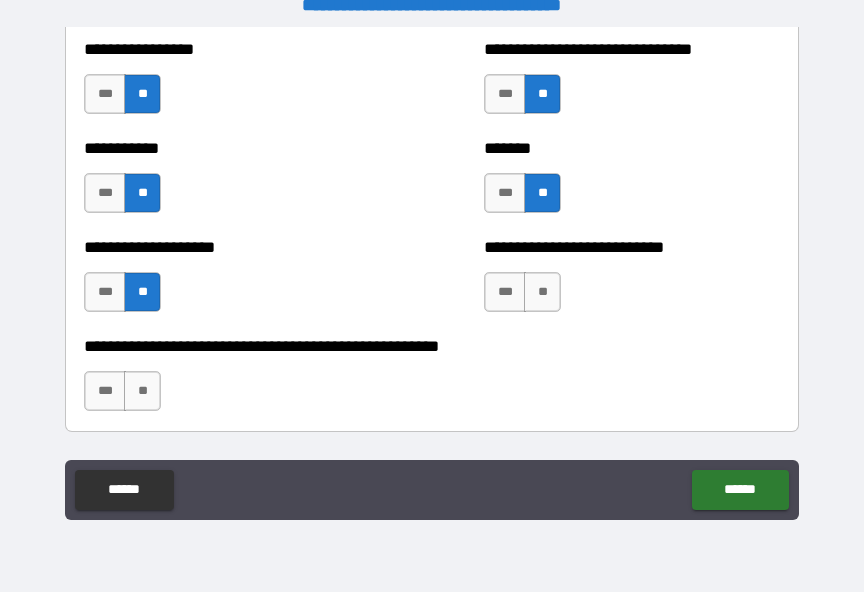 click on "**" at bounding box center (542, 292) 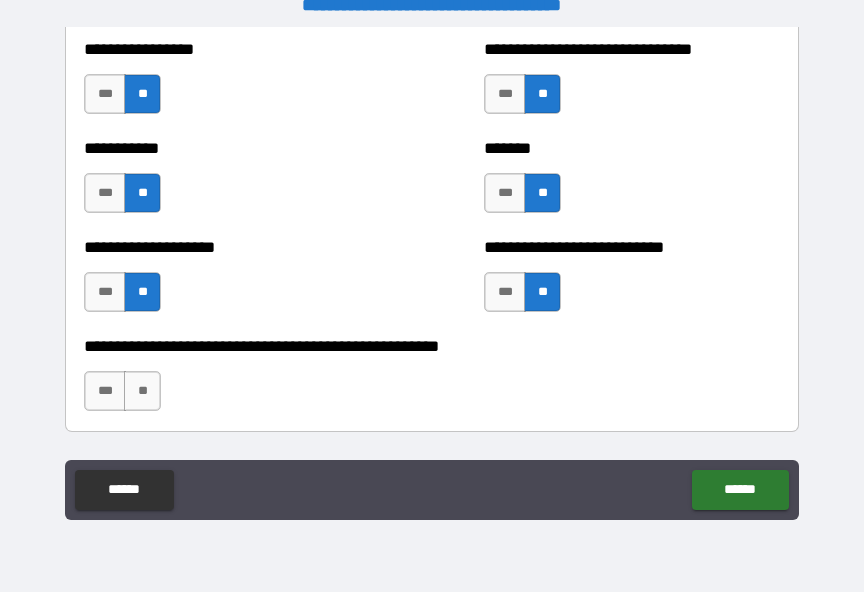 click on "**" at bounding box center (142, 391) 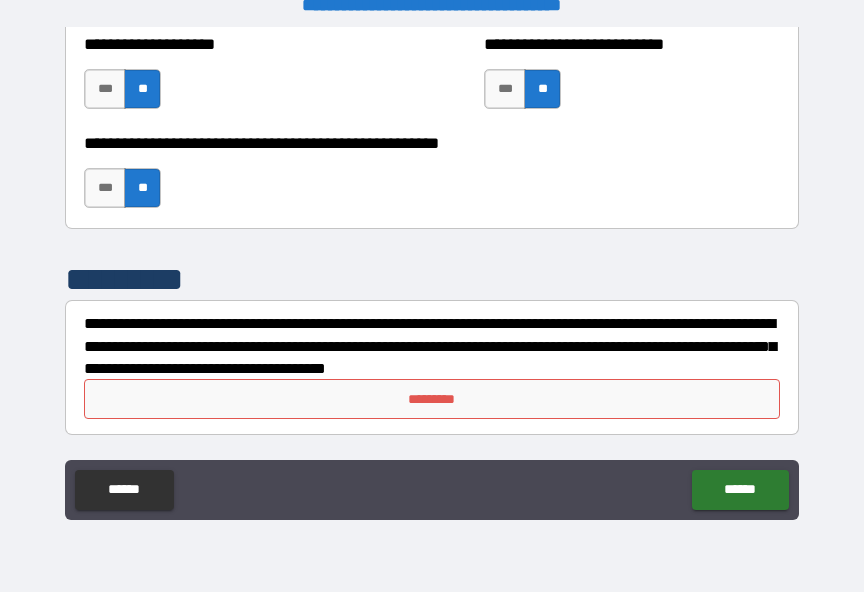 scroll, scrollTop: 8220, scrollLeft: 0, axis: vertical 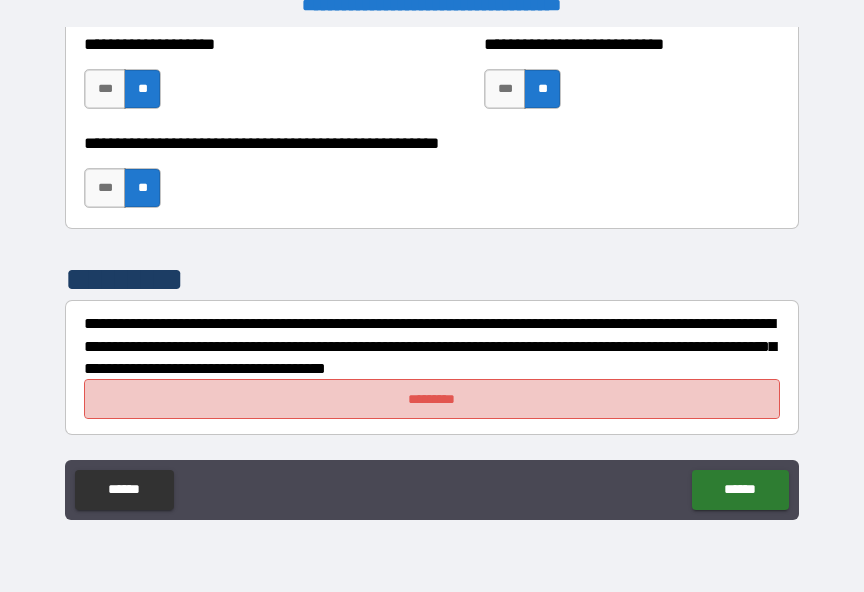 click on "*********" at bounding box center [432, 399] 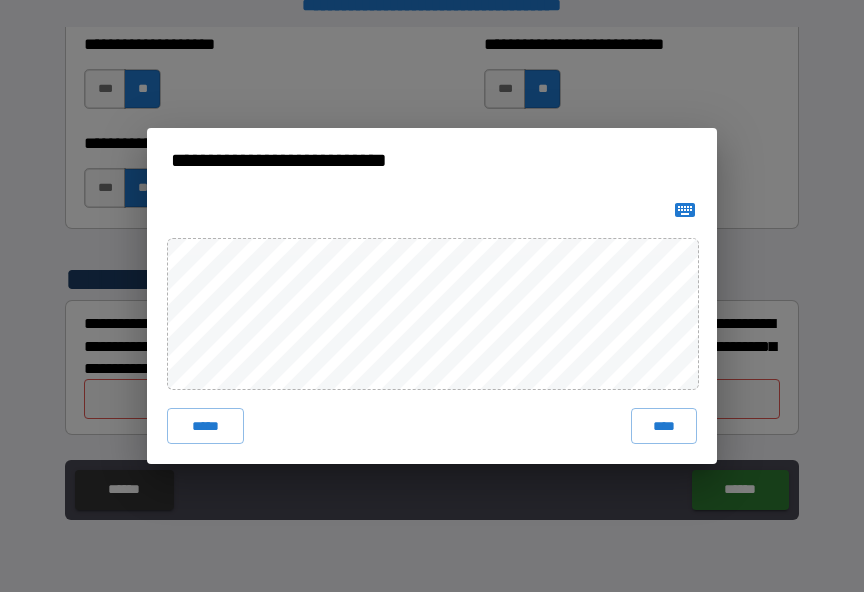 click on "****" at bounding box center (664, 426) 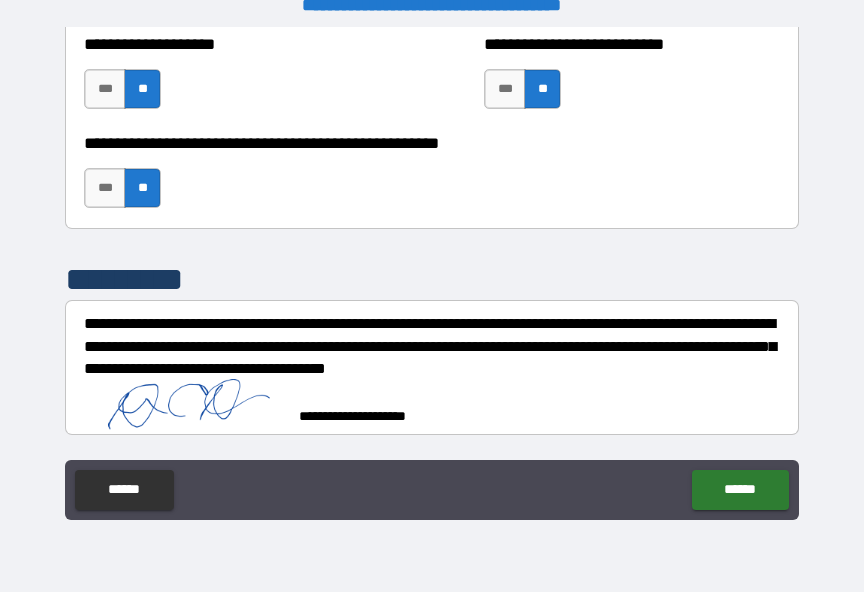 scroll, scrollTop: 8210, scrollLeft: 0, axis: vertical 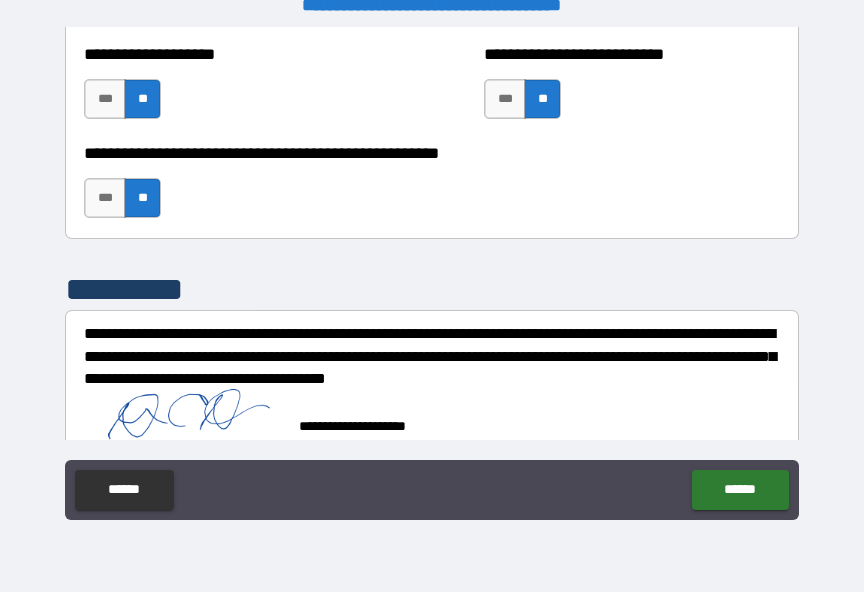 click on "******" at bounding box center (740, 490) 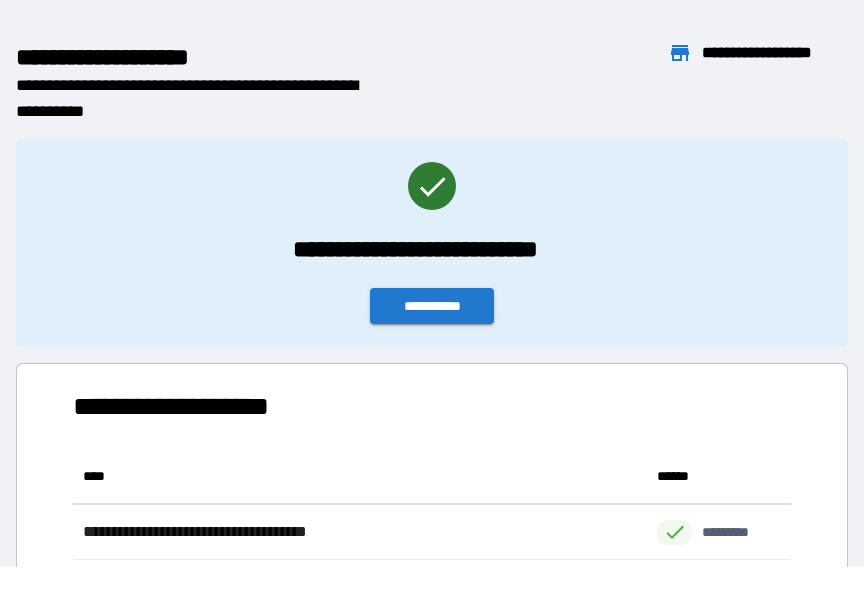 scroll, scrollTop: 386, scrollLeft: 718, axis: both 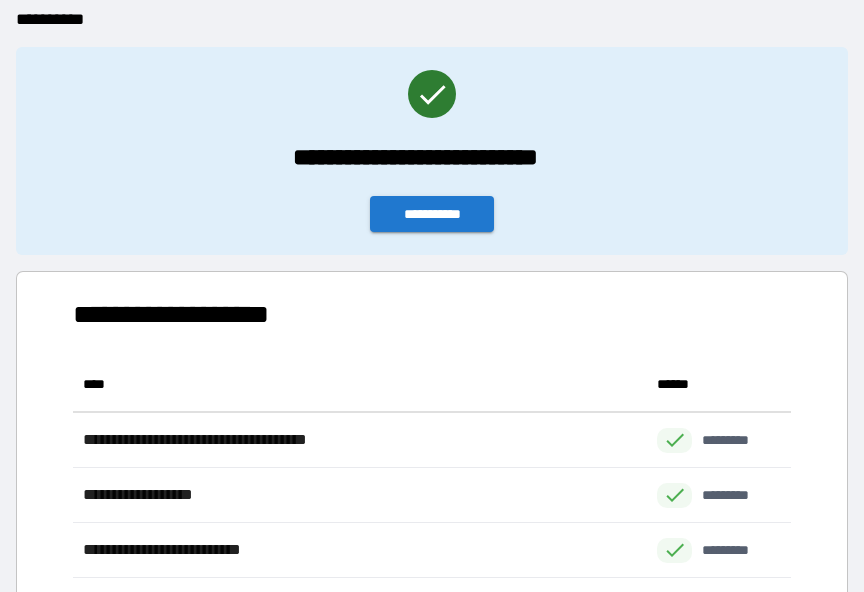 click on "**********" at bounding box center (432, 214) 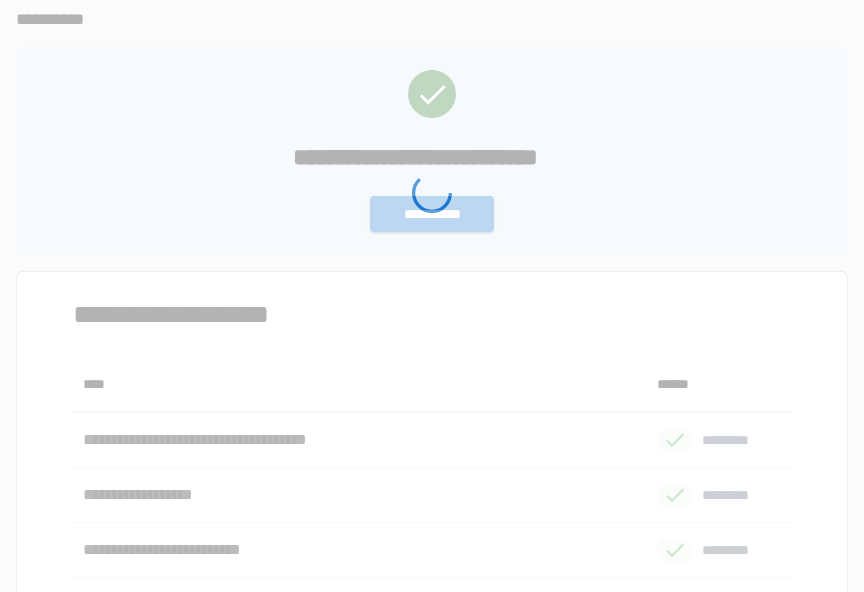 scroll, scrollTop: 0, scrollLeft: 0, axis: both 